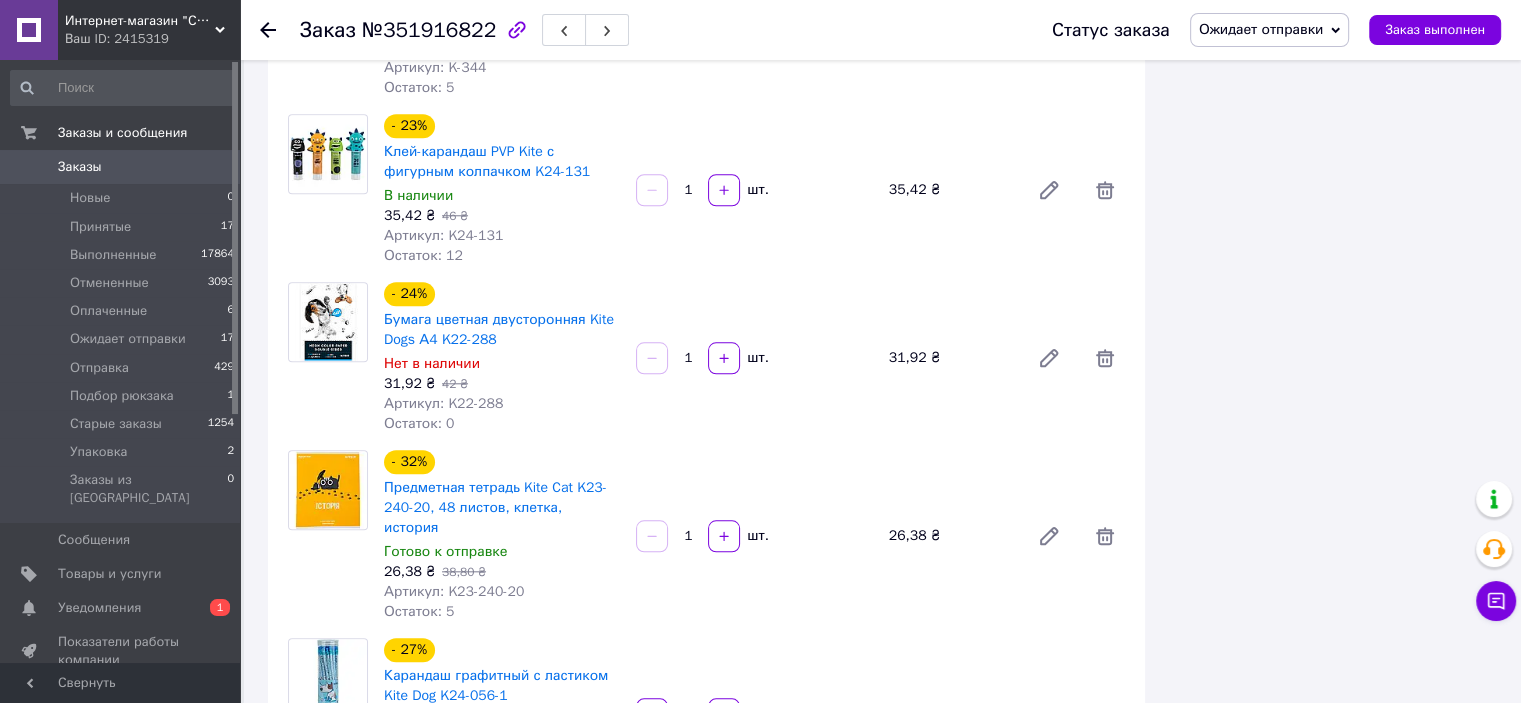 scroll, scrollTop: 2300, scrollLeft: 0, axis: vertical 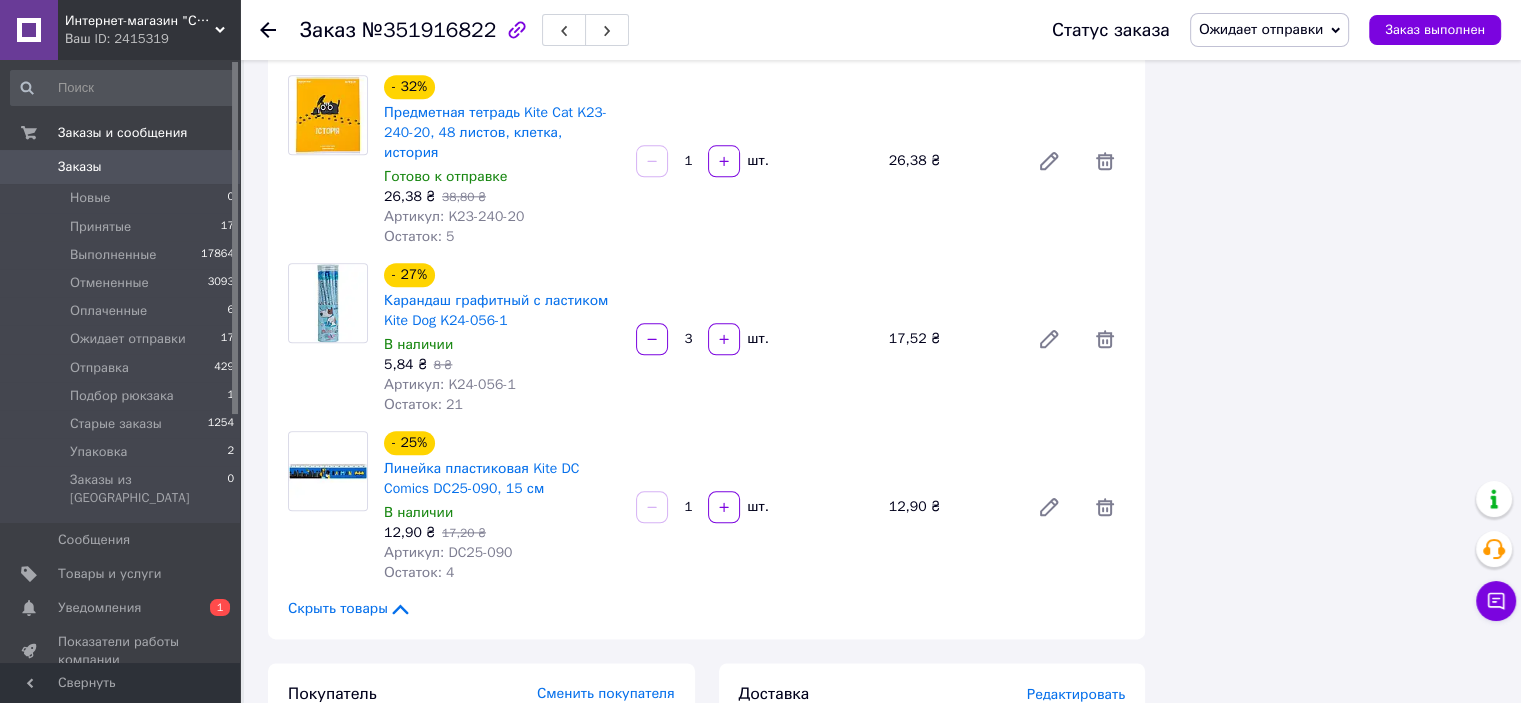 click 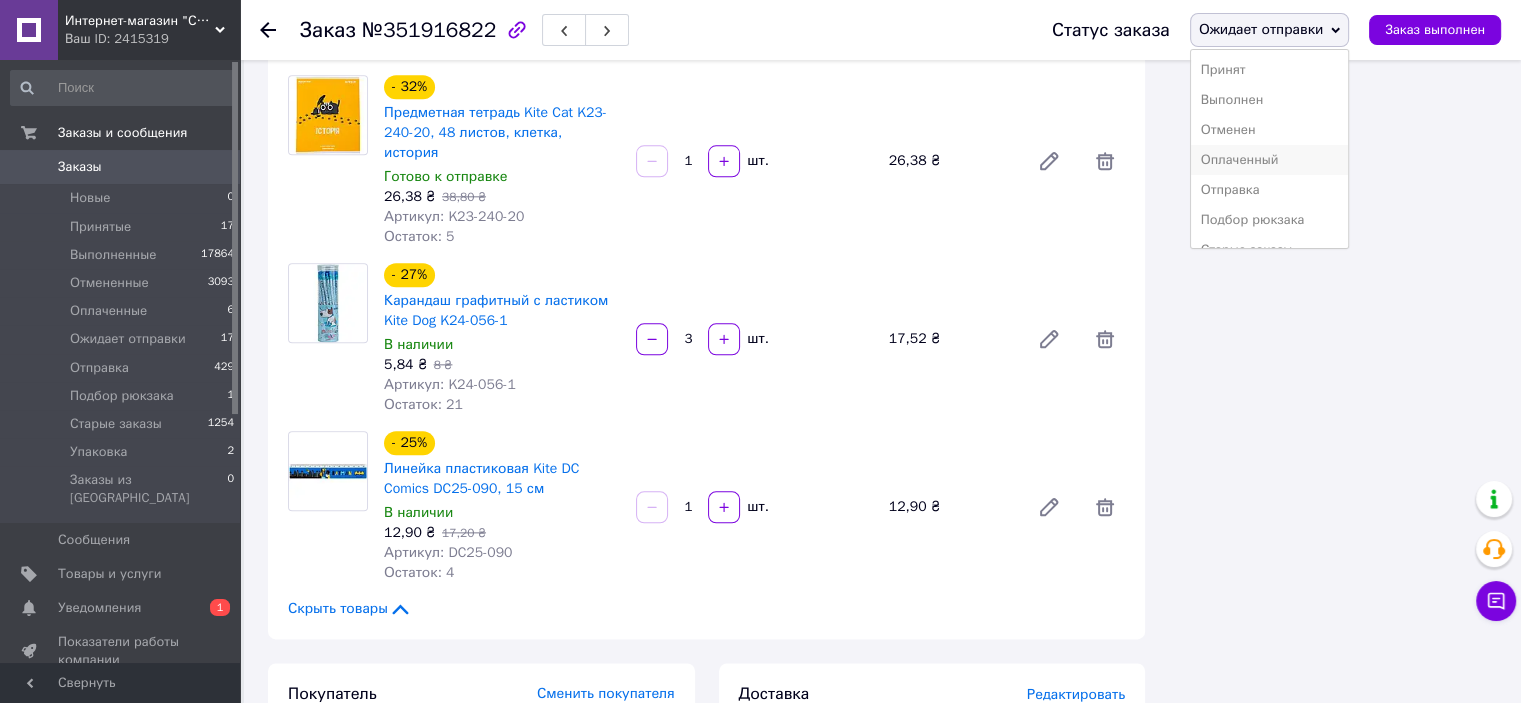scroll, scrollTop: 52, scrollLeft: 0, axis: vertical 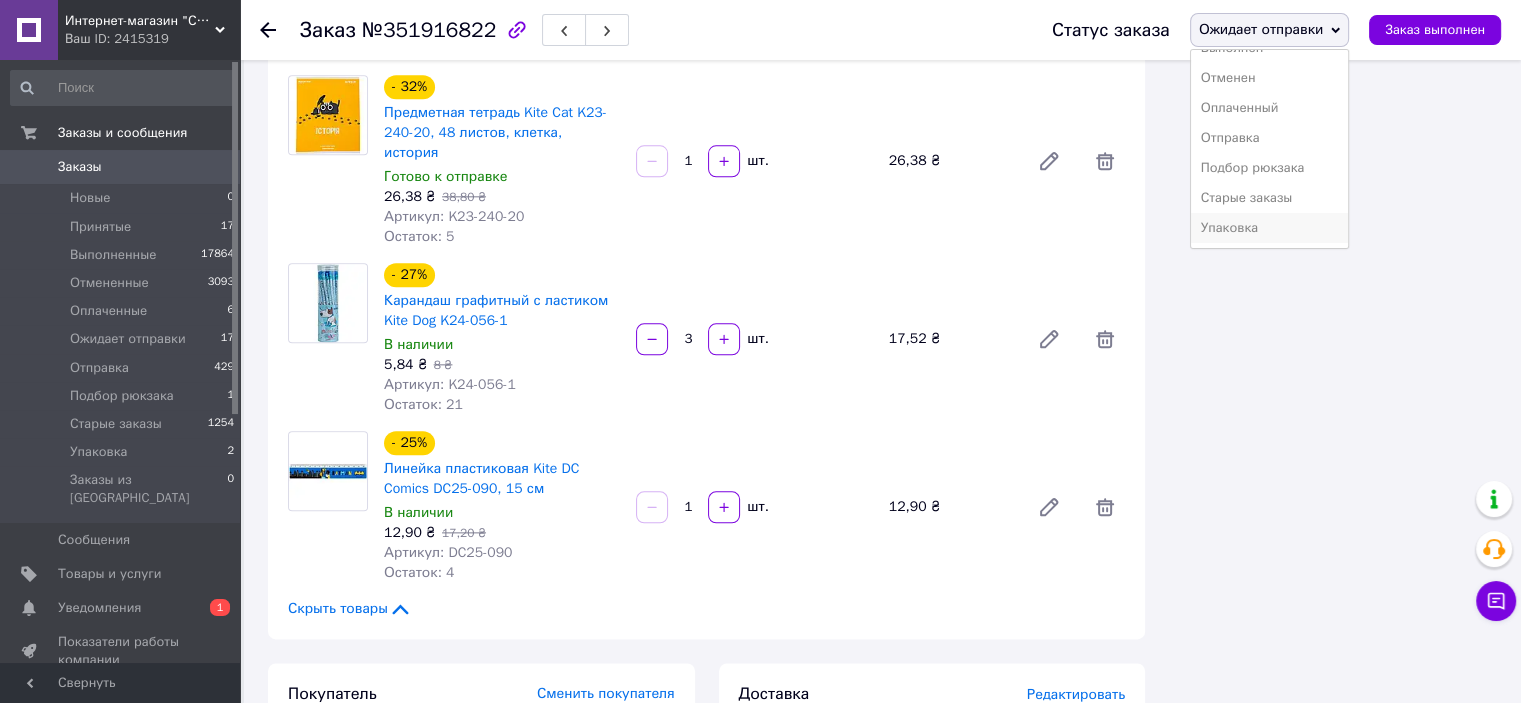 click on "Упаковка" at bounding box center (1270, 228) 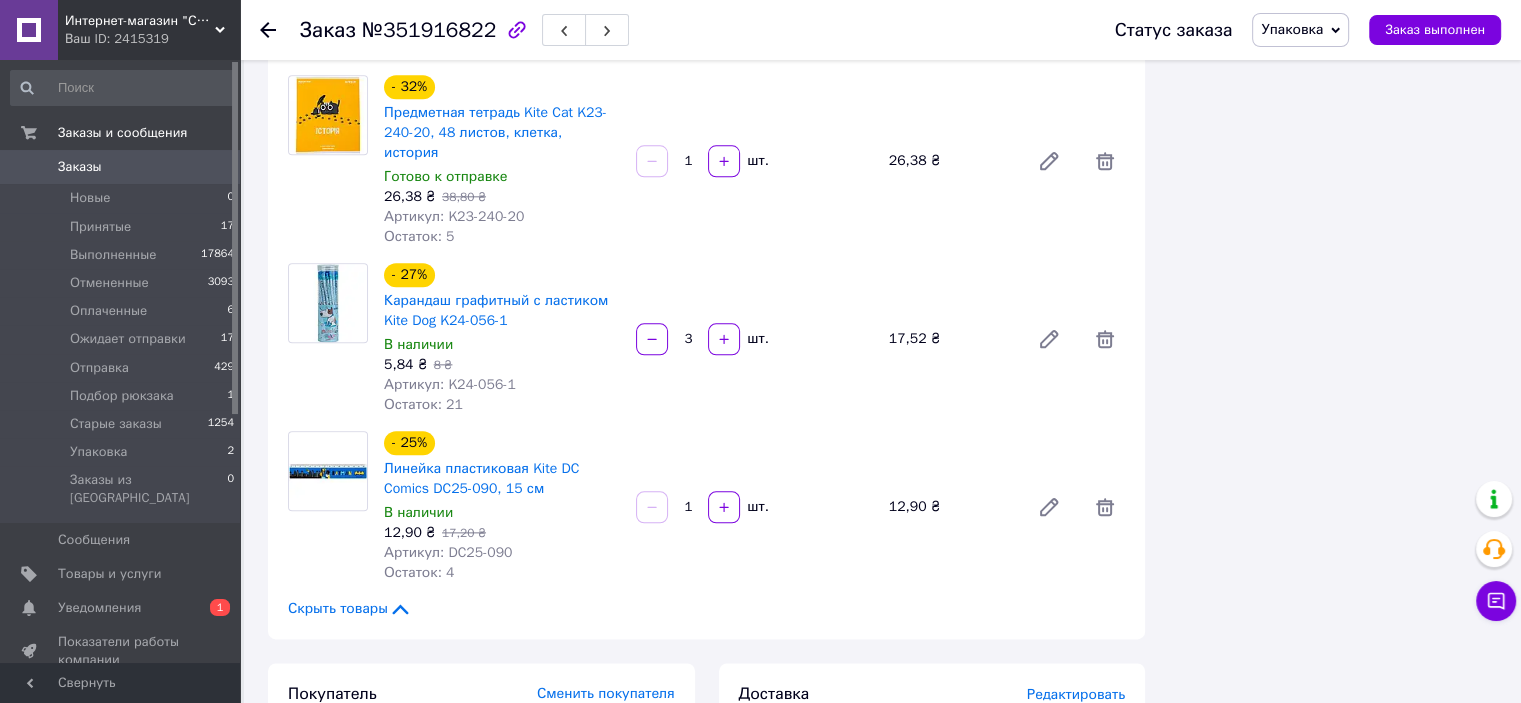 scroll, scrollTop: 0, scrollLeft: 0, axis: both 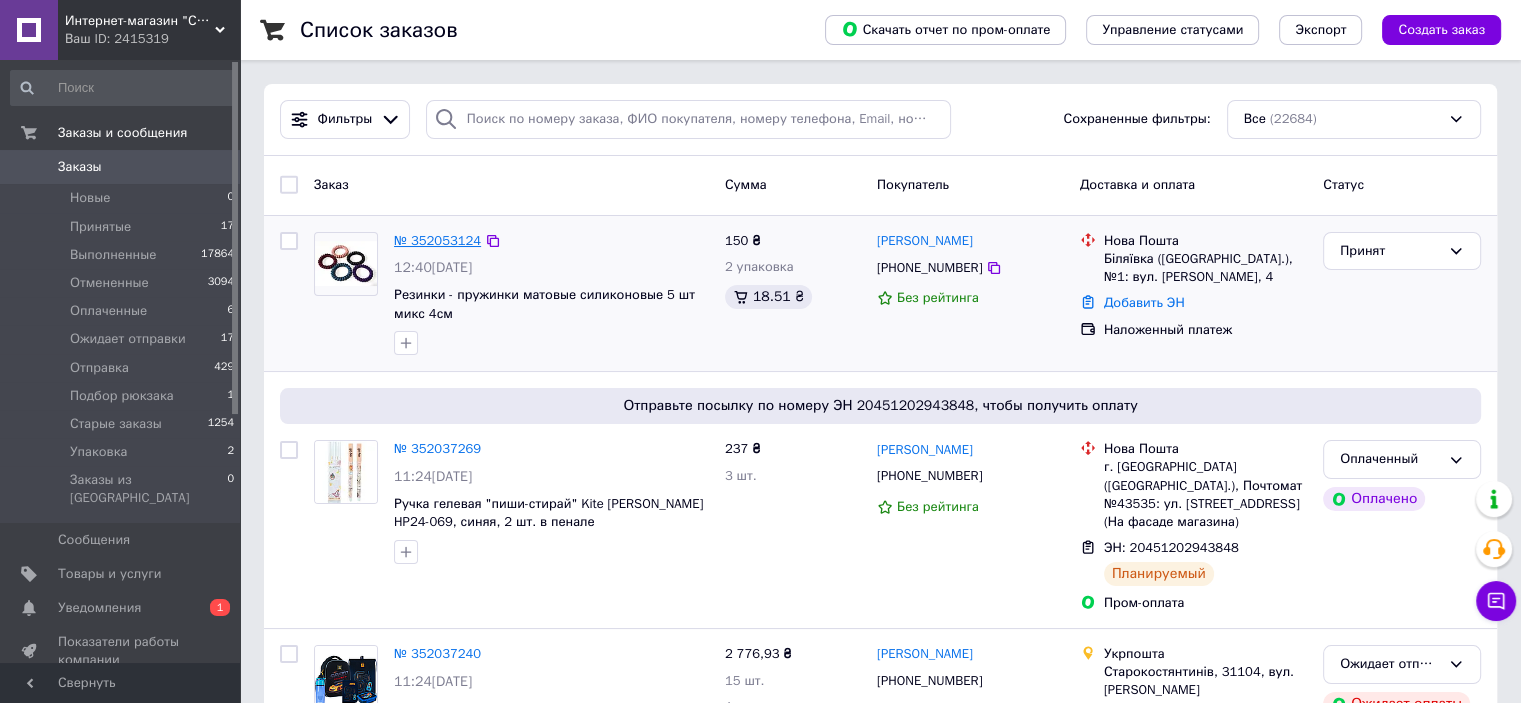 click on "№ 352053124" at bounding box center [437, 240] 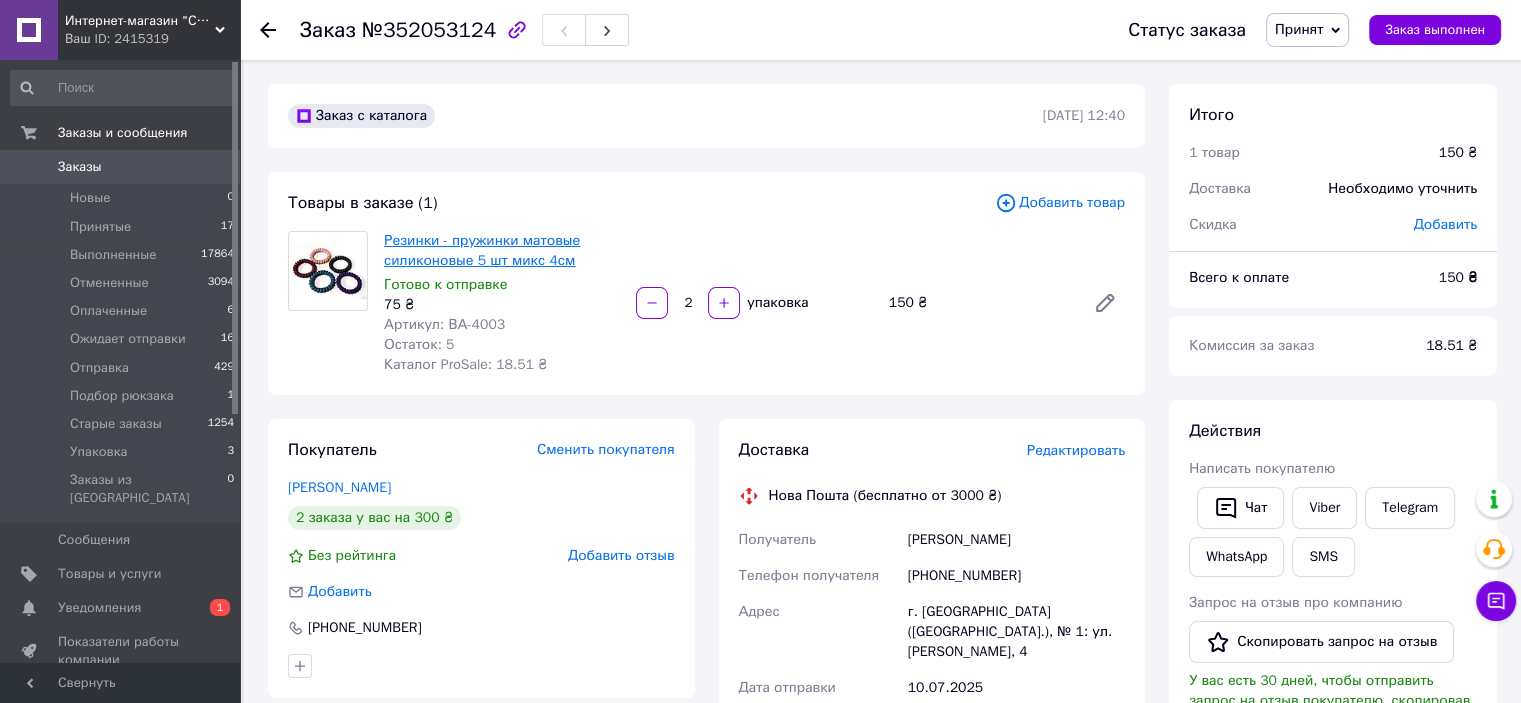 click on "Резинки - пружинки матовые силиконовые 5 шт микс 4см" at bounding box center [482, 250] 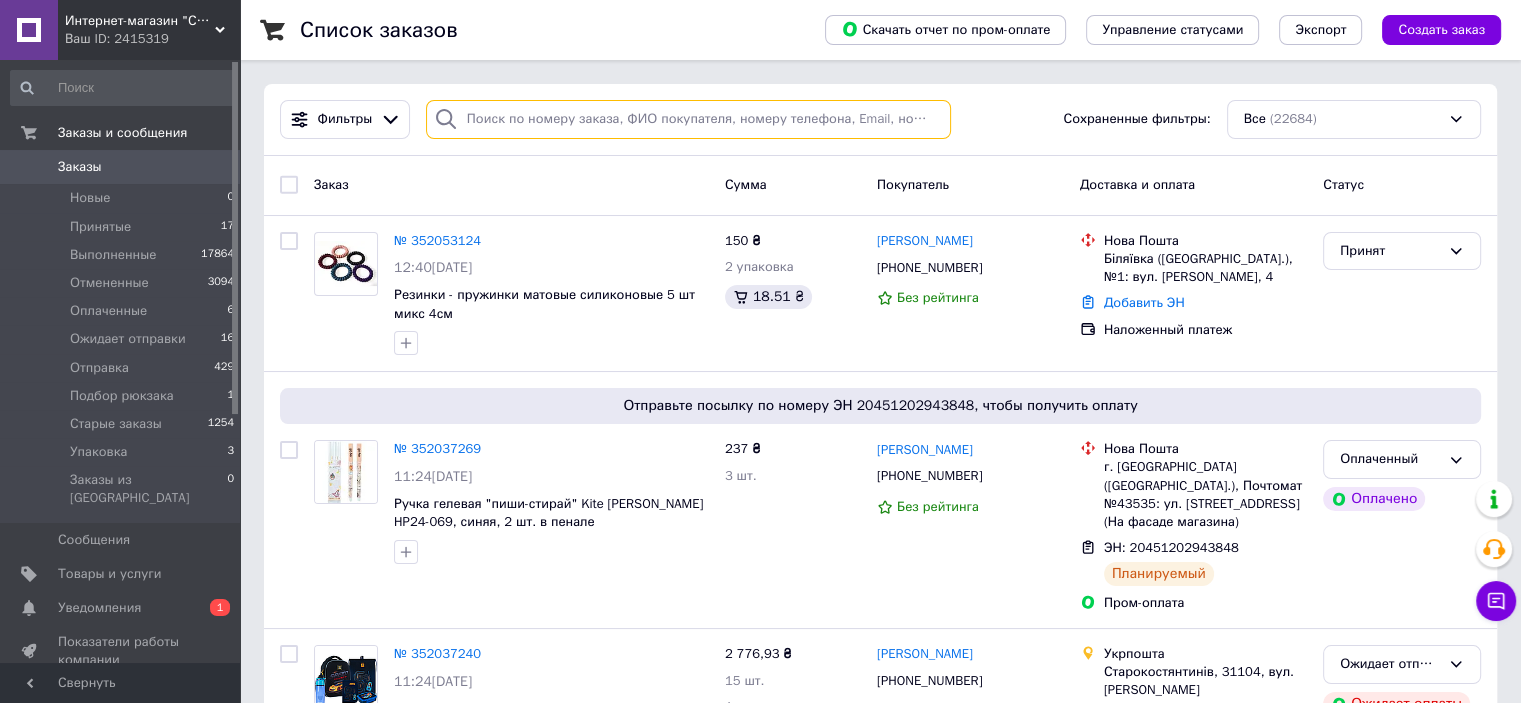 click at bounding box center (688, 119) 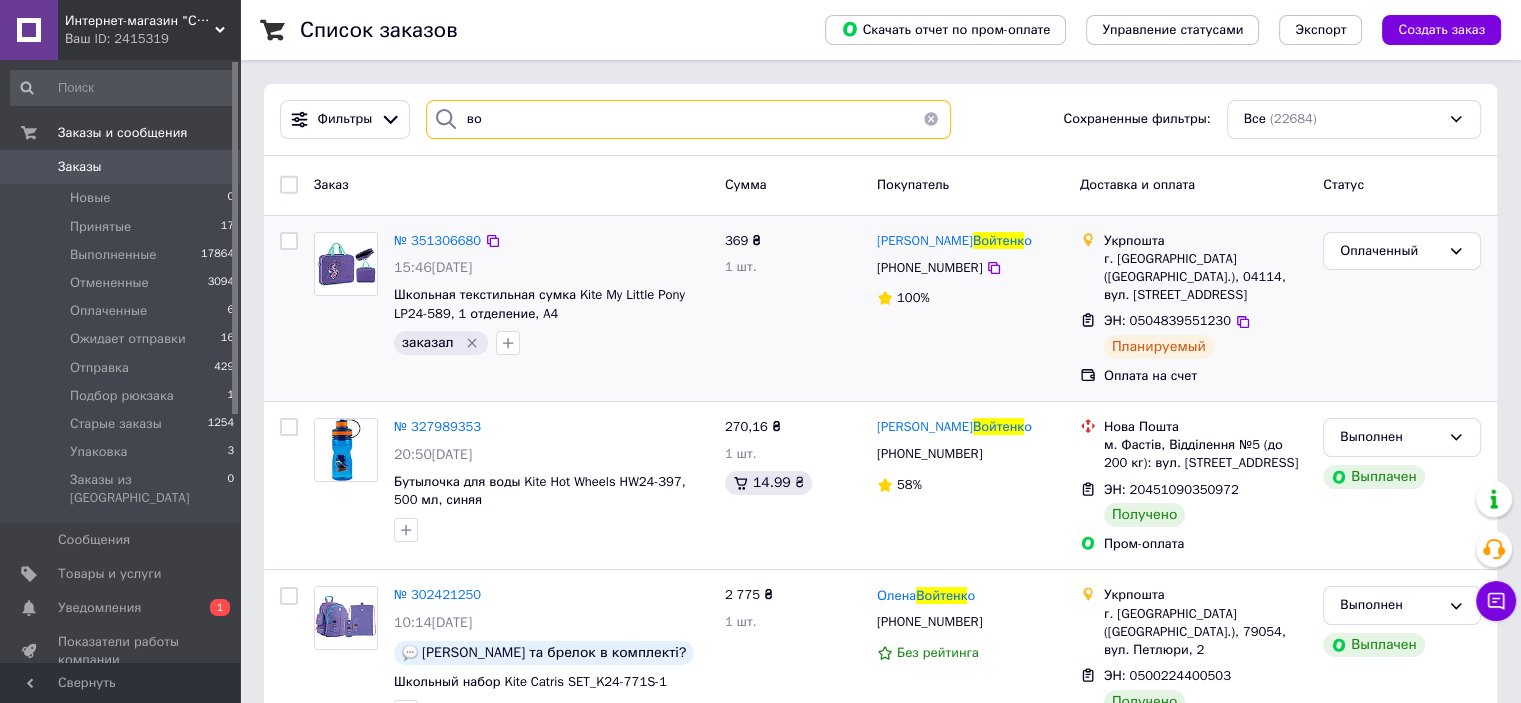 type on "в" 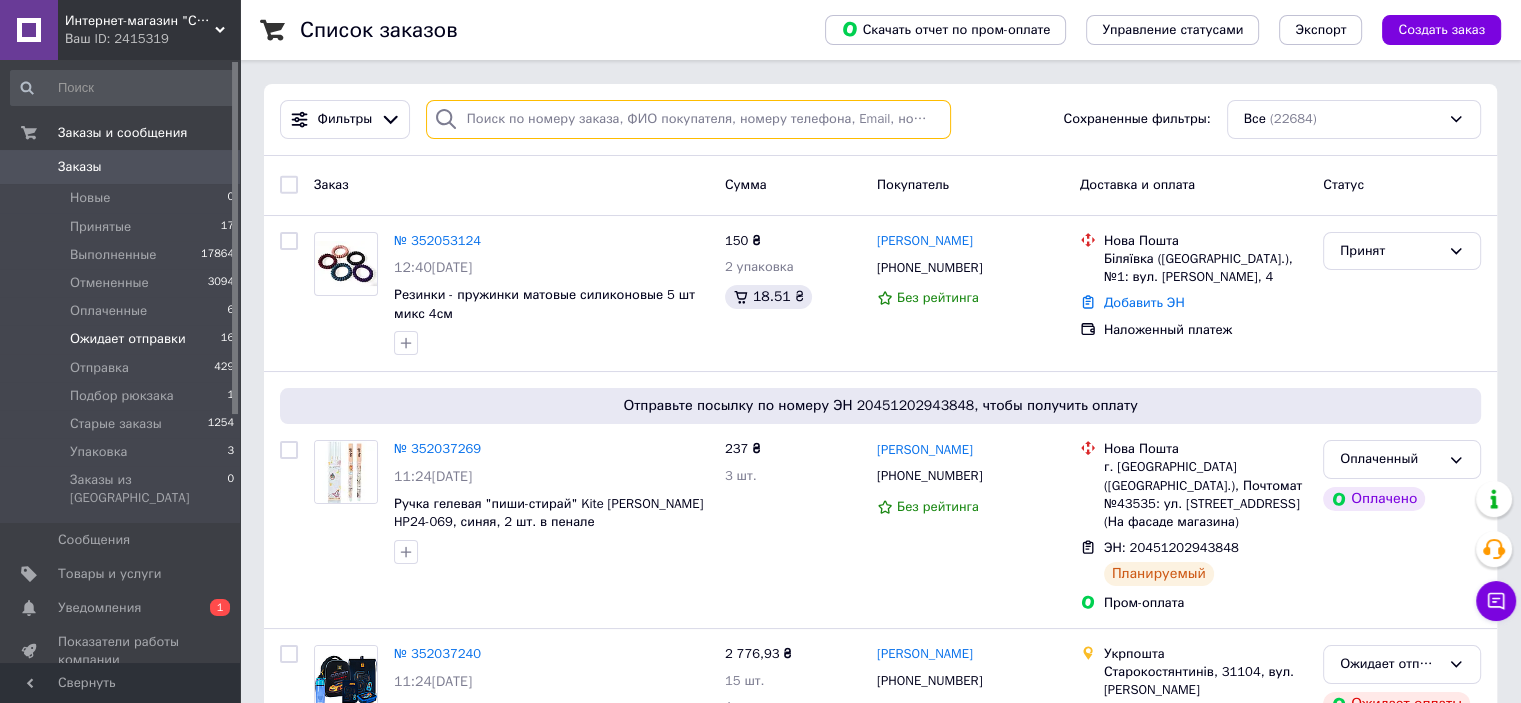 type 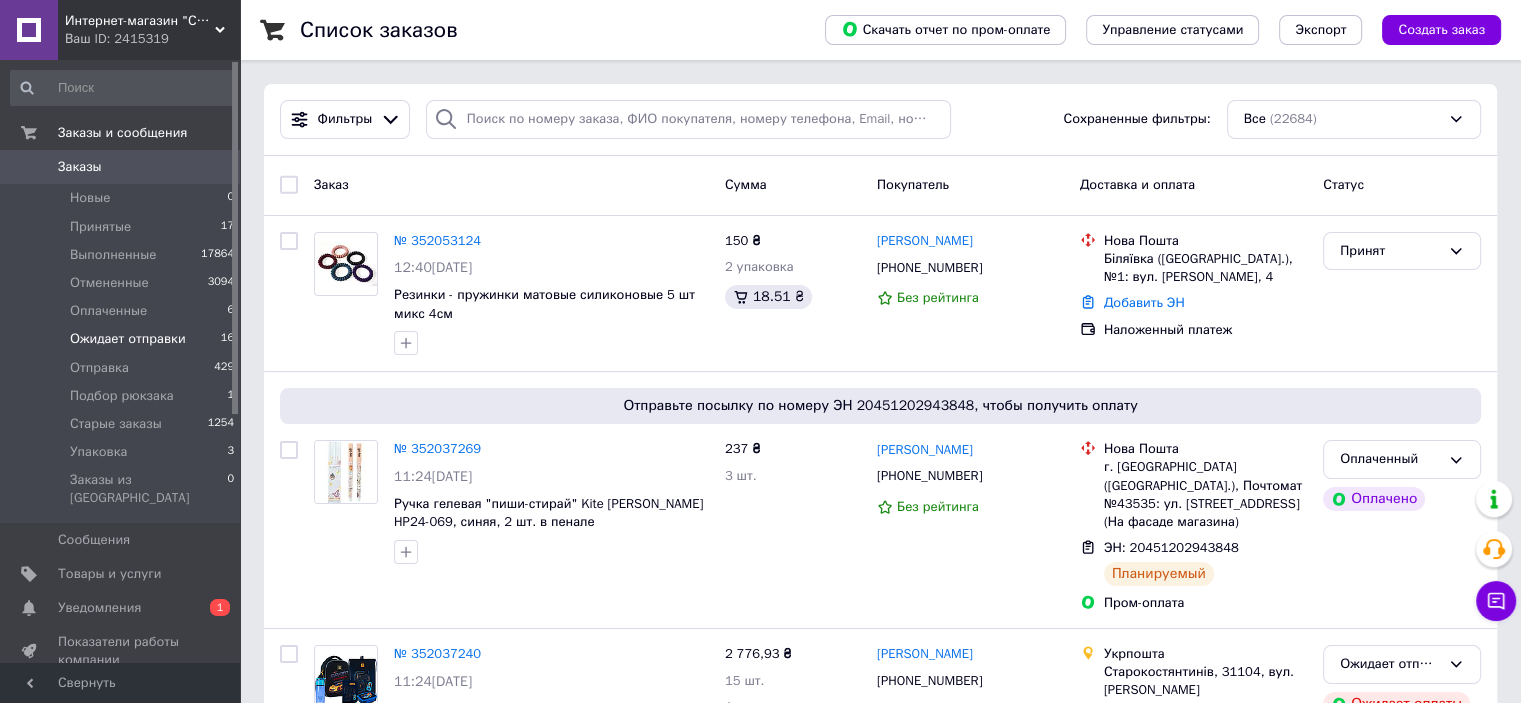 click on "Ожидает отправки" at bounding box center (128, 339) 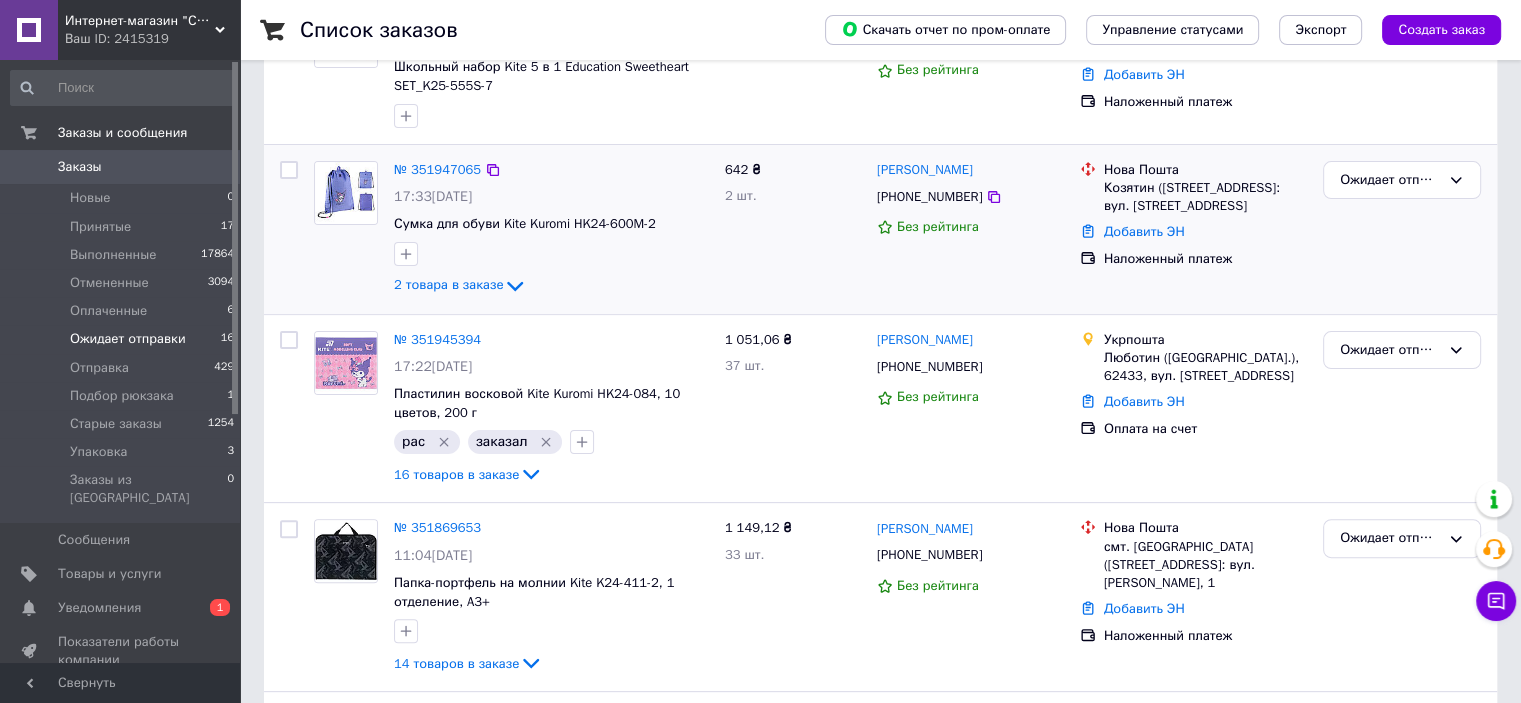 scroll, scrollTop: 500, scrollLeft: 0, axis: vertical 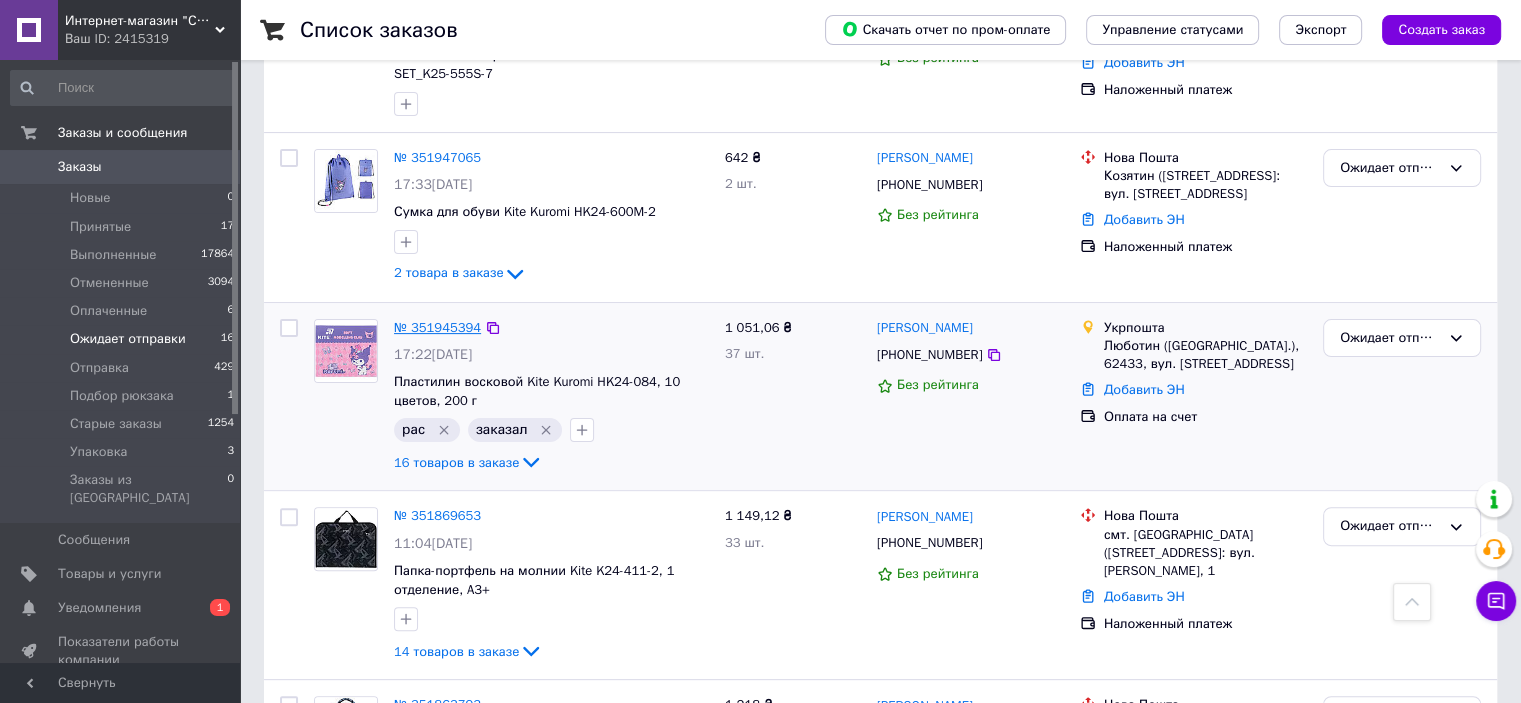 click on "№ 351945394" at bounding box center (437, 327) 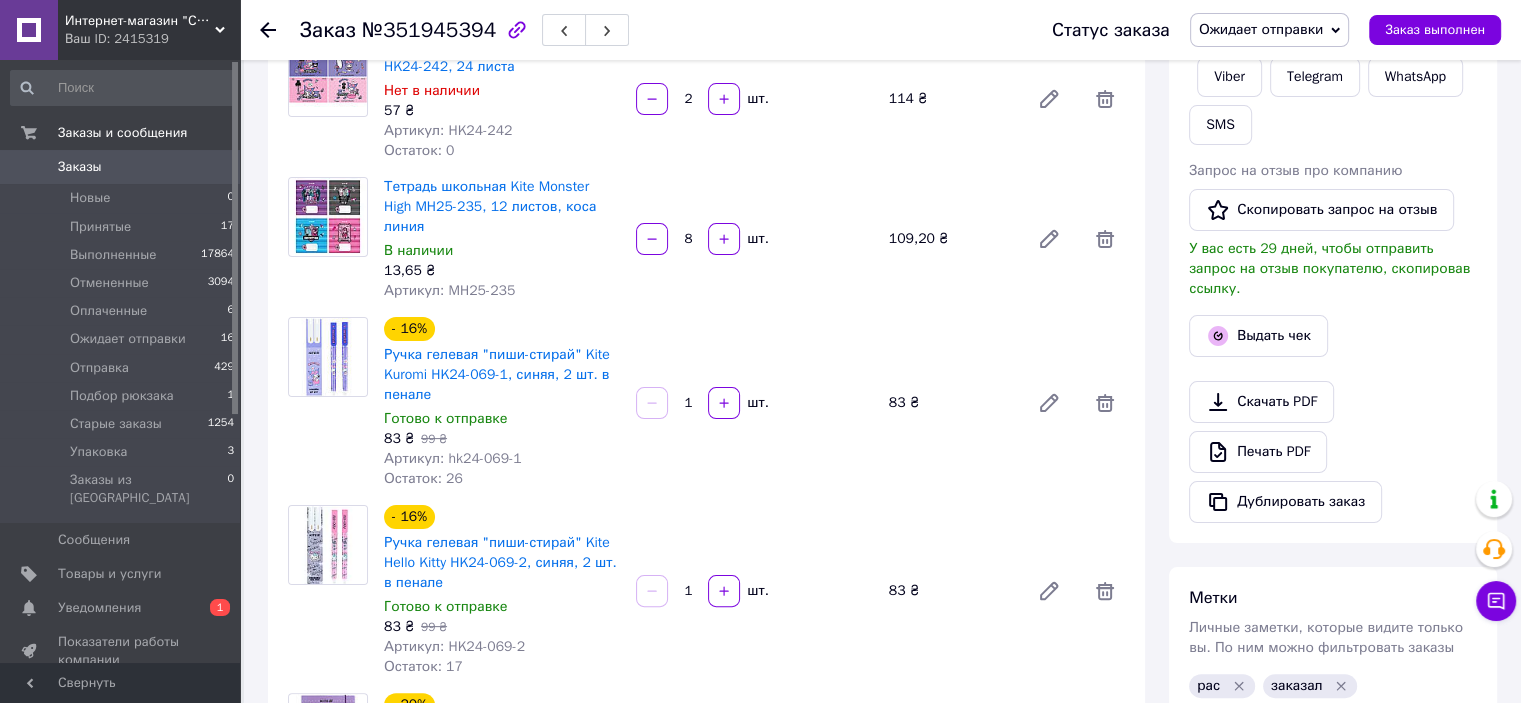 scroll, scrollTop: 400, scrollLeft: 0, axis: vertical 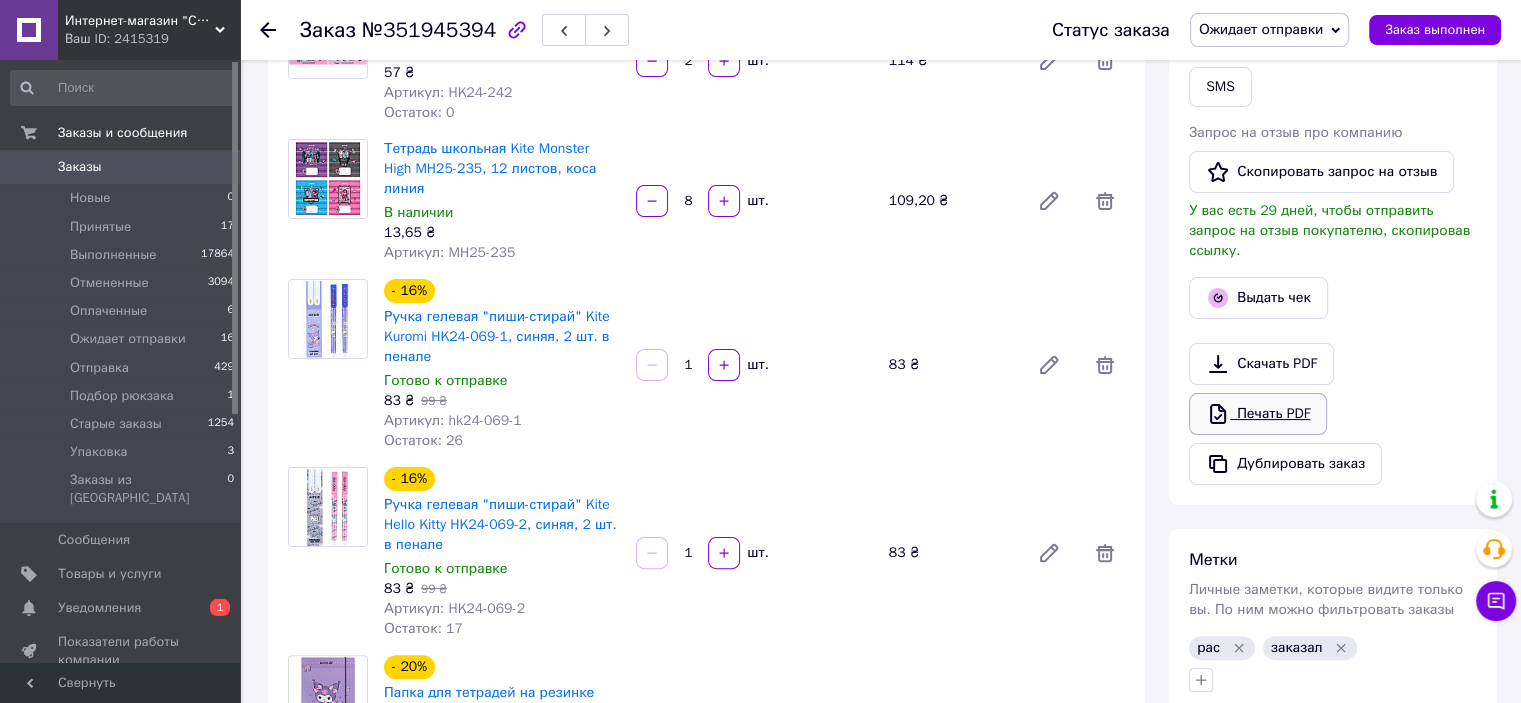 click on "Печать PDF" at bounding box center (1258, 414) 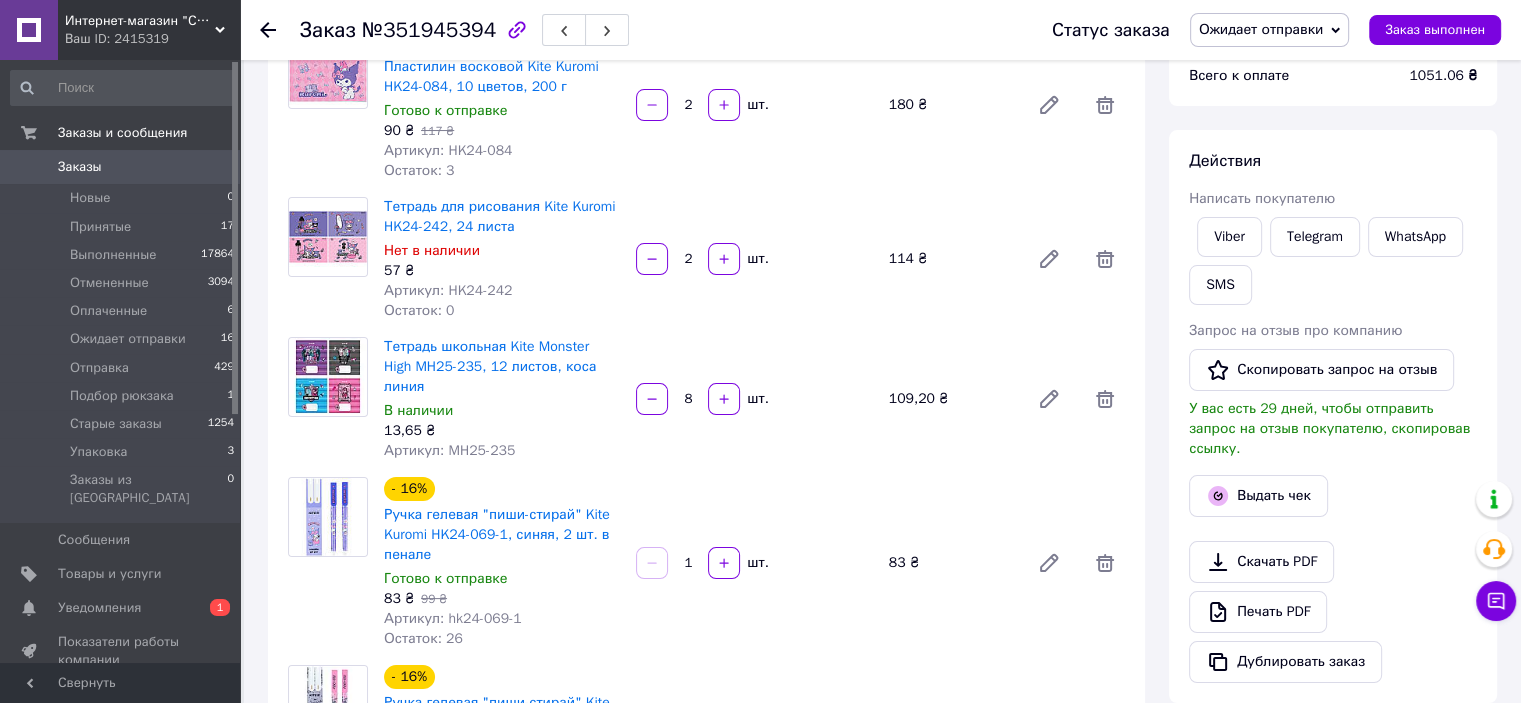 scroll, scrollTop: 200, scrollLeft: 0, axis: vertical 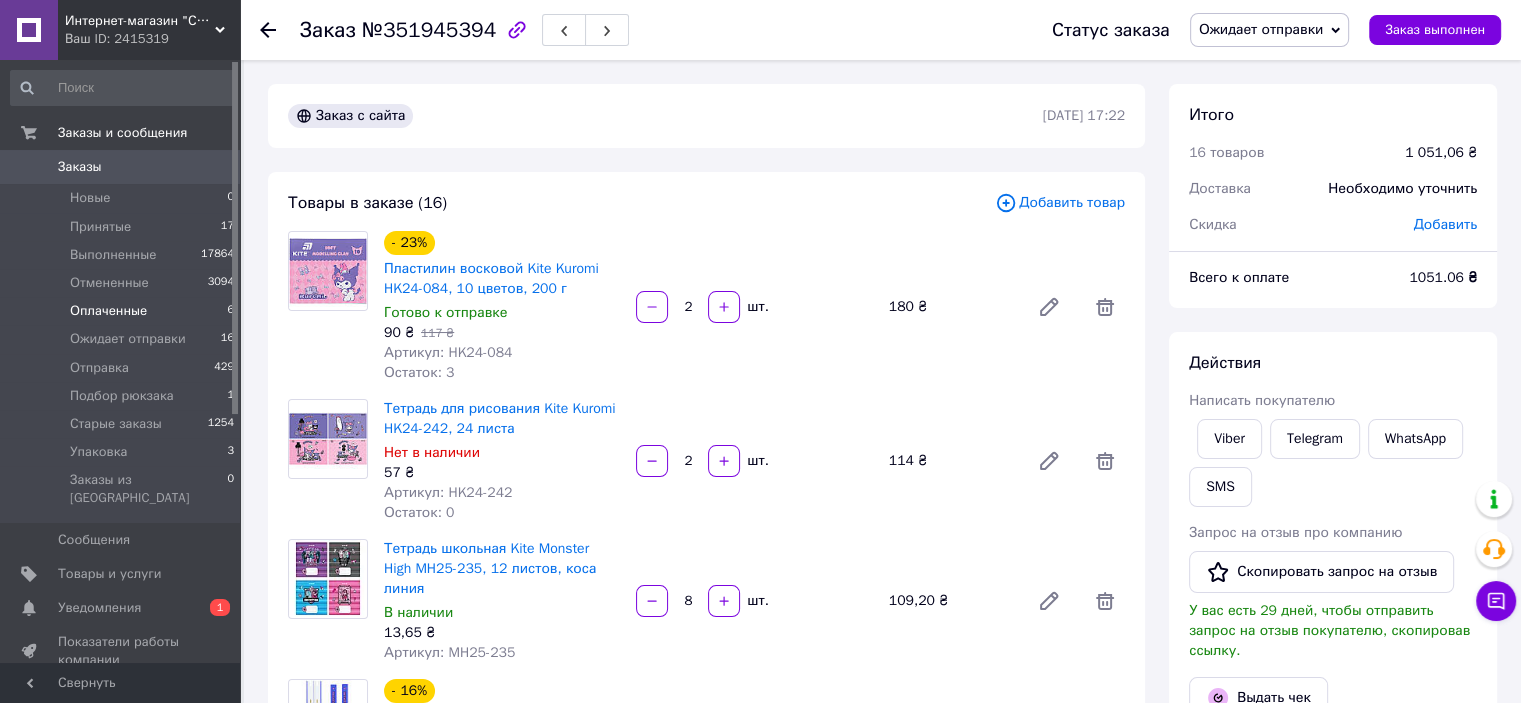 click on "Оплаченные 6" at bounding box center (123, 311) 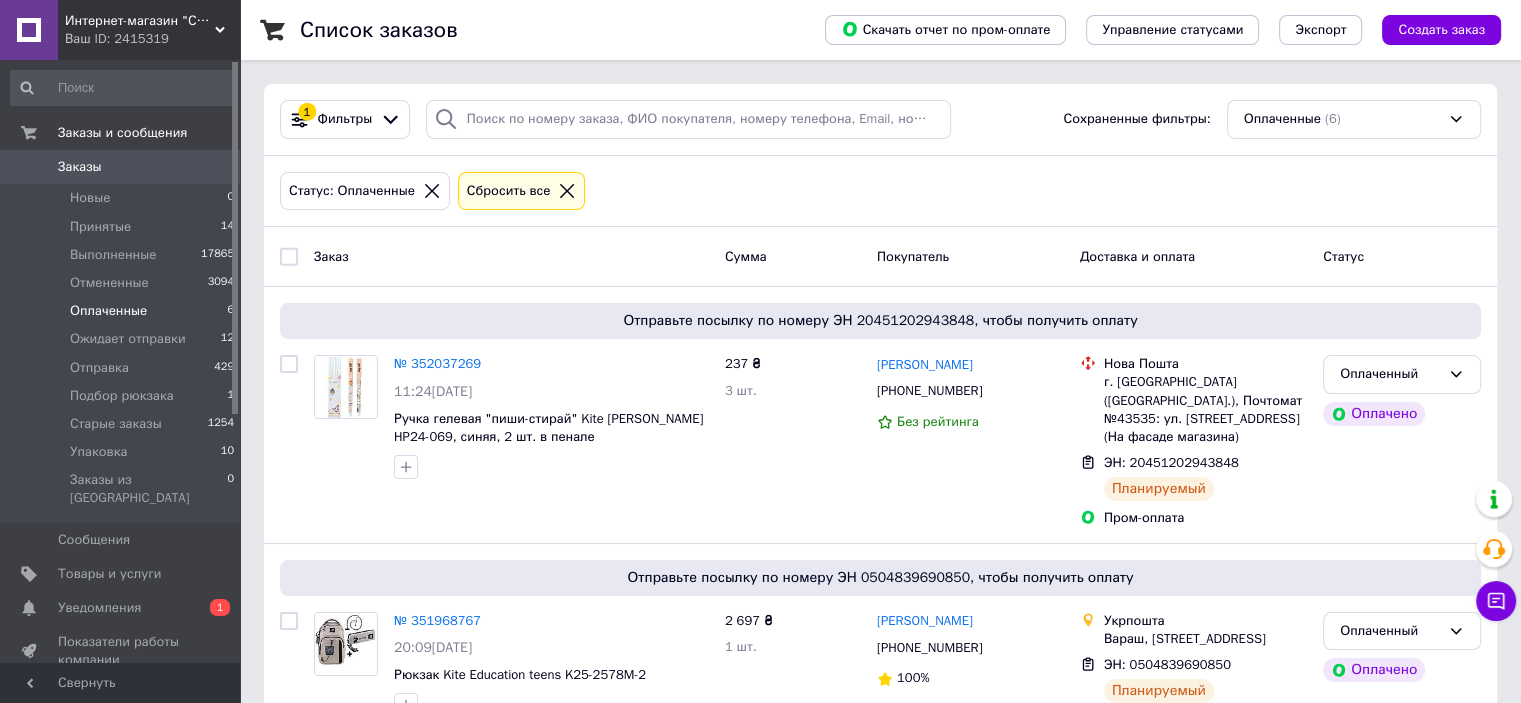 drag, startPoint x: 1476, startPoint y: 215, endPoint x: 1454, endPoint y: 225, distance: 24.166092 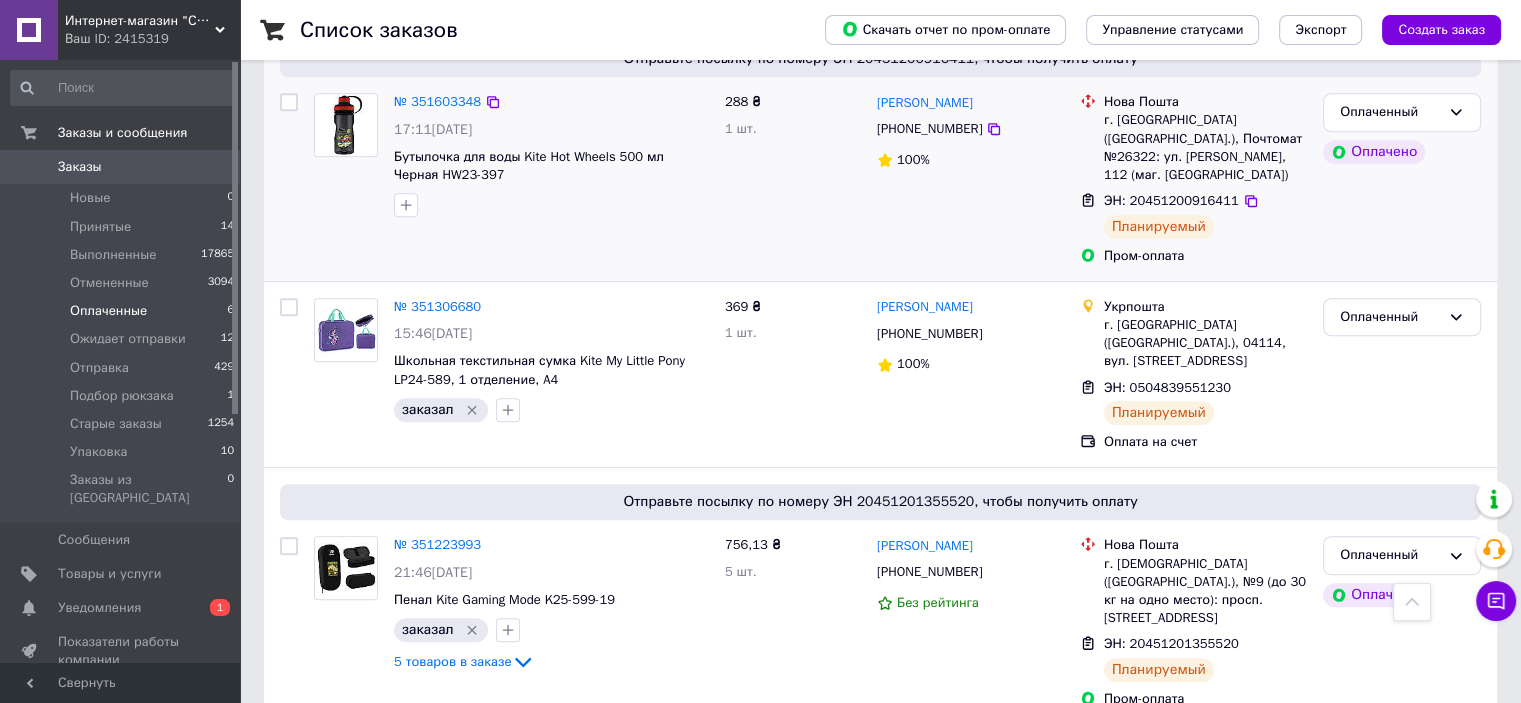 scroll, scrollTop: 949, scrollLeft: 0, axis: vertical 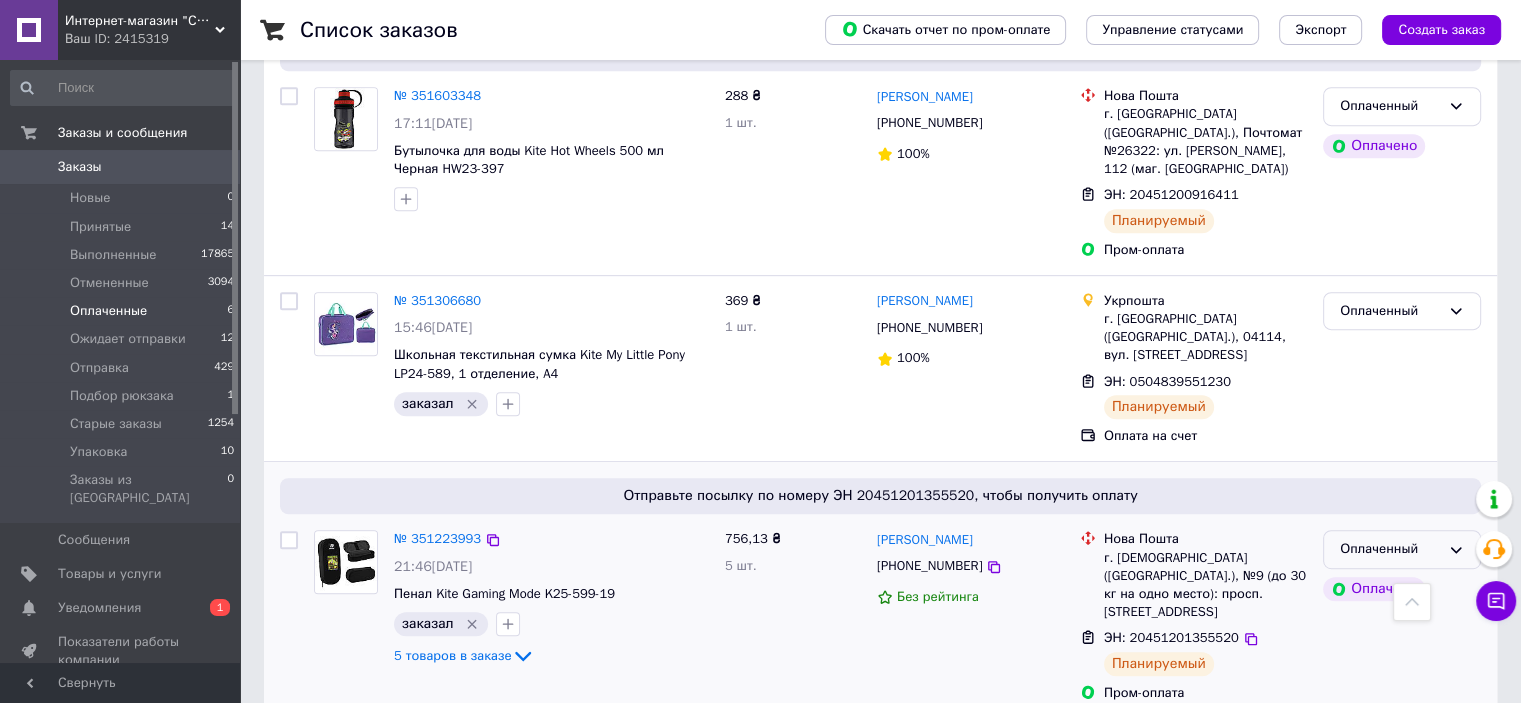 click on "Оплаченный" at bounding box center (1390, 549) 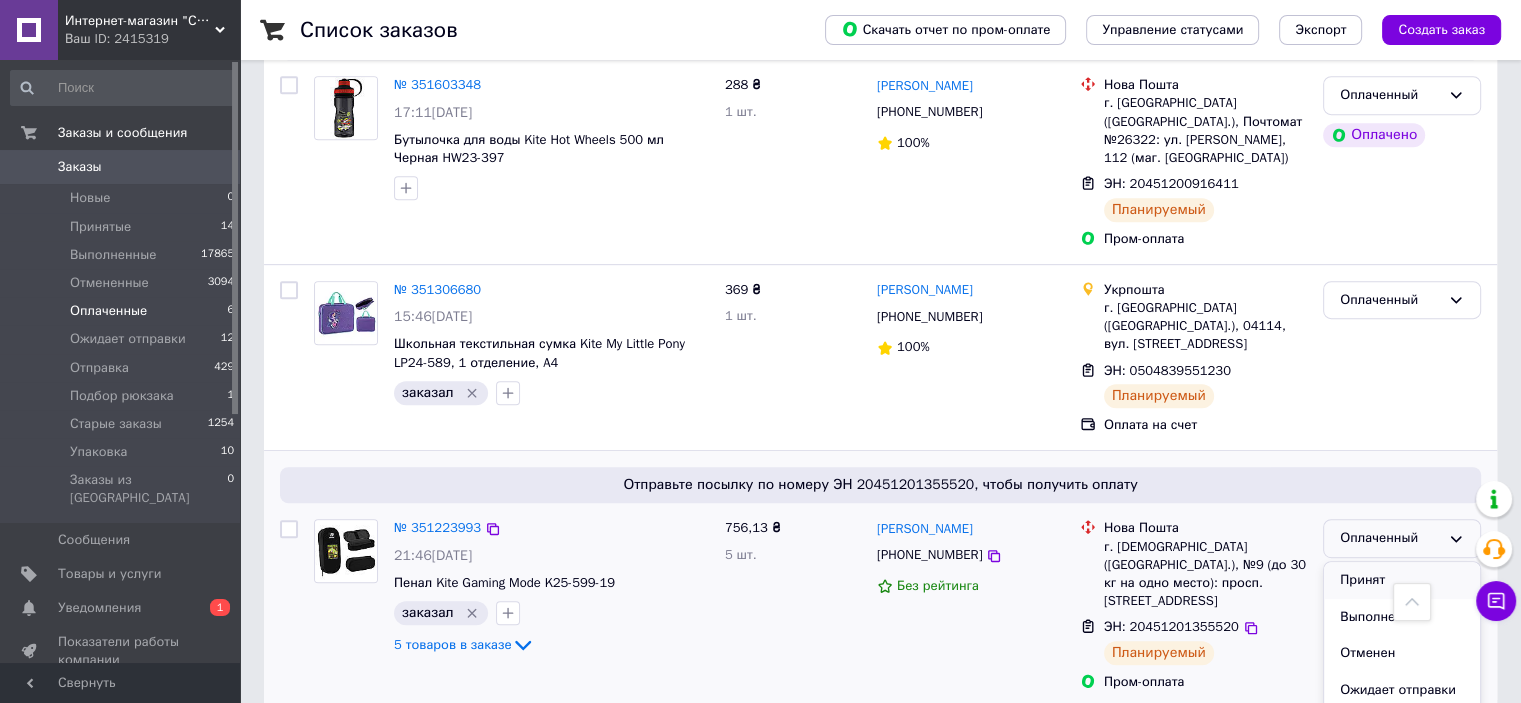 scroll, scrollTop: 964, scrollLeft: 0, axis: vertical 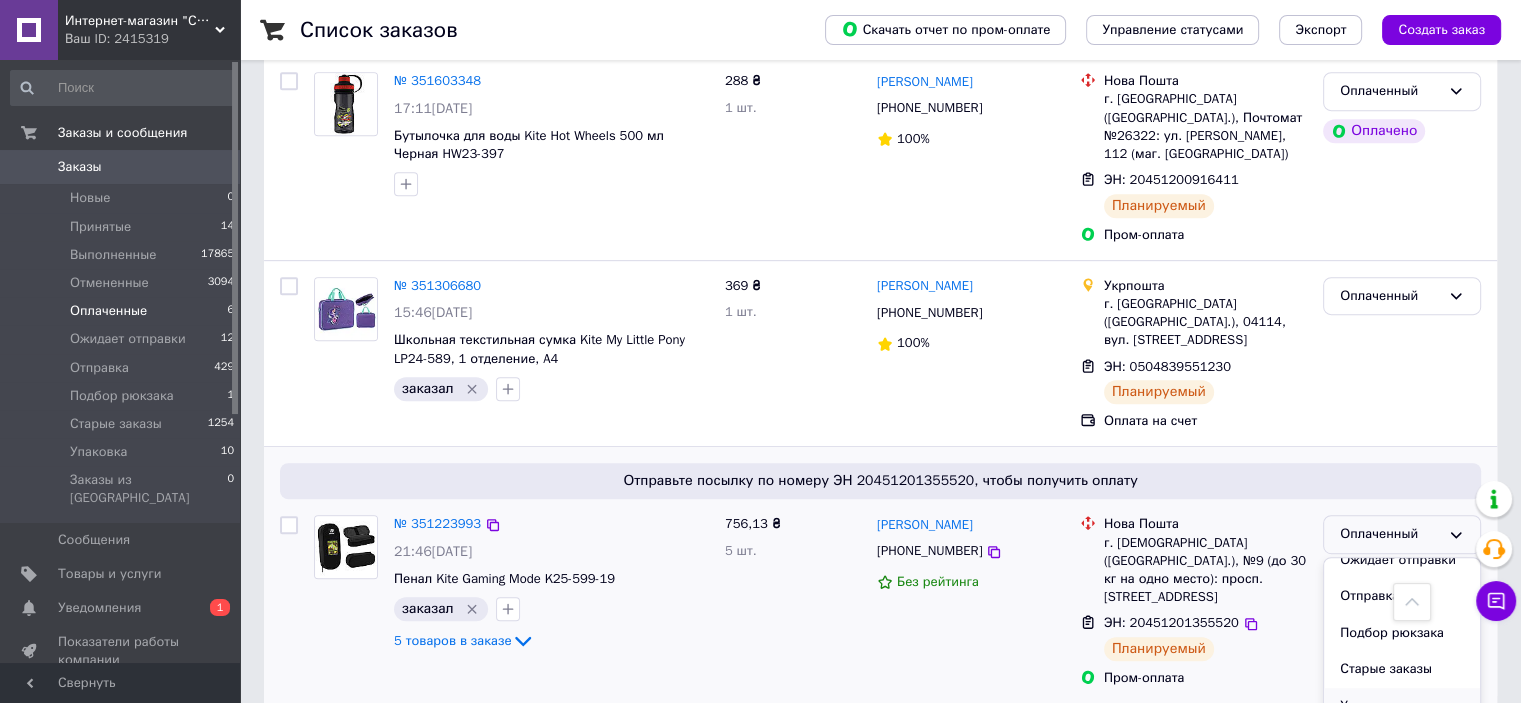 click on "Упаковка" at bounding box center [1402, 706] 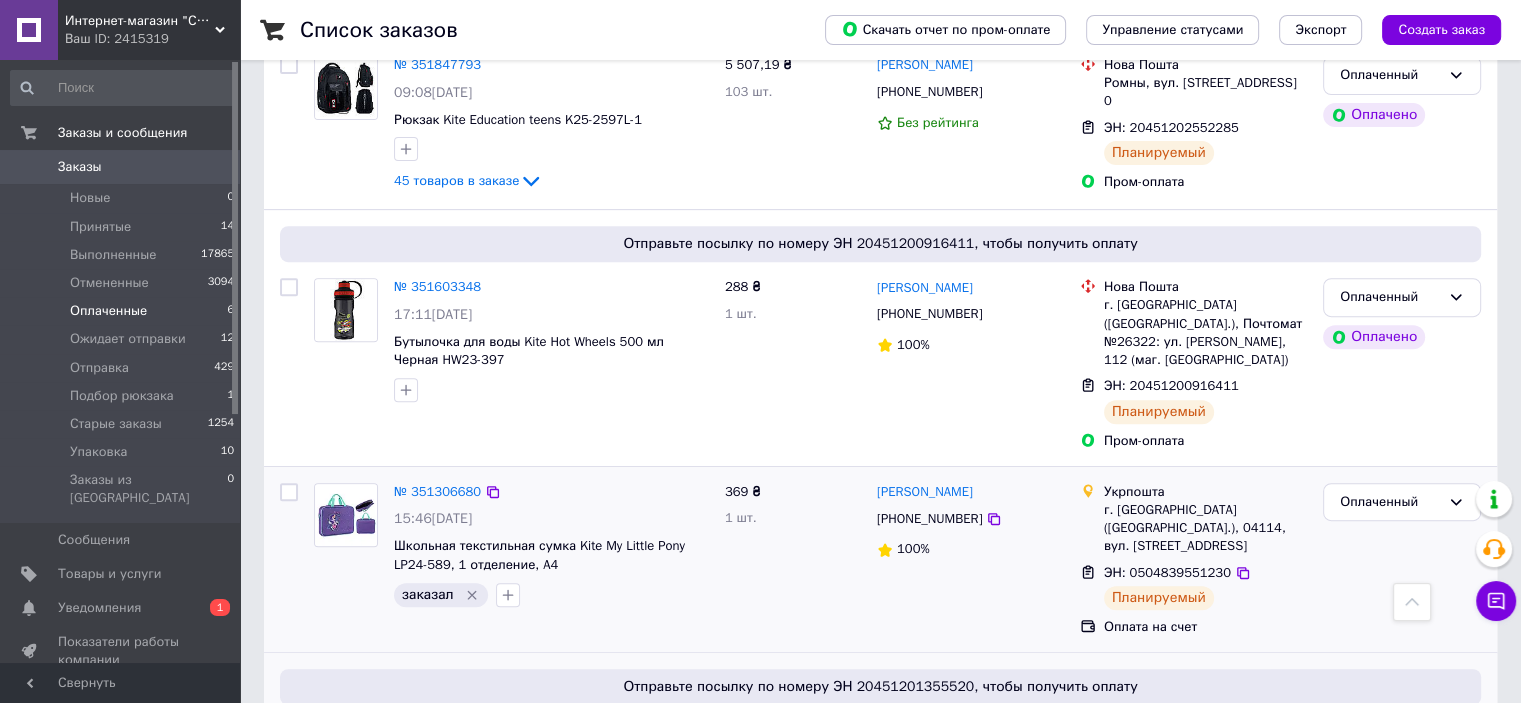 scroll, scrollTop: 749, scrollLeft: 0, axis: vertical 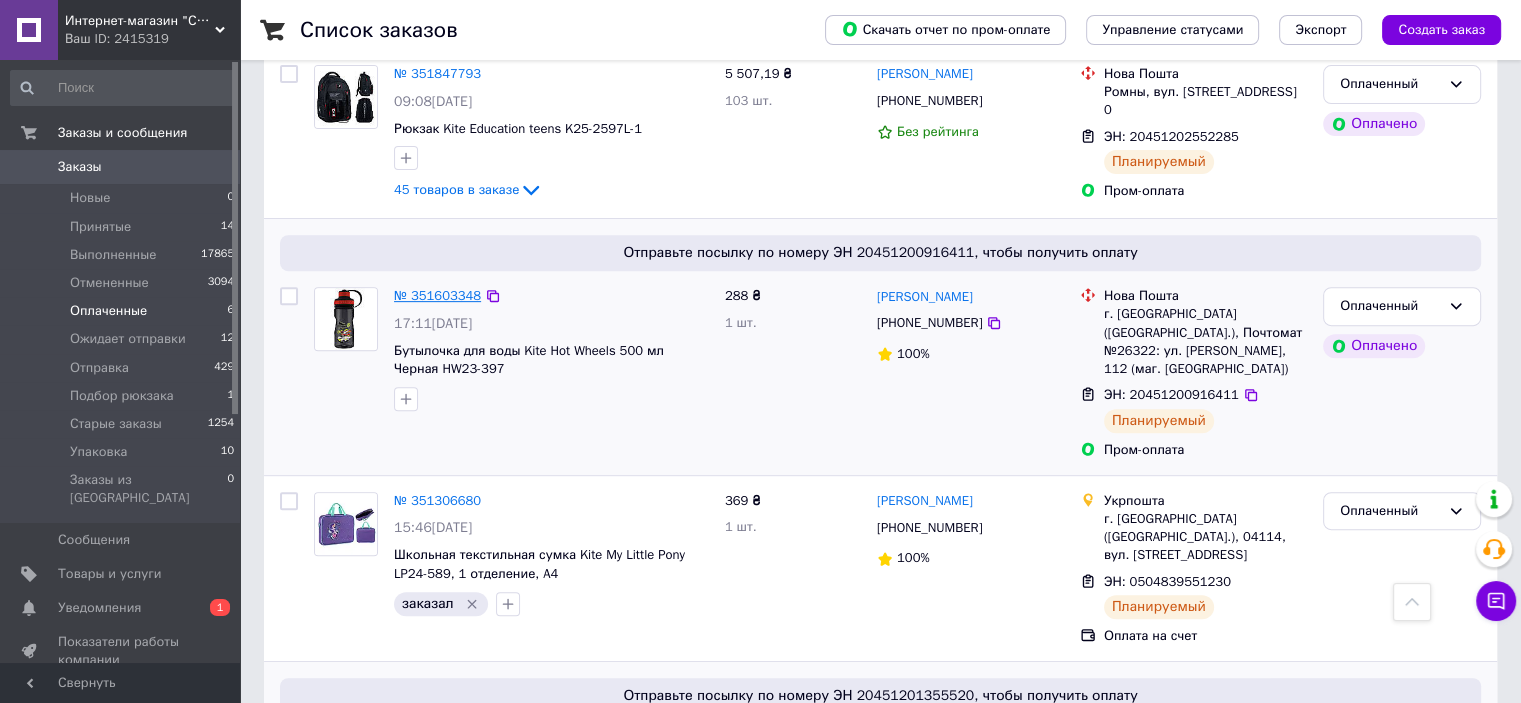click on "№ 351603348" at bounding box center (437, 295) 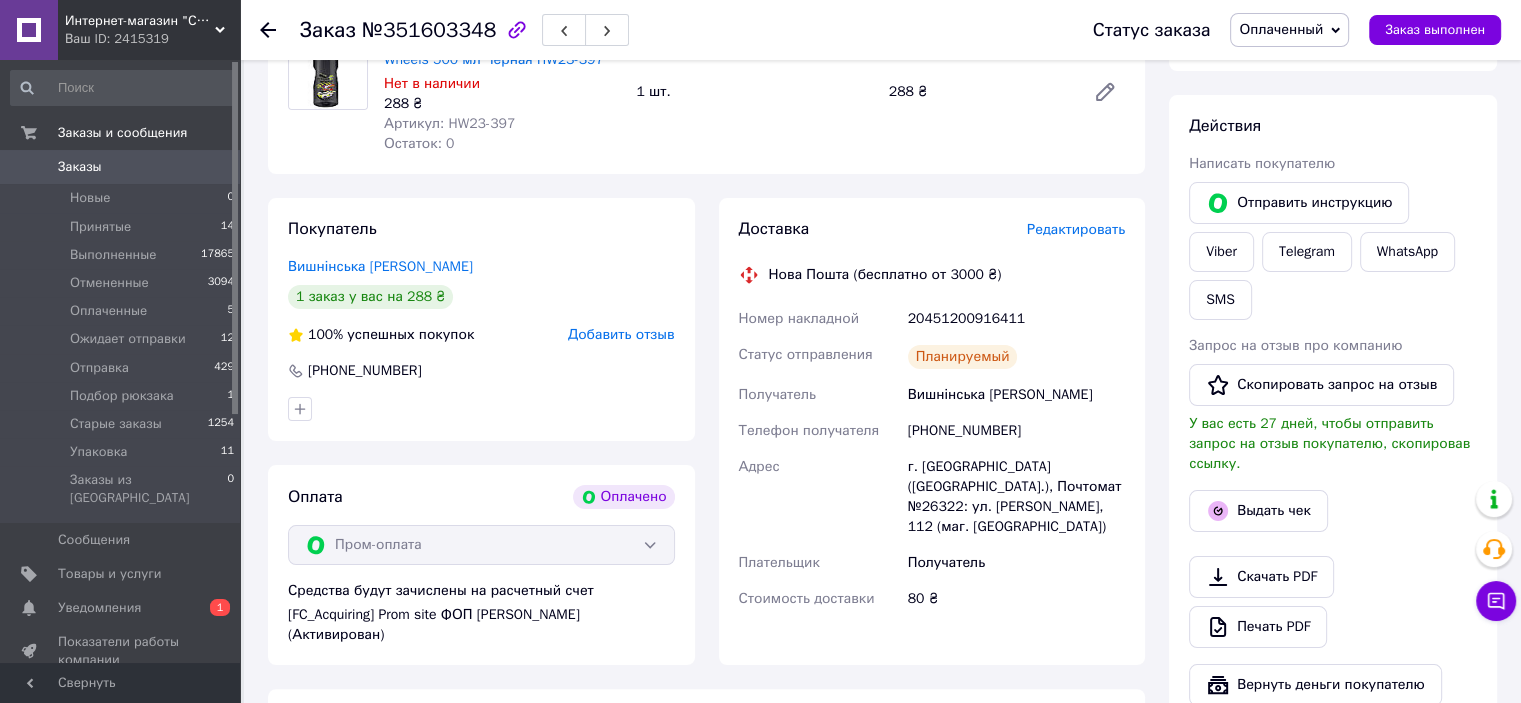 scroll, scrollTop: 49, scrollLeft: 0, axis: vertical 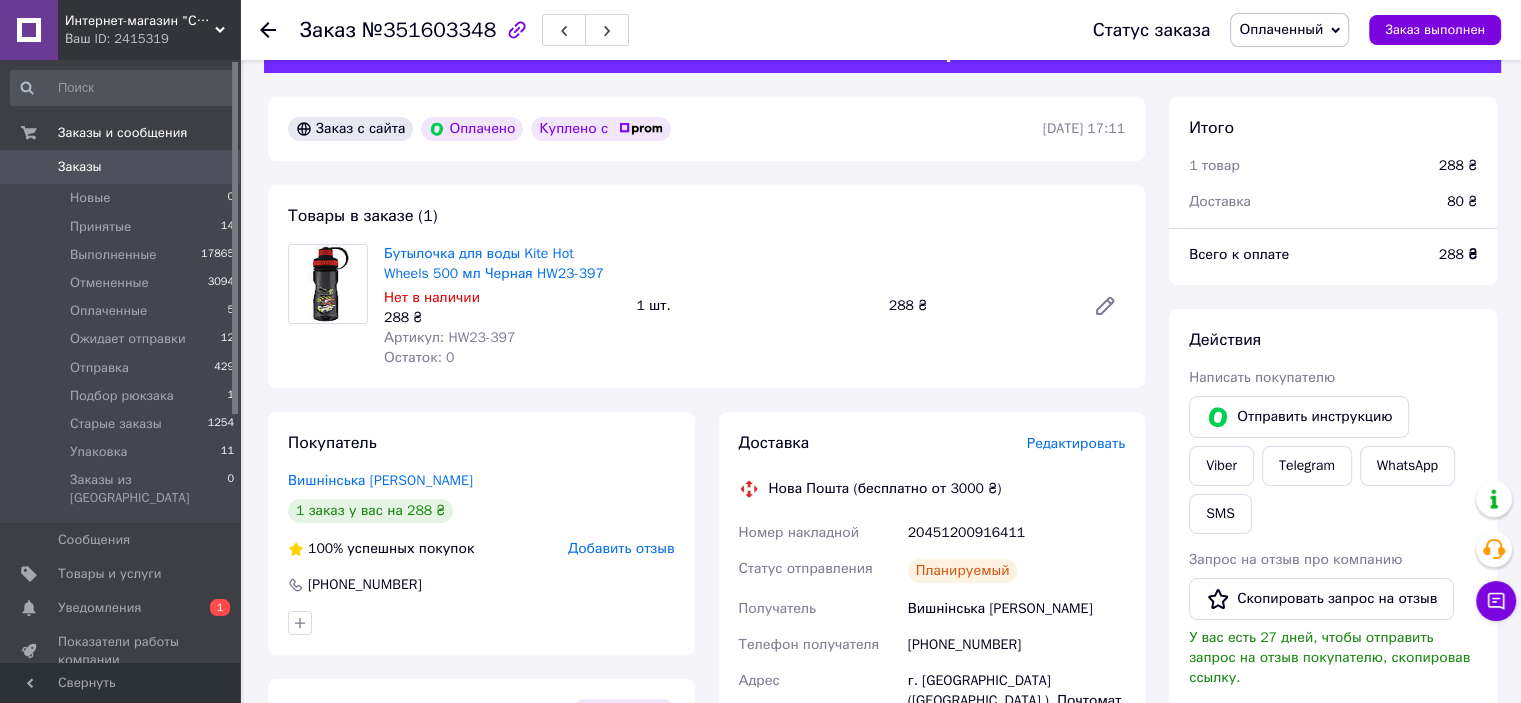 click on "Оплаченный" at bounding box center [1289, 30] 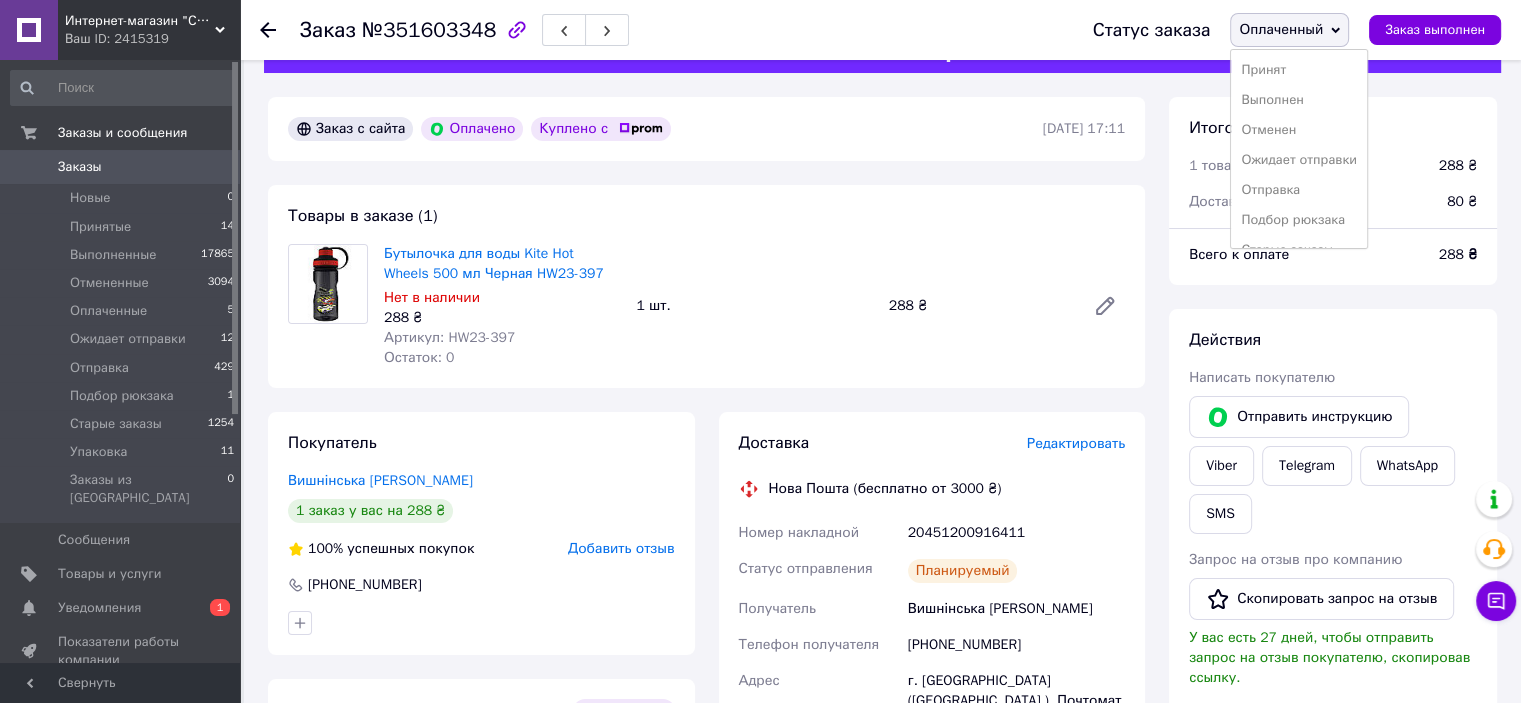 click on "Отменен" at bounding box center [1299, 130] 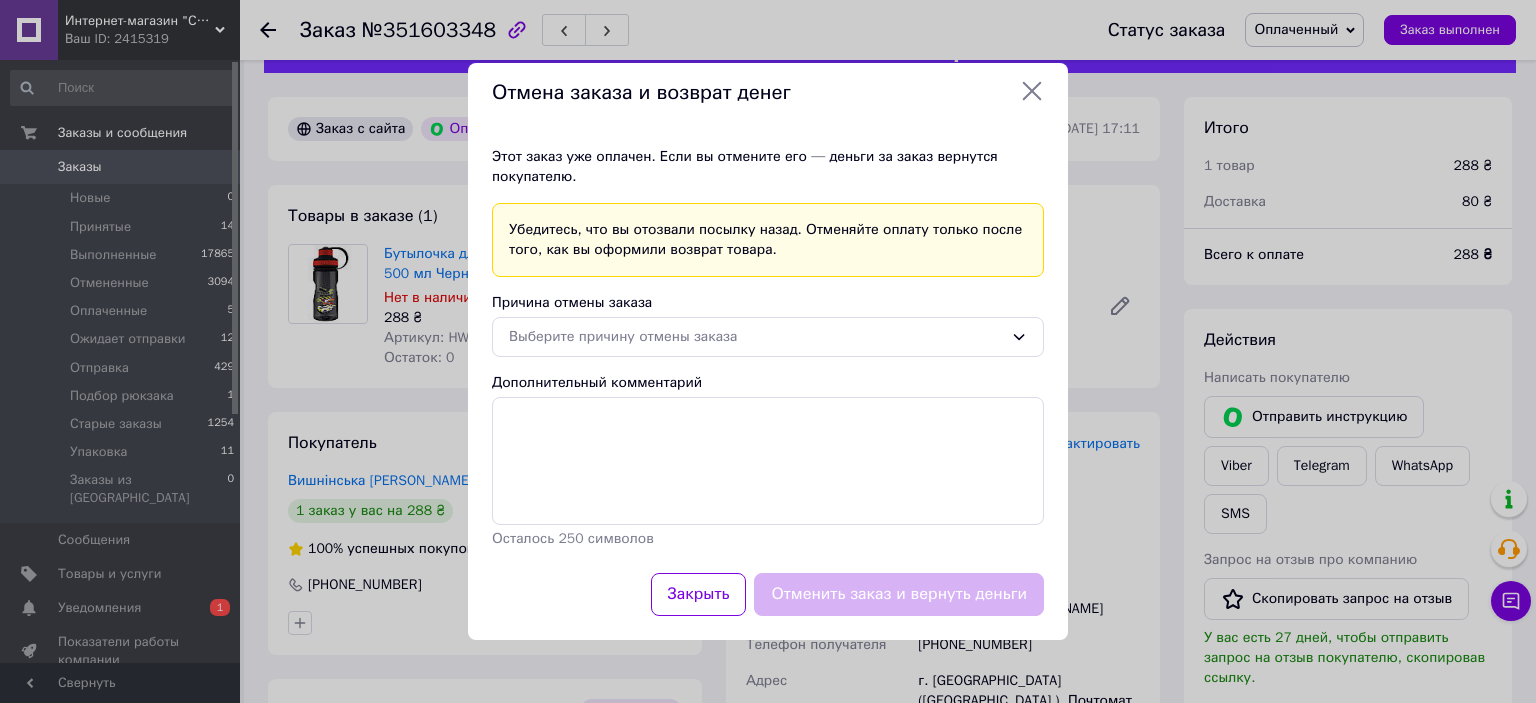 drag, startPoint x: 664, startPoint y: 333, endPoint x: 633, endPoint y: 359, distance: 40.459858 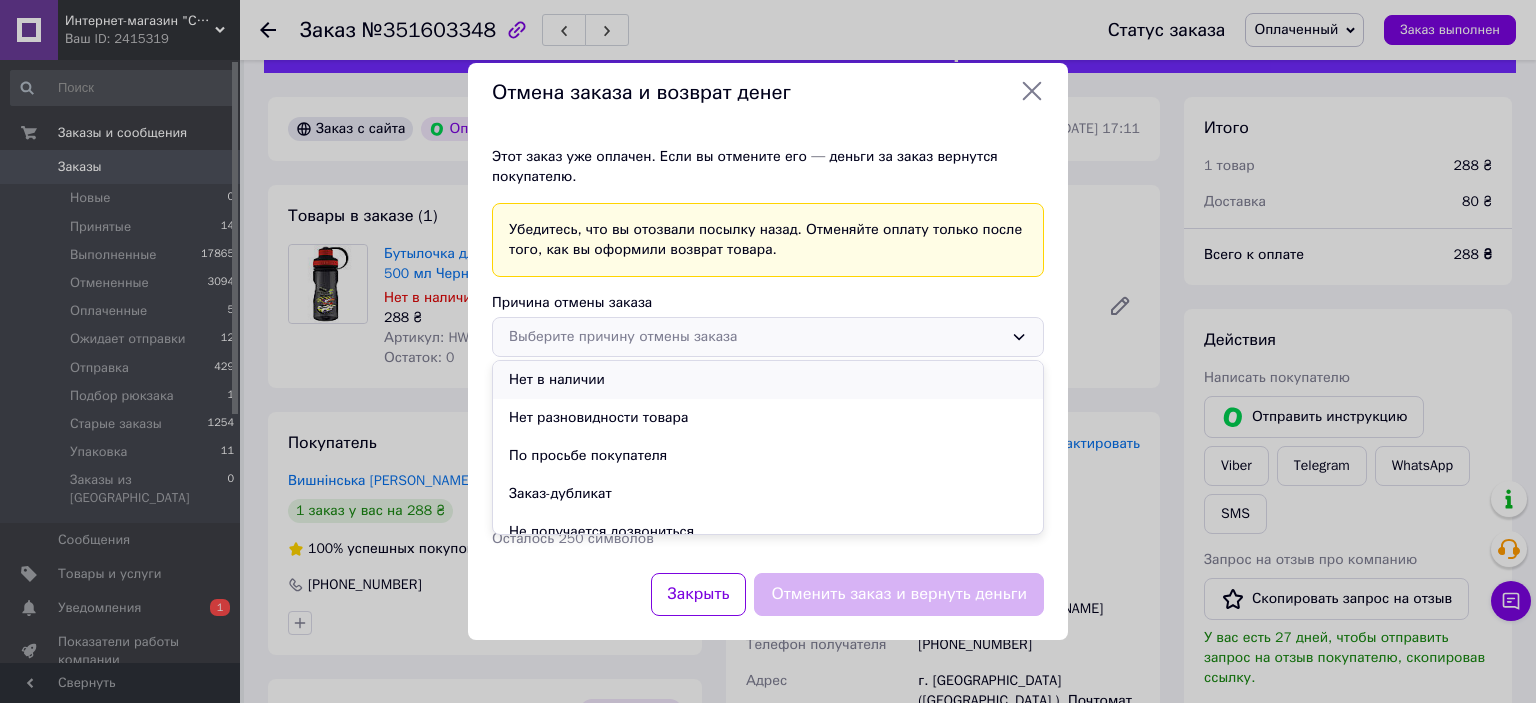 click on "Нет в наличии" at bounding box center (768, 380) 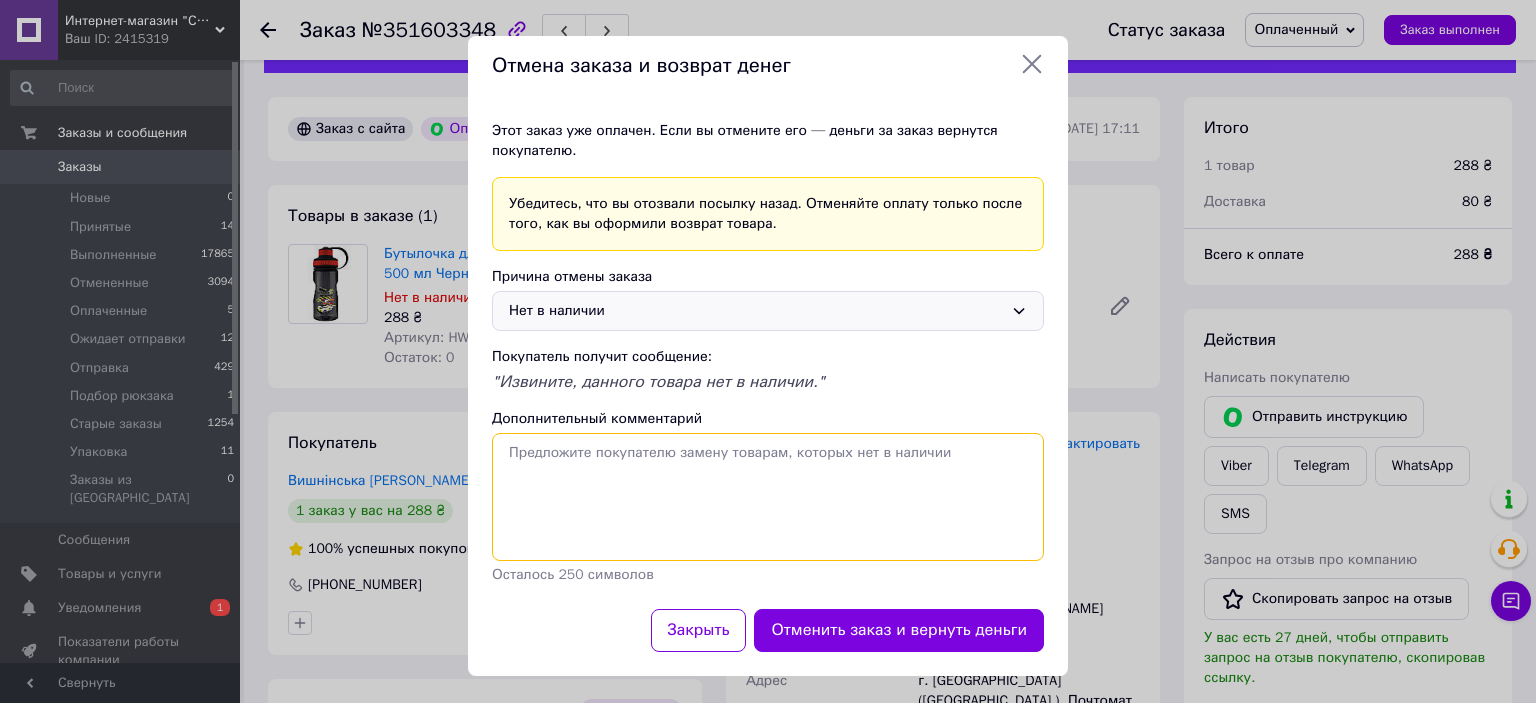 click on "Дополнительный комментарий" at bounding box center [768, 497] 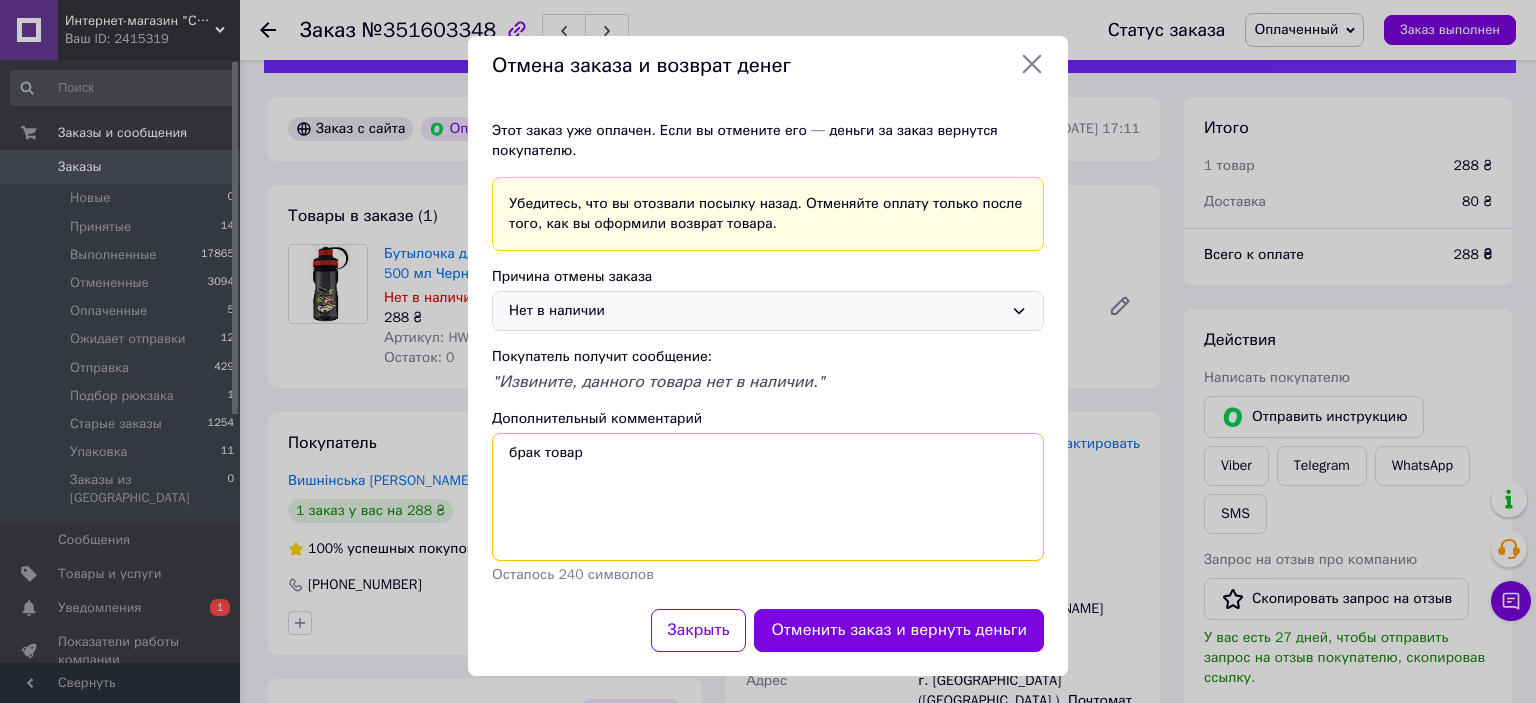 type on "брак товару" 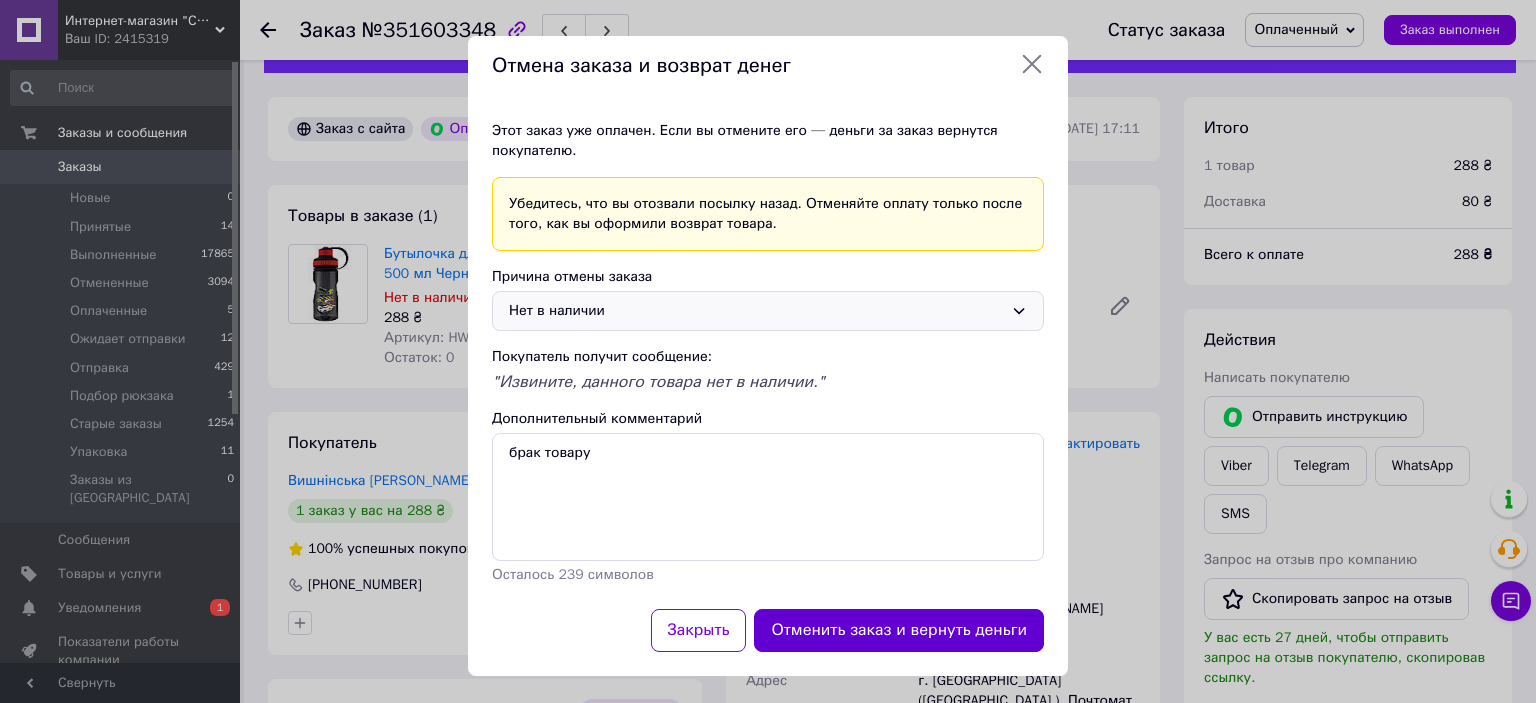 click on "Отменить заказ и вернуть деньги" at bounding box center [899, 630] 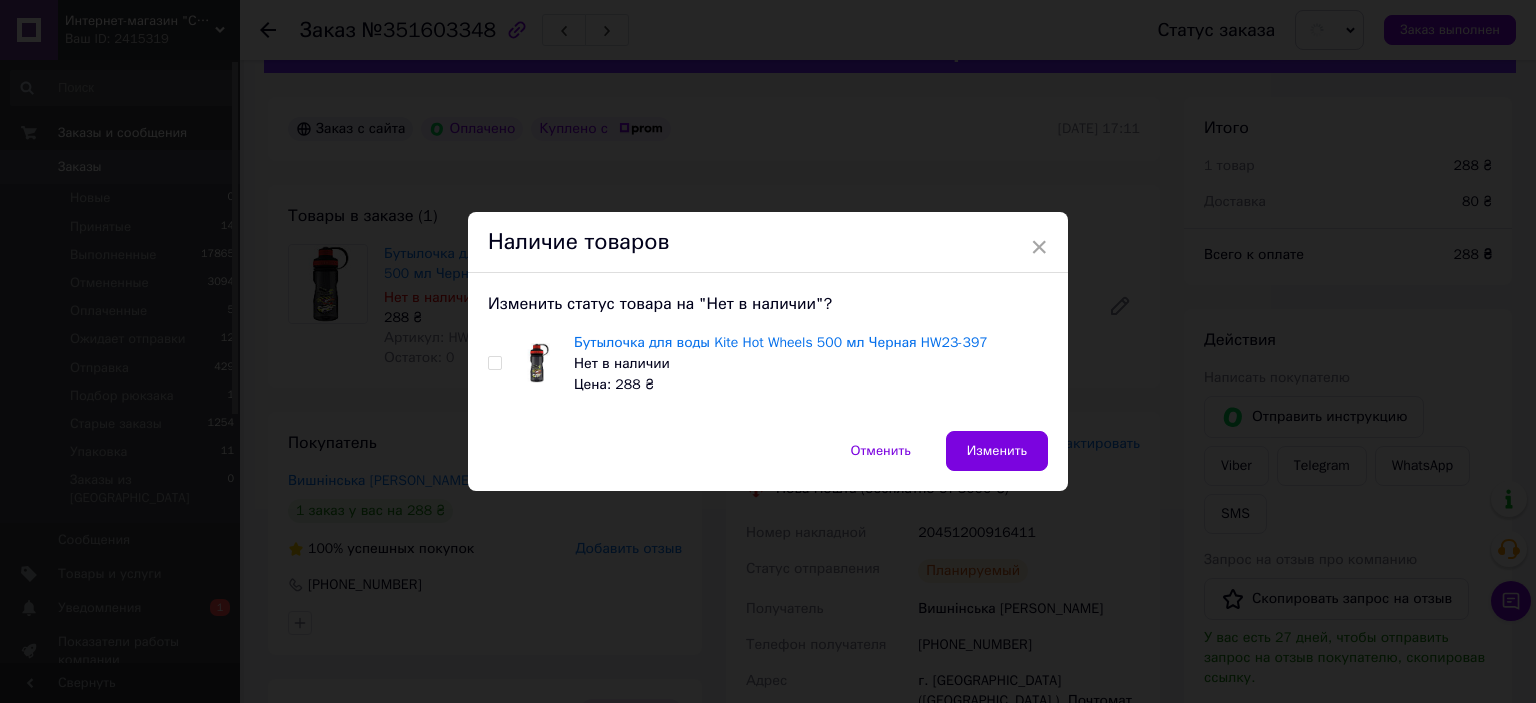 click at bounding box center [494, 363] 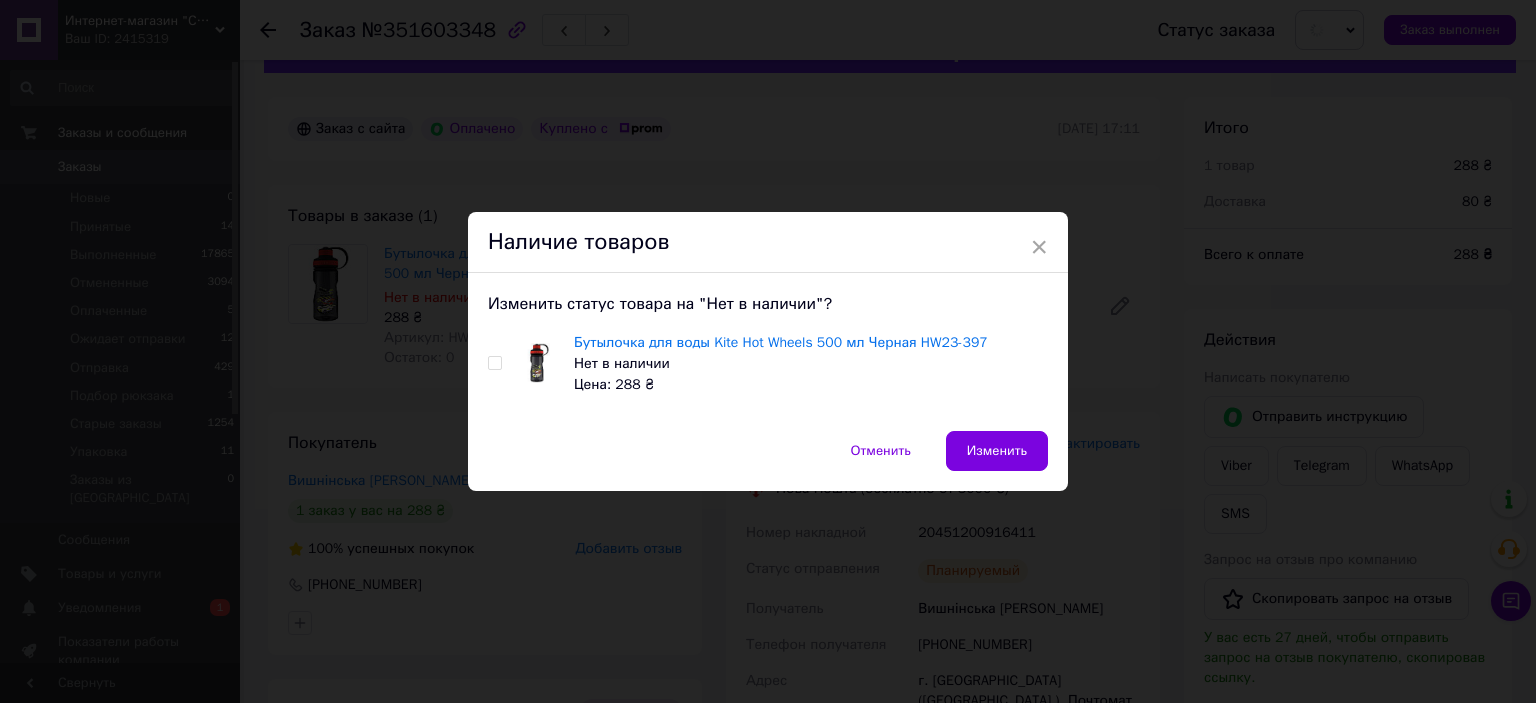 checkbox on "true" 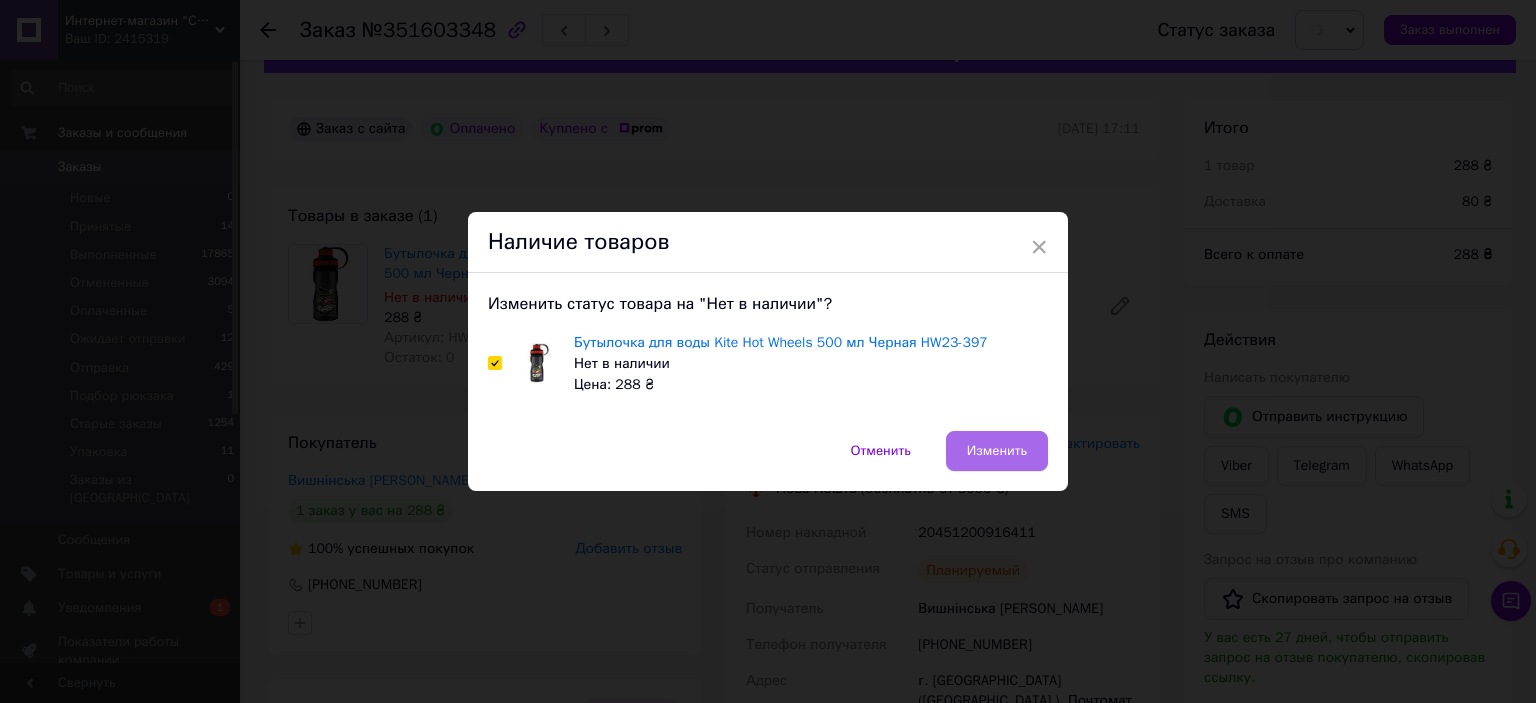 click on "Изменить" at bounding box center [997, 451] 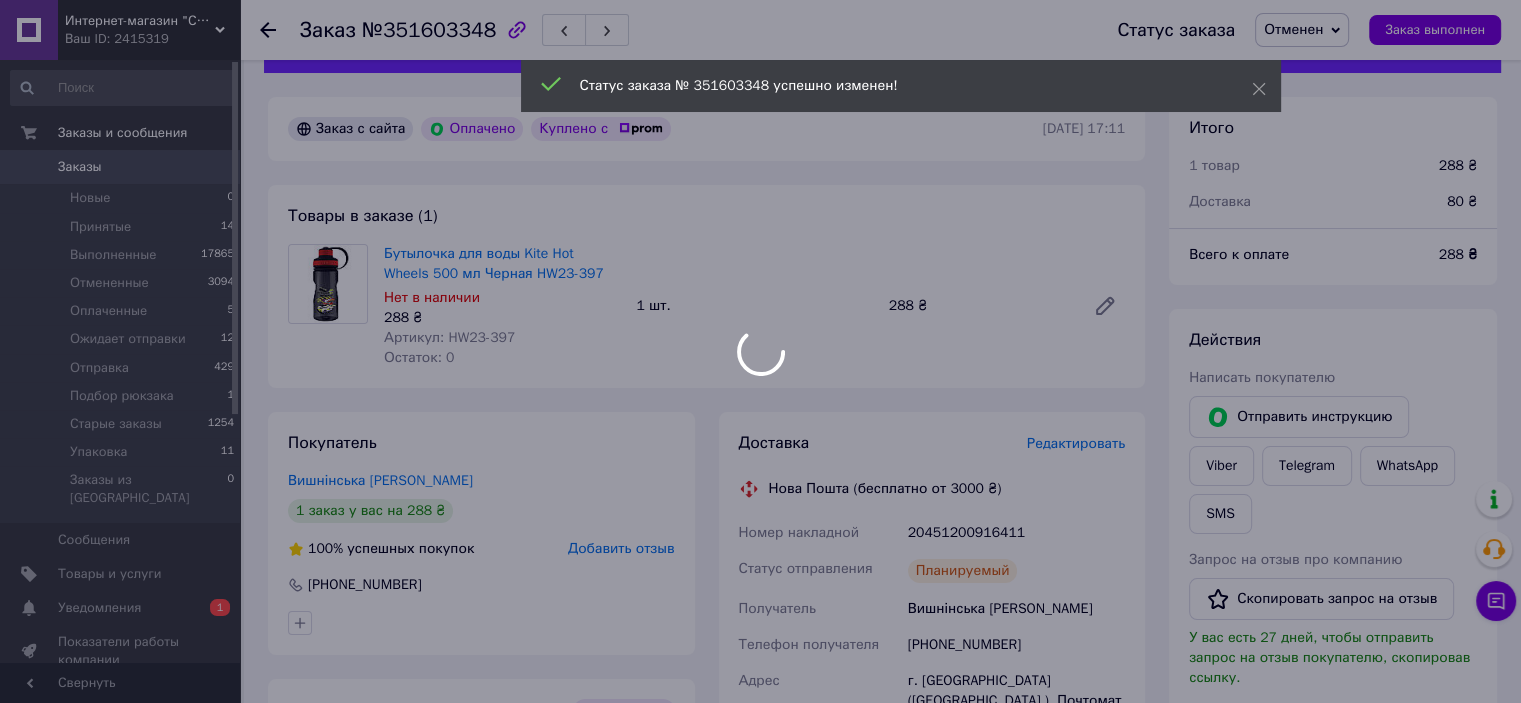 scroll, scrollTop: 0, scrollLeft: 0, axis: both 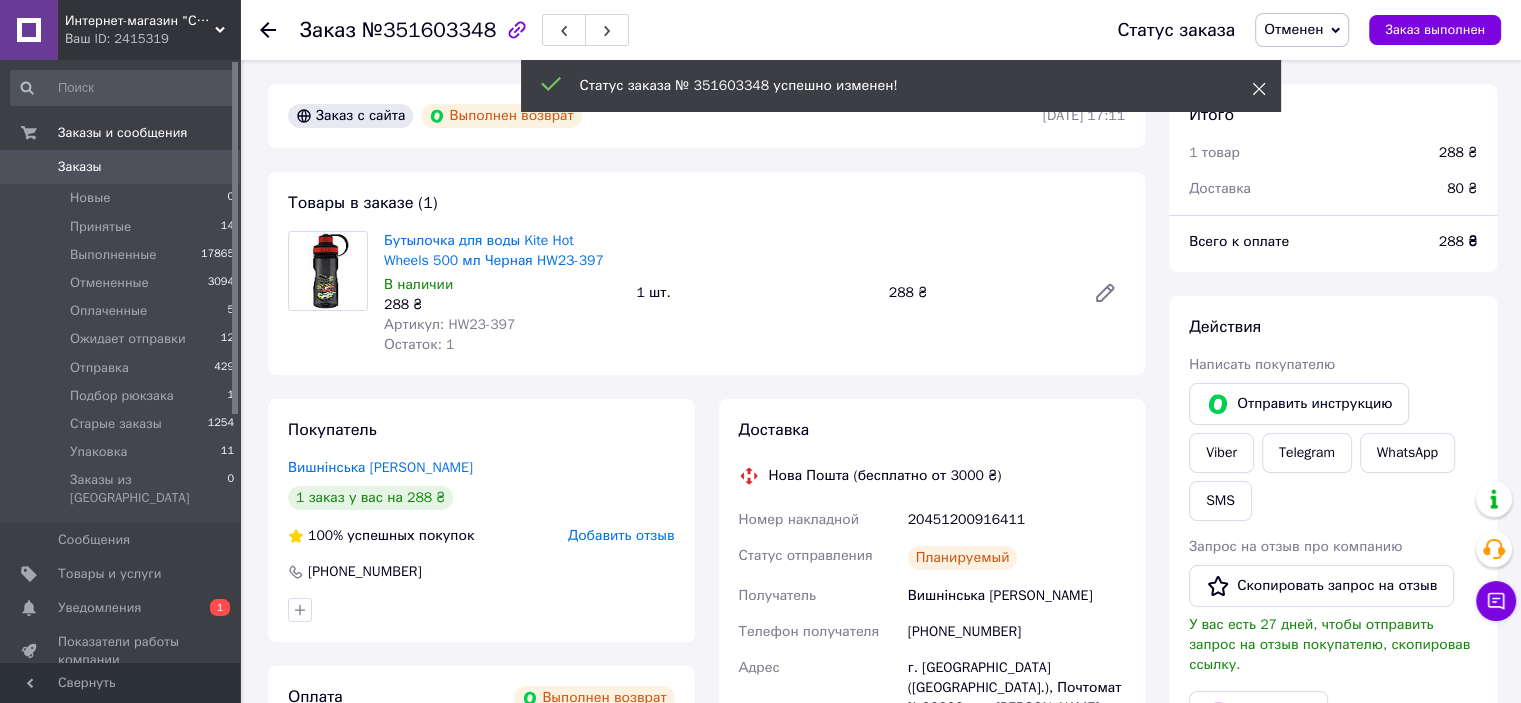 click 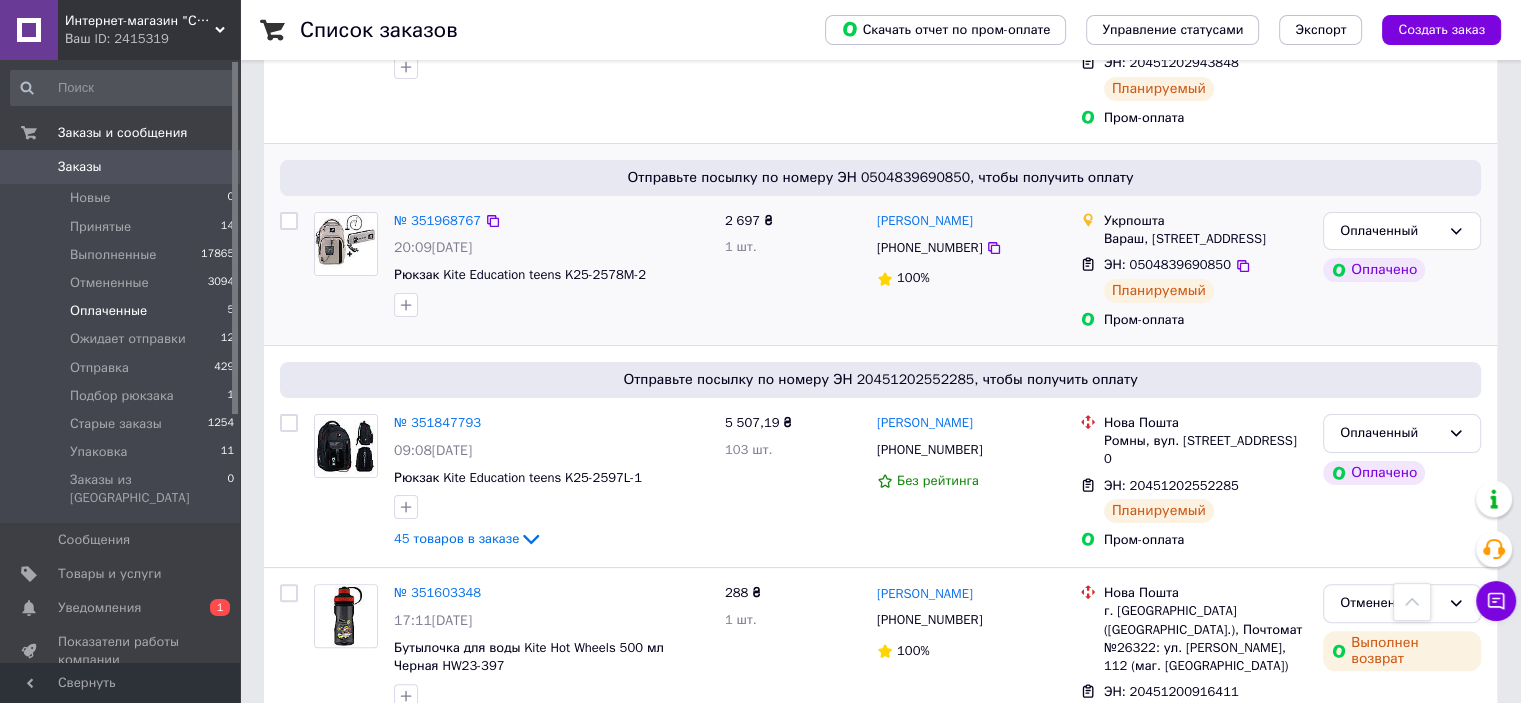 scroll, scrollTop: 600, scrollLeft: 0, axis: vertical 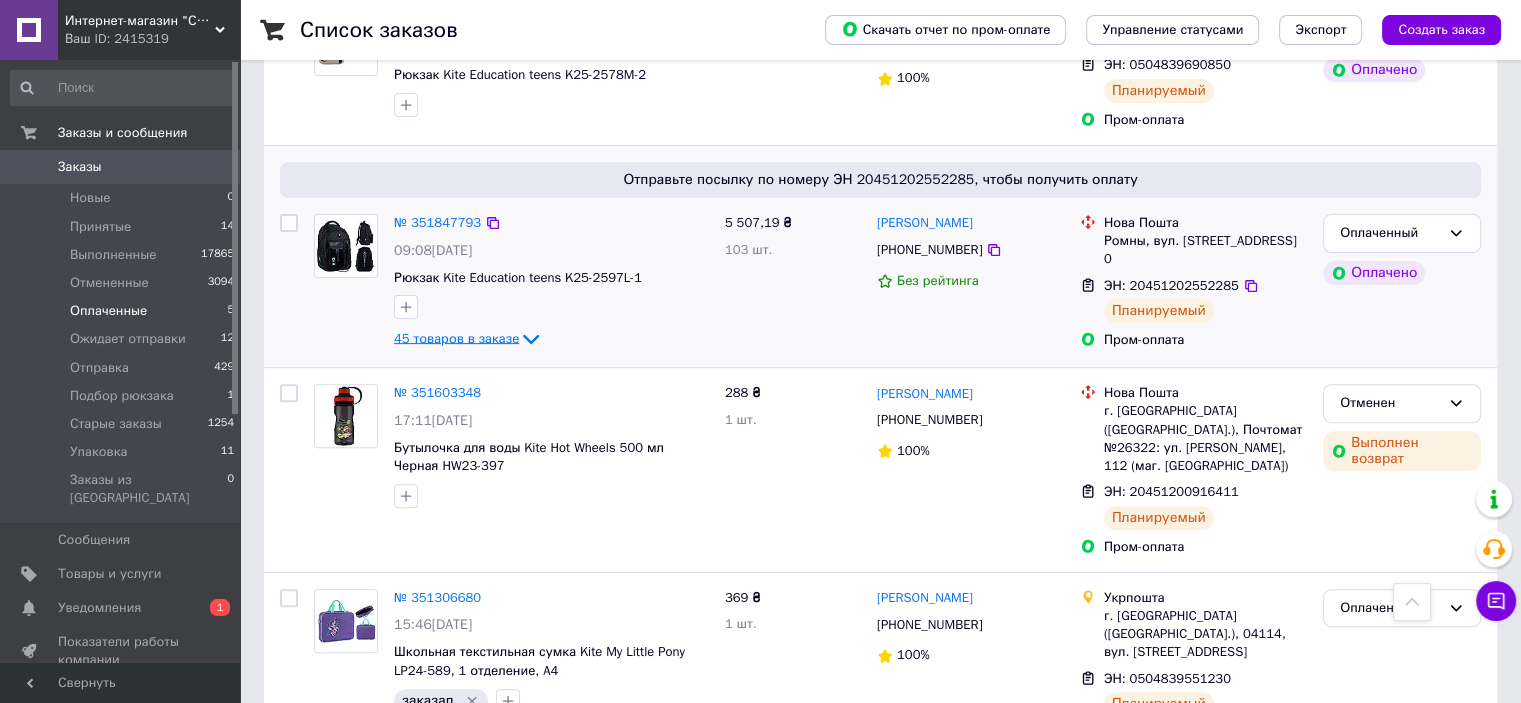 click on "45 товаров в заказе" at bounding box center [456, 338] 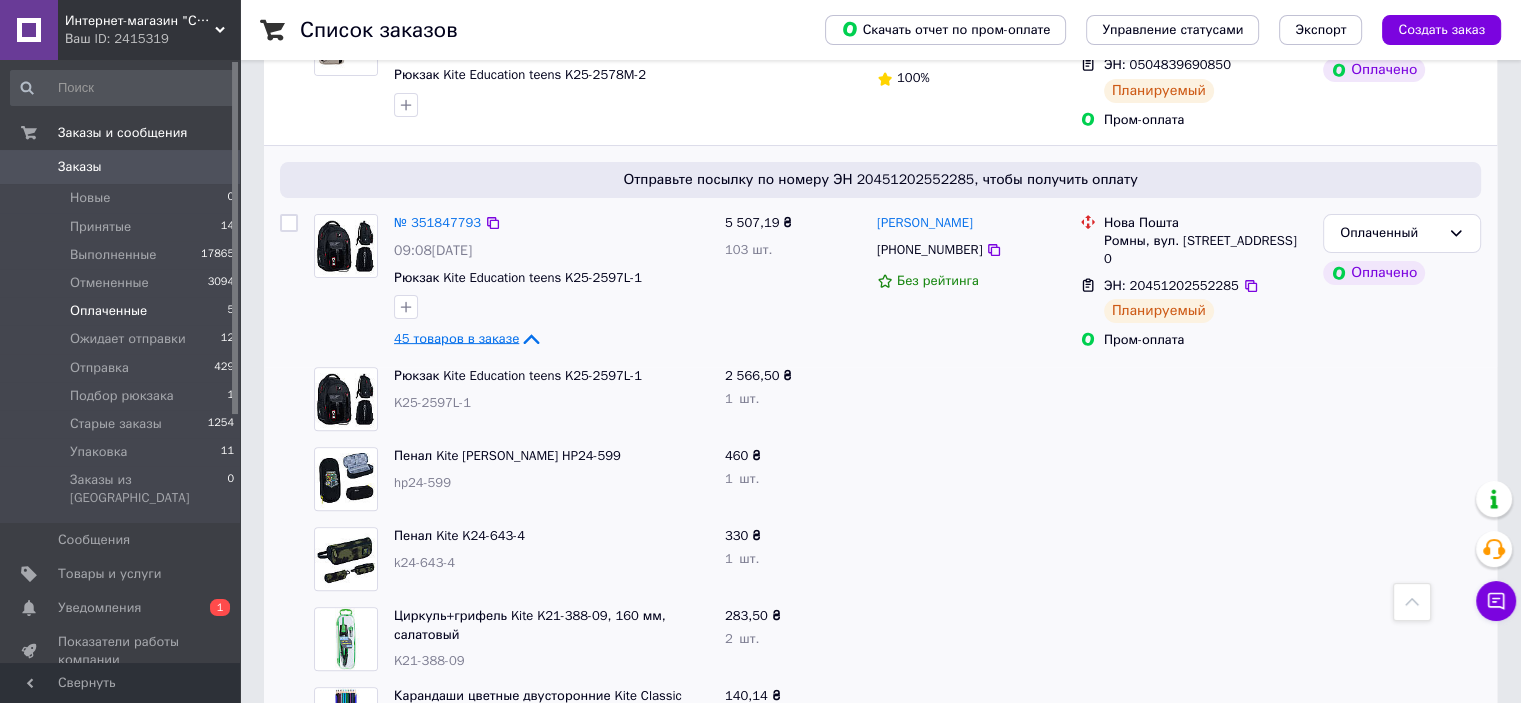 click on "45 товаров в заказе" at bounding box center (456, 338) 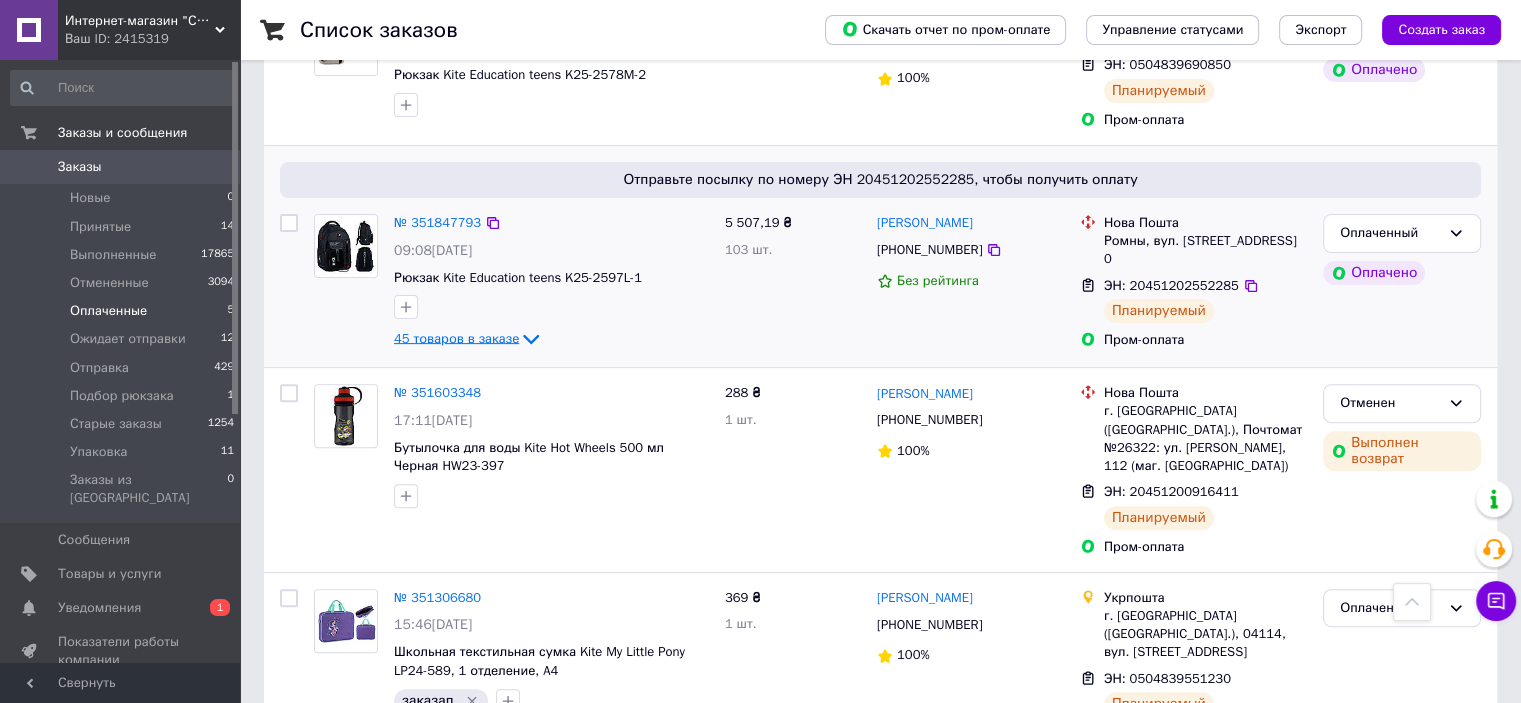 click on "45 товаров в заказе" at bounding box center [456, 338] 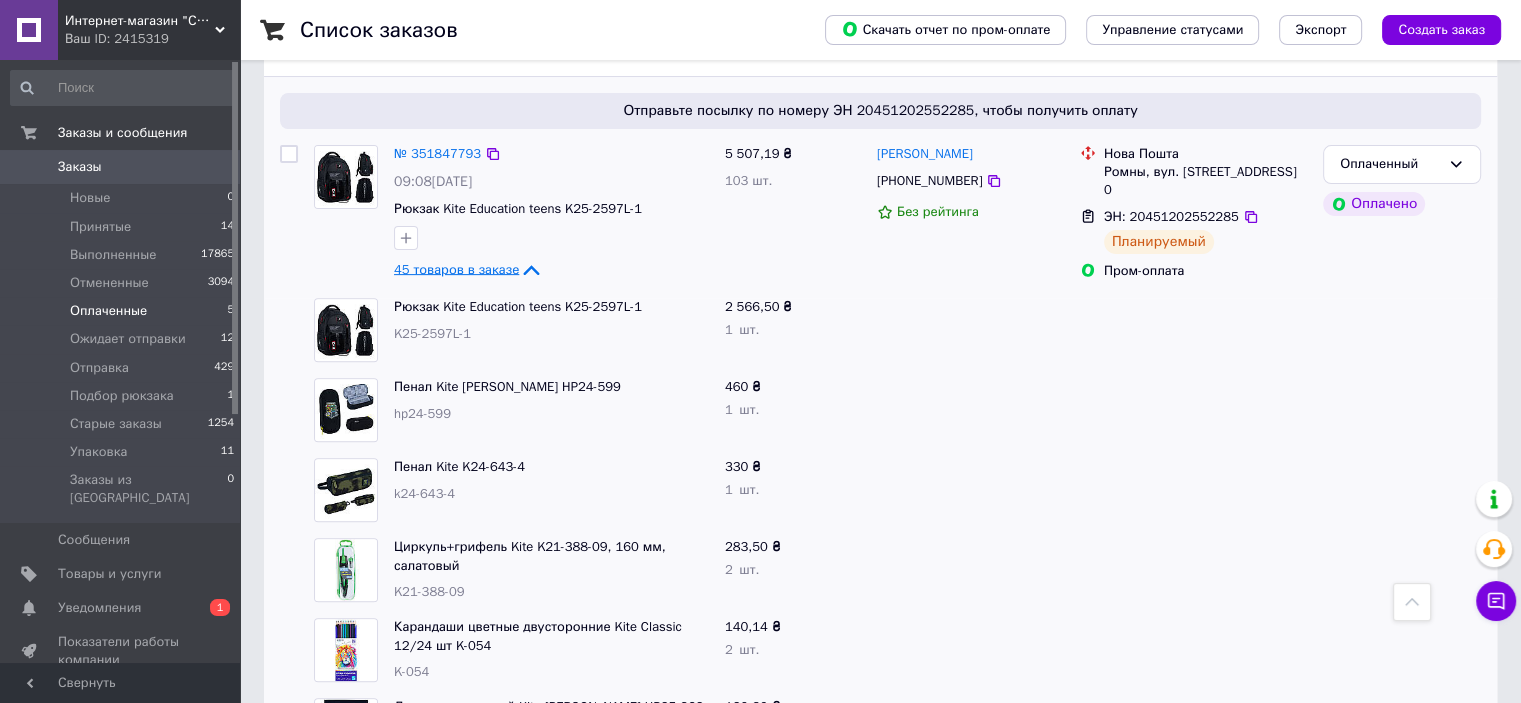 scroll, scrollTop: 800, scrollLeft: 0, axis: vertical 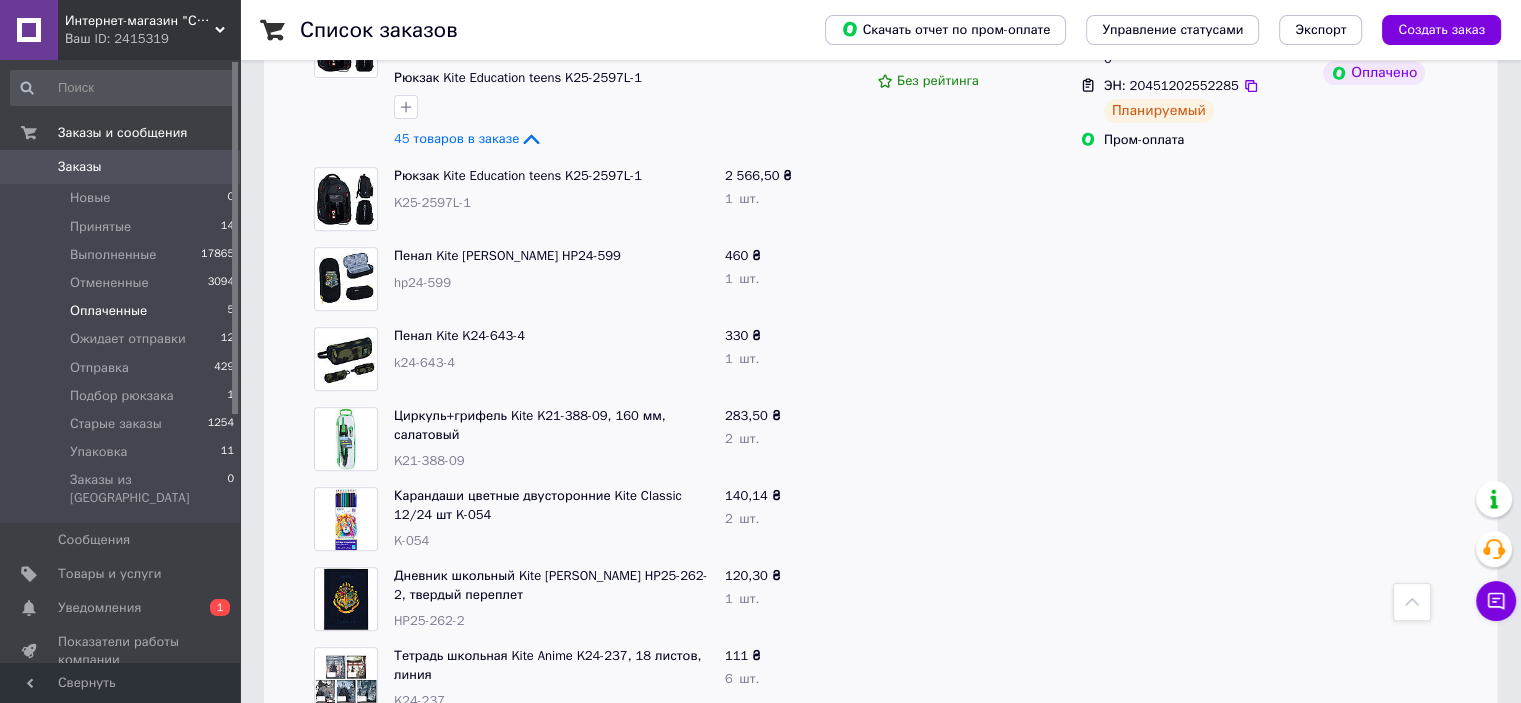 drag, startPoint x: 504, startPoint y: 160, endPoint x: 468, endPoint y: 183, distance: 42.72002 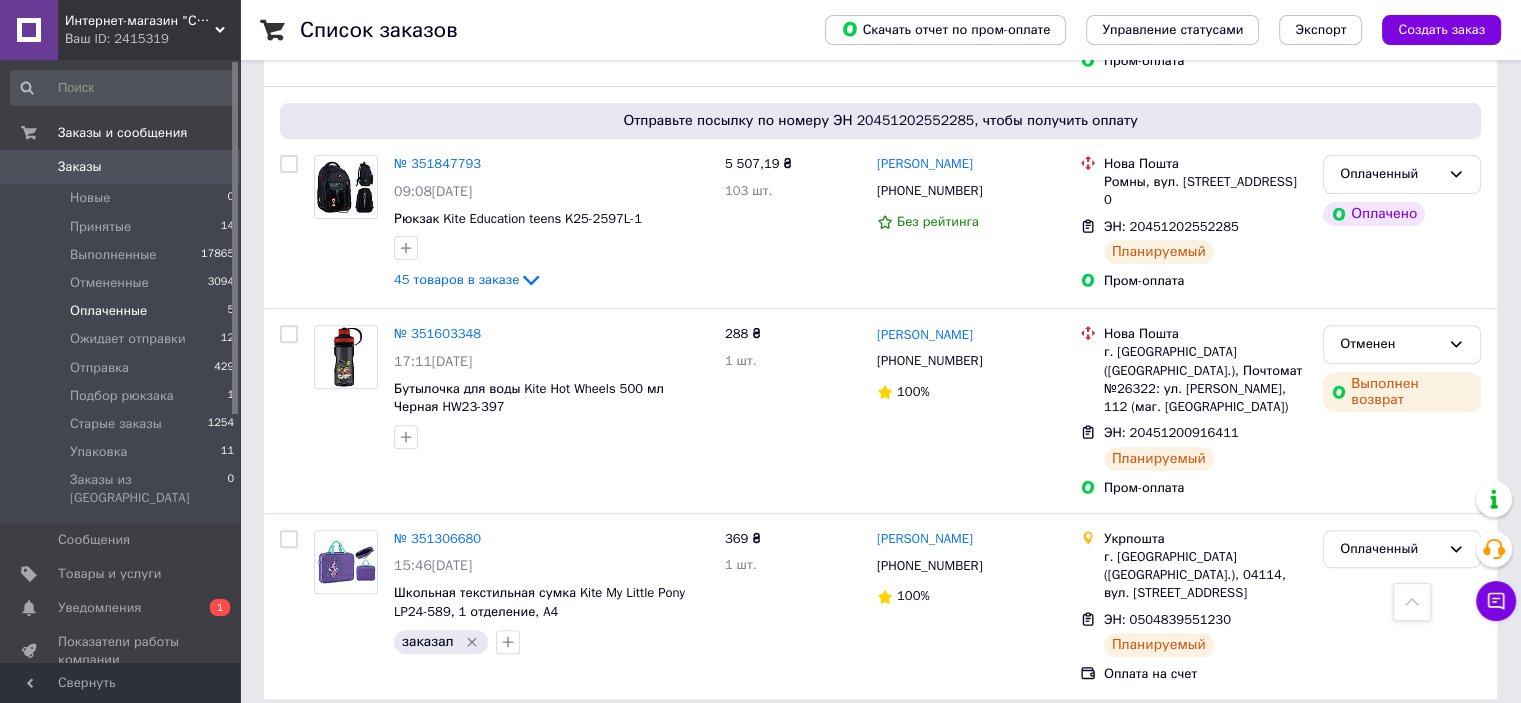 click on "0" at bounding box center (212, 167) 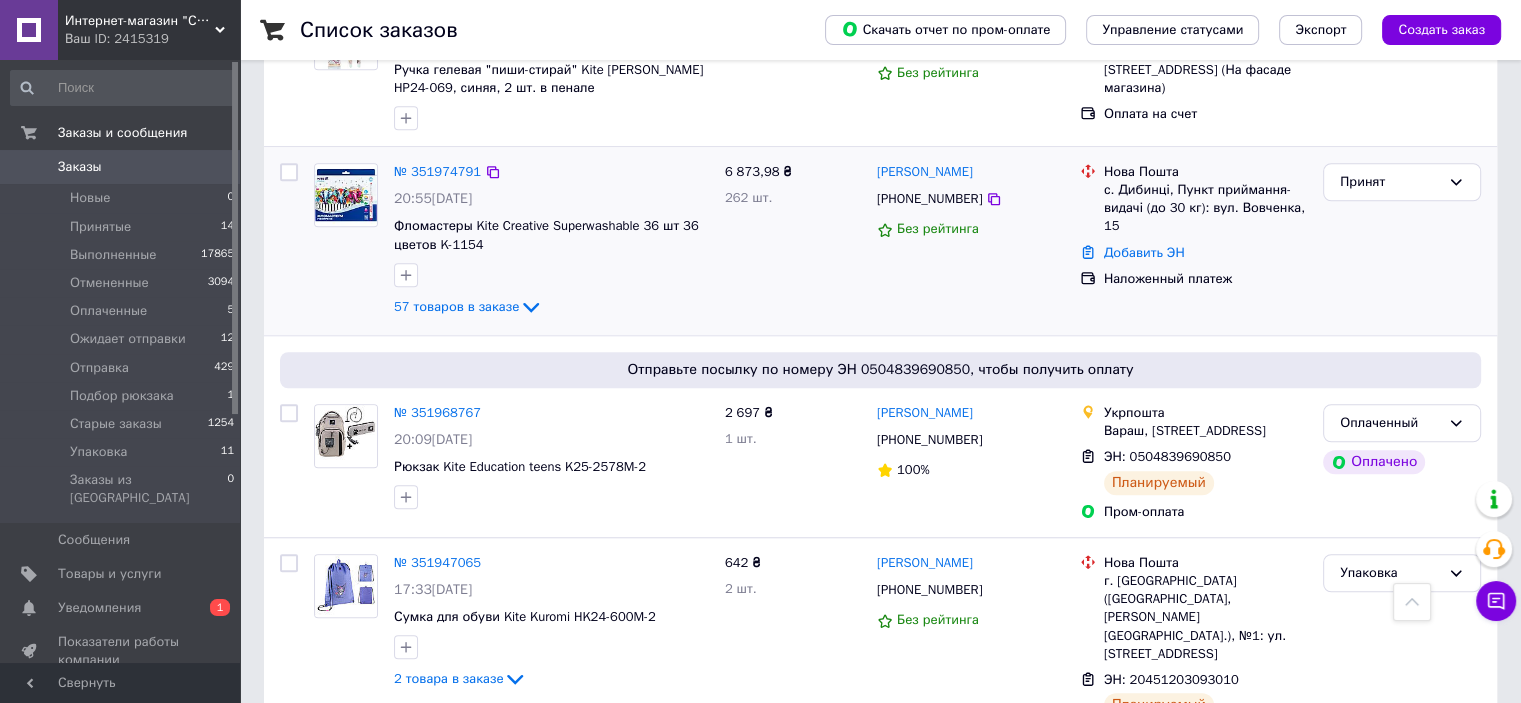 scroll, scrollTop: 1500, scrollLeft: 0, axis: vertical 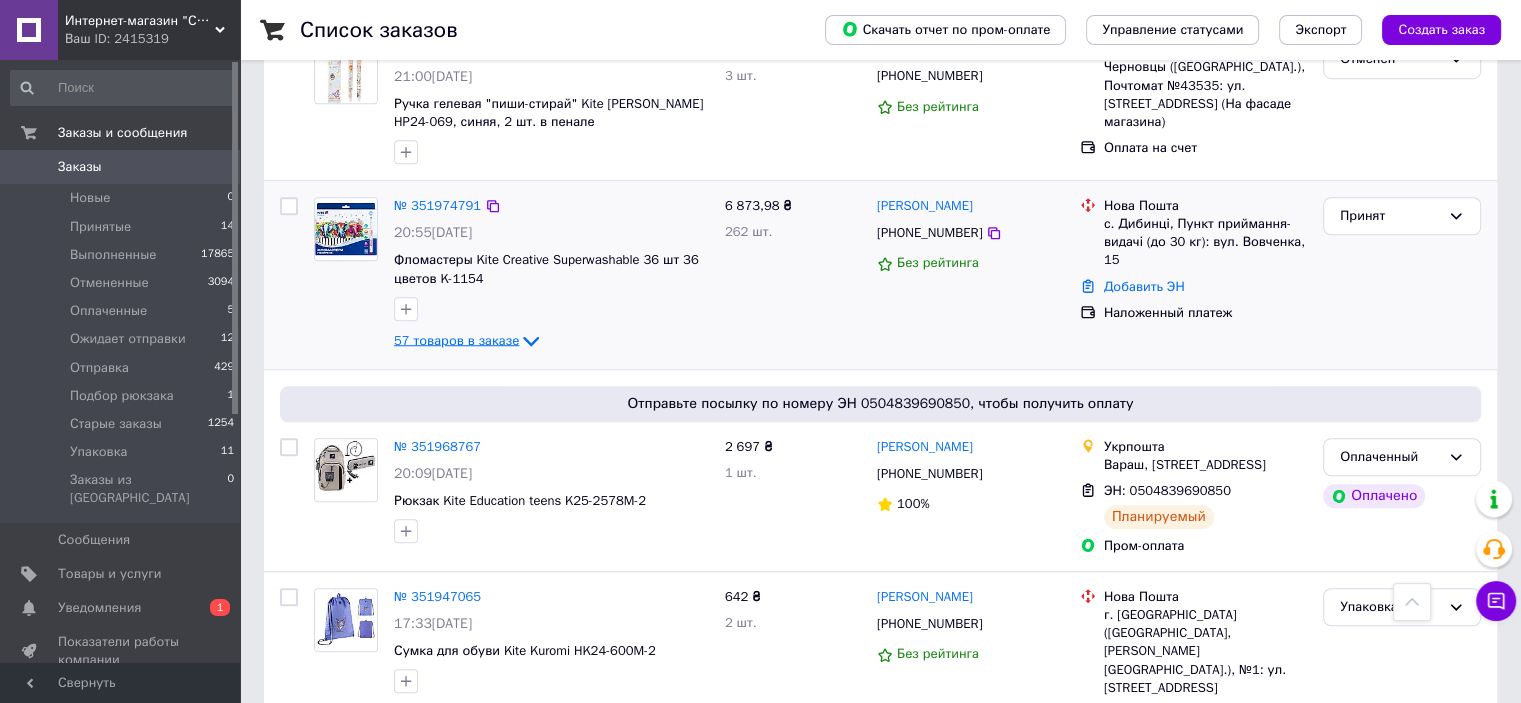 click on "57 товаров в заказе" at bounding box center [456, 339] 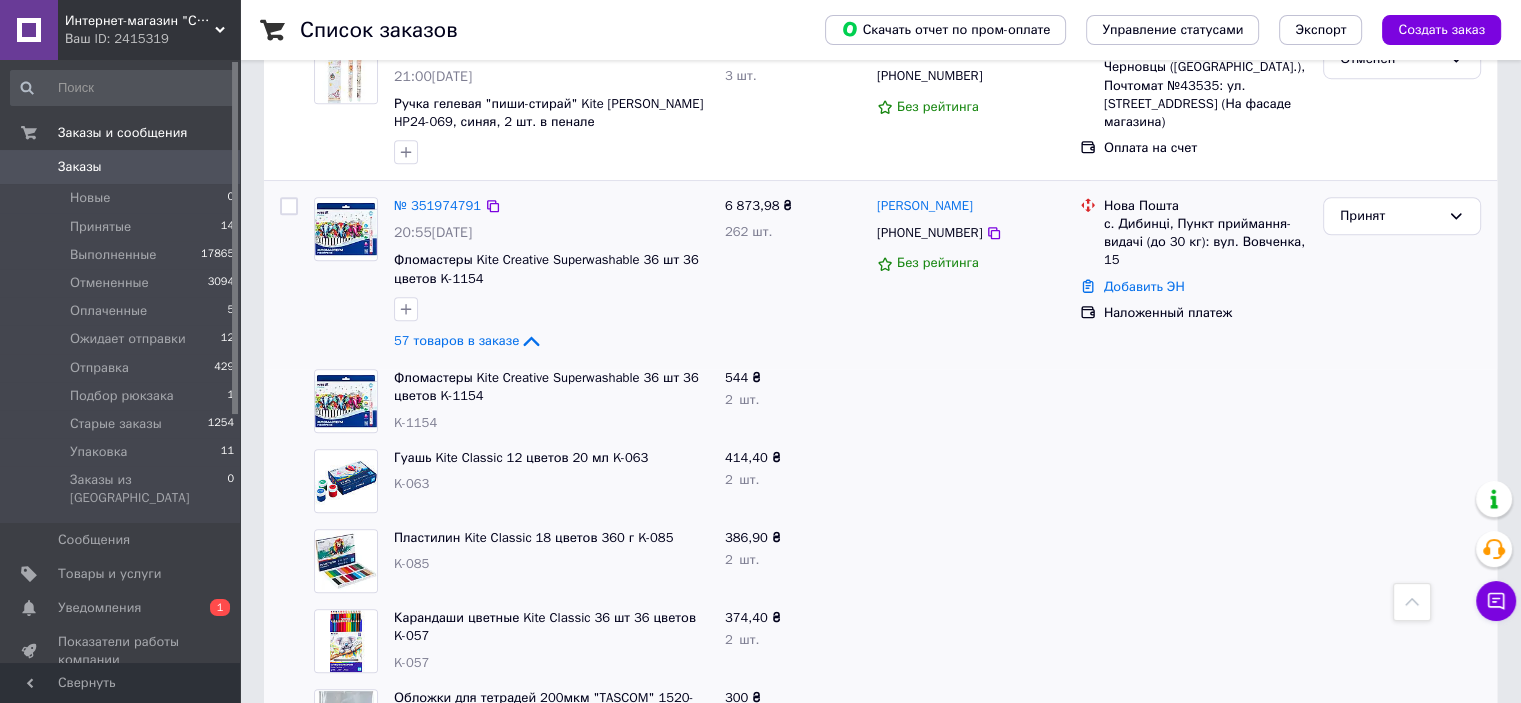 click on "[PHONE_NUMBER]" at bounding box center (970, 233) 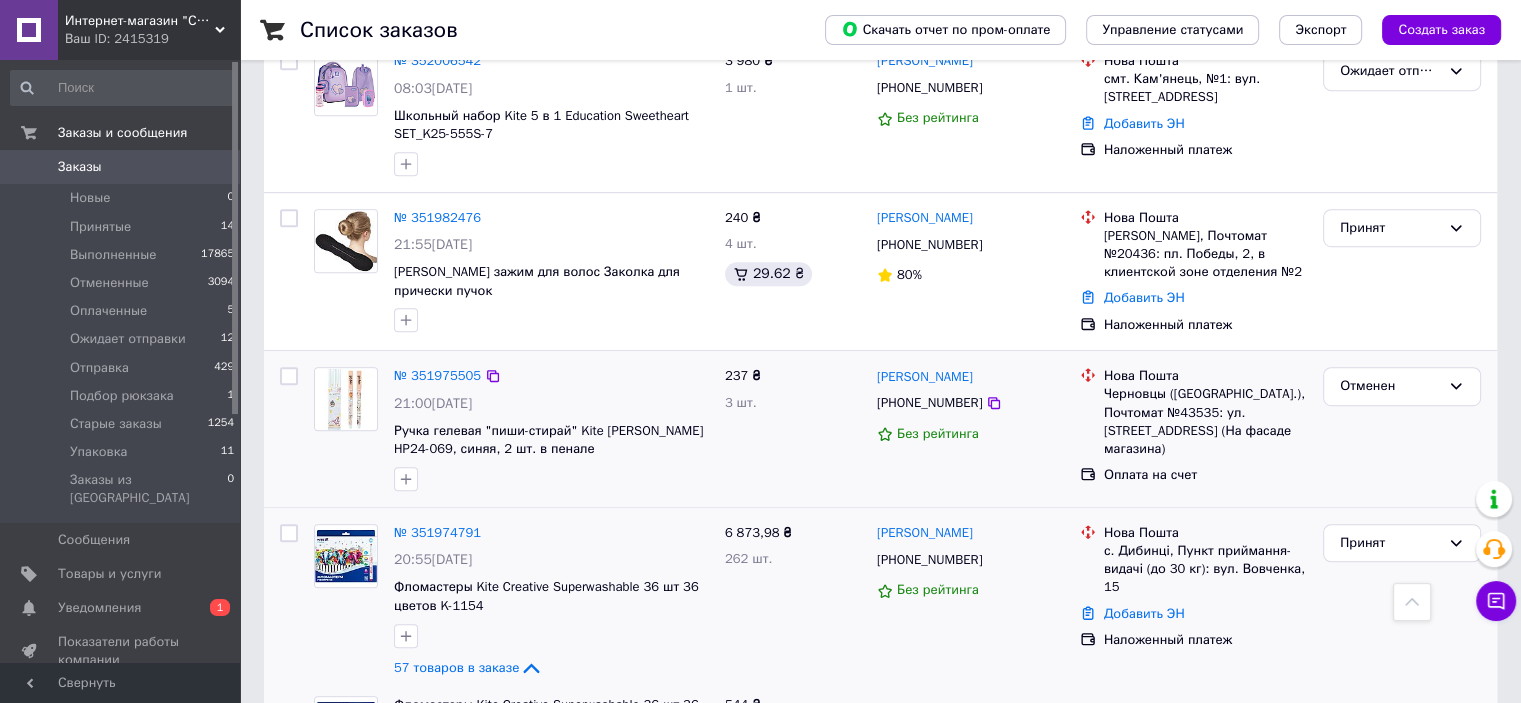 scroll, scrollTop: 1400, scrollLeft: 0, axis: vertical 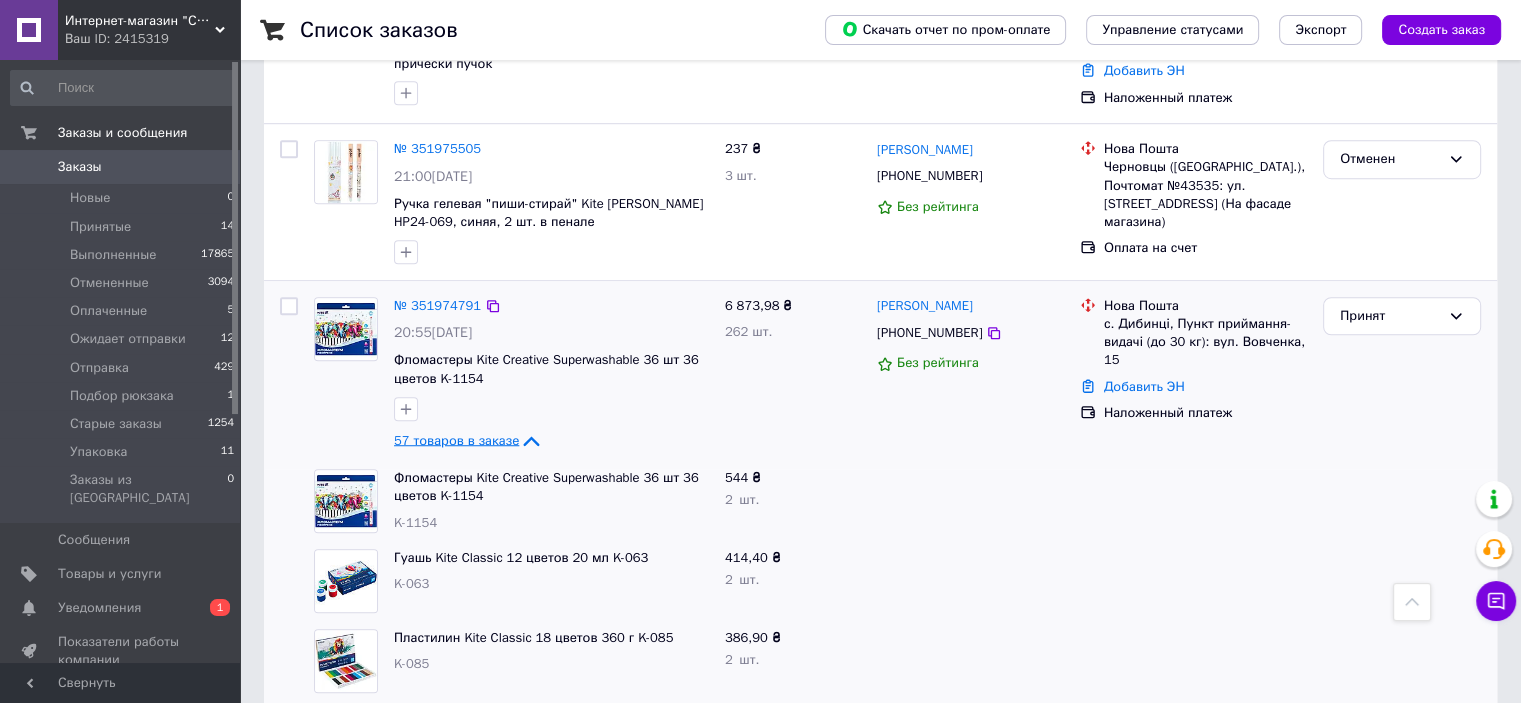 click on "57 товаров в заказе" at bounding box center [456, 439] 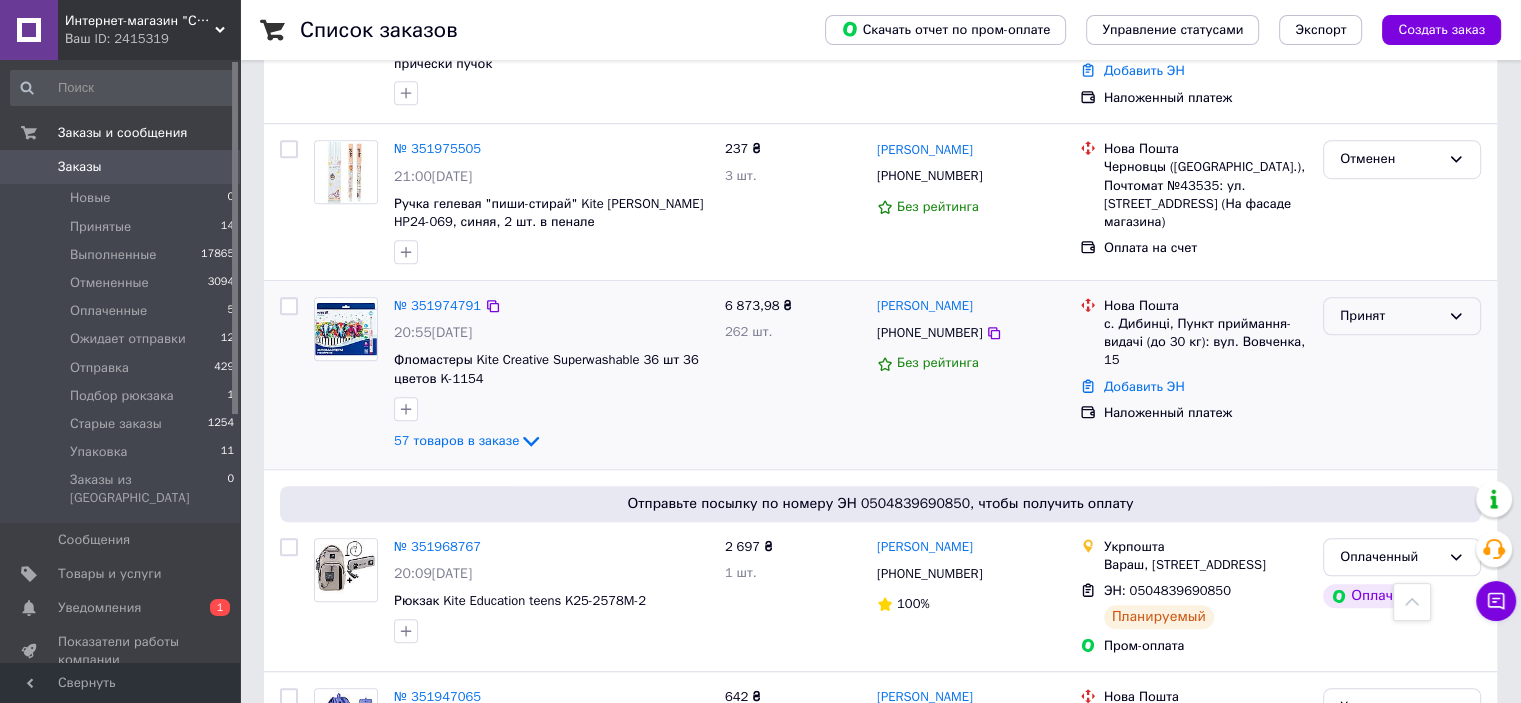 click on "Принят" at bounding box center (1390, 316) 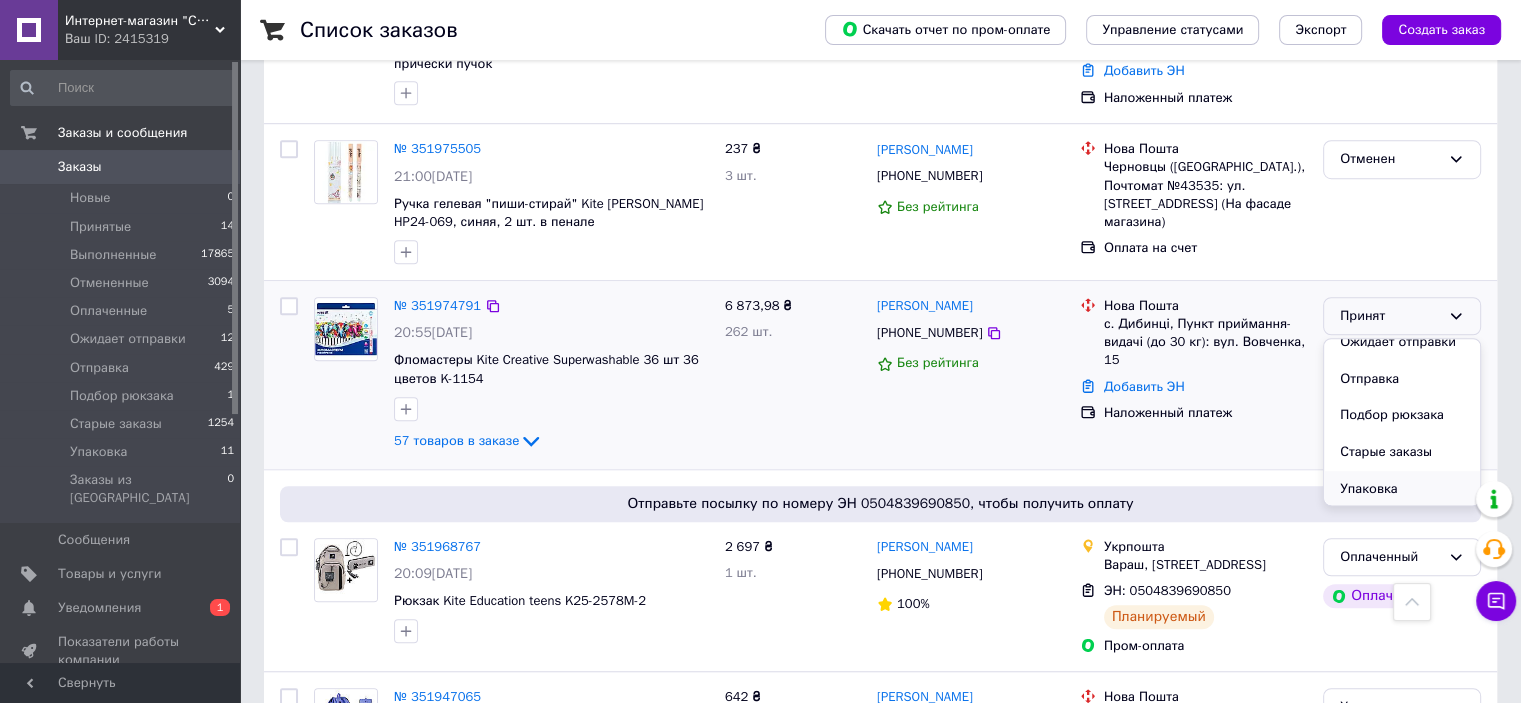 scroll, scrollTop: 127, scrollLeft: 0, axis: vertical 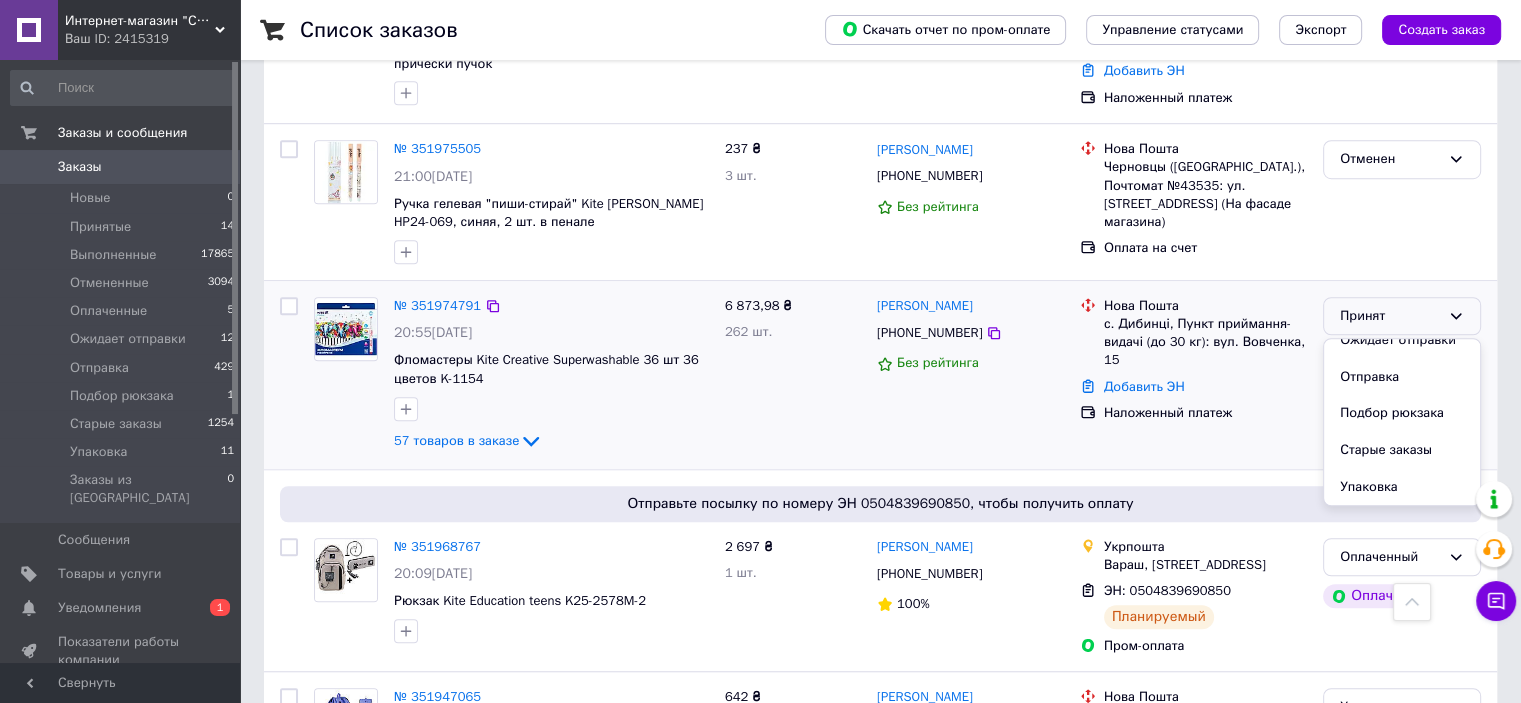 click on "Ольга Лихошва +380951443096 Без рейтинга" at bounding box center (970, 375) 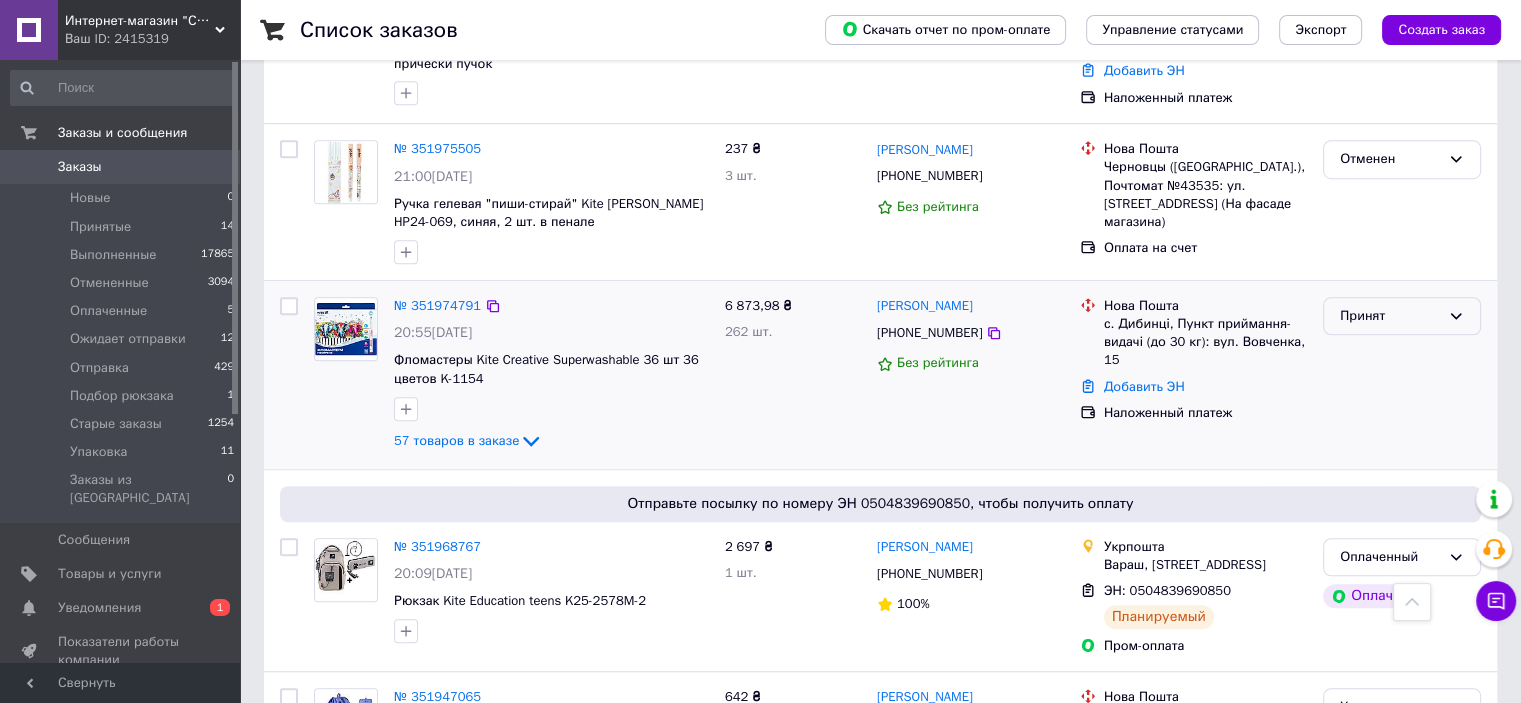 click on "Принят" at bounding box center [1390, 316] 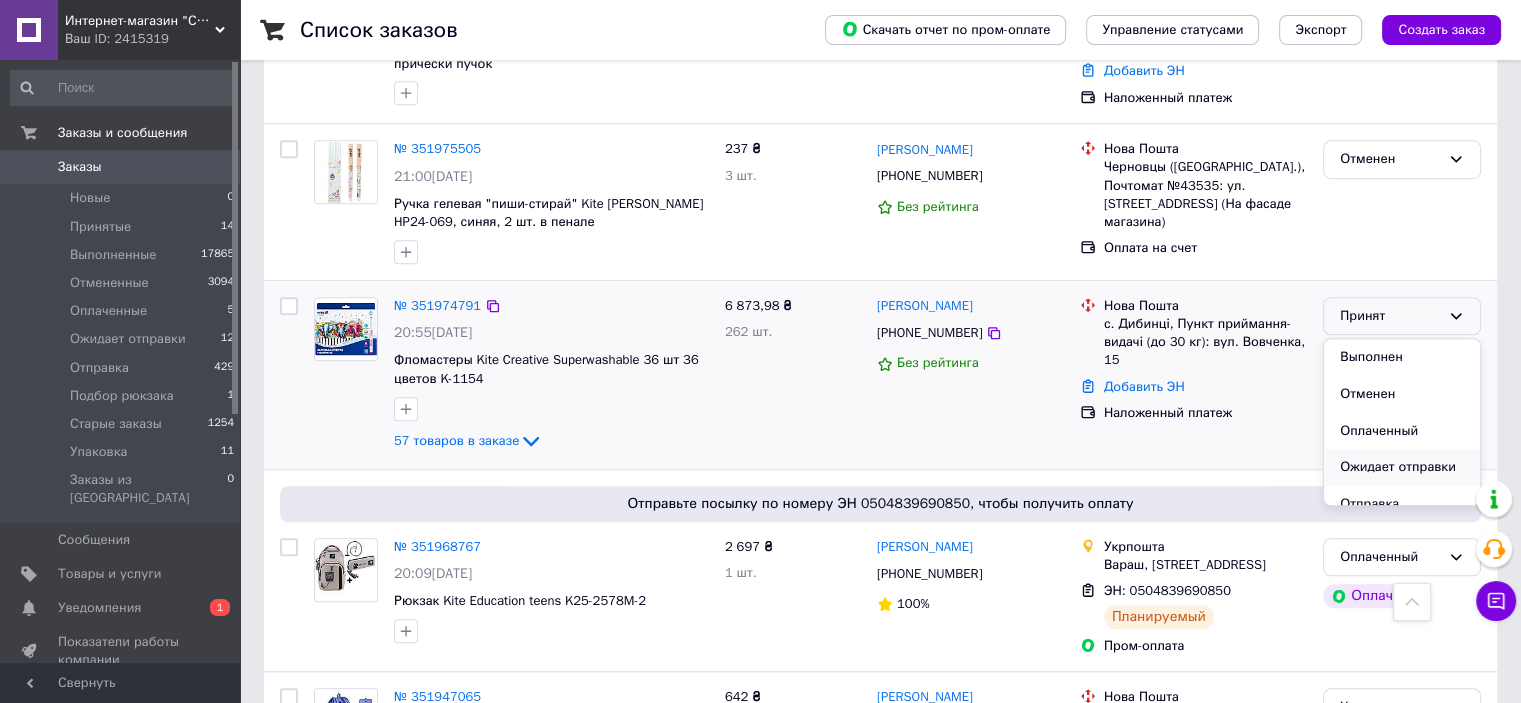 click on "Ожидает отправки" at bounding box center (1402, 467) 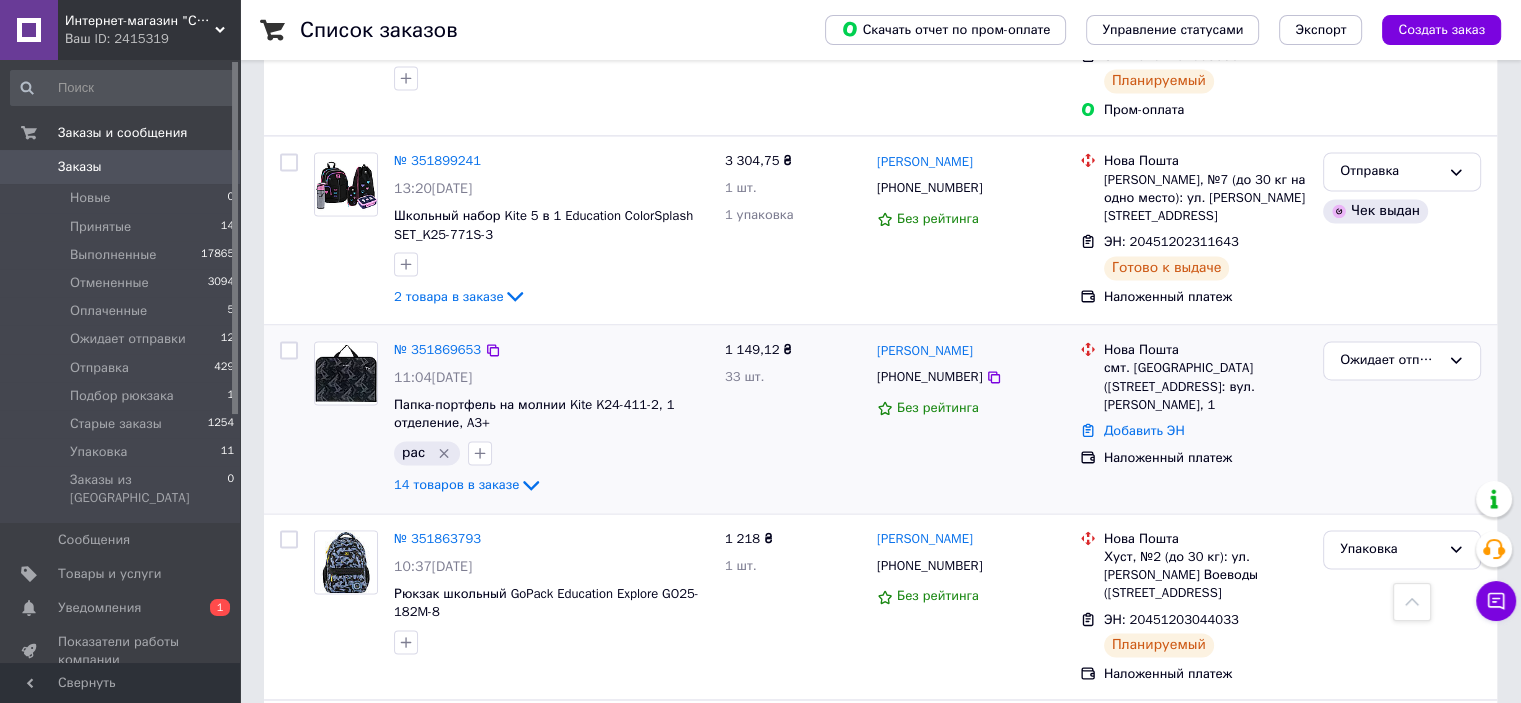 scroll, scrollTop: 3000, scrollLeft: 0, axis: vertical 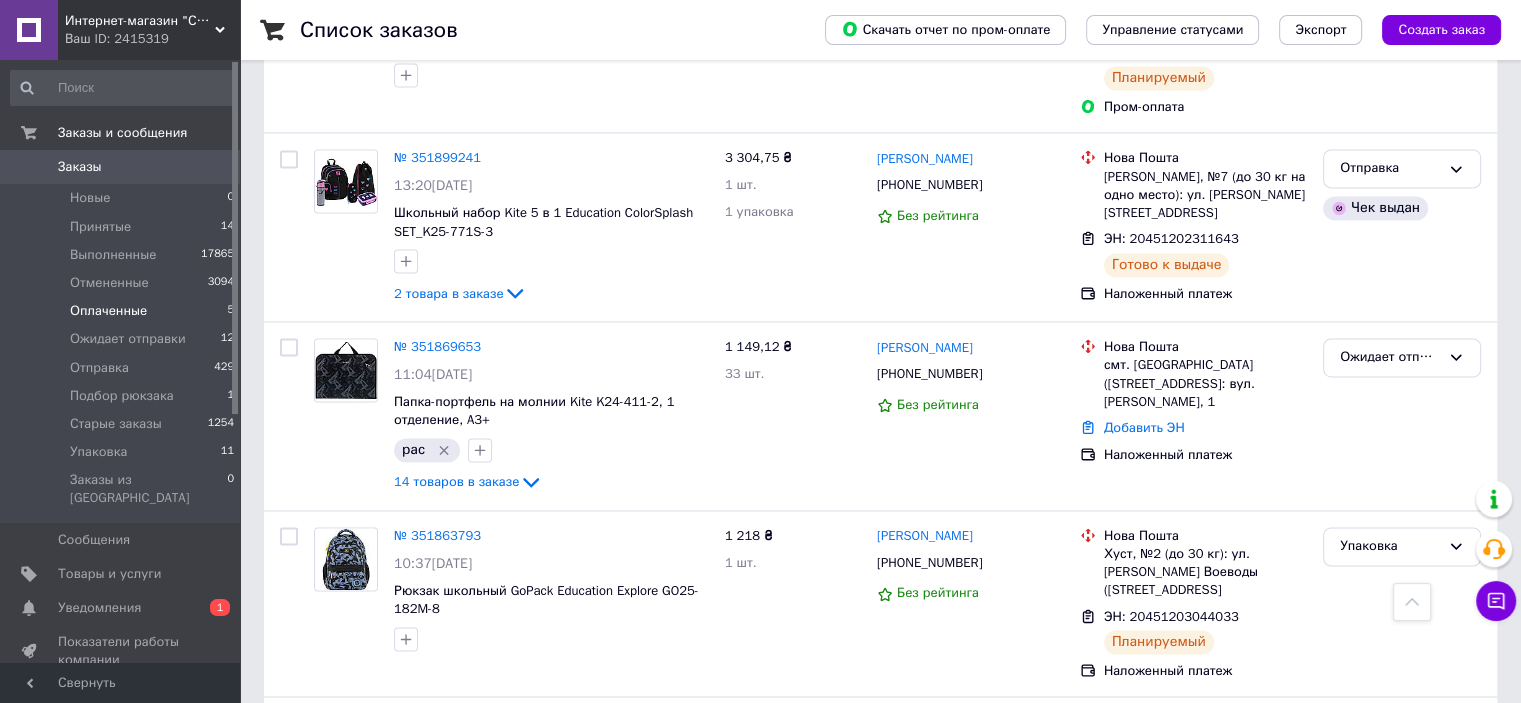 click on "Оплаченные 5" at bounding box center [123, 311] 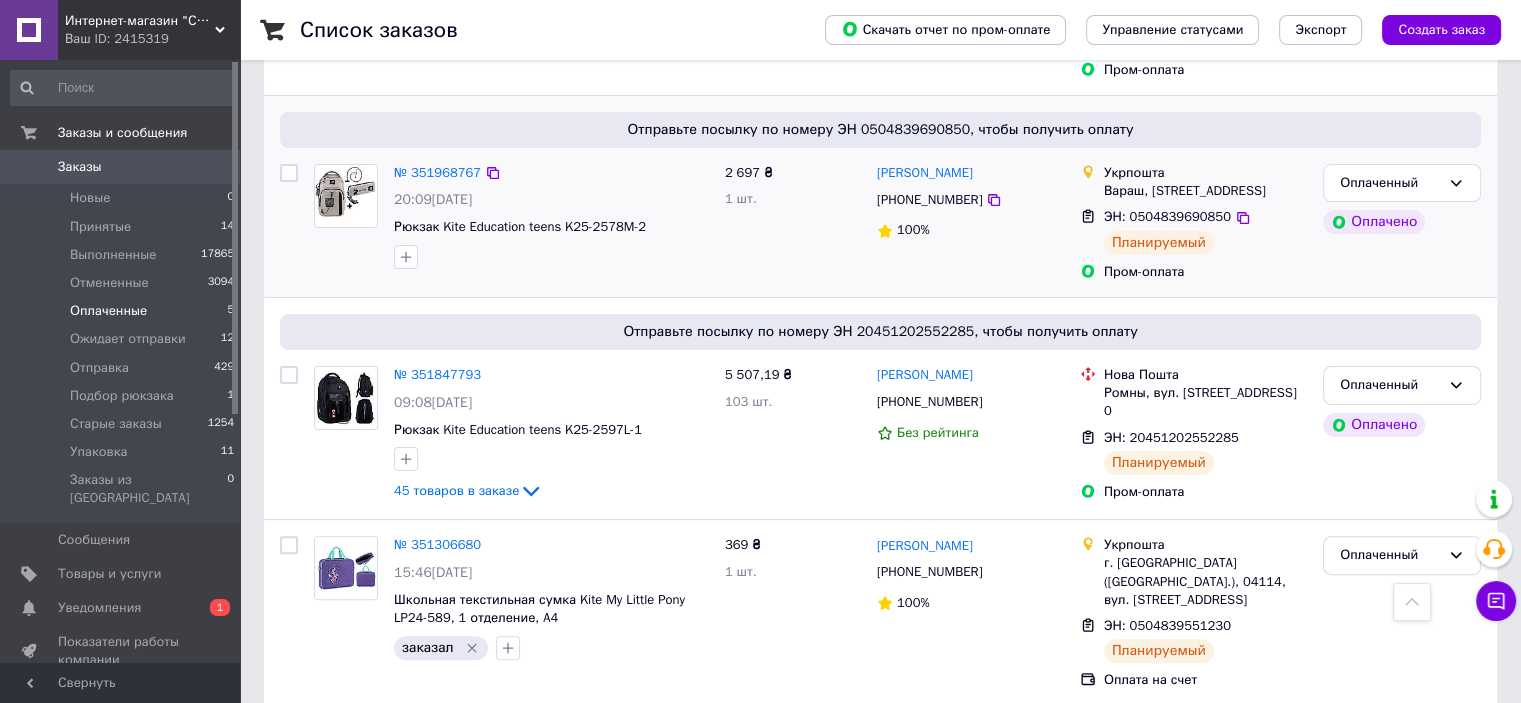 scroll, scrollTop: 472, scrollLeft: 0, axis: vertical 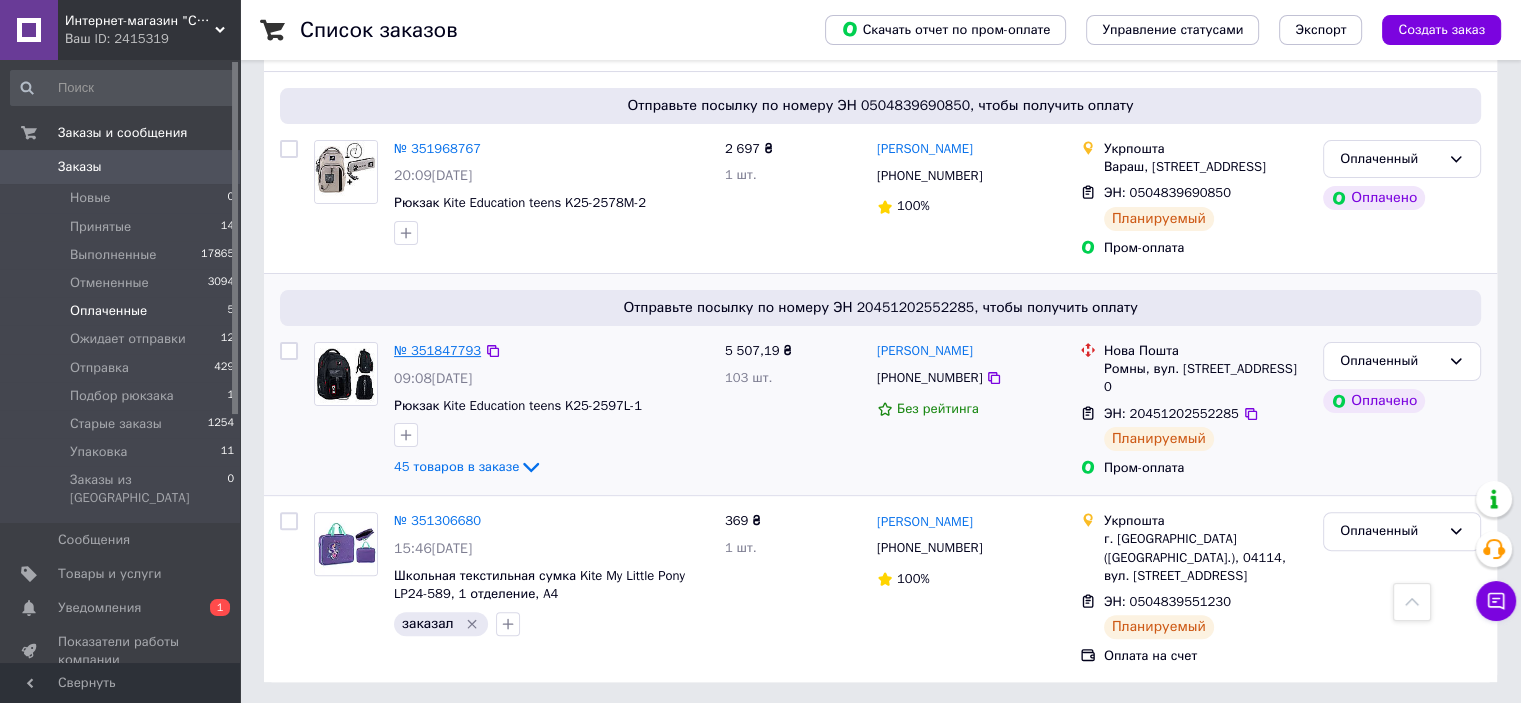 click on "№ 351847793" at bounding box center (437, 350) 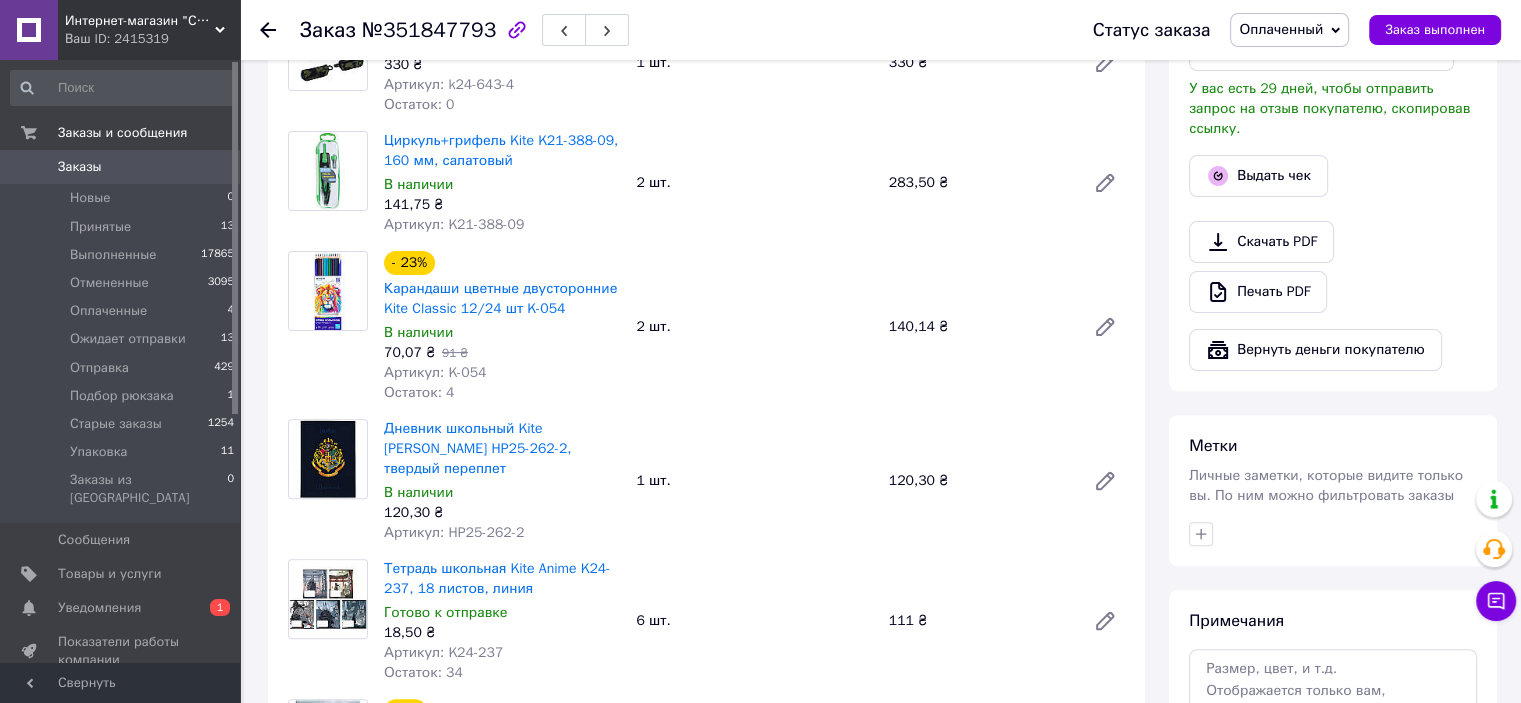 scroll, scrollTop: 400, scrollLeft: 0, axis: vertical 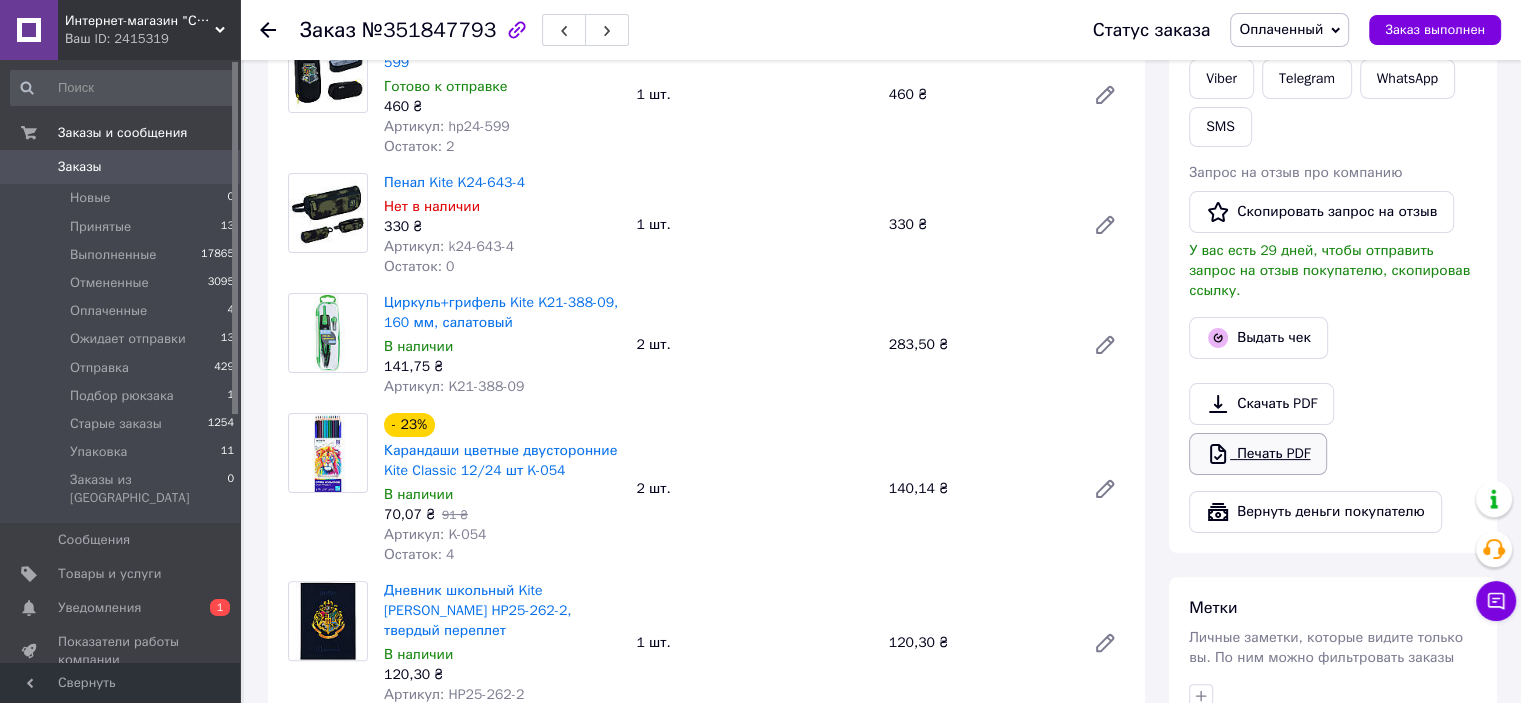 click on "Печать PDF" at bounding box center [1258, 454] 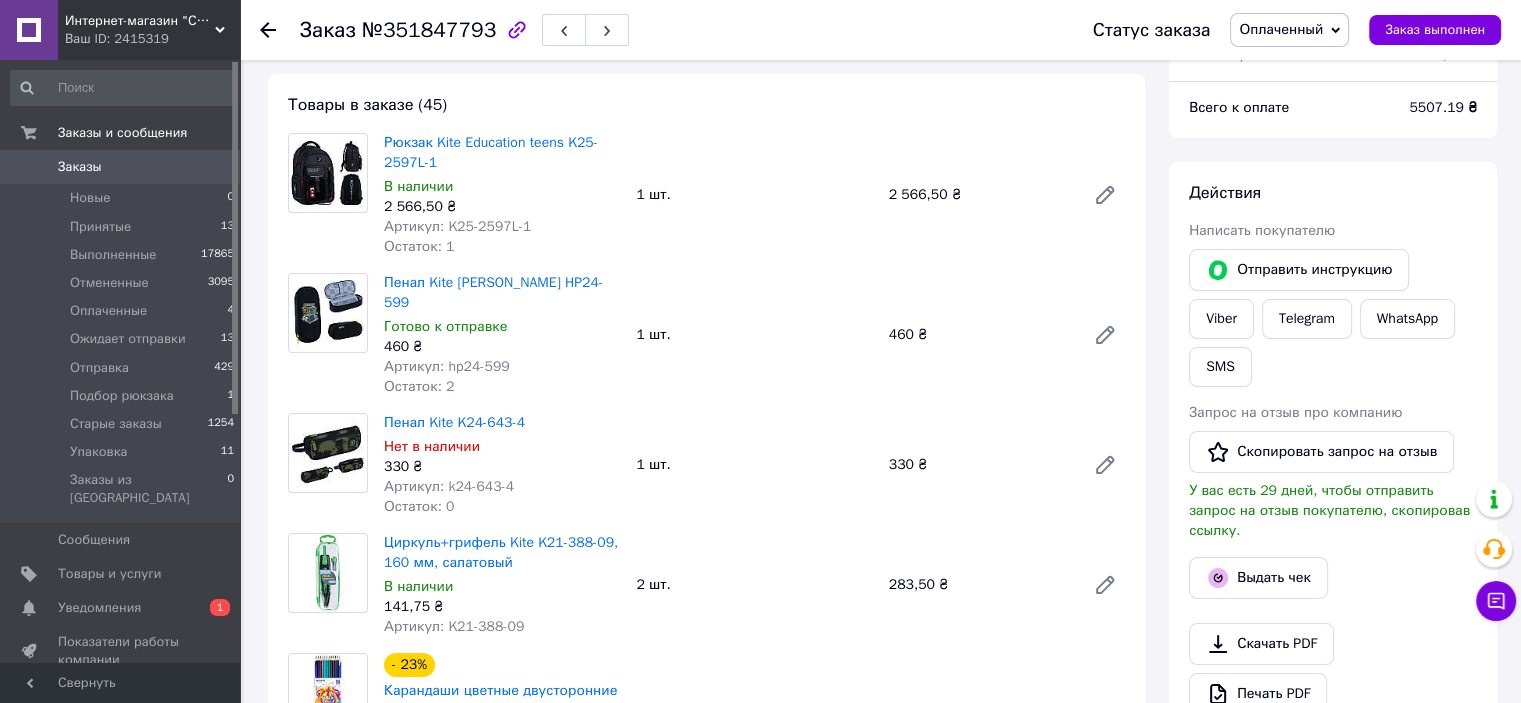 scroll, scrollTop: 0, scrollLeft: 0, axis: both 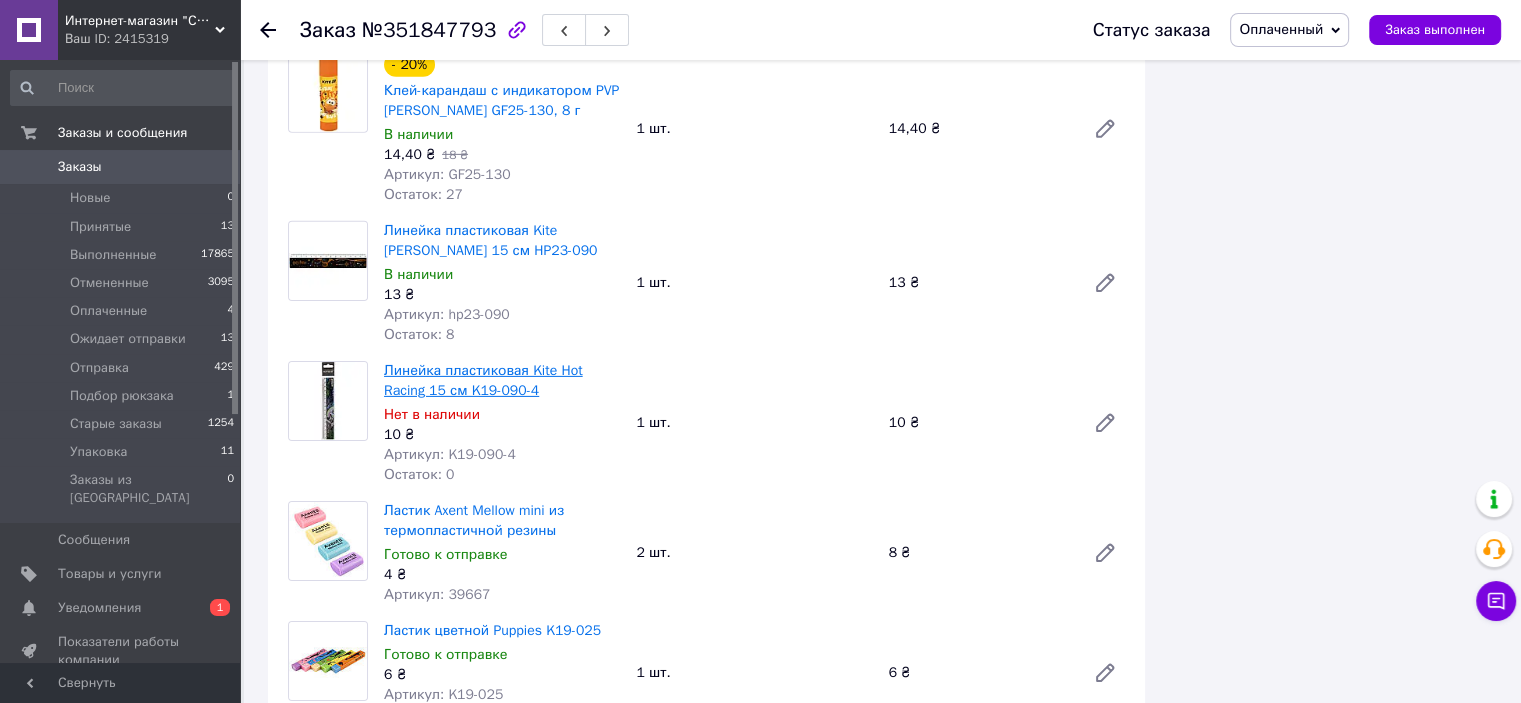 click on "Линейка пластиковая Kite Hot Racing 15 см K19-090-4" at bounding box center [483, 380] 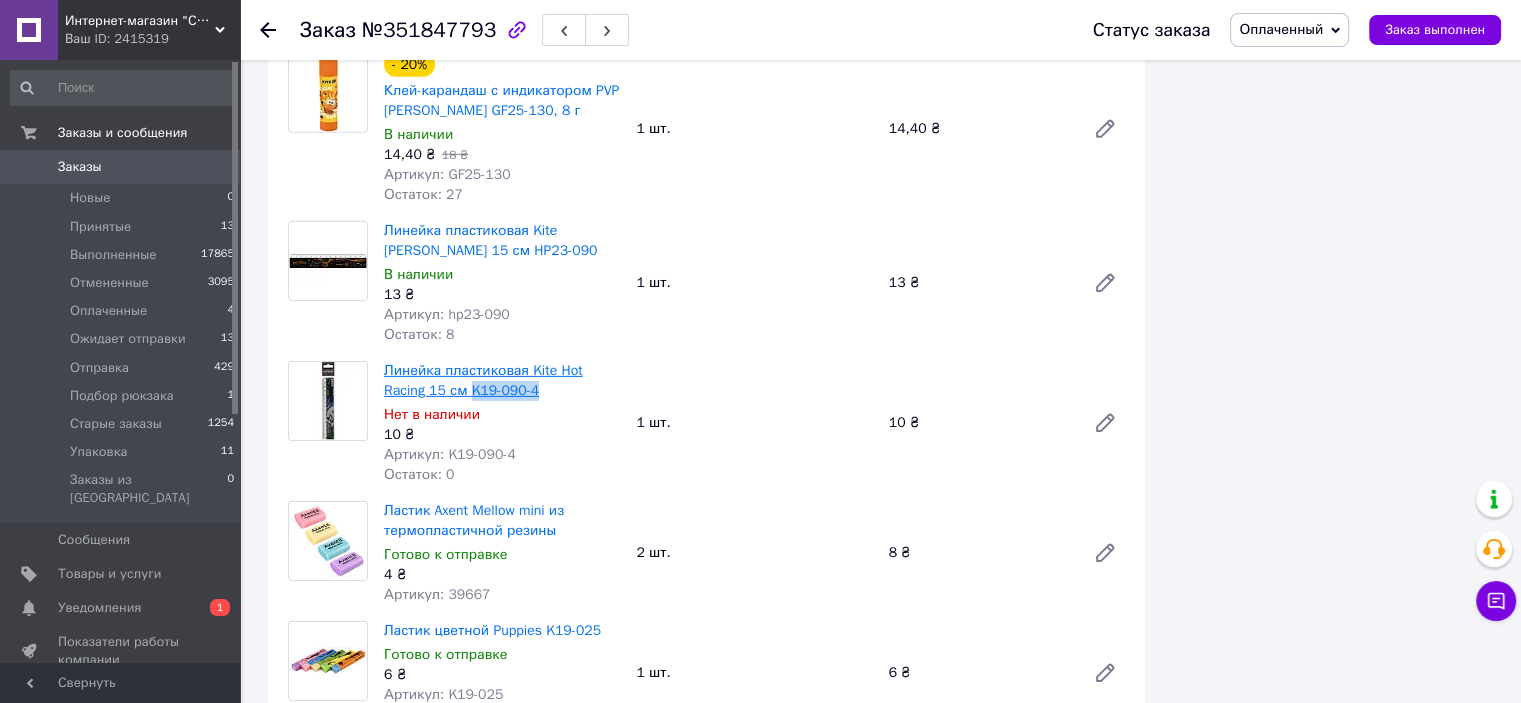drag, startPoint x: 556, startPoint y: 174, endPoint x: 468, endPoint y: 171, distance: 88.051125 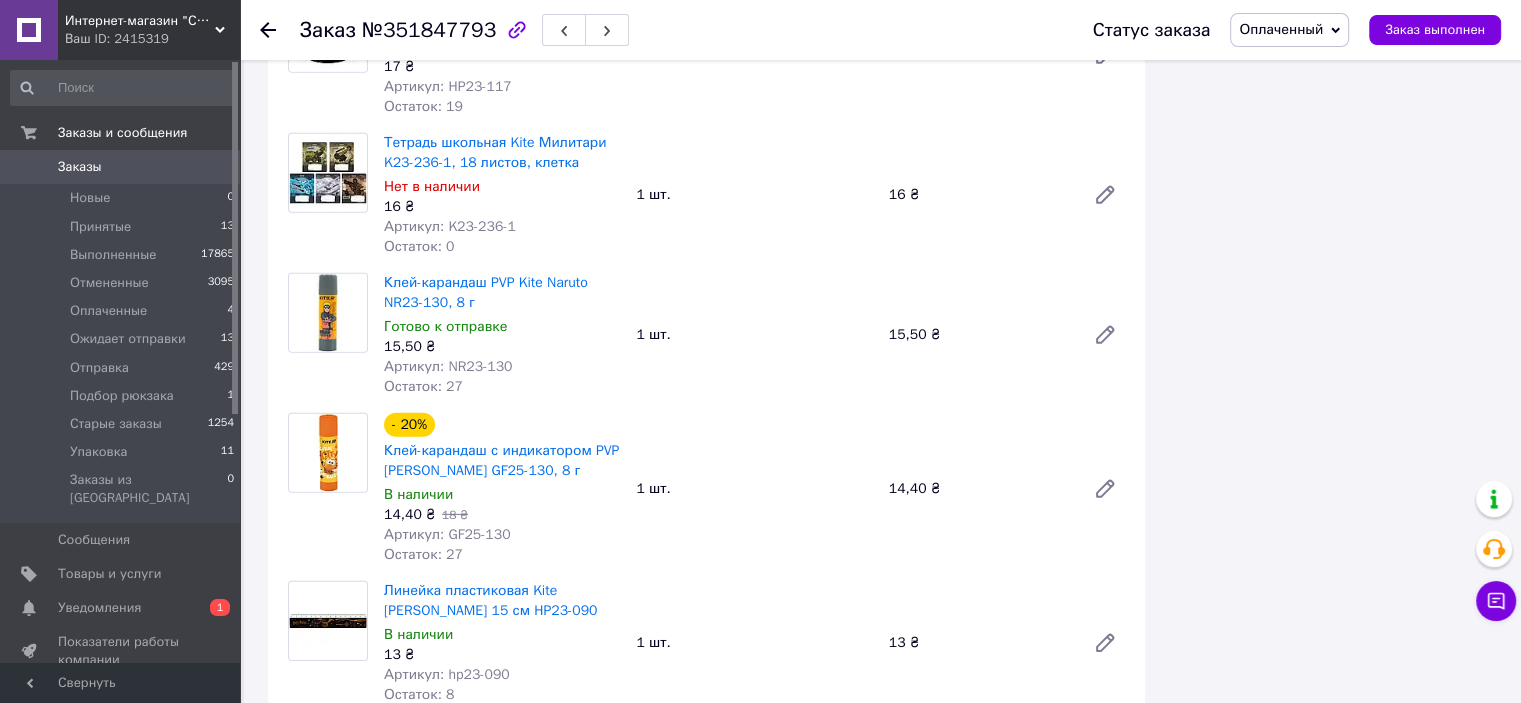 scroll, scrollTop: 5700, scrollLeft: 0, axis: vertical 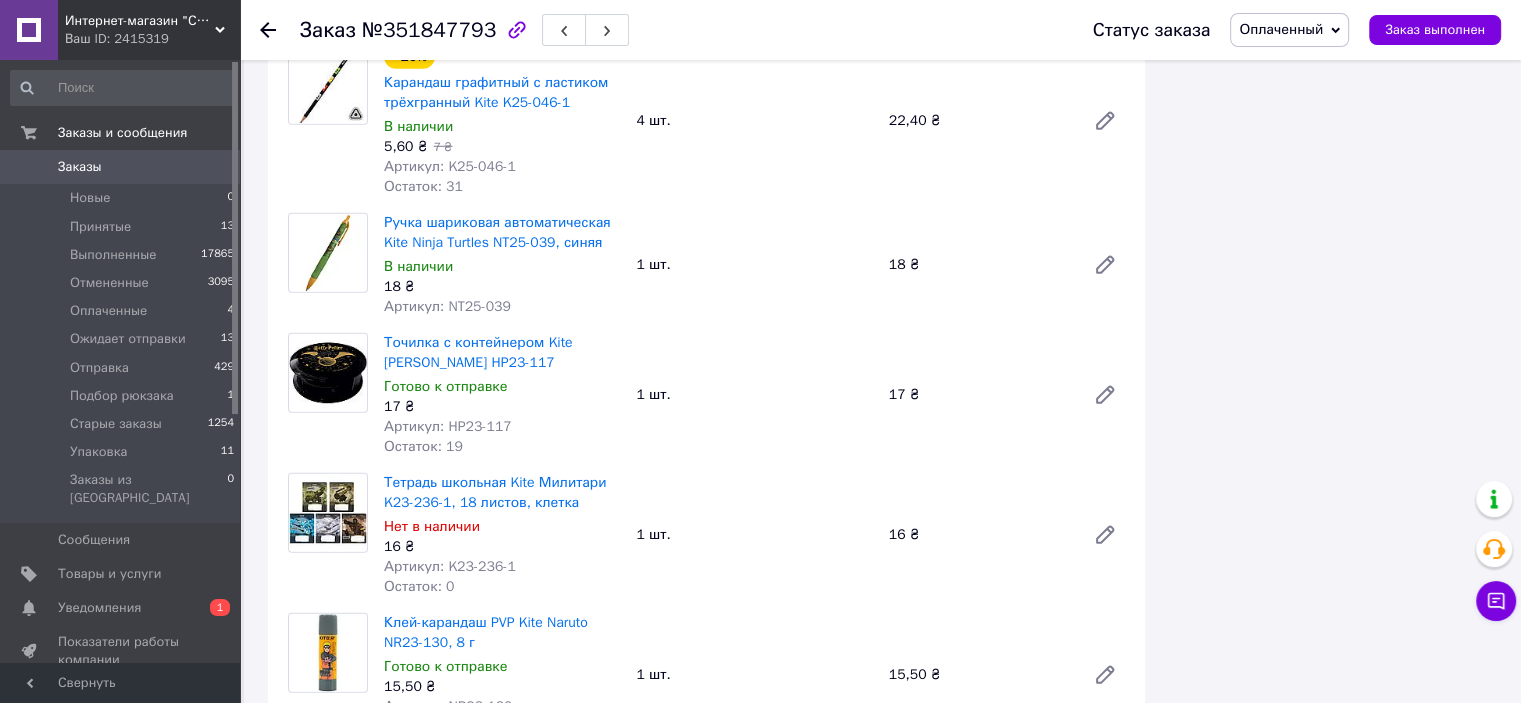 click on "Итого 45 товаров 5 507,19 ₴ Всего к оплате 5507.19 ₴ Действия Написать покупателю   Отправить инструкцию Viber Telegram WhatsApp SMS Запрос на отзыв про компанию   Скопировать запрос на отзыв У вас есть 29 дней, чтобы отправить запрос на отзыв покупателю, скопировав ссылку.   Выдать чек   Скачать PDF   Печать PDF   Вернуть деньги покупателю Метки Личные заметки, которые видите только вы. По ним можно фильтровать заказы Примечания Осталось 300 символов Очистить Сохранить" at bounding box center [1333, -1510] 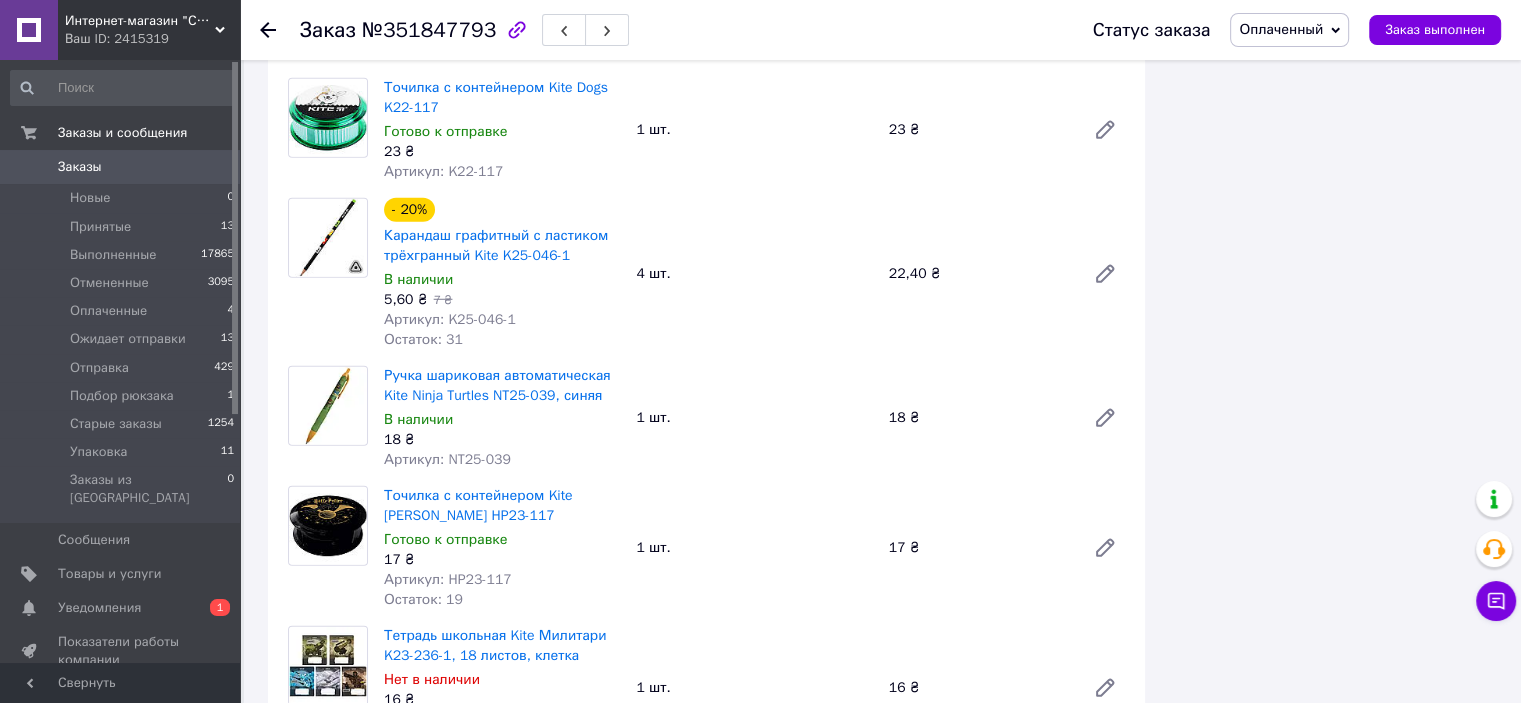 scroll, scrollTop: 5500, scrollLeft: 0, axis: vertical 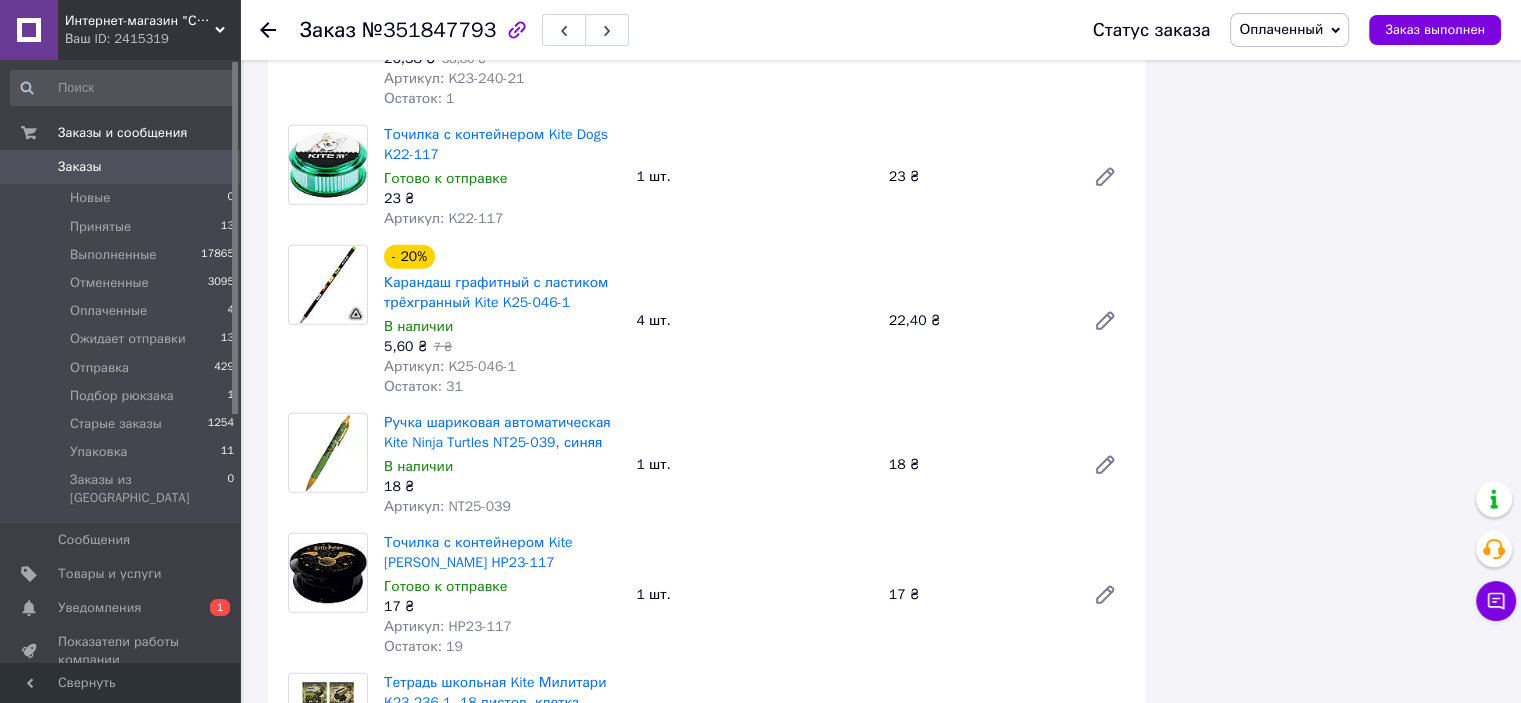 drag, startPoint x: 503, startPoint y: 688, endPoint x: 446, endPoint y: 672, distance: 59.20304 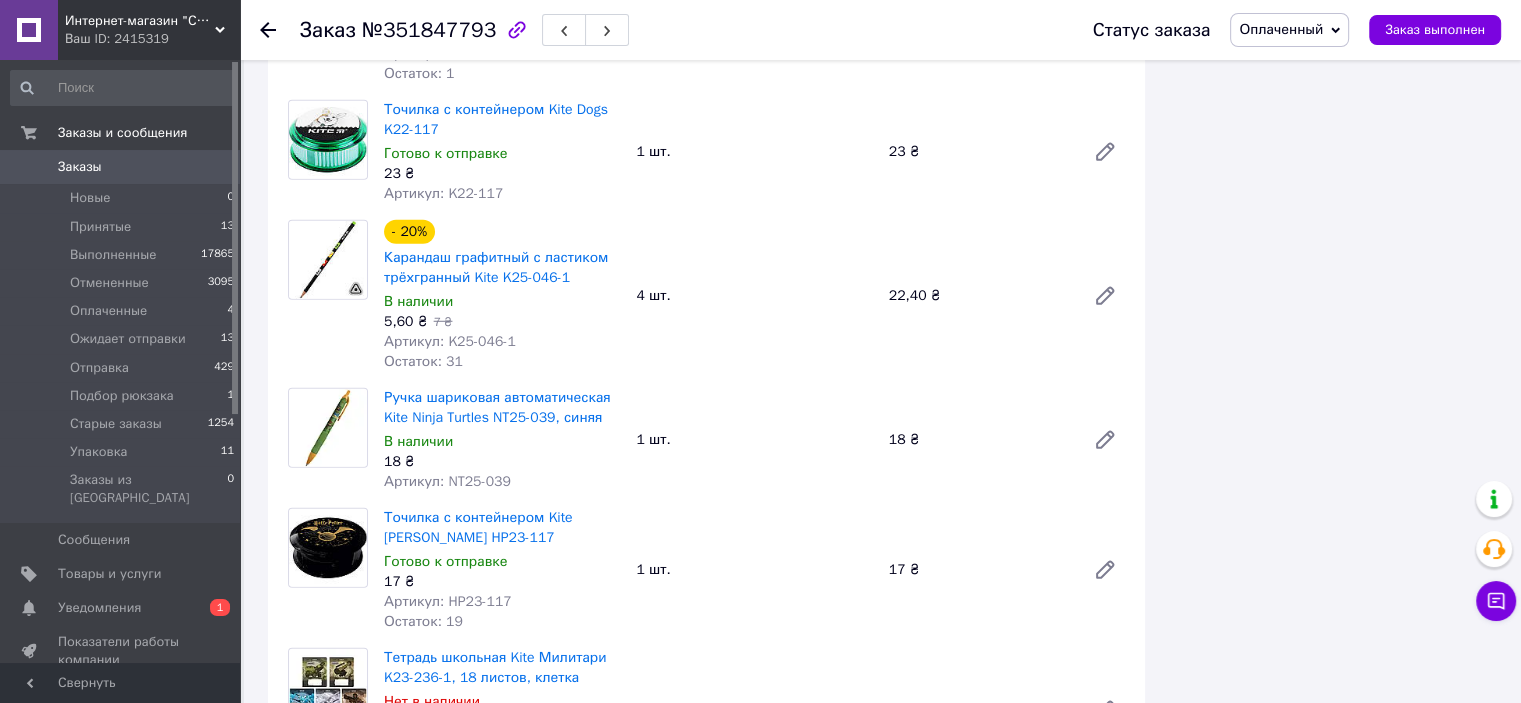 scroll, scrollTop: 5600, scrollLeft: 0, axis: vertical 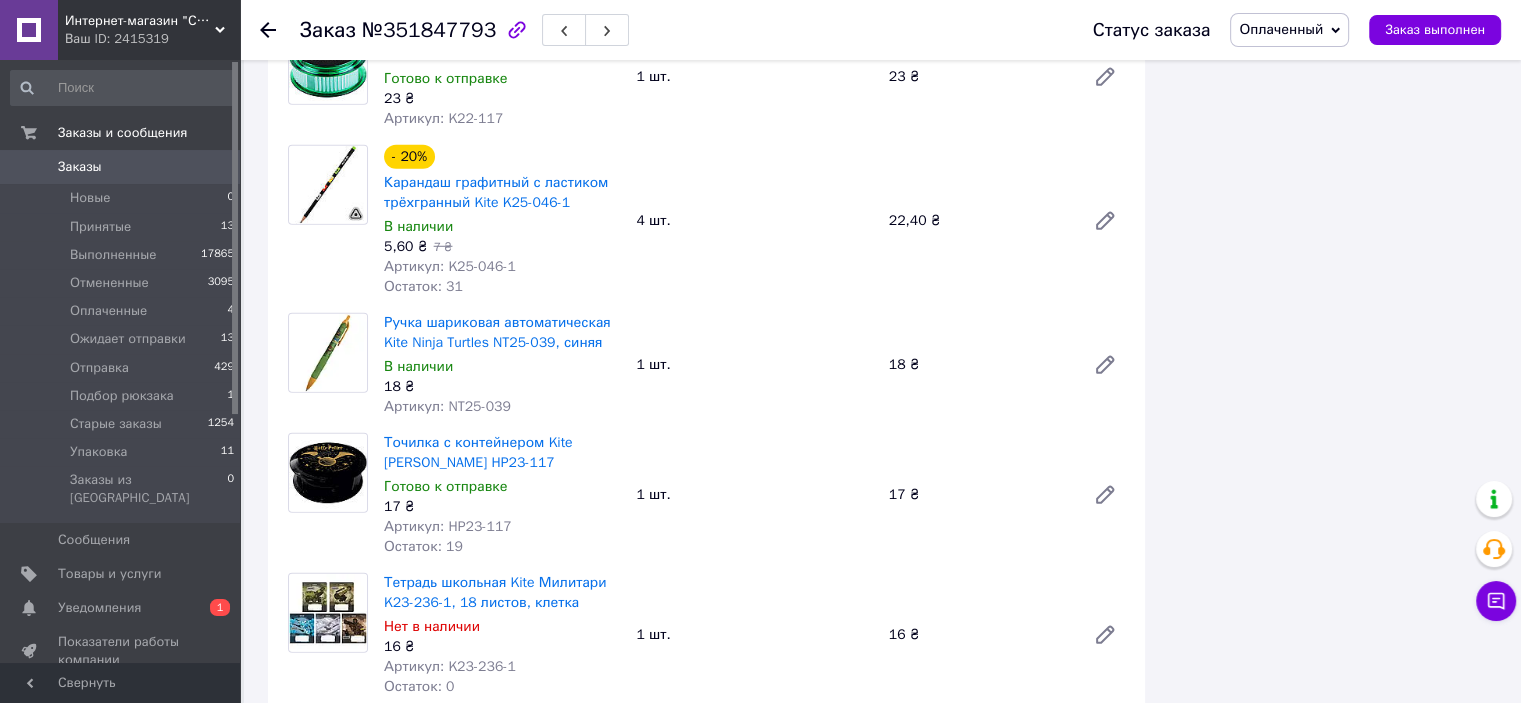 click on "Артикул: NR23-130" at bounding box center (448, 806) 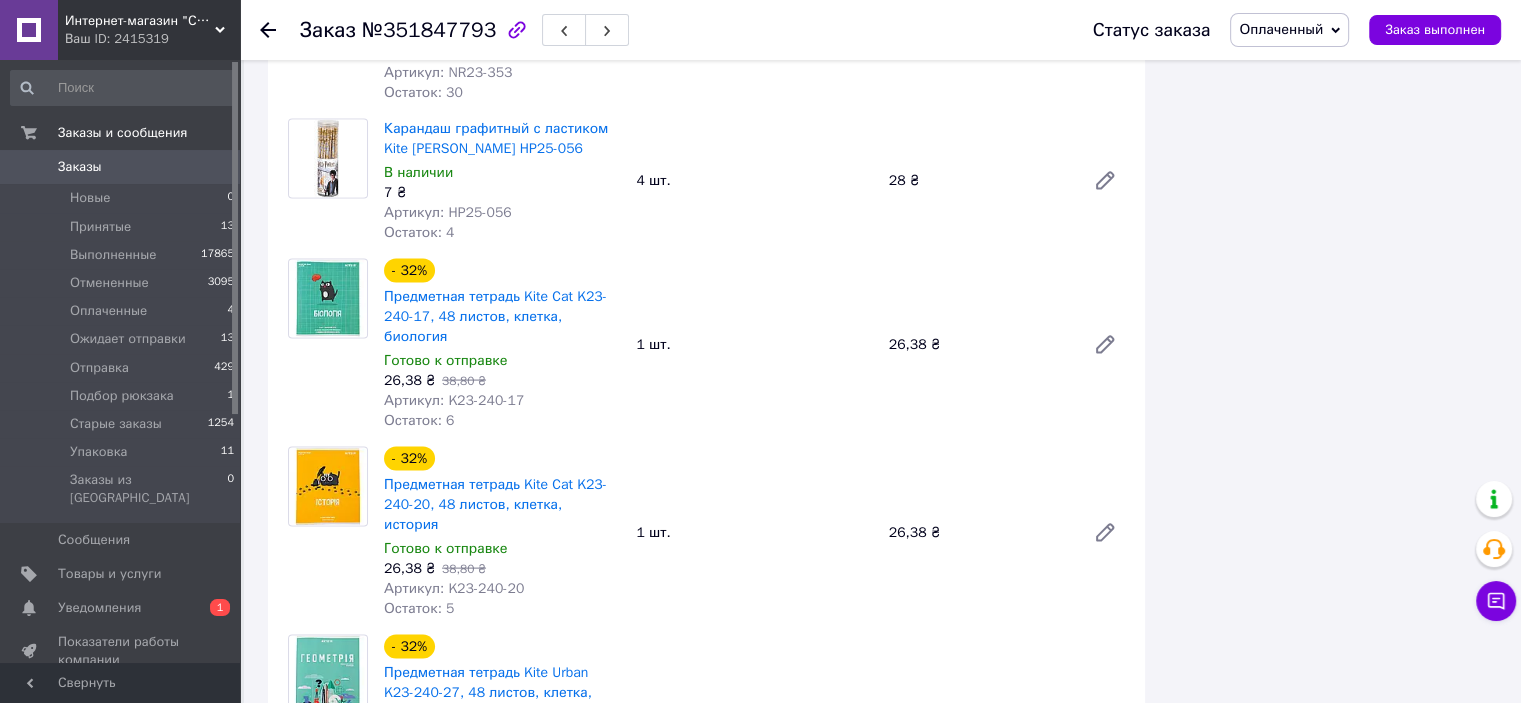 scroll, scrollTop: 3900, scrollLeft: 0, axis: vertical 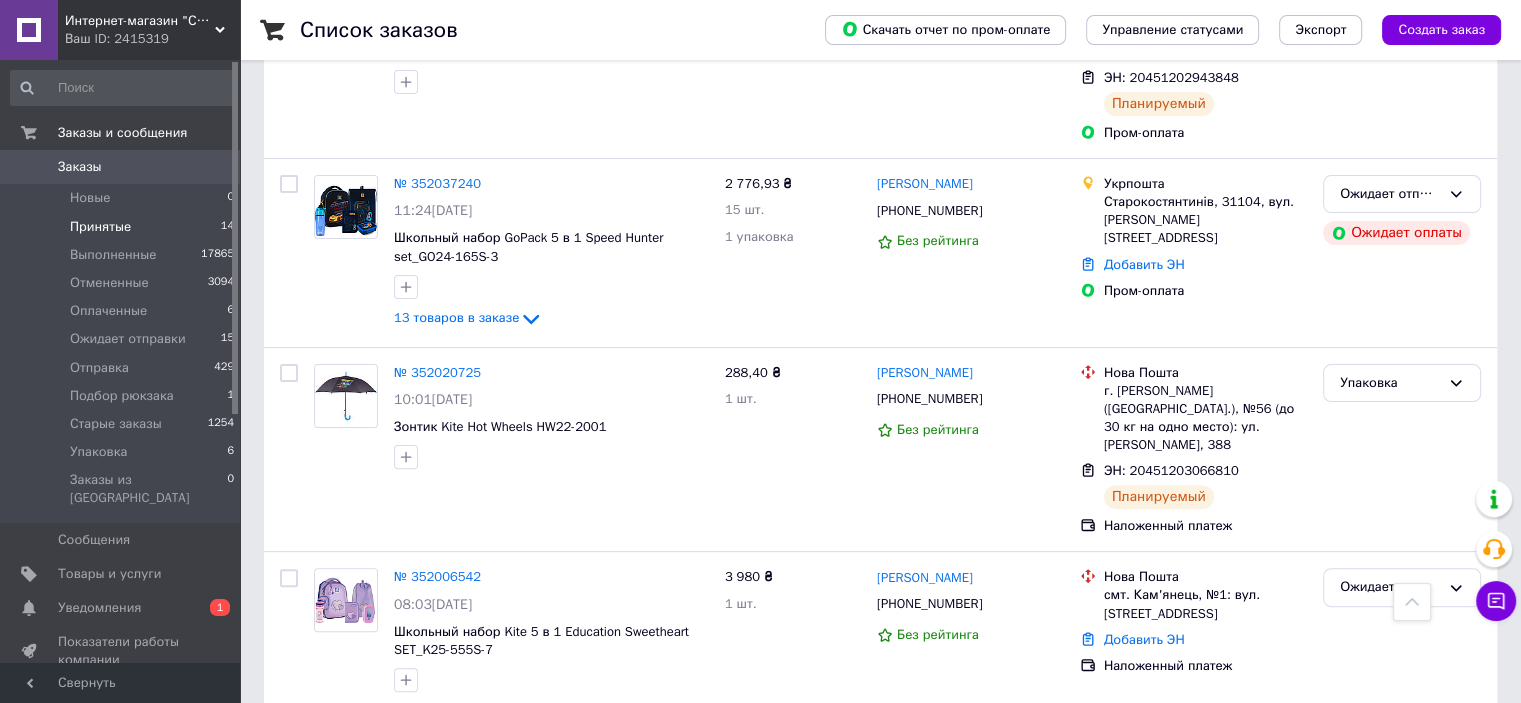 click on "Принятые 14" at bounding box center [123, 227] 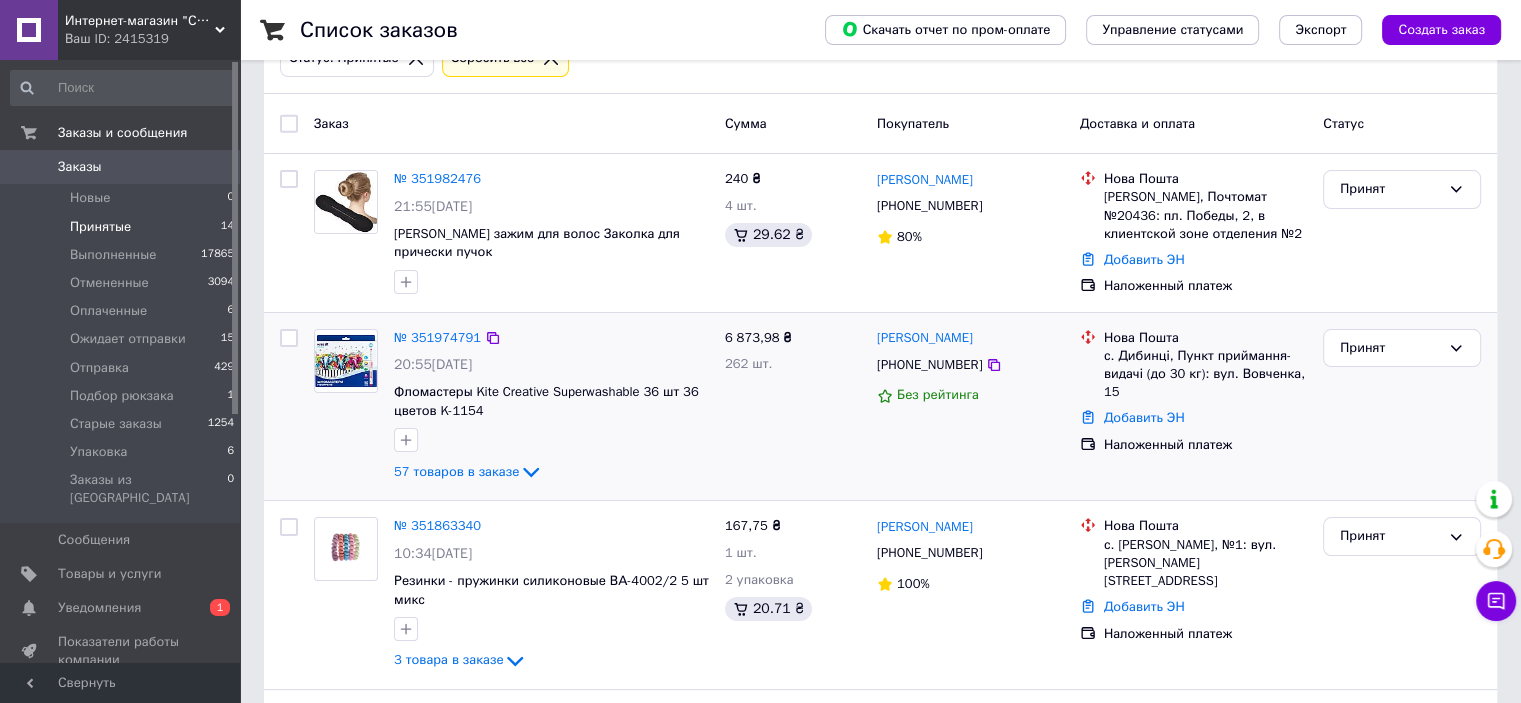 scroll, scrollTop: 100, scrollLeft: 0, axis: vertical 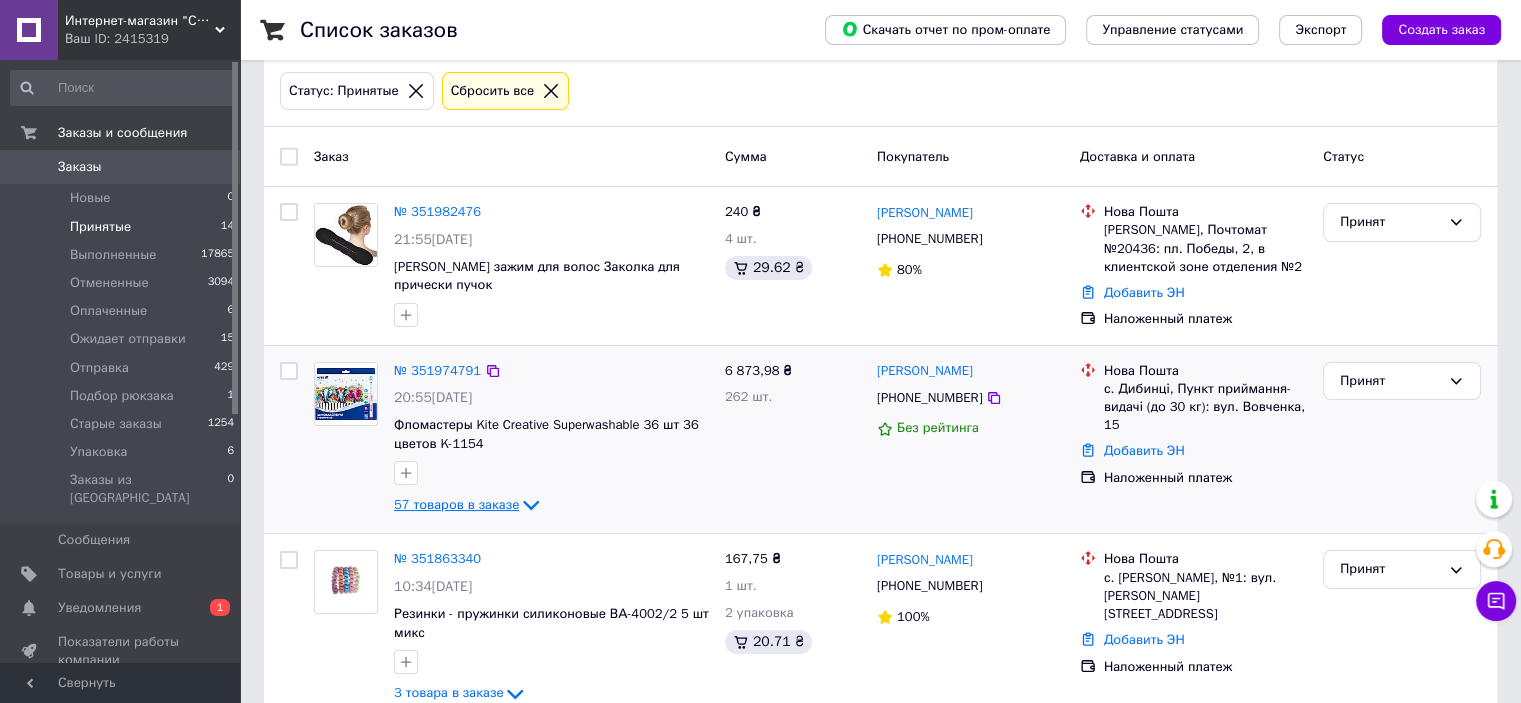 click on "57 товаров в заказе" at bounding box center [456, 504] 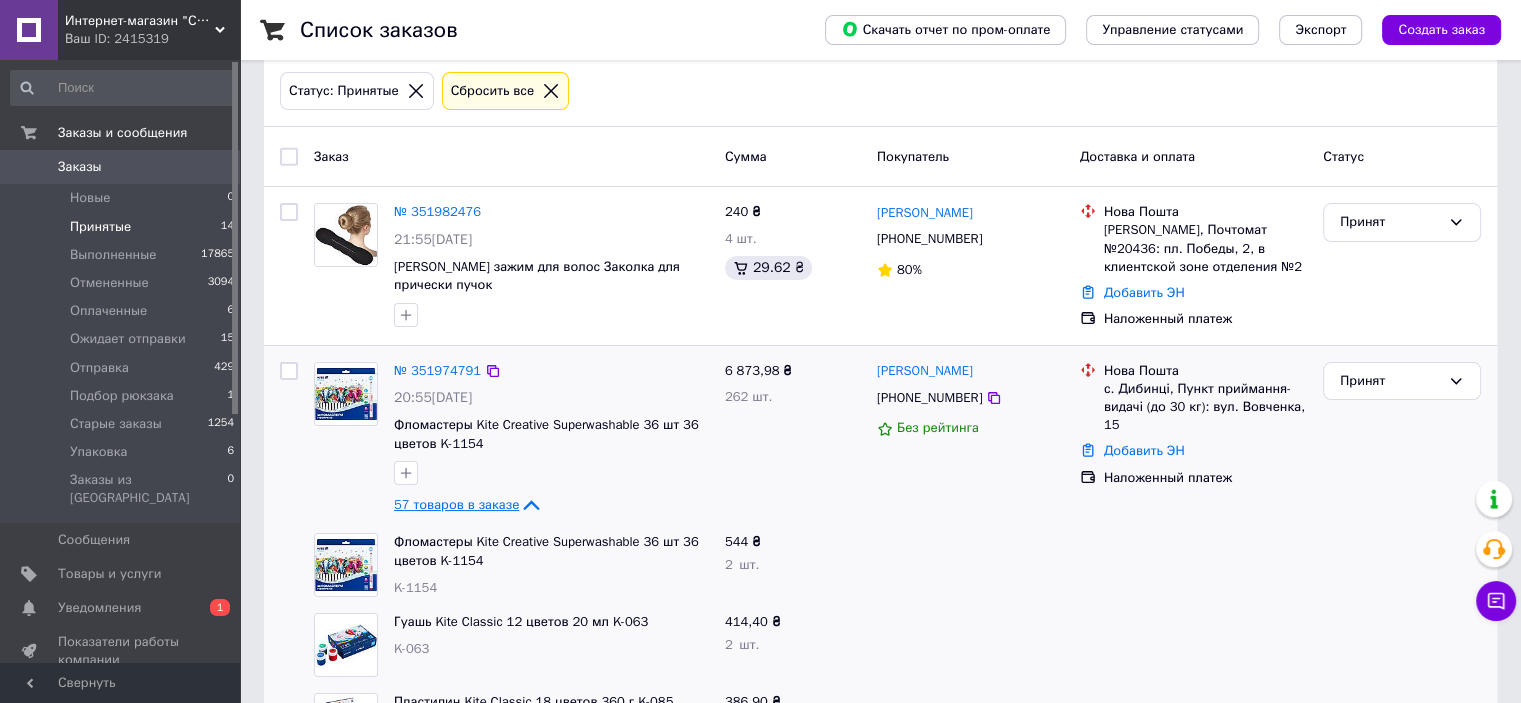 click on "57 товаров в заказе" at bounding box center (456, 504) 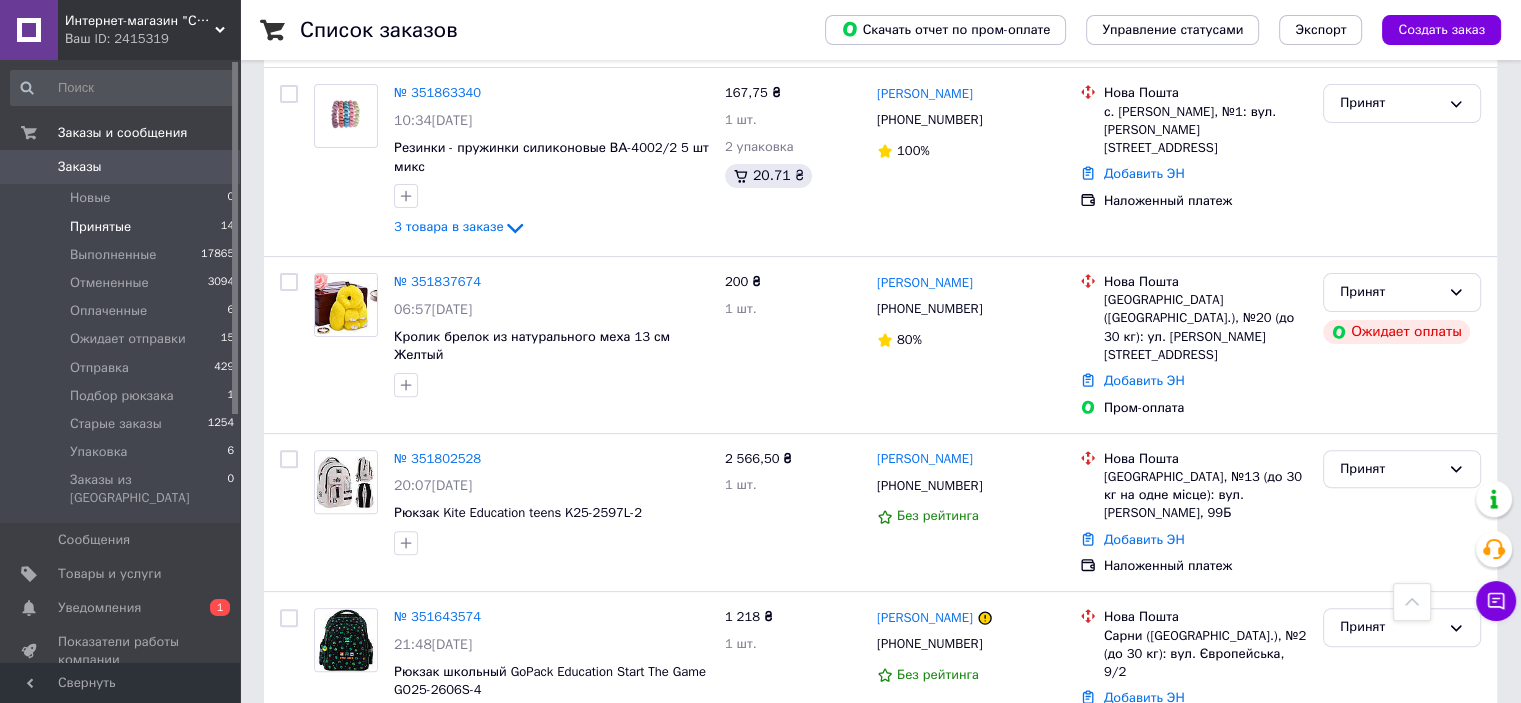 scroll, scrollTop: 0, scrollLeft: 0, axis: both 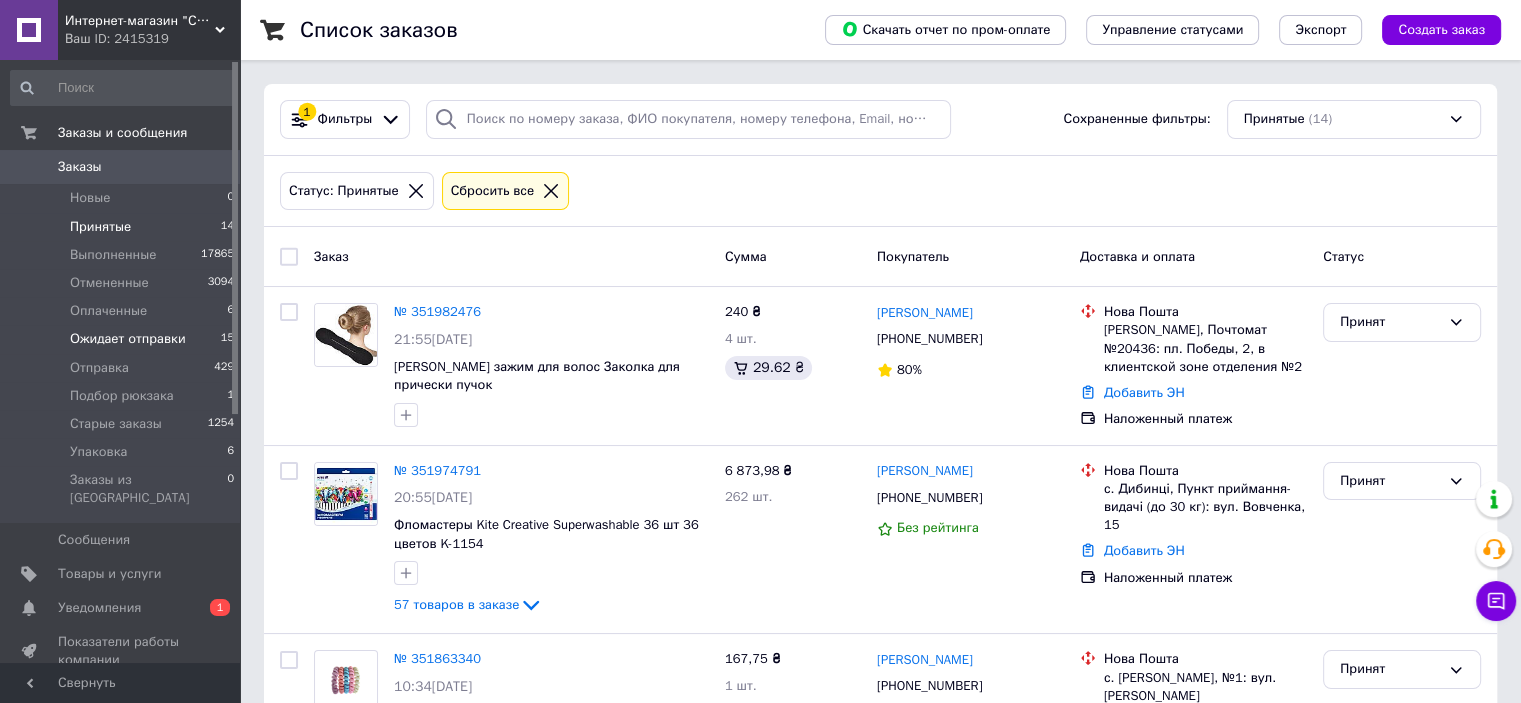 click on "Ожидает отправки" at bounding box center (128, 339) 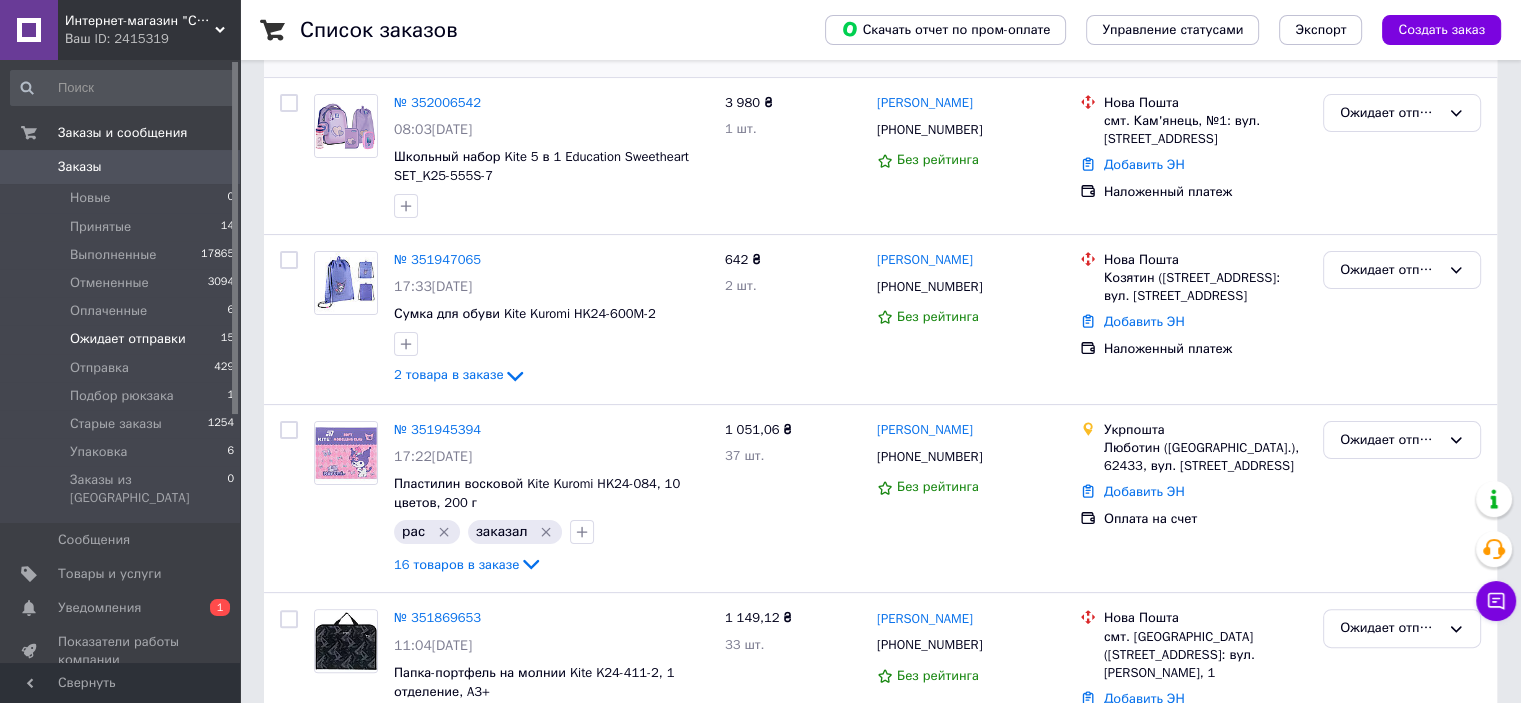 scroll, scrollTop: 400, scrollLeft: 0, axis: vertical 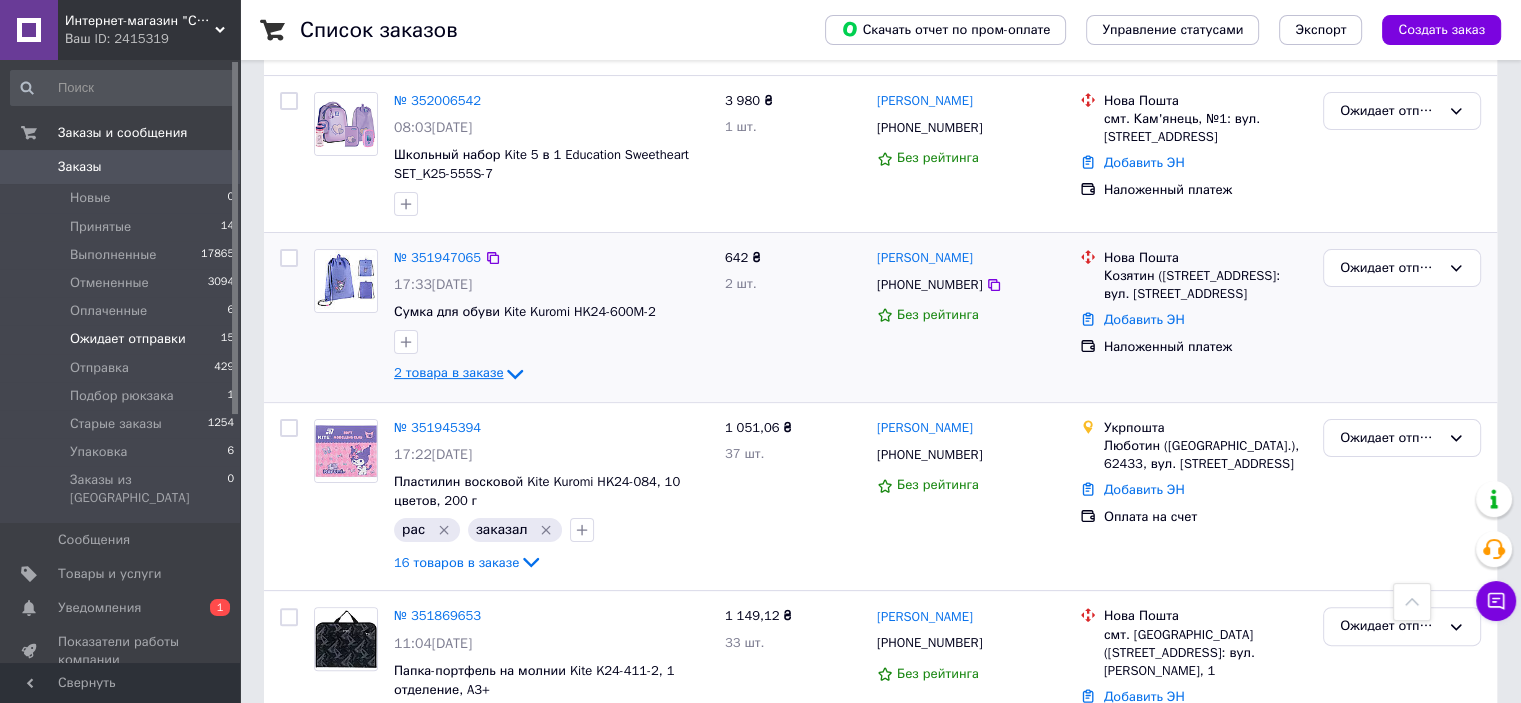 click on "2 товара в заказе" at bounding box center (448, 372) 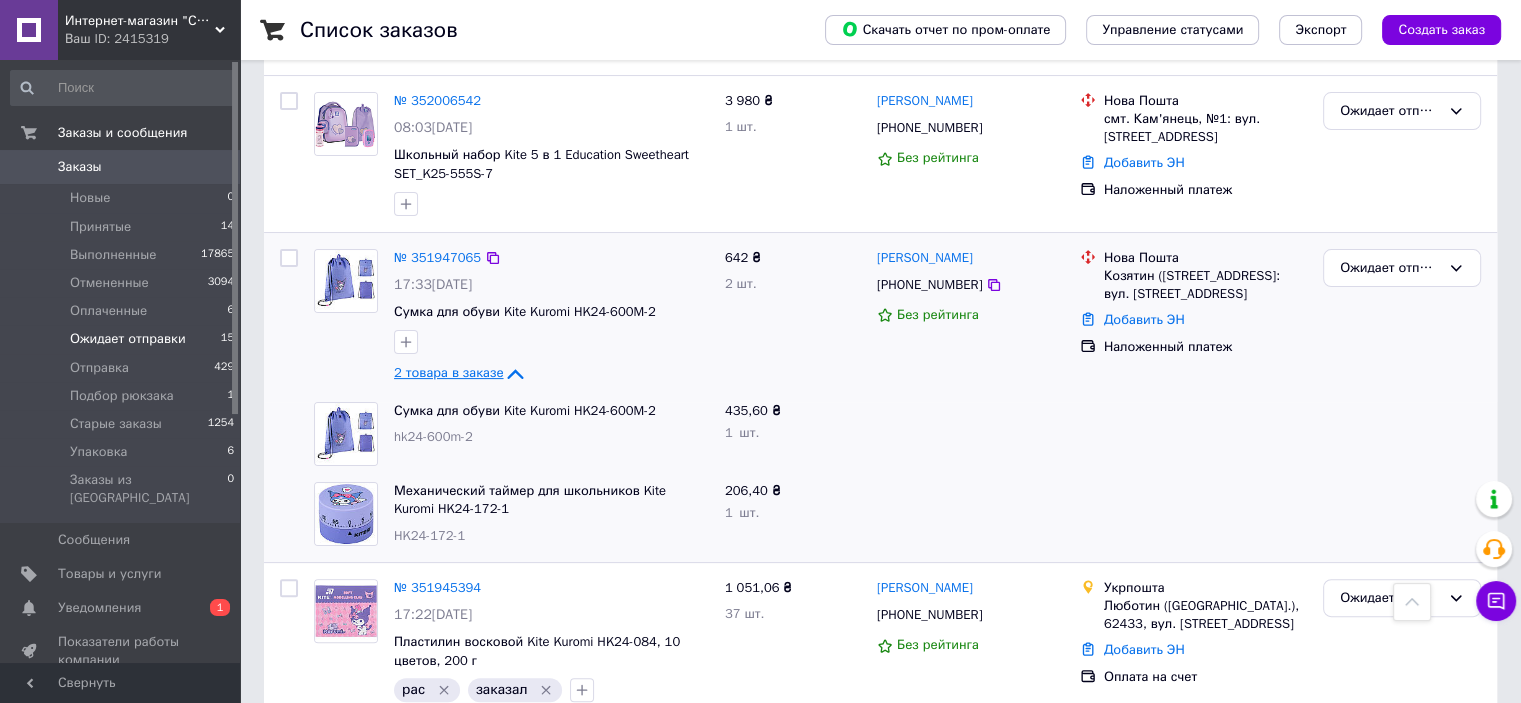 click on "2 товара в заказе" at bounding box center [448, 372] 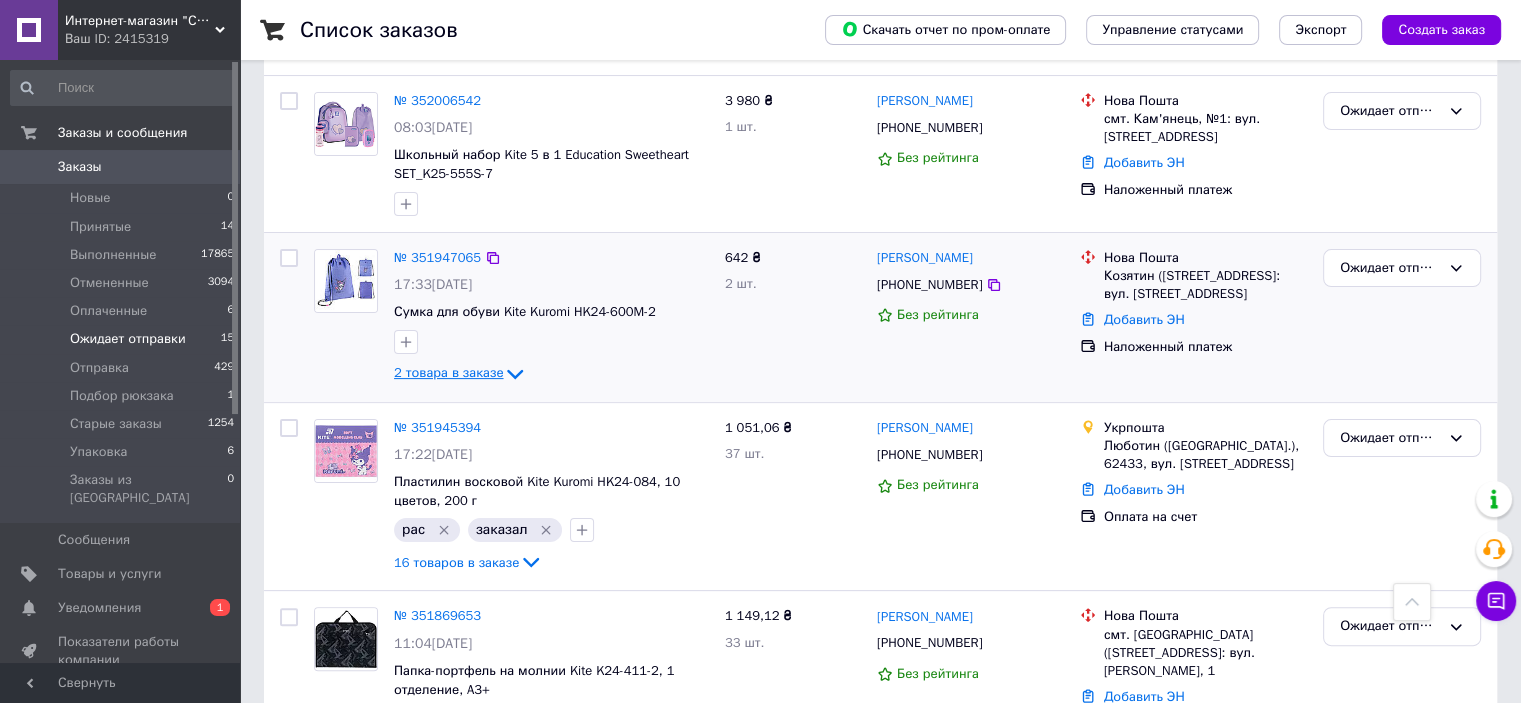 click on "2 товара в заказе" at bounding box center [448, 372] 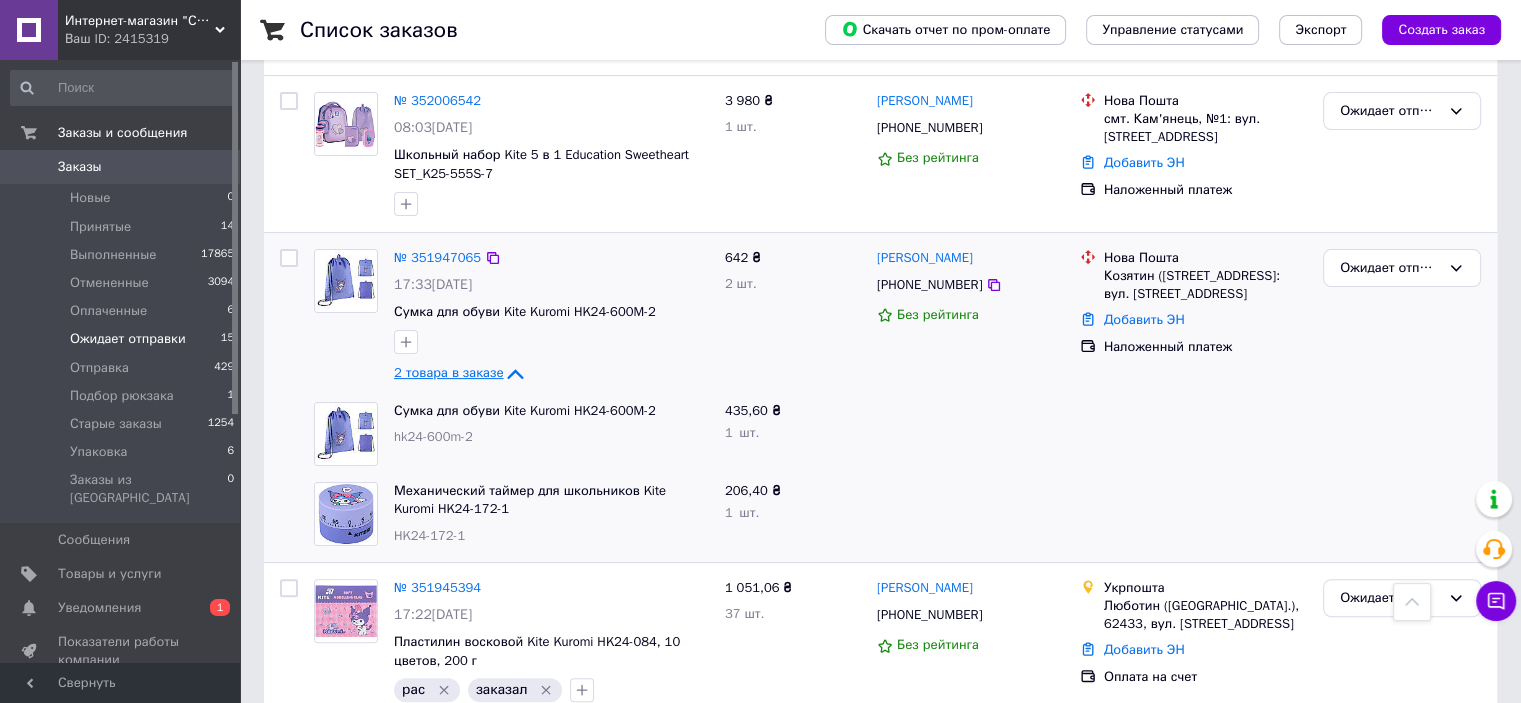 click on "2 товара в заказе" at bounding box center [448, 372] 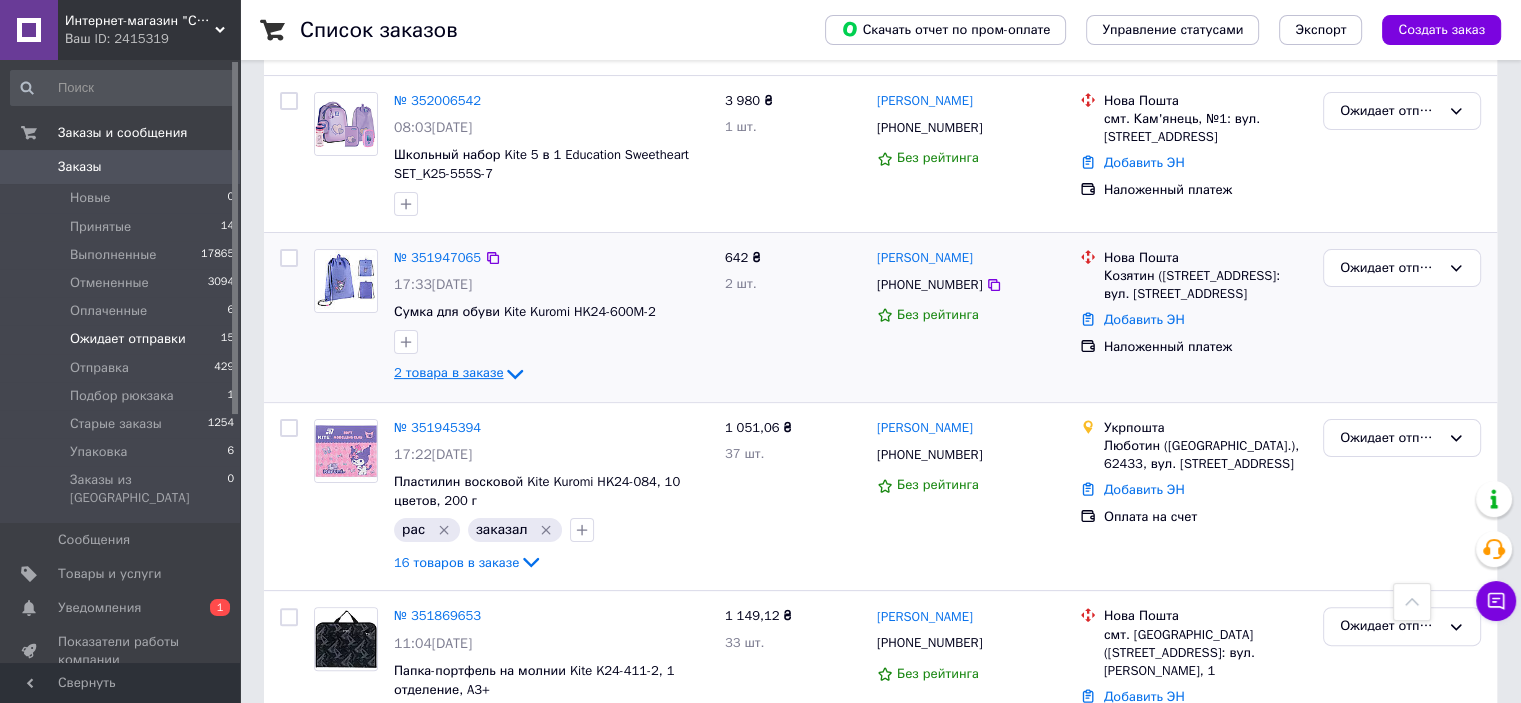 click on "2 товара в заказе" at bounding box center (448, 372) 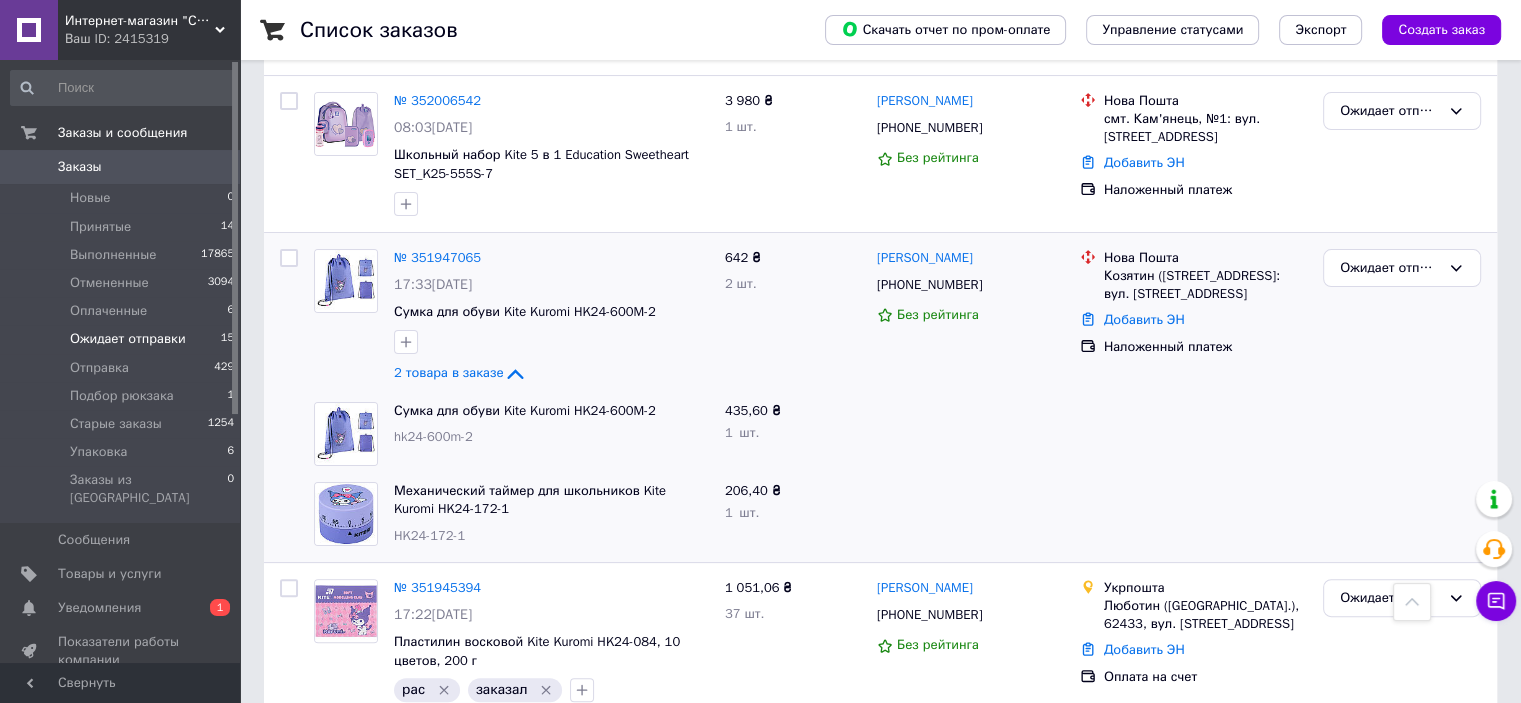 click on "№ 351947065" at bounding box center (437, 257) 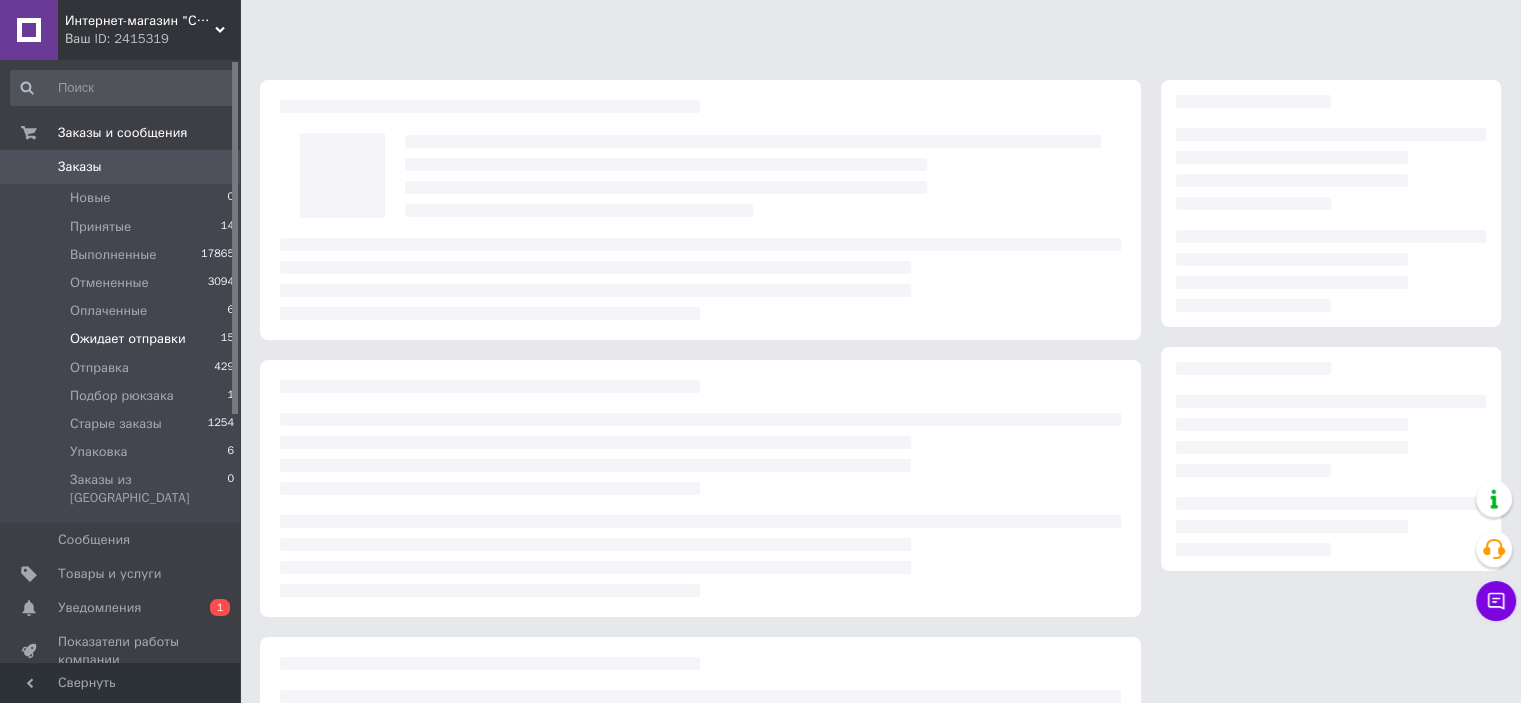 click at bounding box center [700, 279] 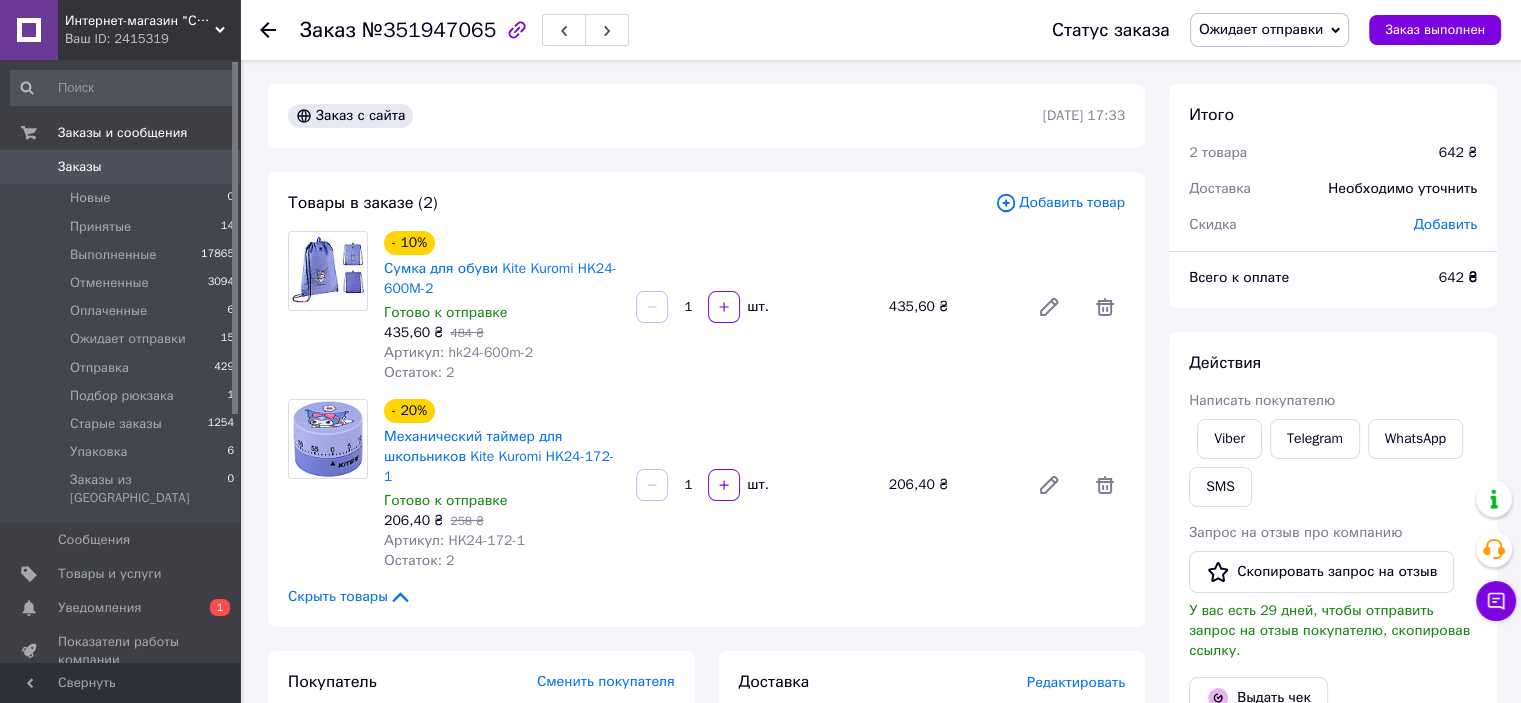 click on "Артикул: hk24-600m-2" at bounding box center [458, 352] 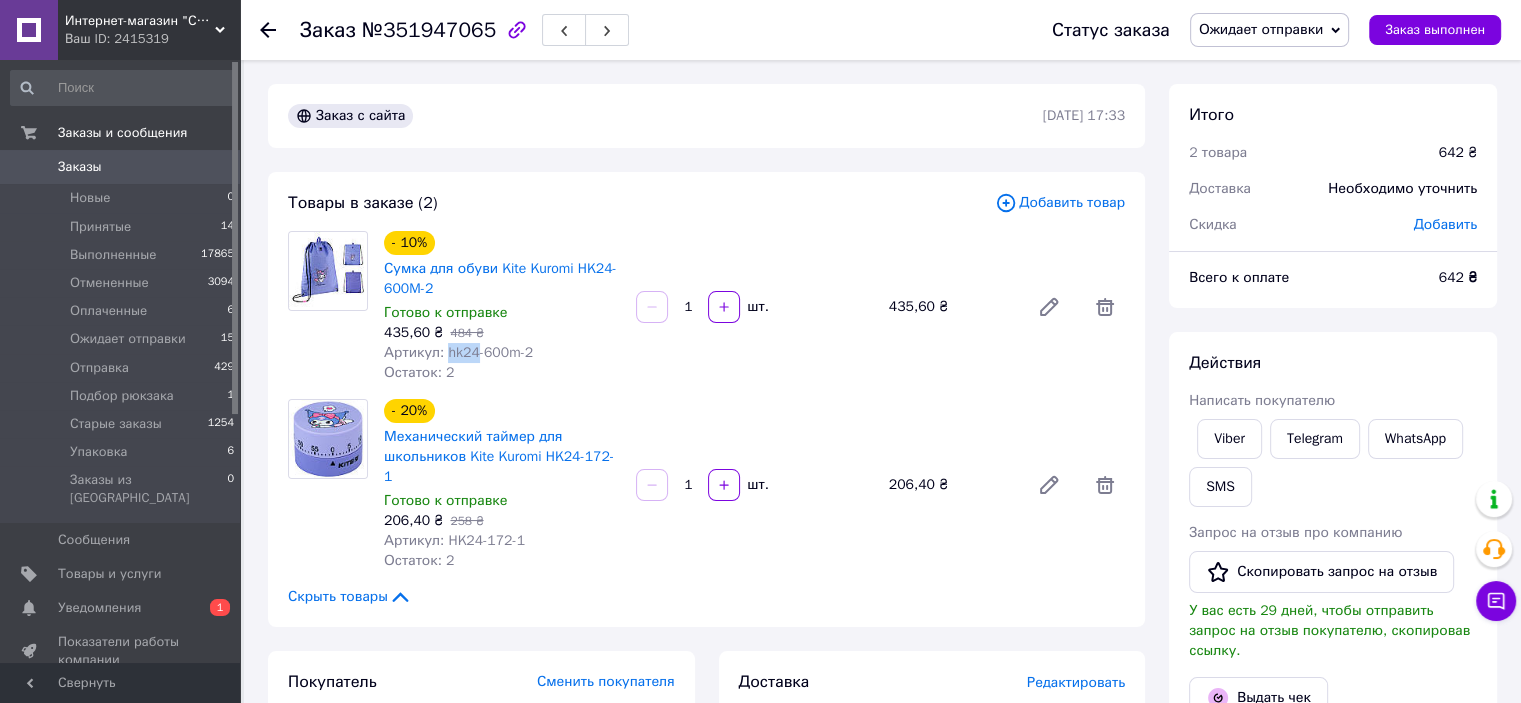 click on "Артикул: hk24-600m-2" at bounding box center [458, 352] 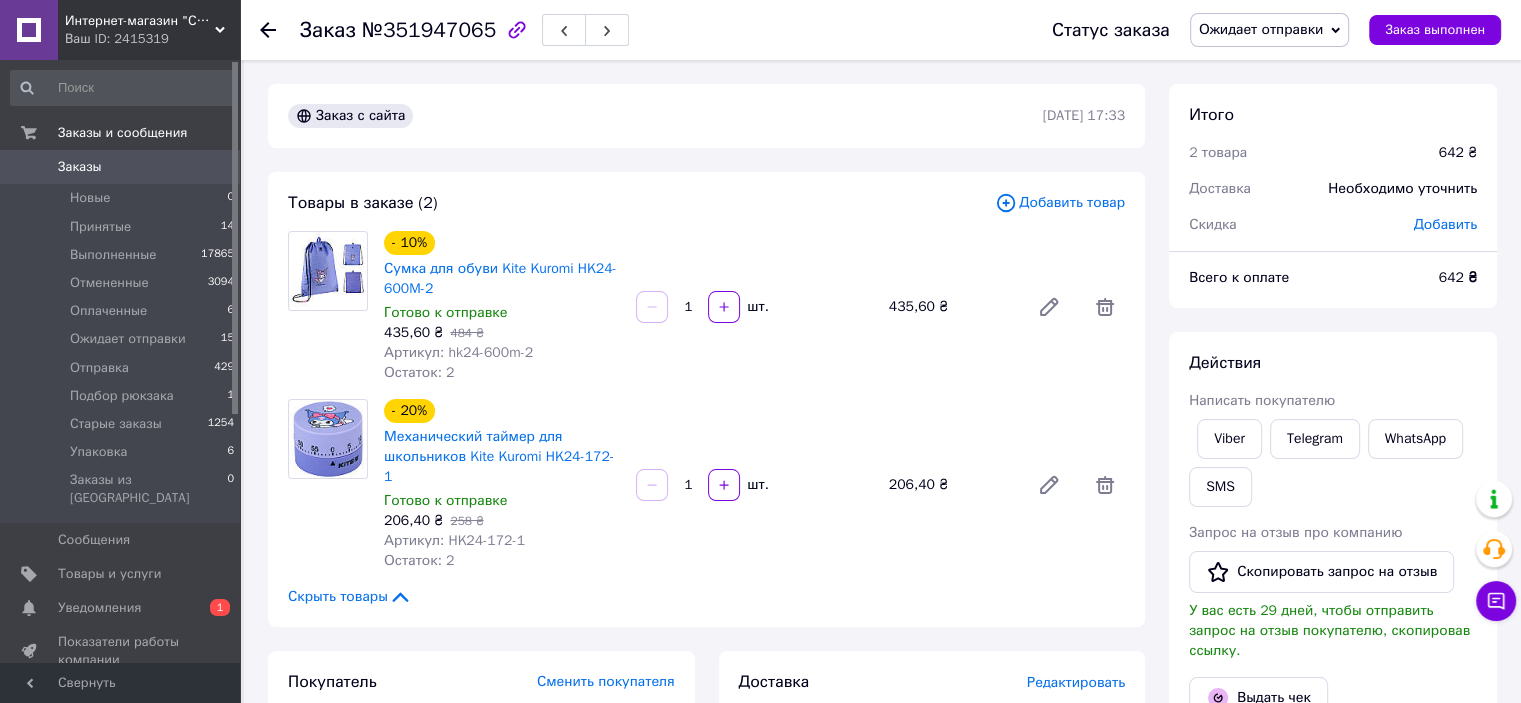 click on "Артикул: hk24-600m-2" at bounding box center (502, 353) 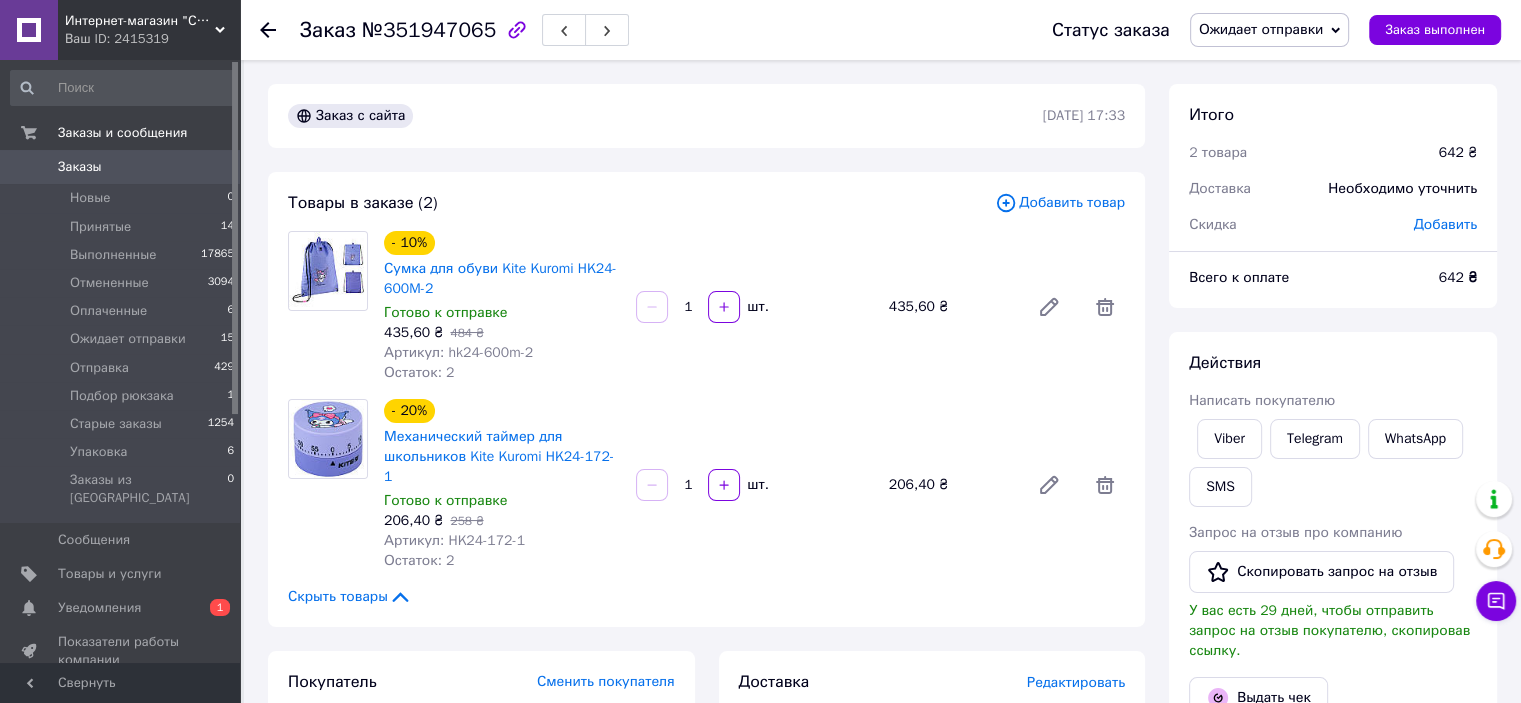 scroll, scrollTop: 500, scrollLeft: 0, axis: vertical 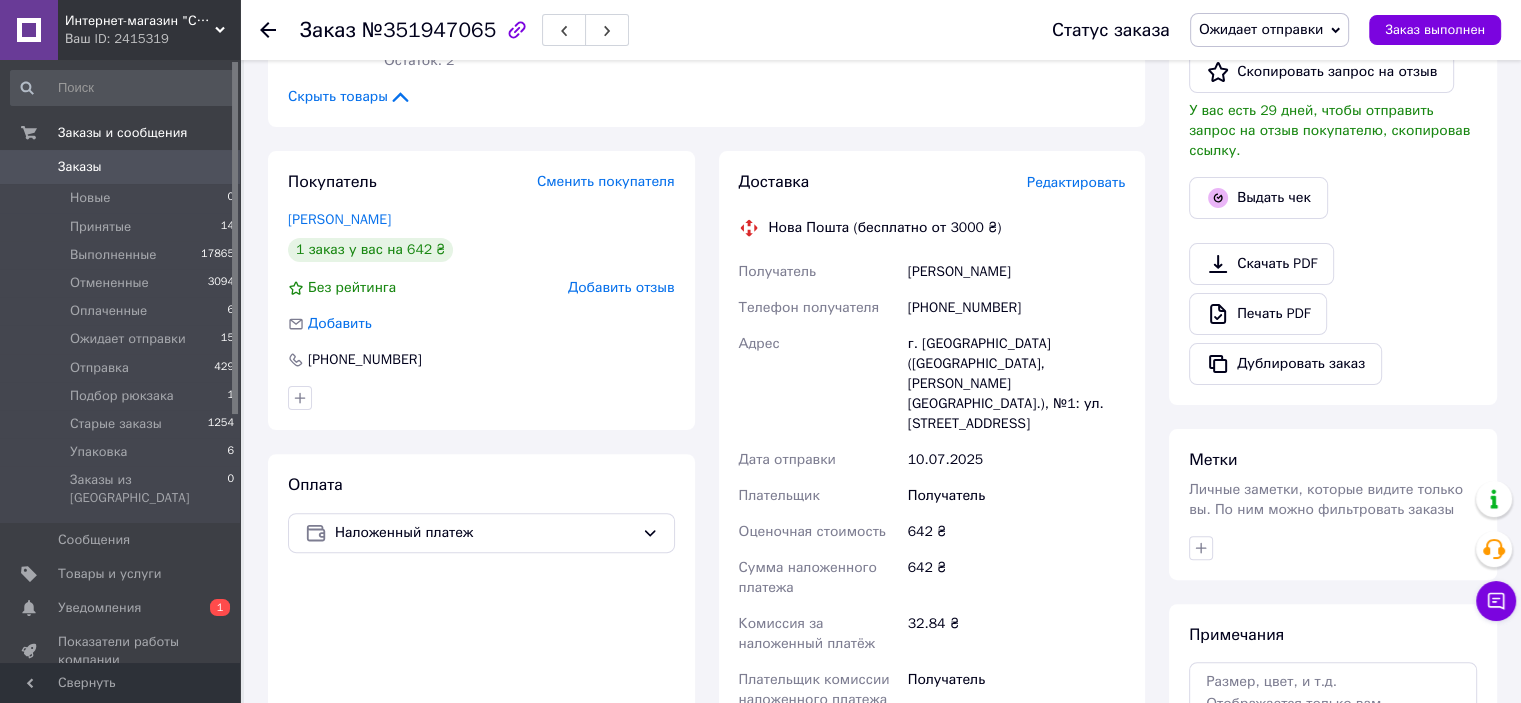 click on "[PHONE_NUMBER]" at bounding box center (1016, 308) 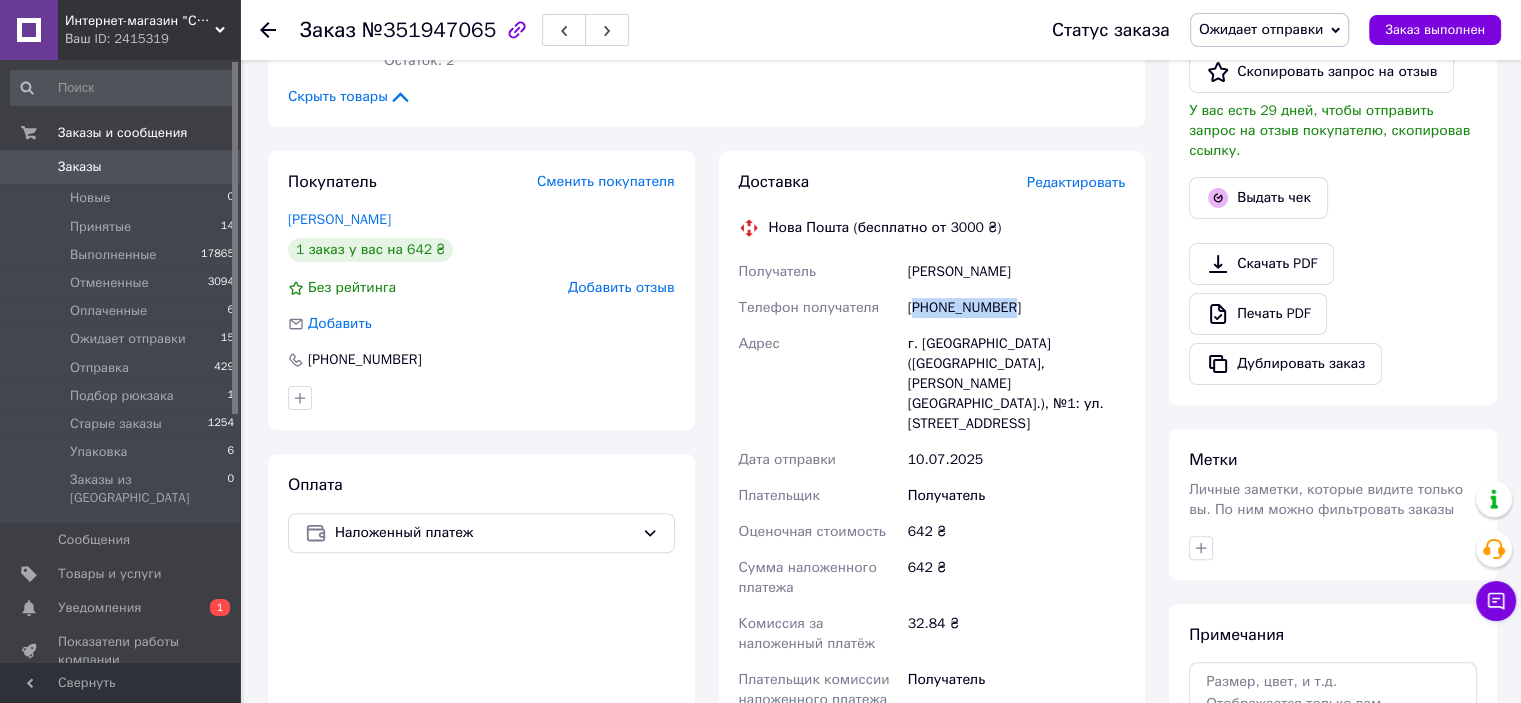 click on "[PHONE_NUMBER]" at bounding box center [1016, 308] 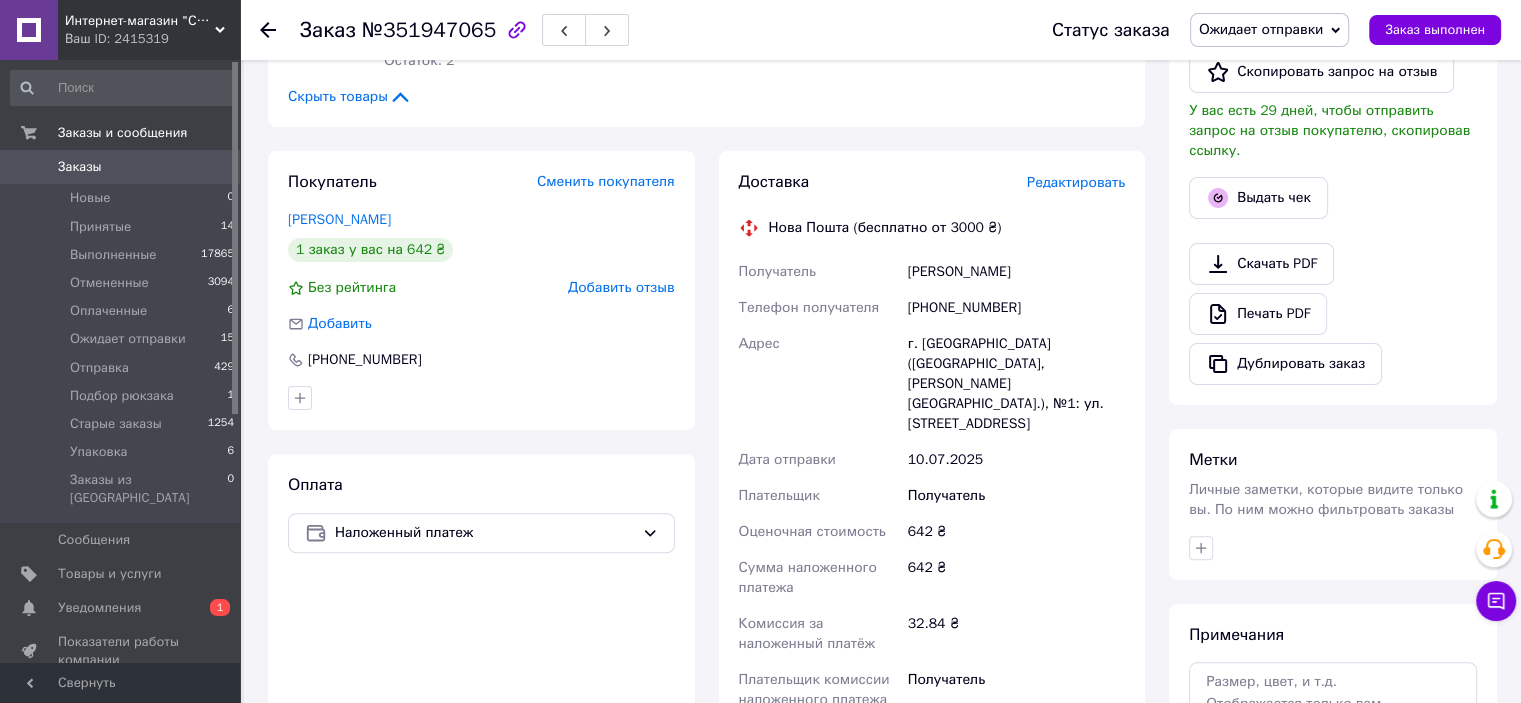click on "Левчук Світлана" at bounding box center [1016, 272] 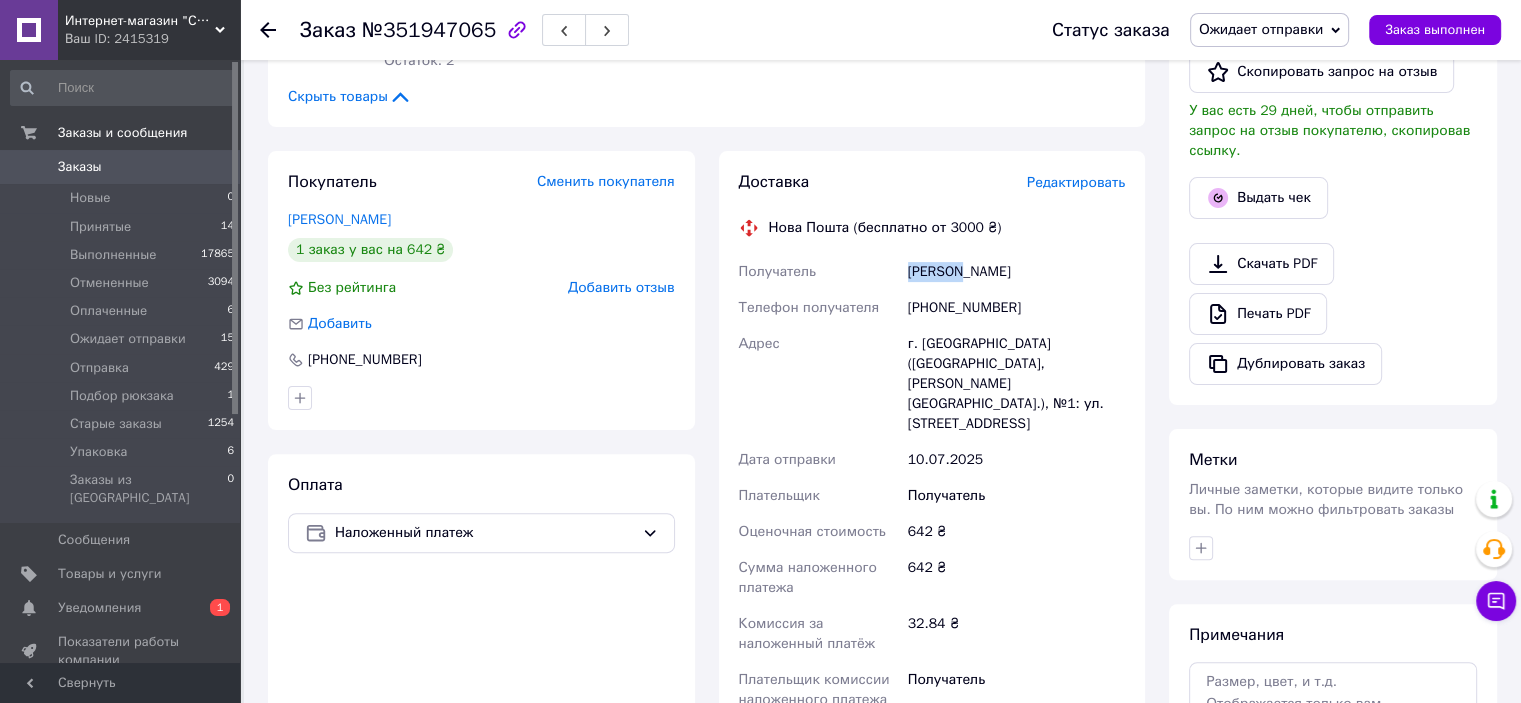 click on "Левчук Світлана" at bounding box center (1016, 272) 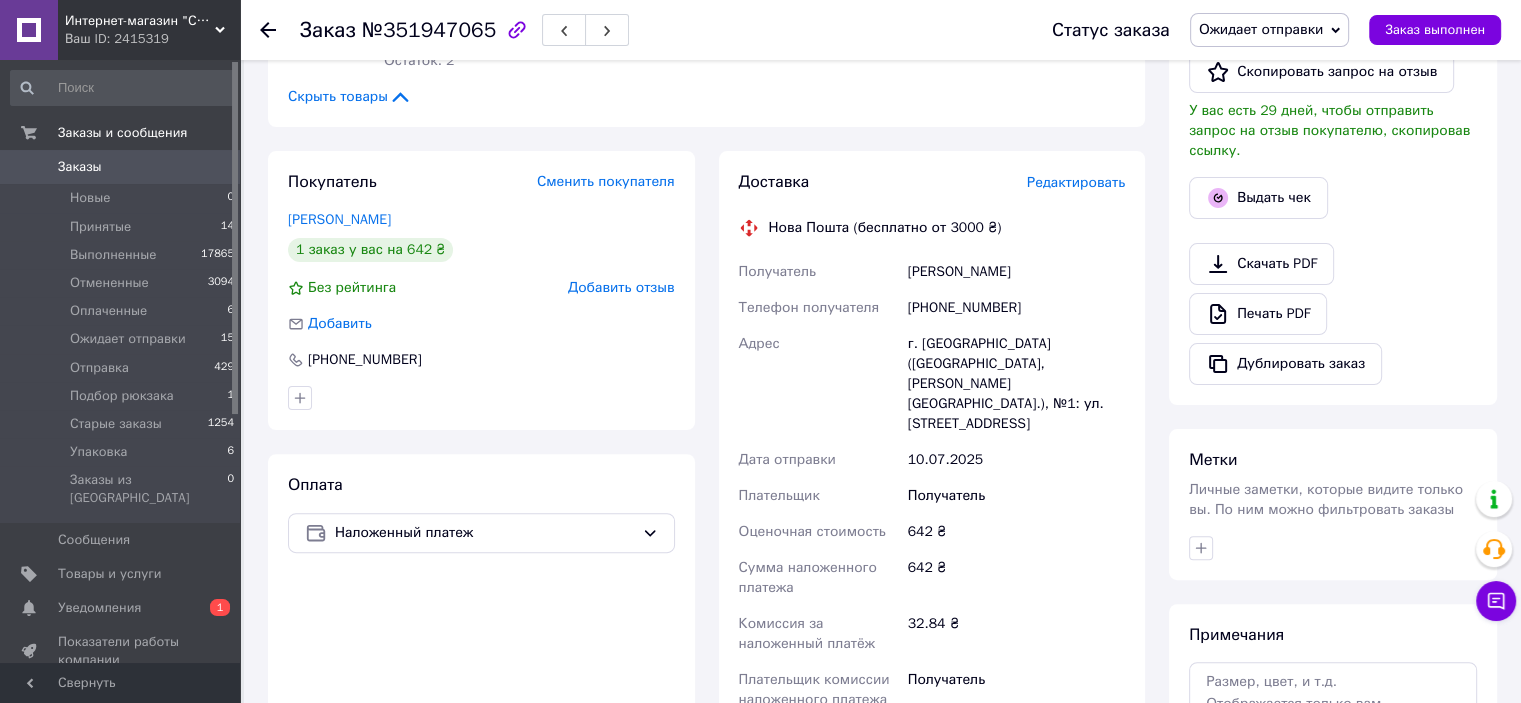 click on "г. [GEOGRAPHIC_DATA] ([GEOGRAPHIC_DATA], [PERSON_NAME][GEOGRAPHIC_DATA].), №1: ул. [STREET_ADDRESS]" at bounding box center [1016, 384] 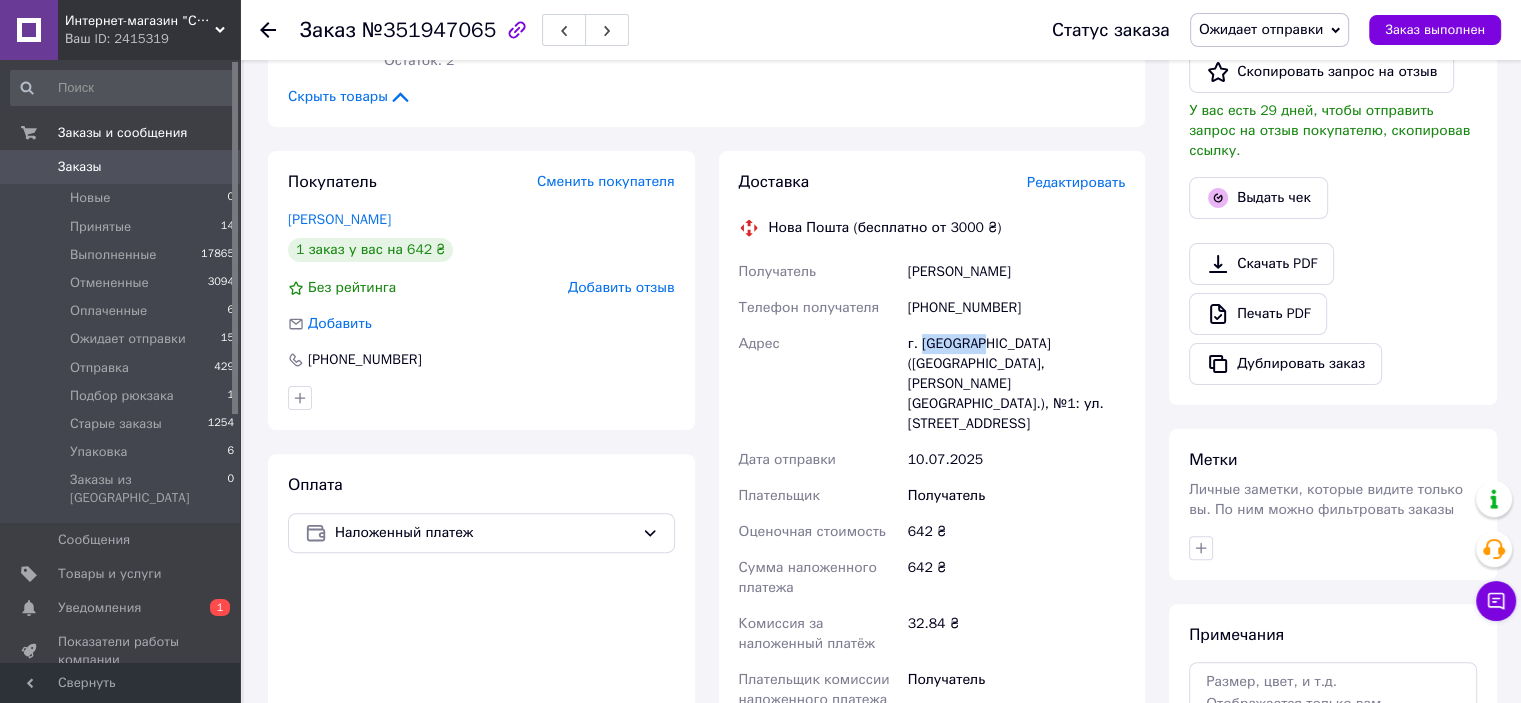 click on "г. [GEOGRAPHIC_DATA] ([GEOGRAPHIC_DATA], [PERSON_NAME][GEOGRAPHIC_DATA].), №1: ул. [STREET_ADDRESS]" at bounding box center [1016, 384] 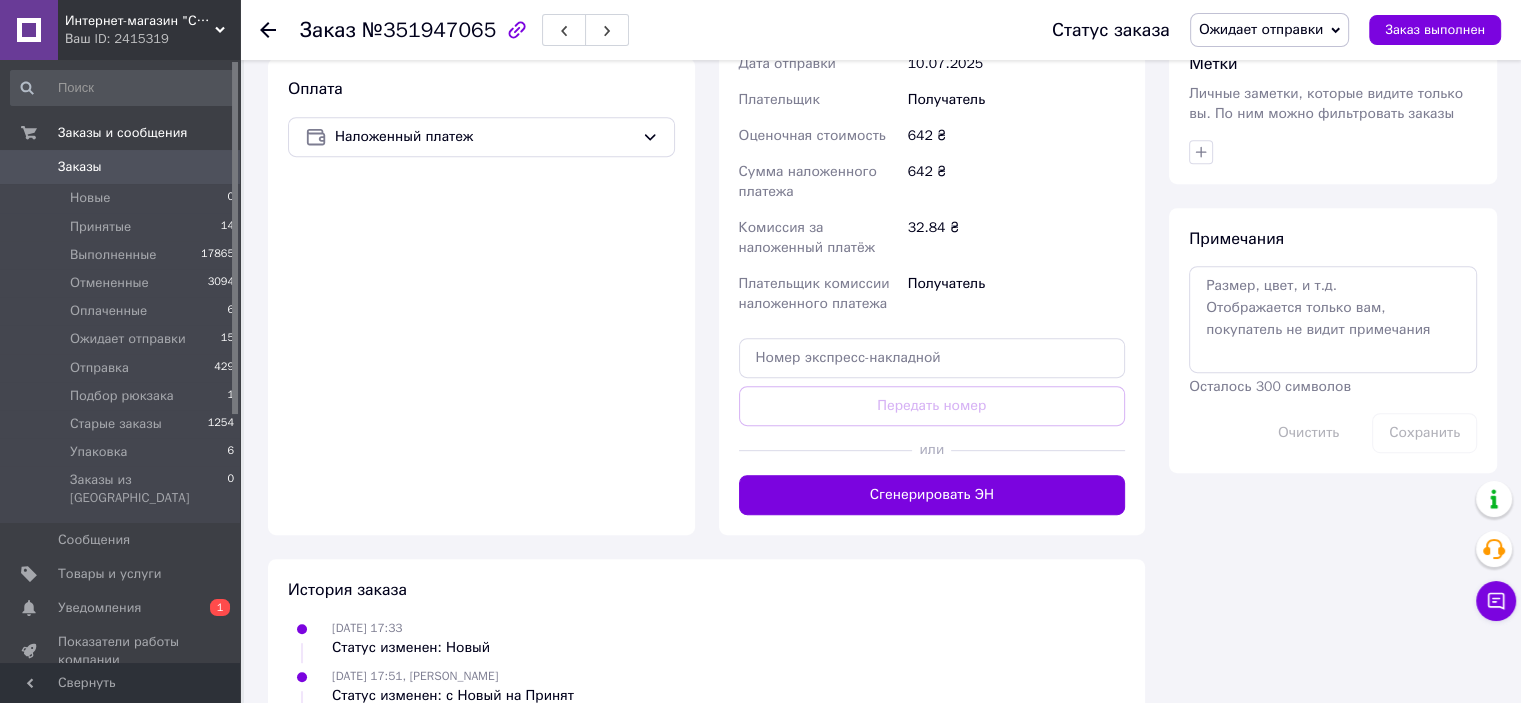 scroll, scrollTop: 900, scrollLeft: 0, axis: vertical 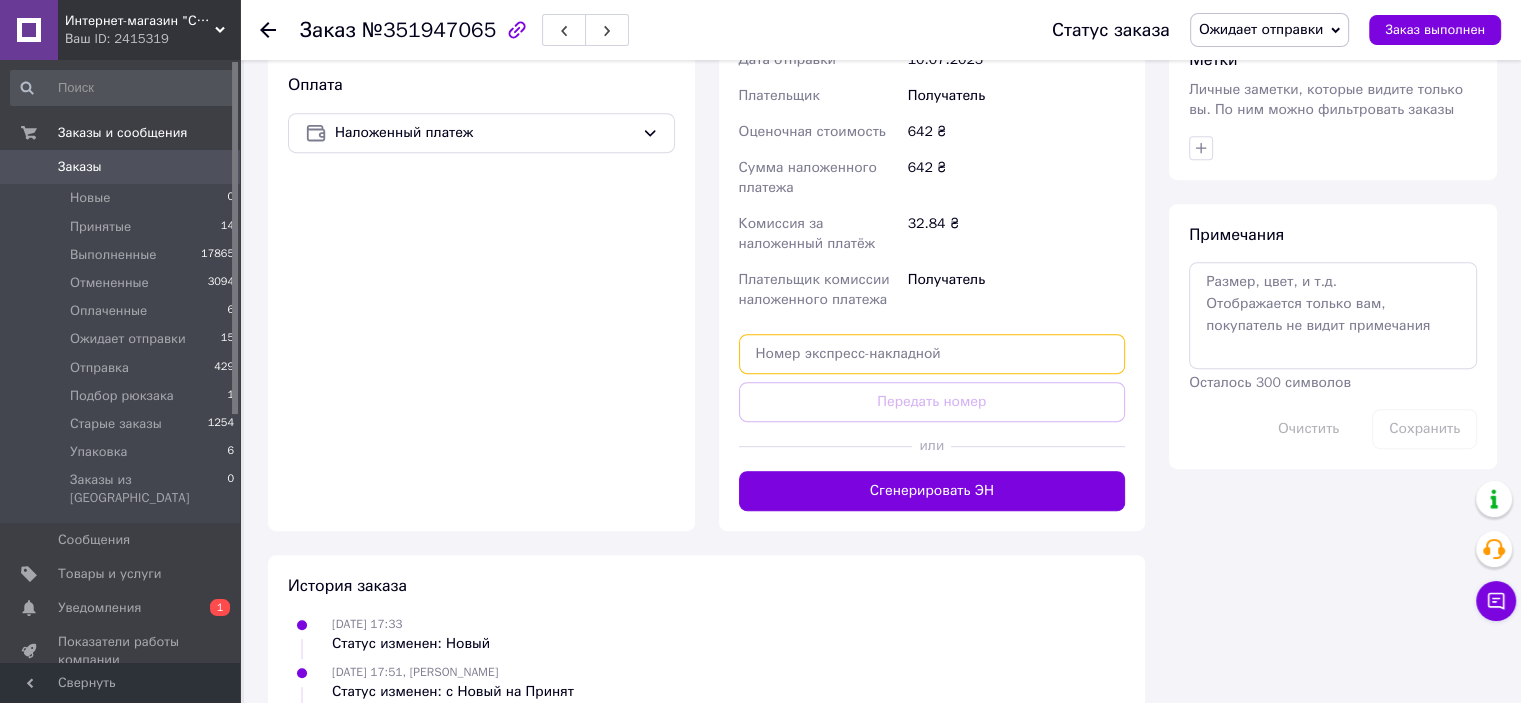 click at bounding box center (932, 354) 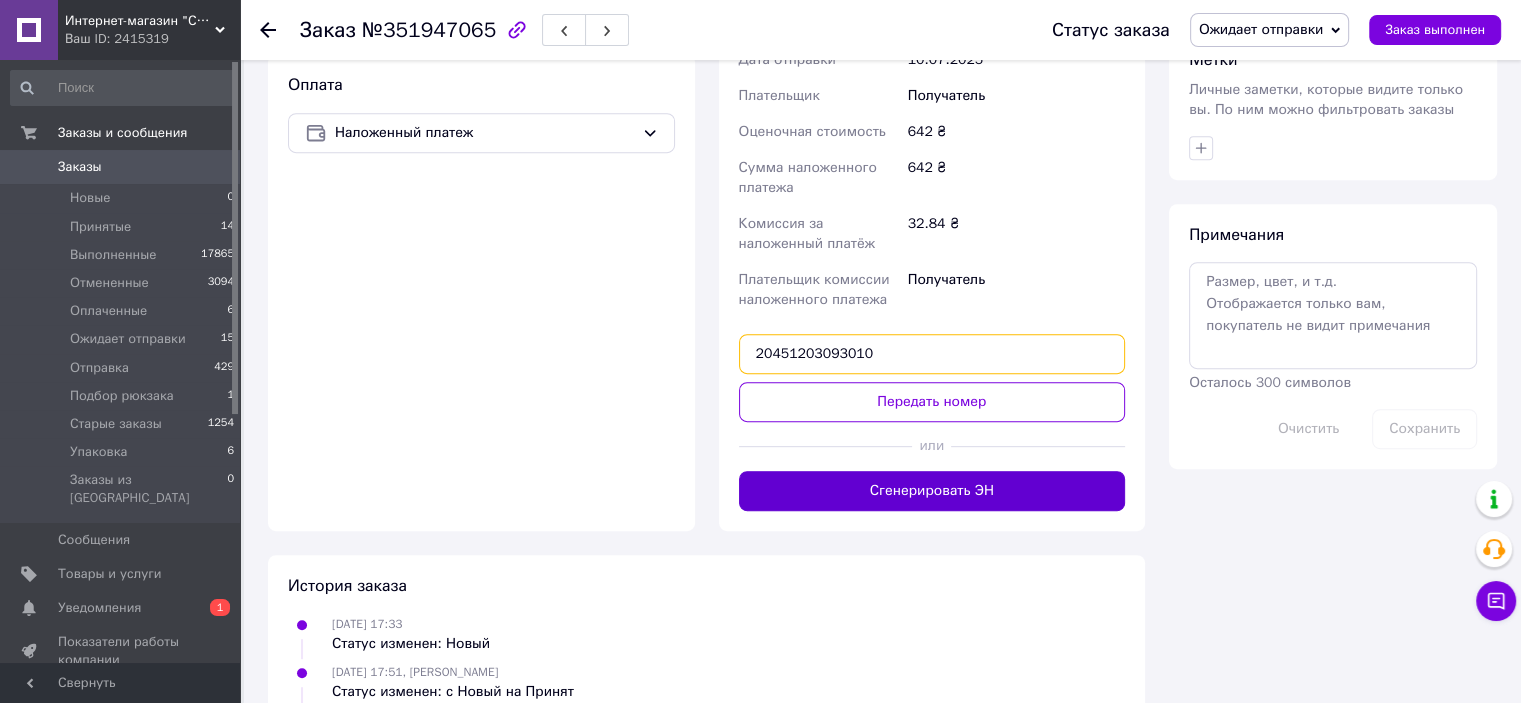 scroll, scrollTop: 600, scrollLeft: 0, axis: vertical 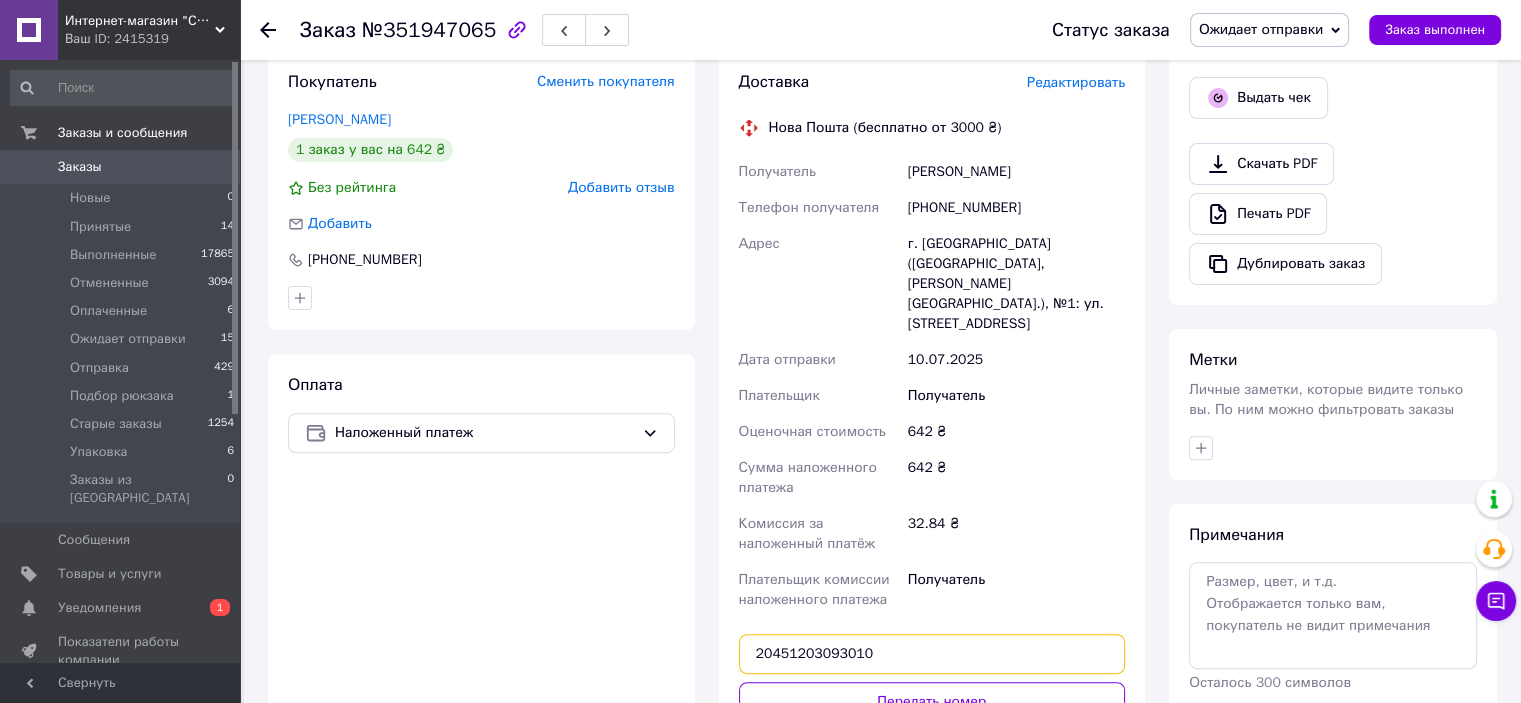 type on "20451203093010" 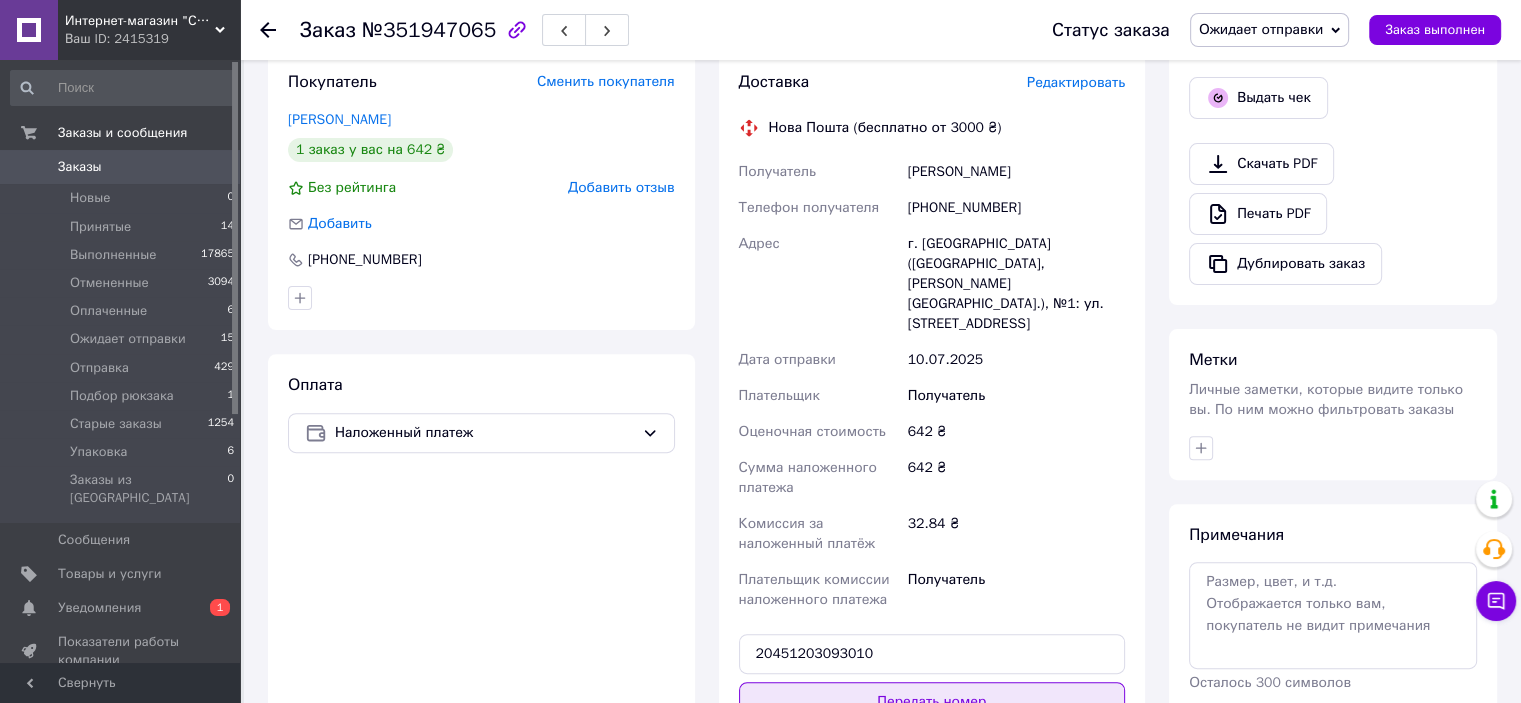 click on "Передать номер" at bounding box center (932, 702) 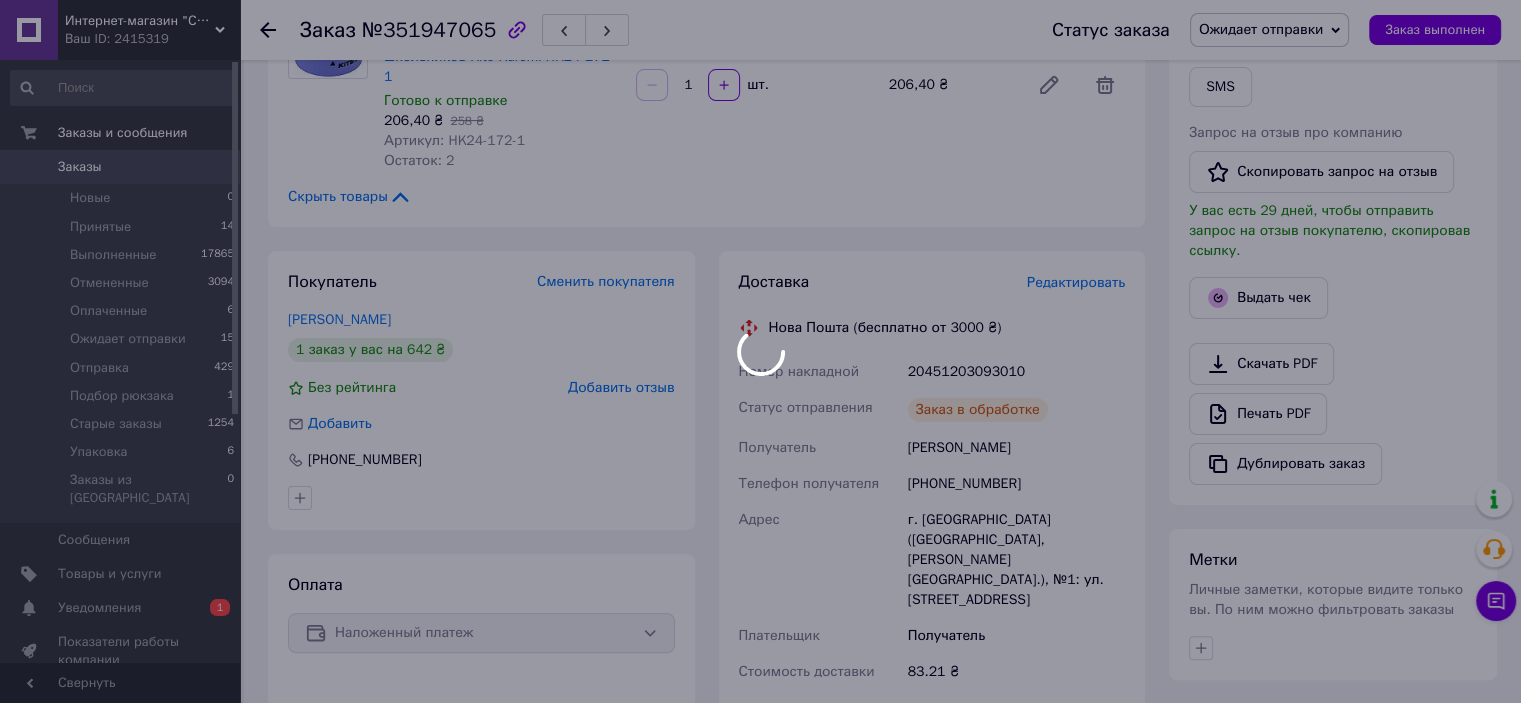 scroll, scrollTop: 380, scrollLeft: 0, axis: vertical 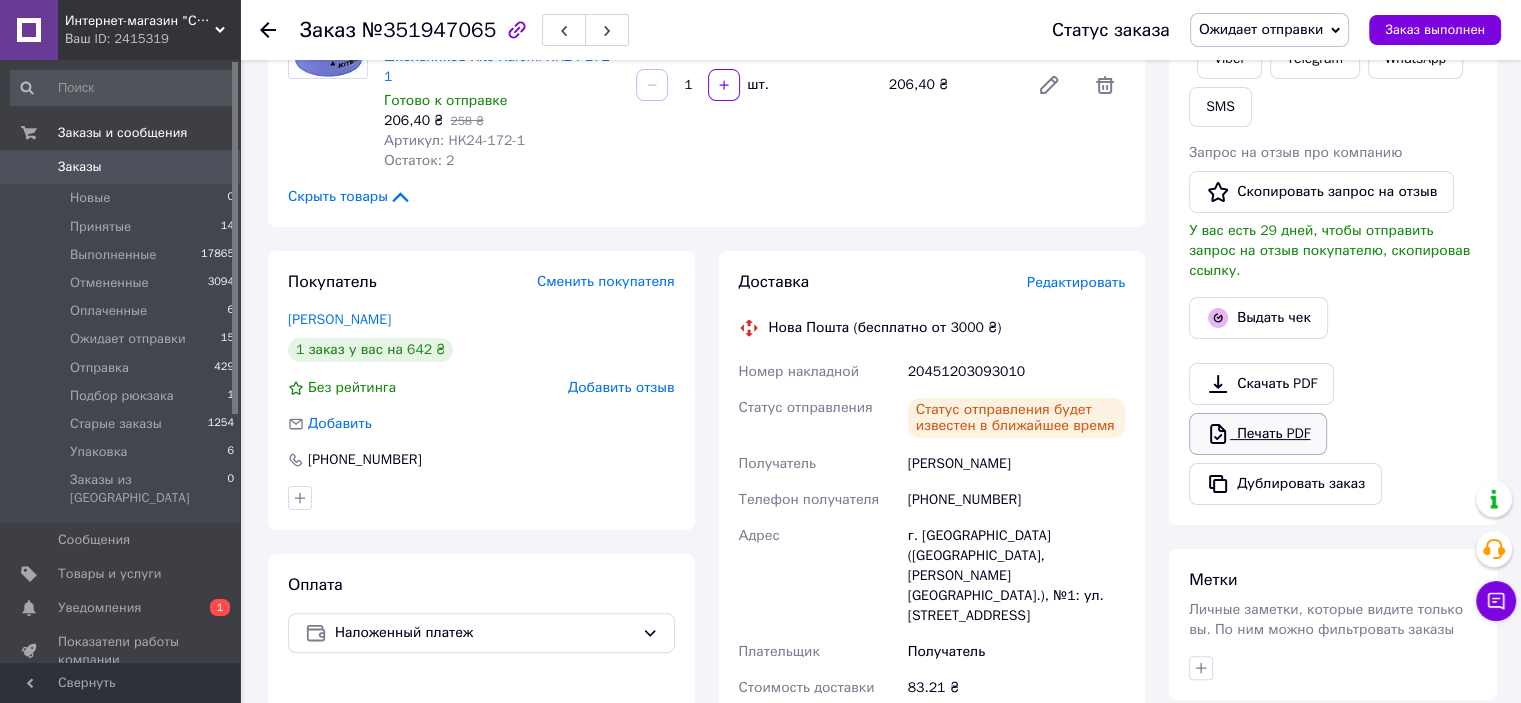 click on "Печать PDF" at bounding box center (1258, 434) 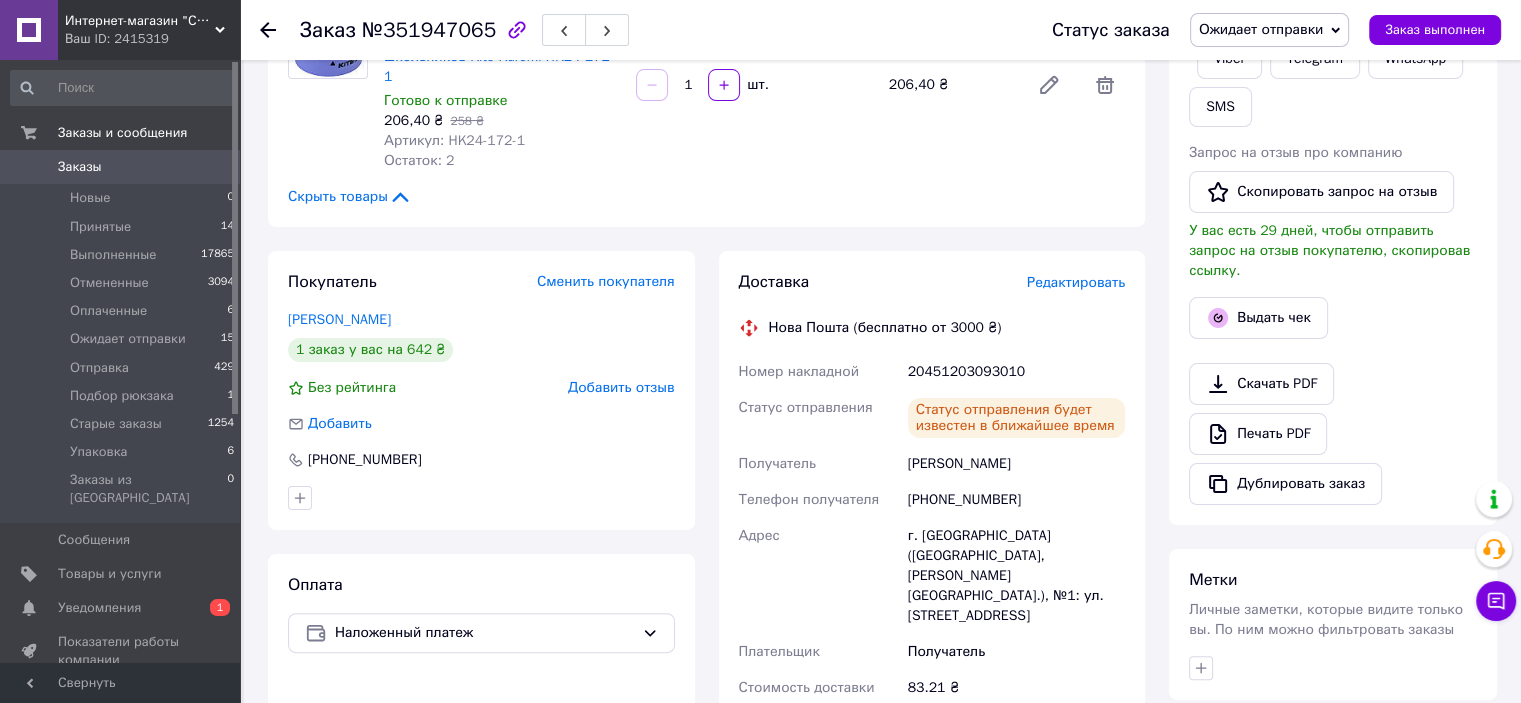 click on "Ожидает отправки" at bounding box center (1270, 30) 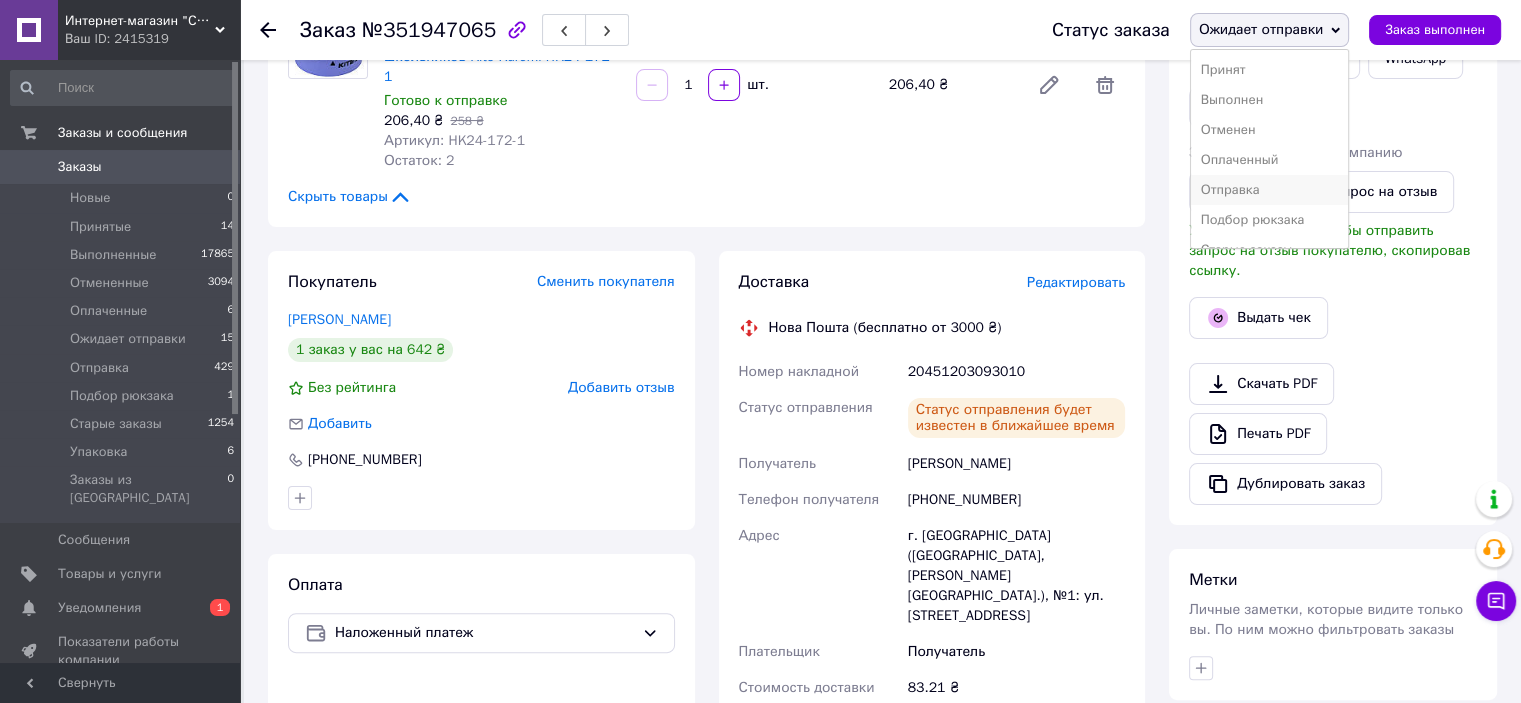 scroll, scrollTop: 52, scrollLeft: 0, axis: vertical 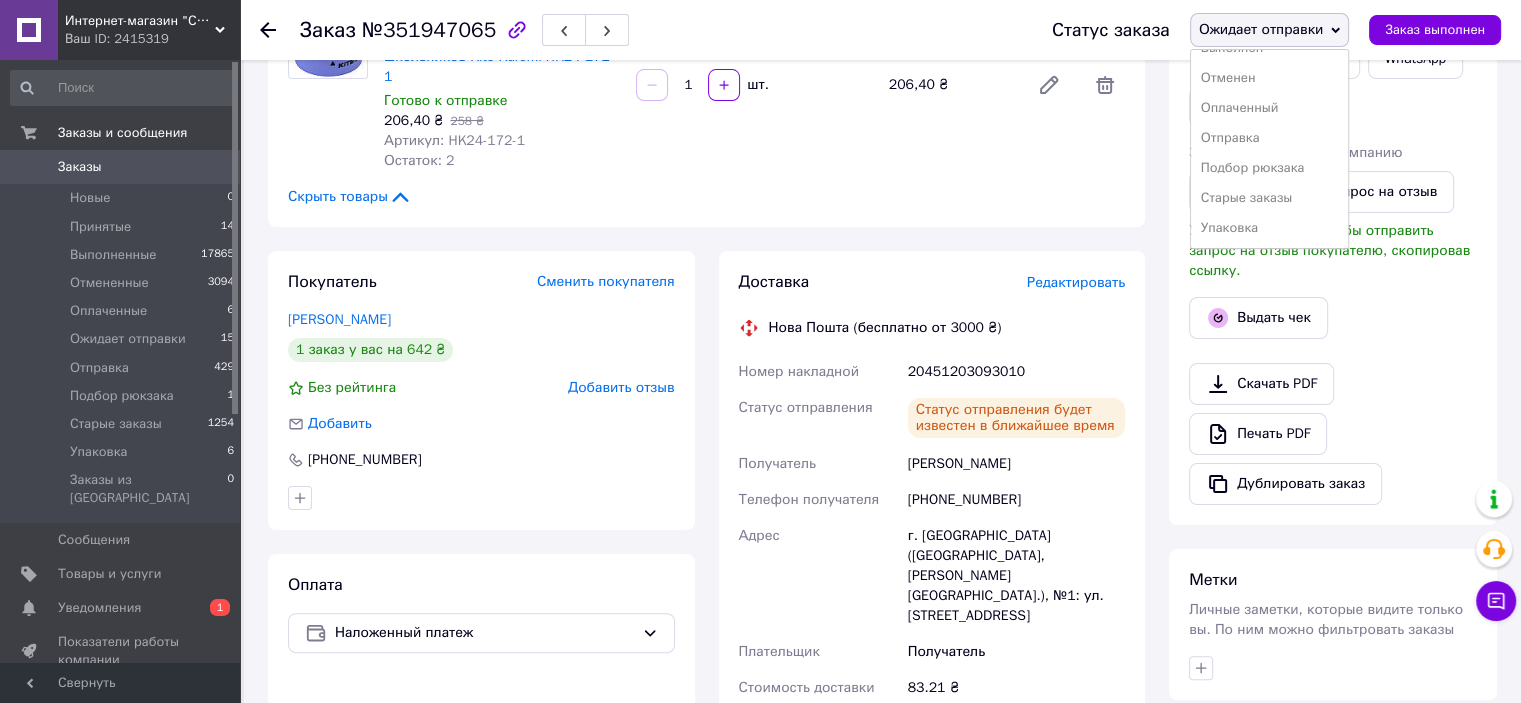 drag, startPoint x: 1271, startPoint y: 222, endPoint x: 1248, endPoint y: 213, distance: 24.698177 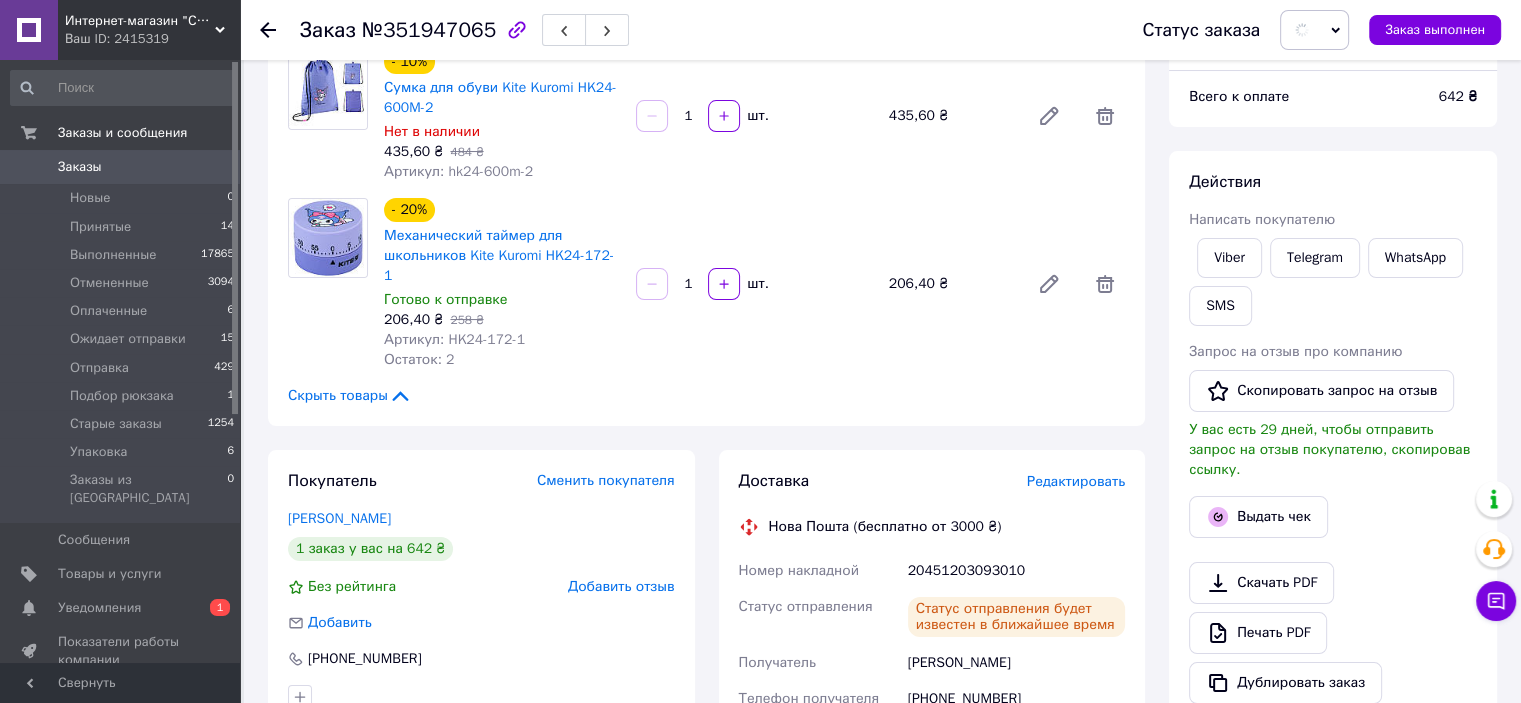 scroll, scrollTop: 180, scrollLeft: 0, axis: vertical 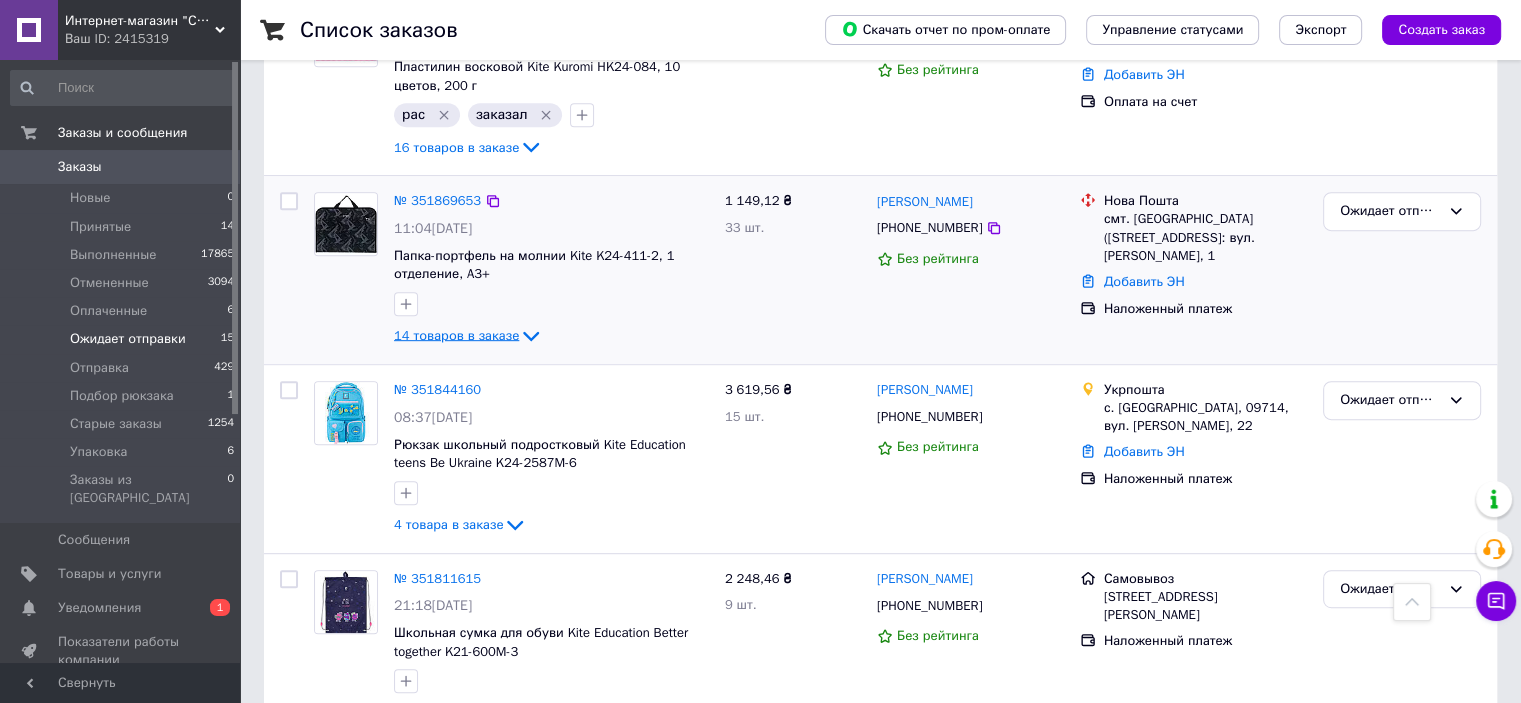 click 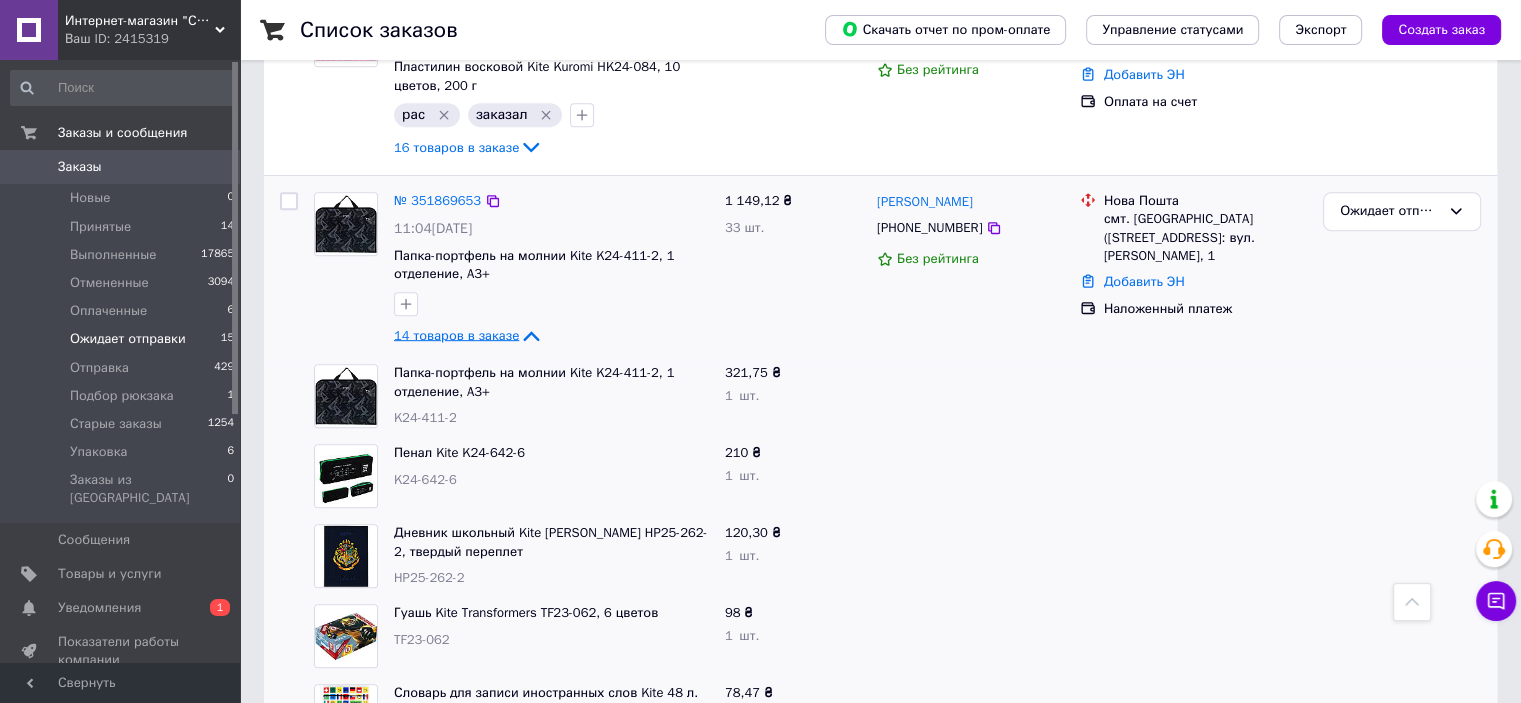 click 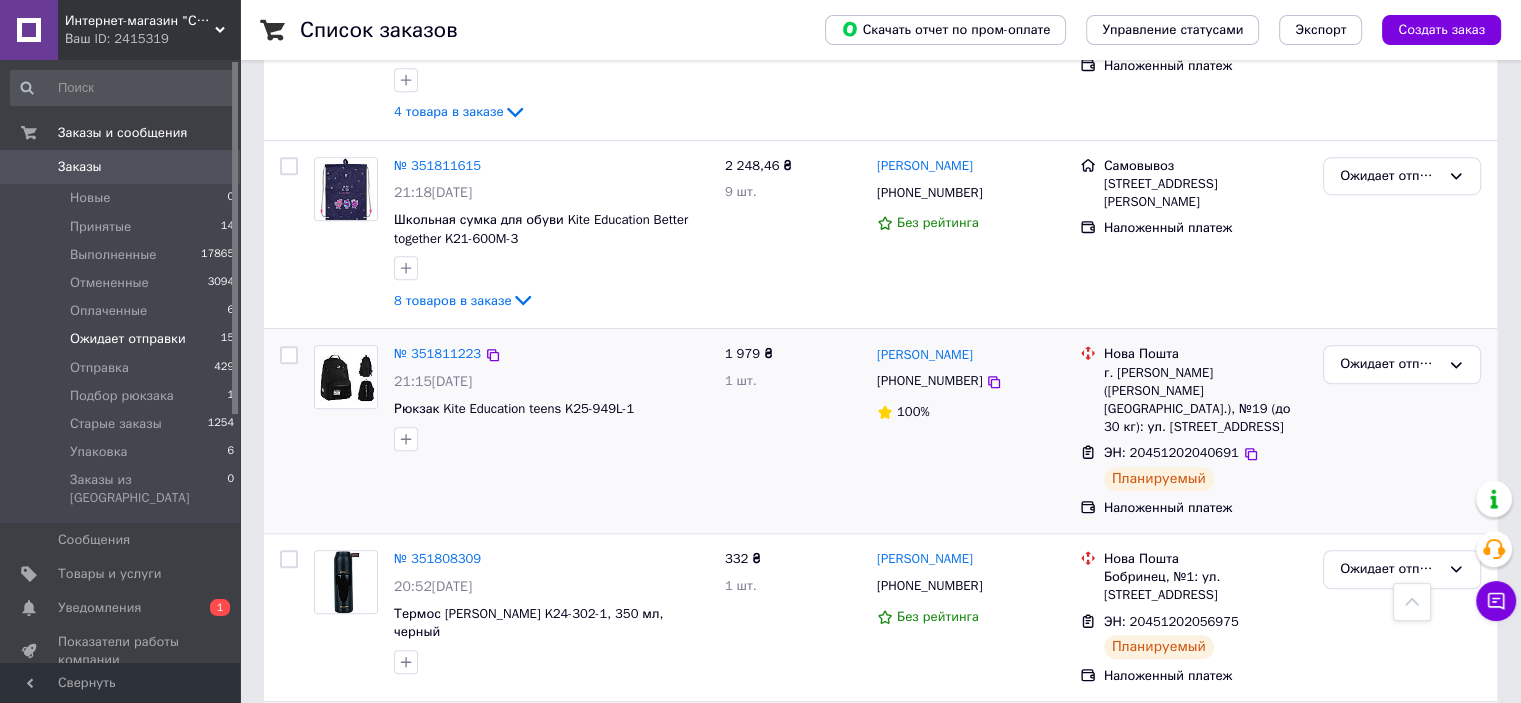 scroll, scrollTop: 1314, scrollLeft: 0, axis: vertical 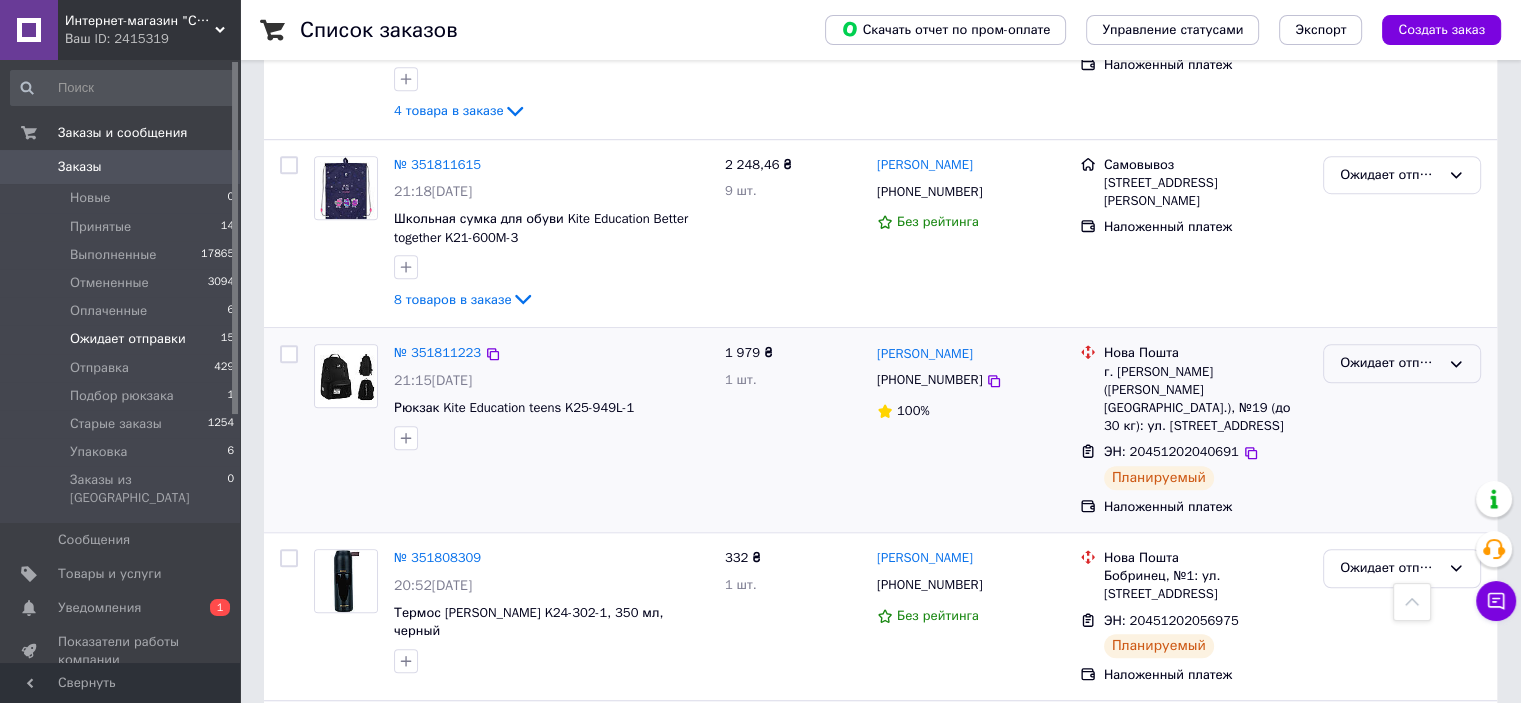 click on "Ожидает отправки" at bounding box center (1402, 363) 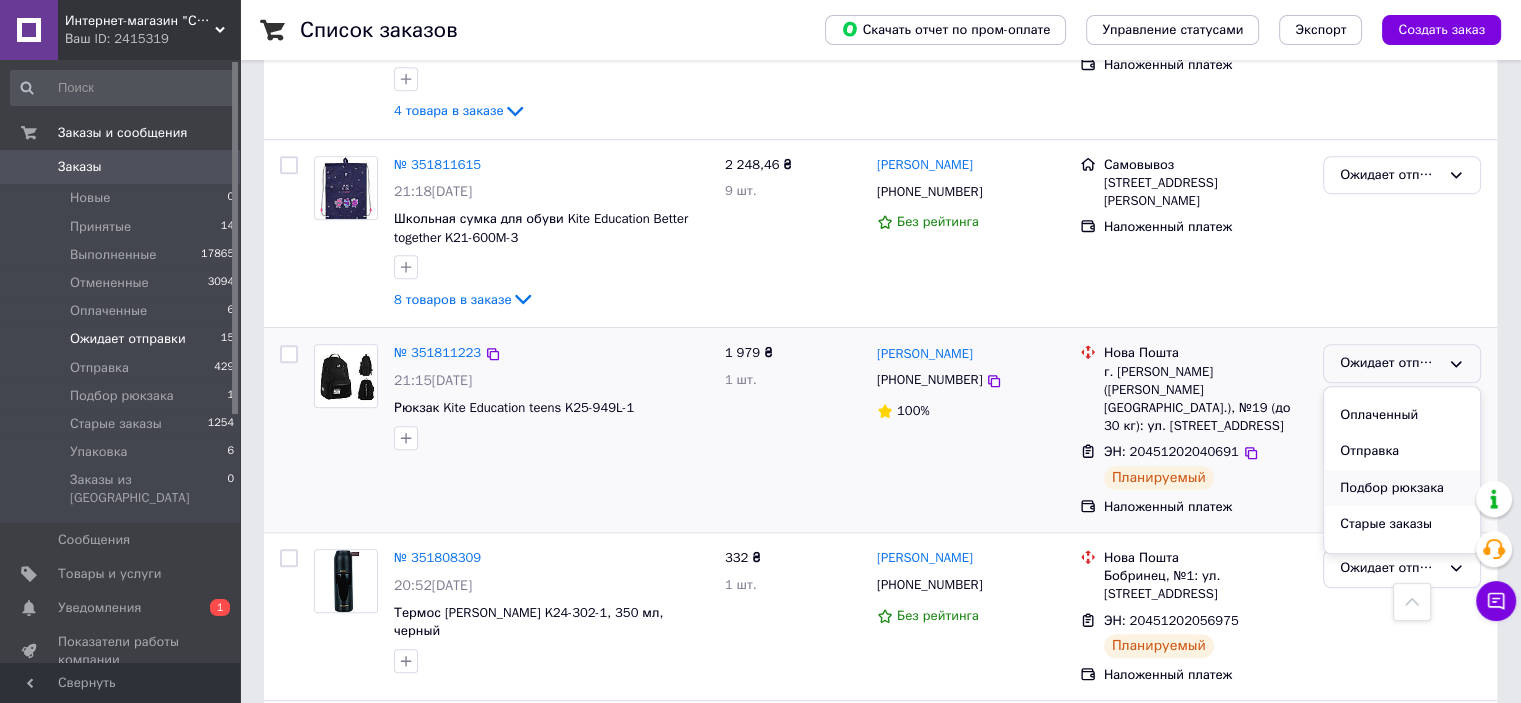 scroll, scrollTop: 127, scrollLeft: 0, axis: vertical 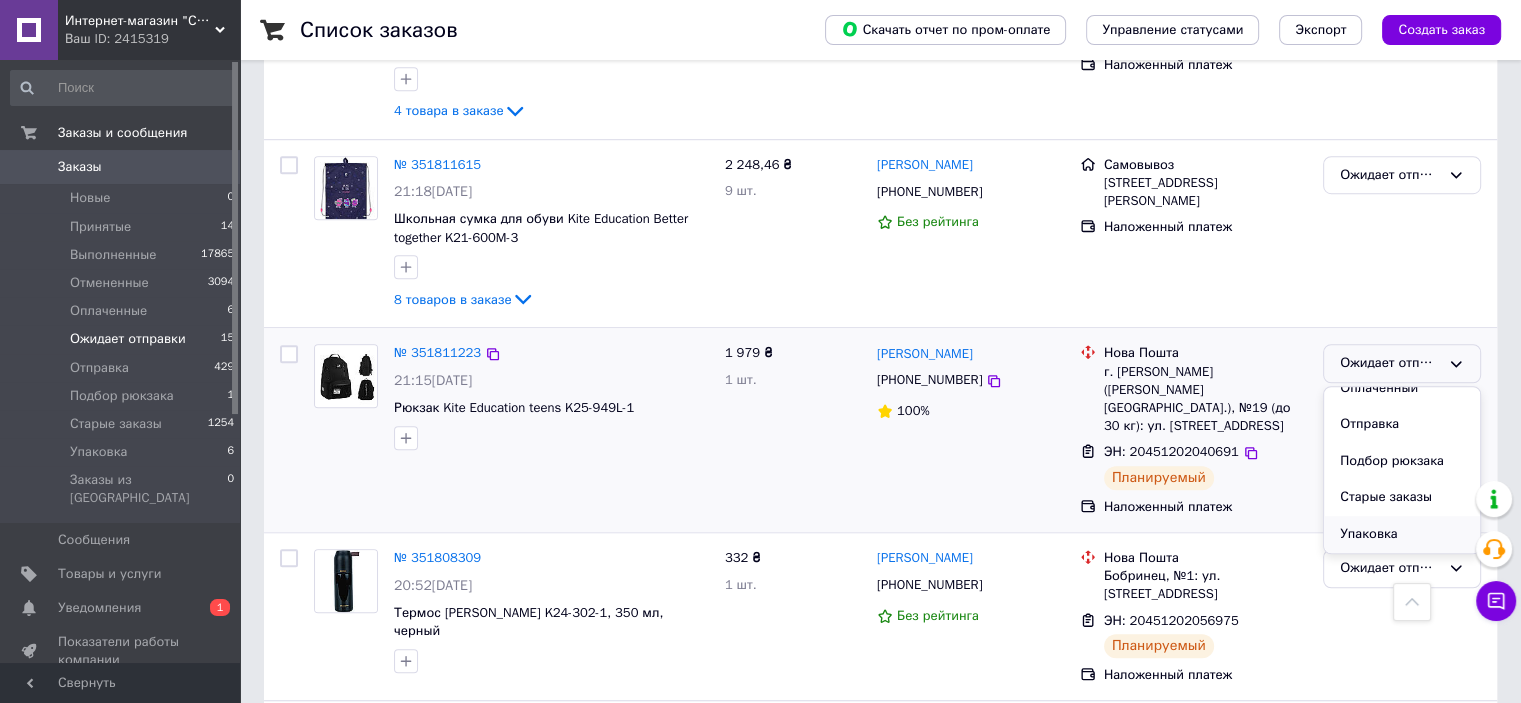 click on "Упаковка" at bounding box center (1402, 534) 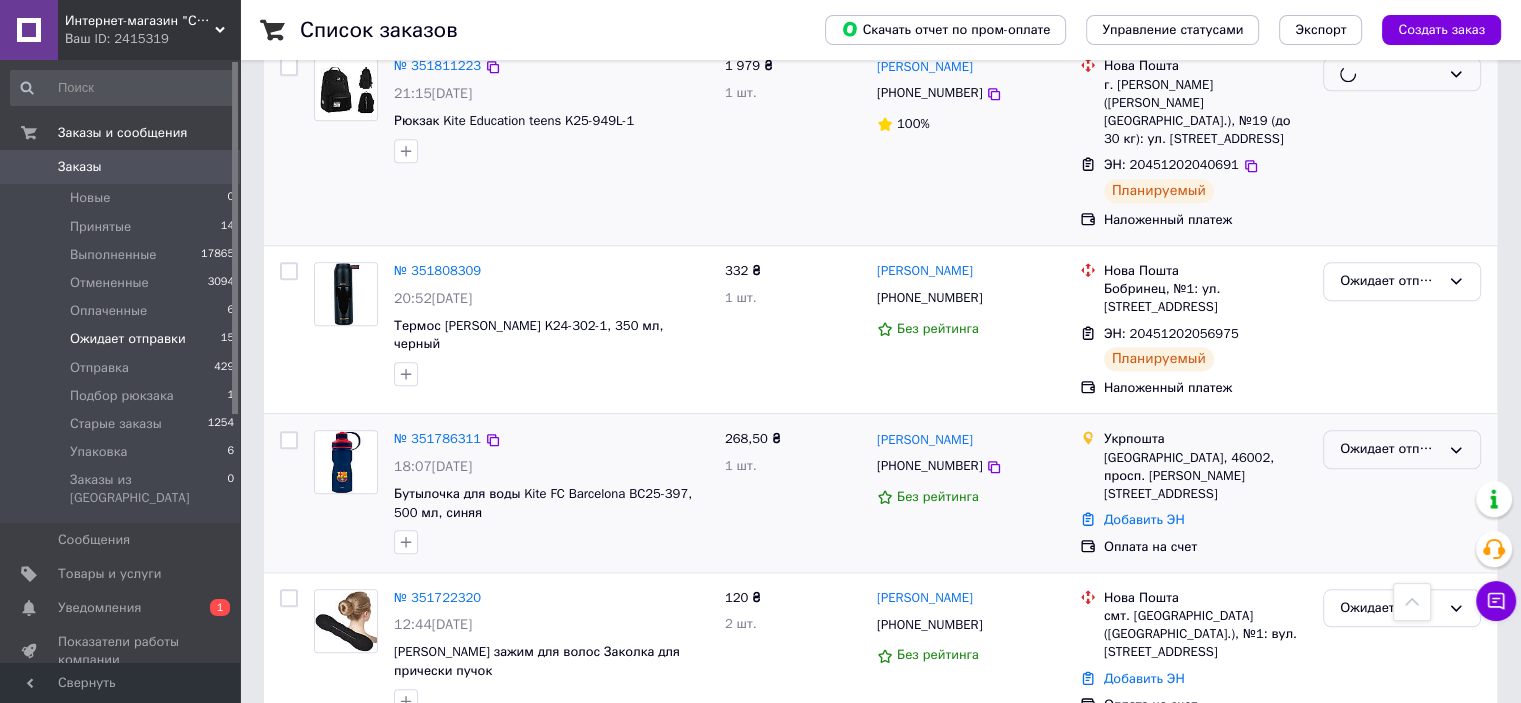 scroll, scrollTop: 1614, scrollLeft: 0, axis: vertical 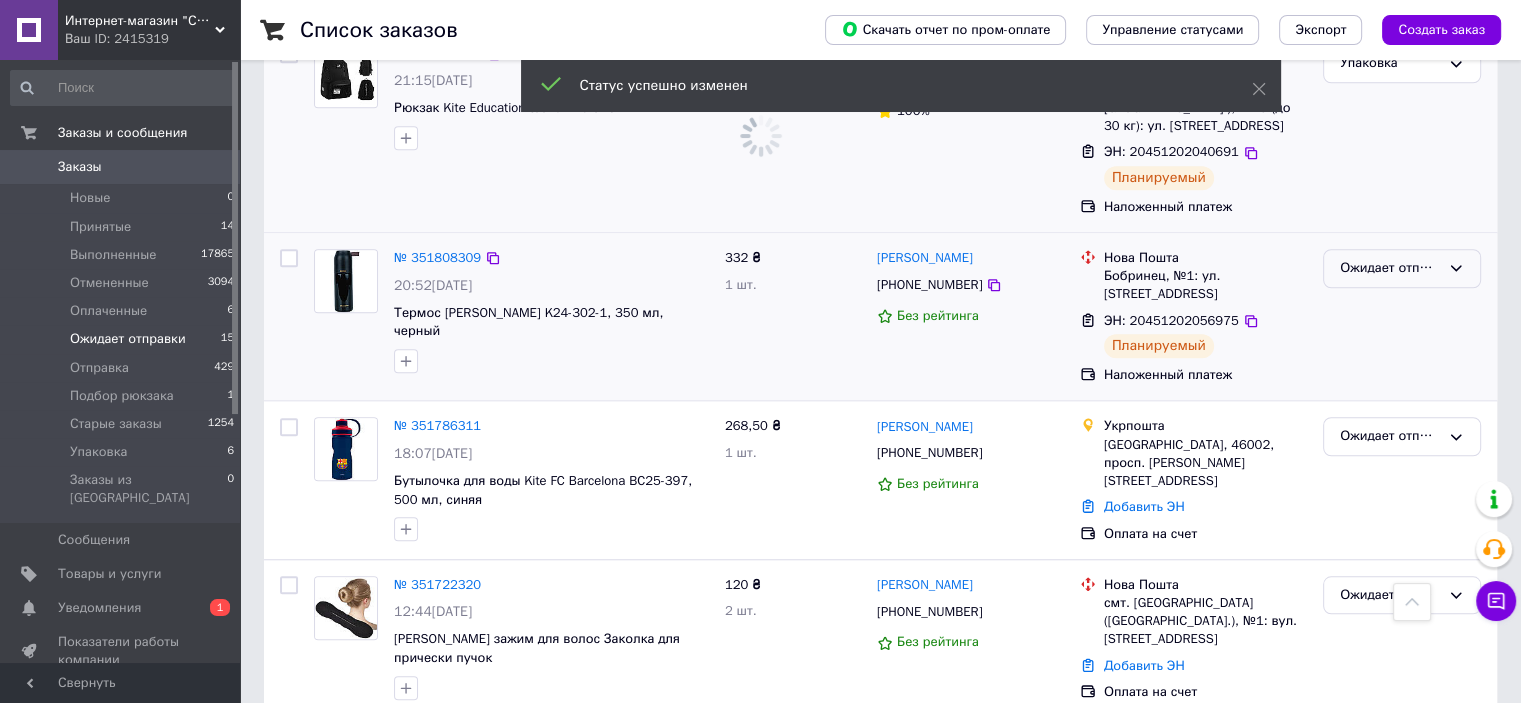 click on "Ожидает отправки" at bounding box center (1402, 268) 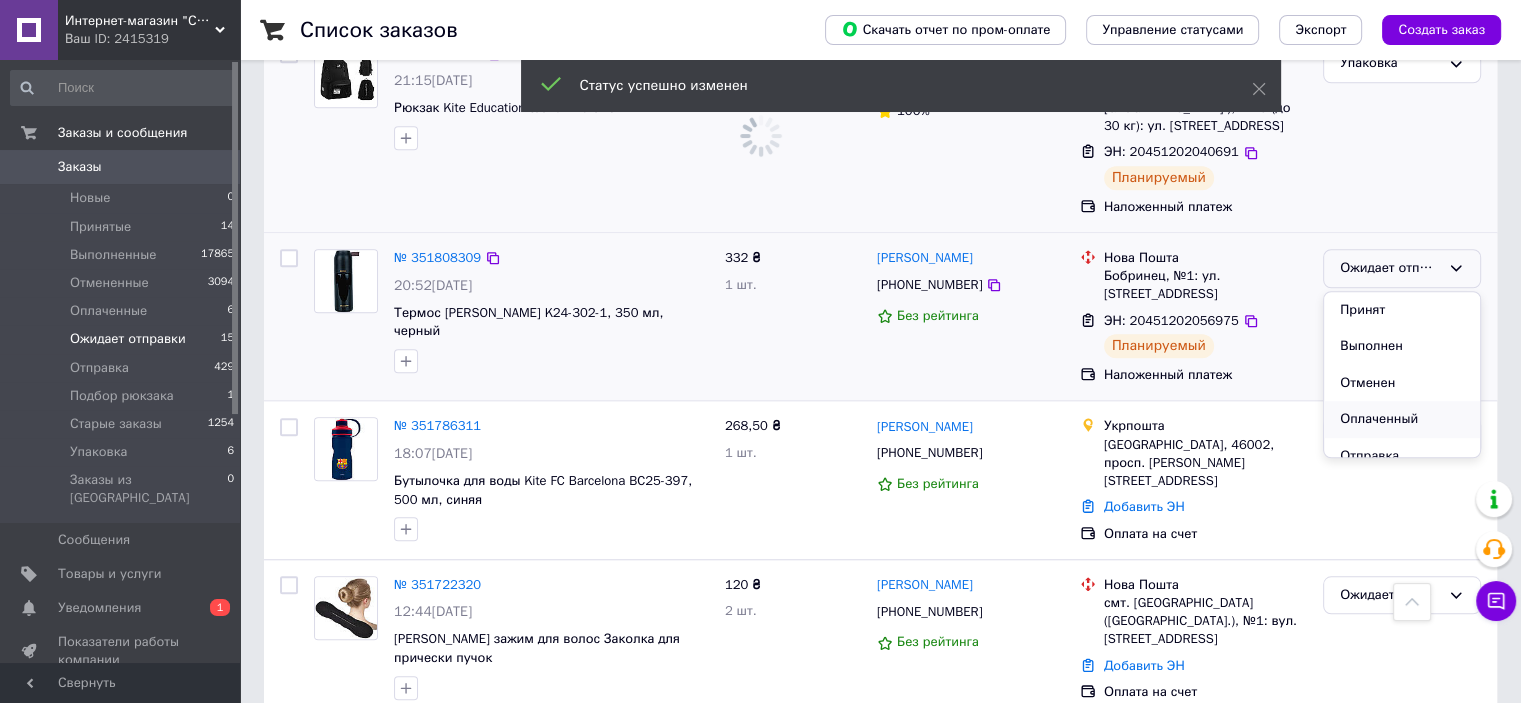 scroll, scrollTop: 1396, scrollLeft: 0, axis: vertical 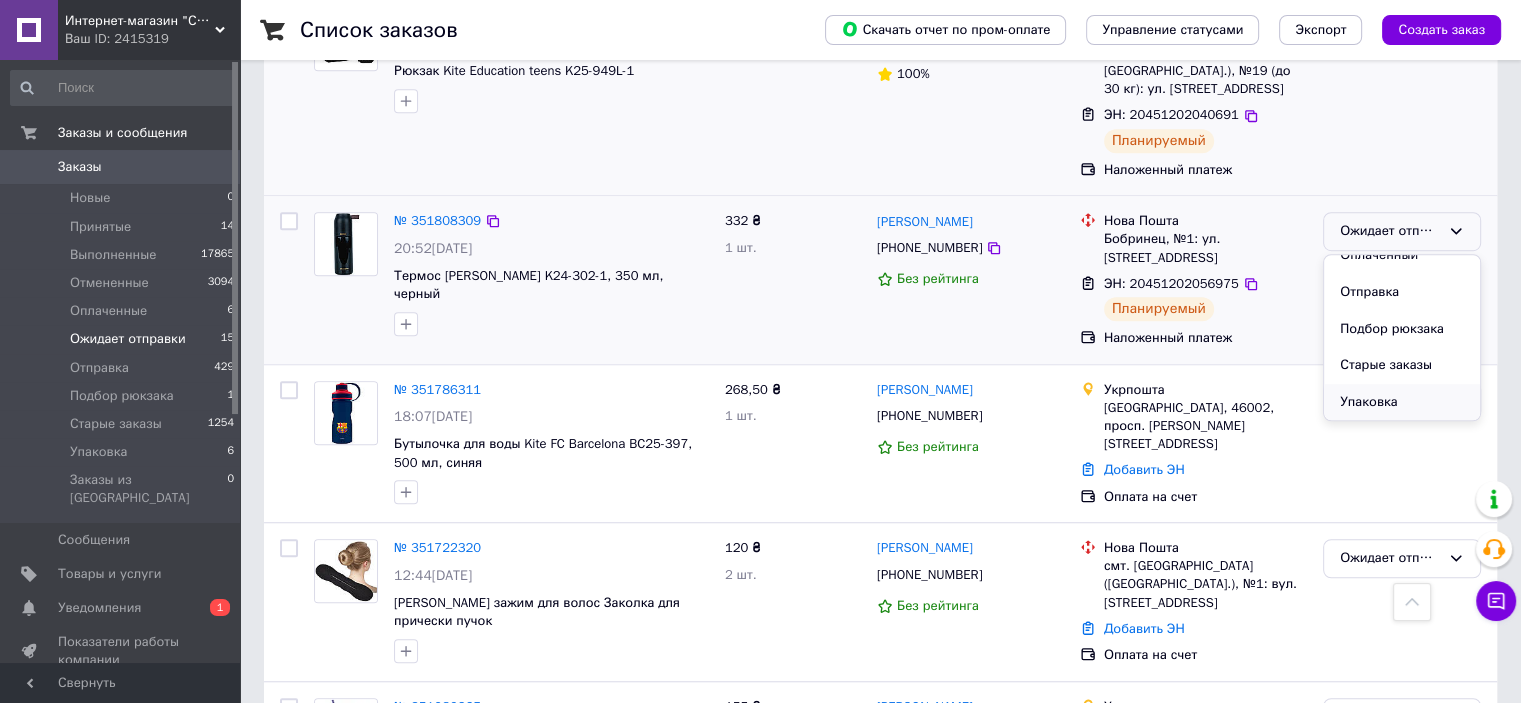 click on "Упаковка" at bounding box center (1402, 402) 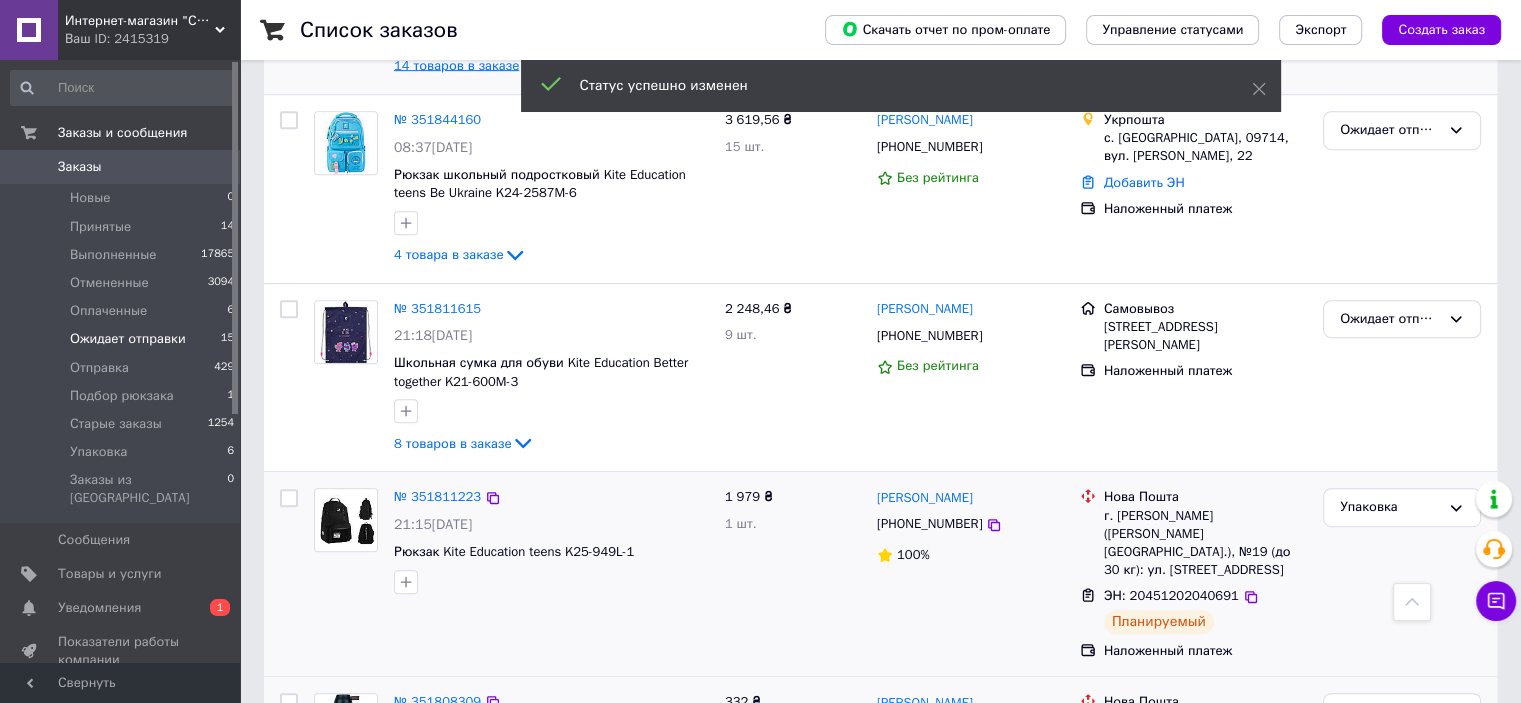 scroll, scrollTop: 796, scrollLeft: 0, axis: vertical 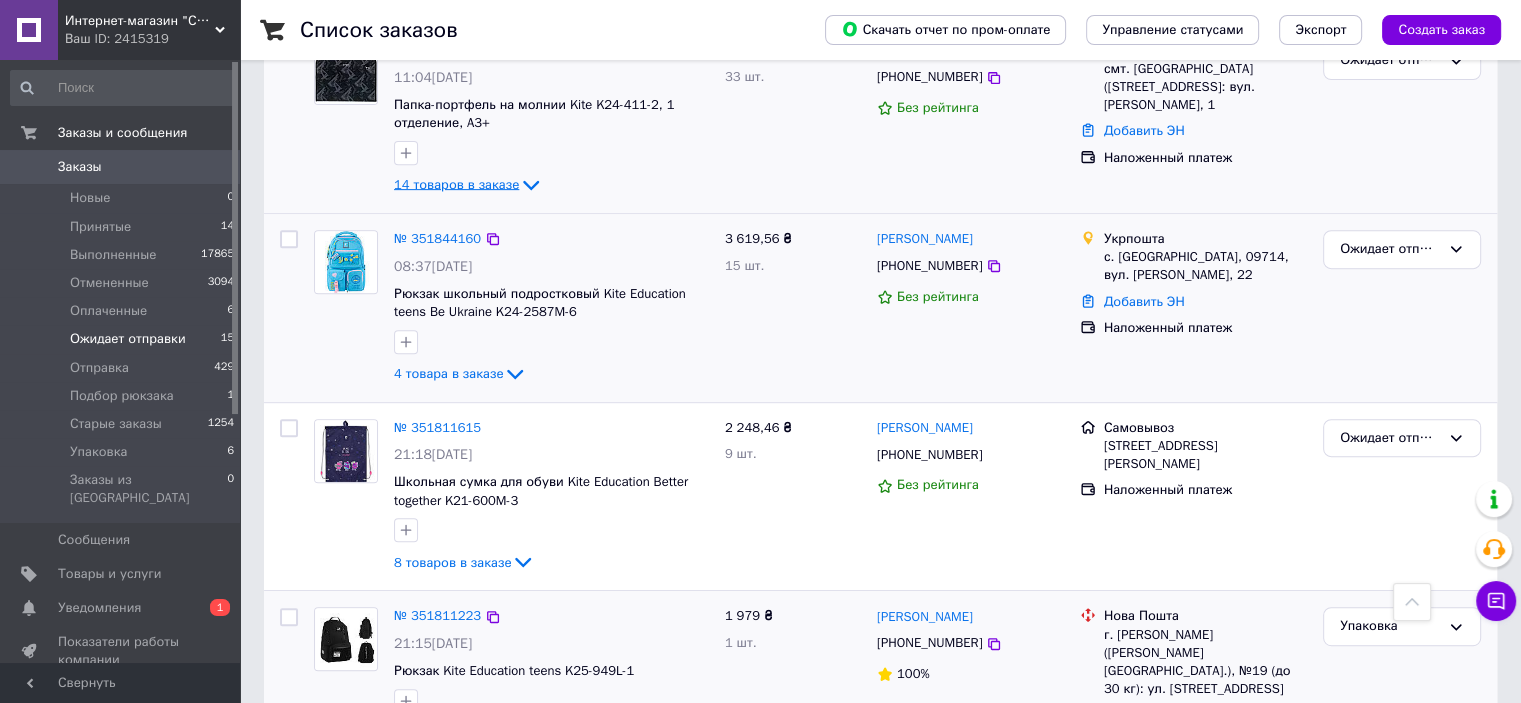 click on "4 товара в заказе" 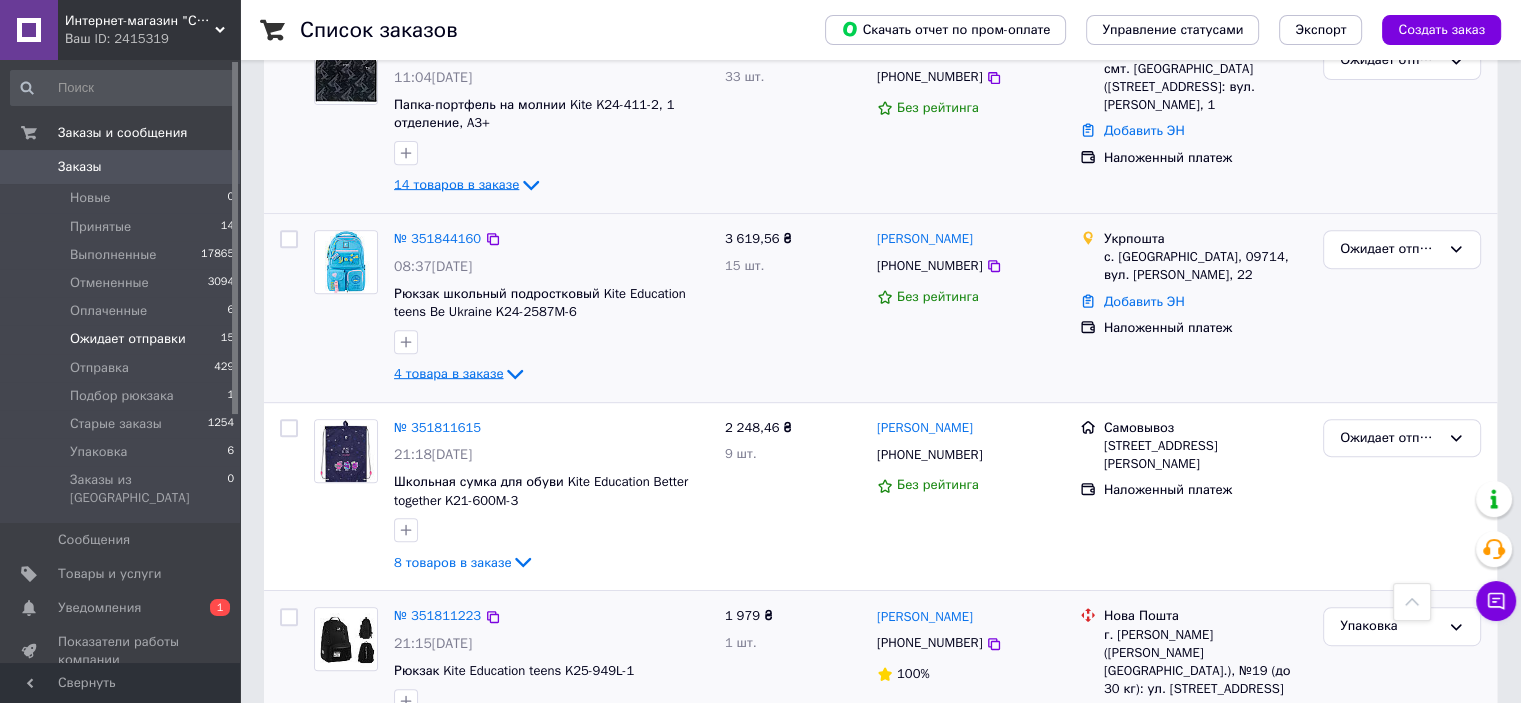 click on "4 товара в заказе" at bounding box center (448, 372) 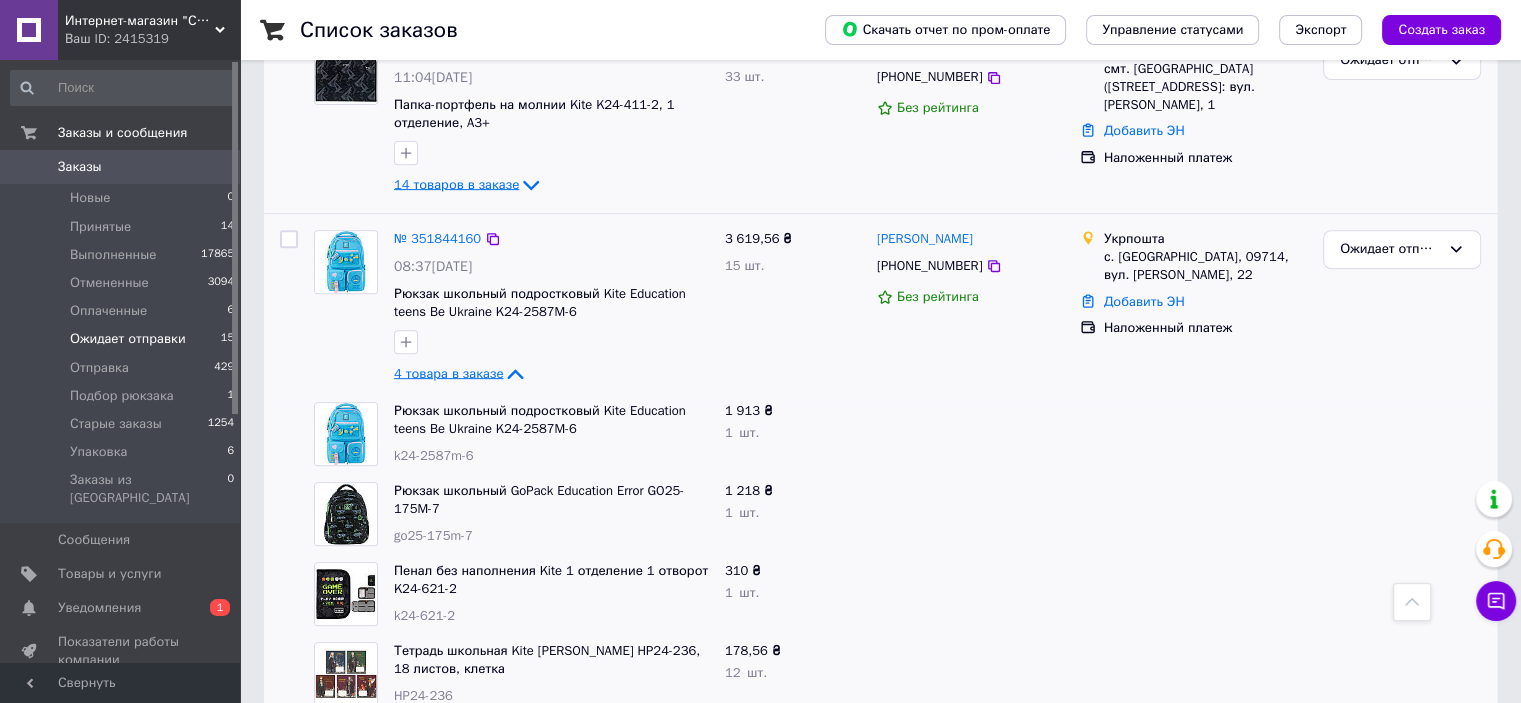 click on "4 товара в заказе" at bounding box center (448, 372) 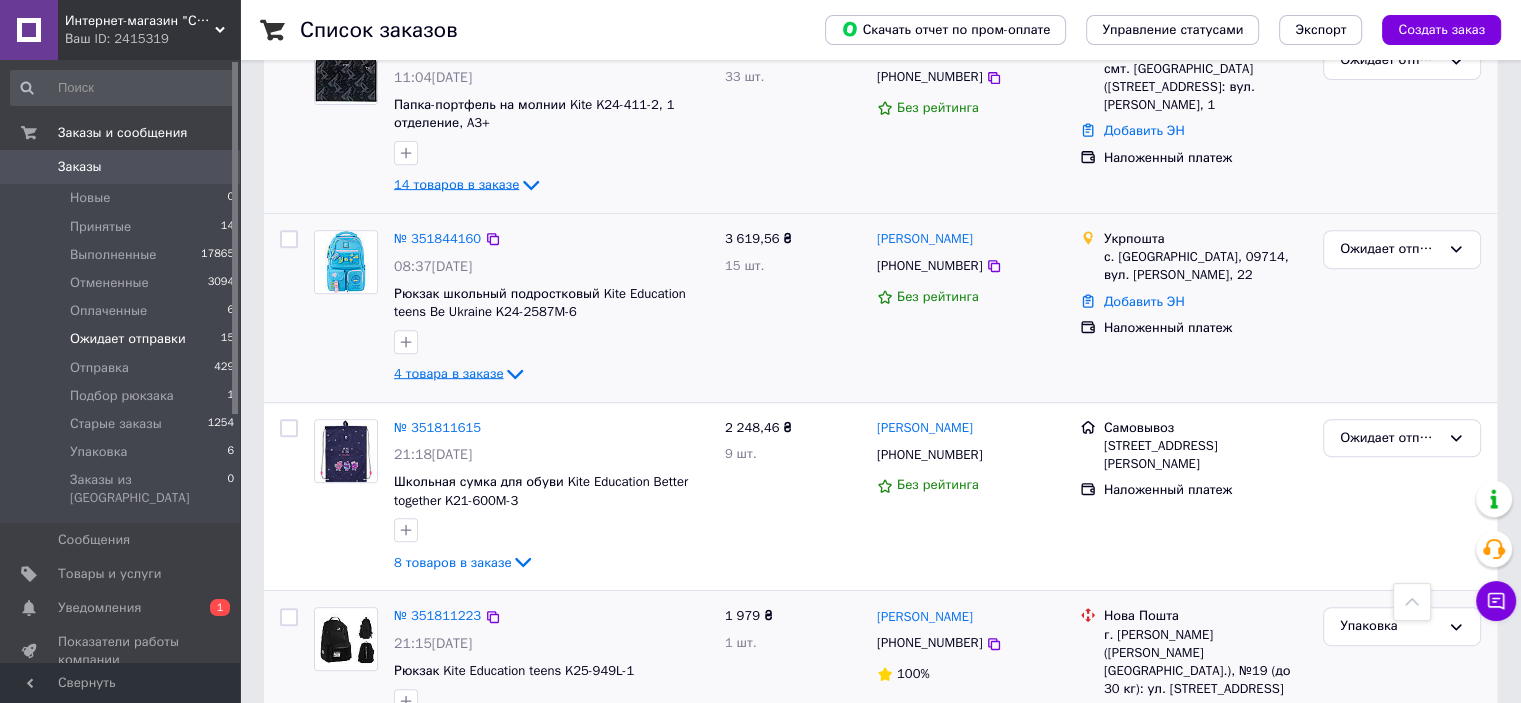 click on "4 товара в заказе" at bounding box center [448, 372] 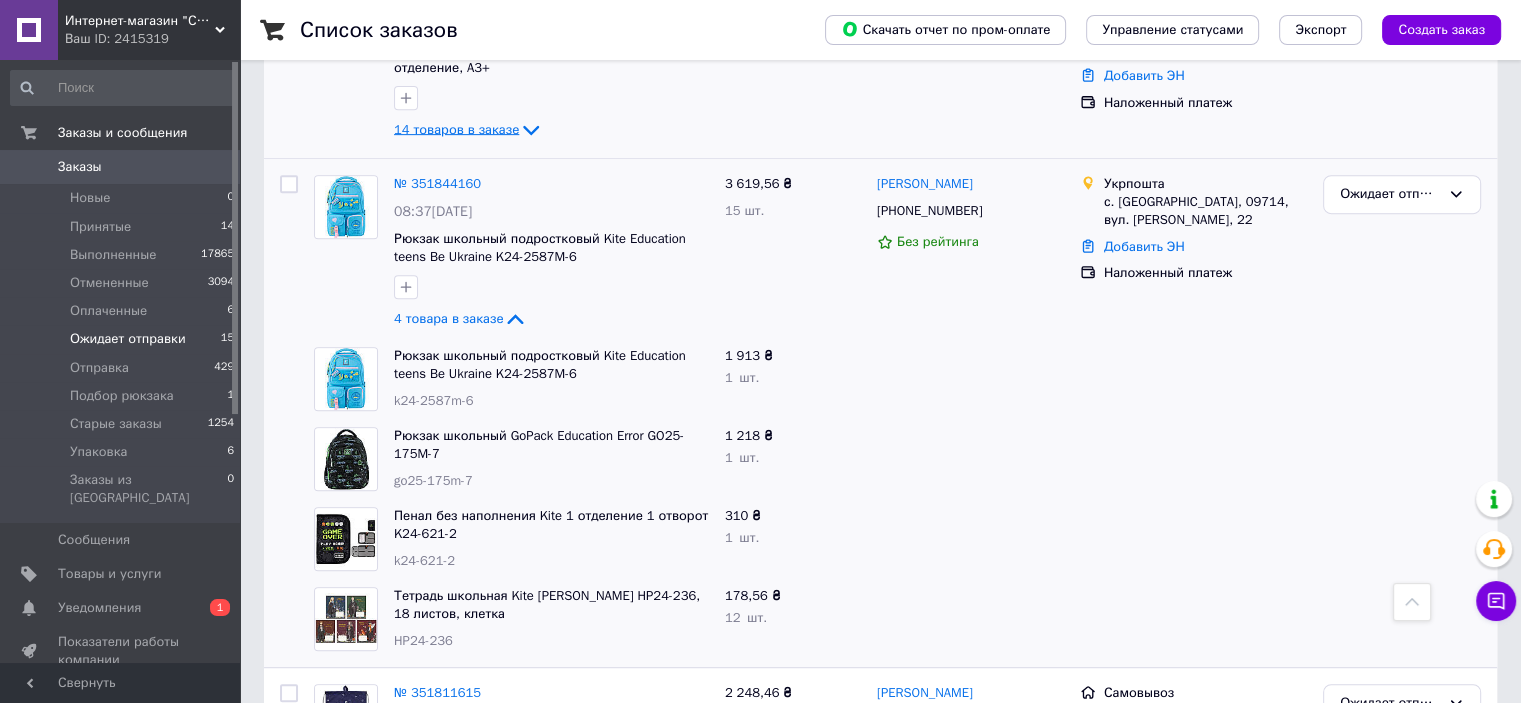 scroll, scrollTop: 896, scrollLeft: 0, axis: vertical 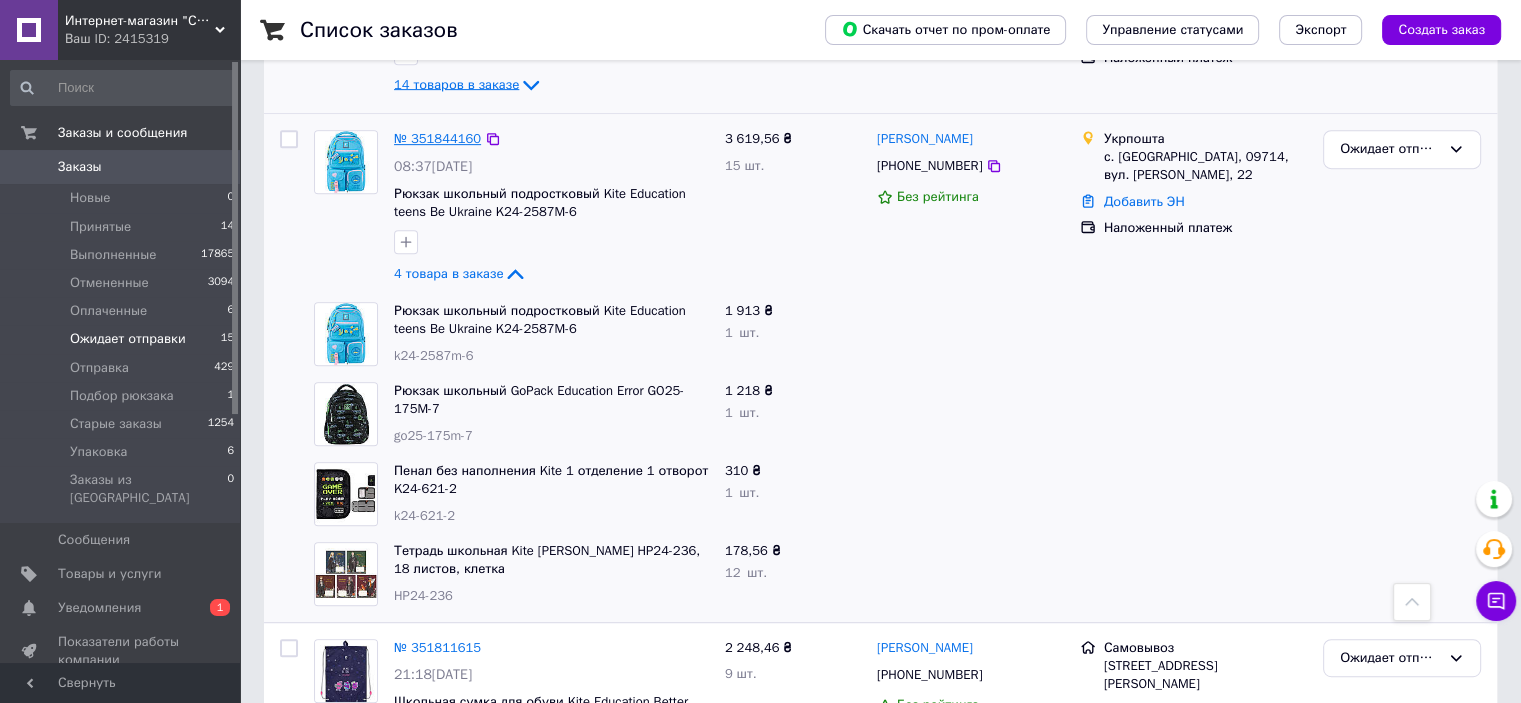click on "№ 351844160" at bounding box center [437, 138] 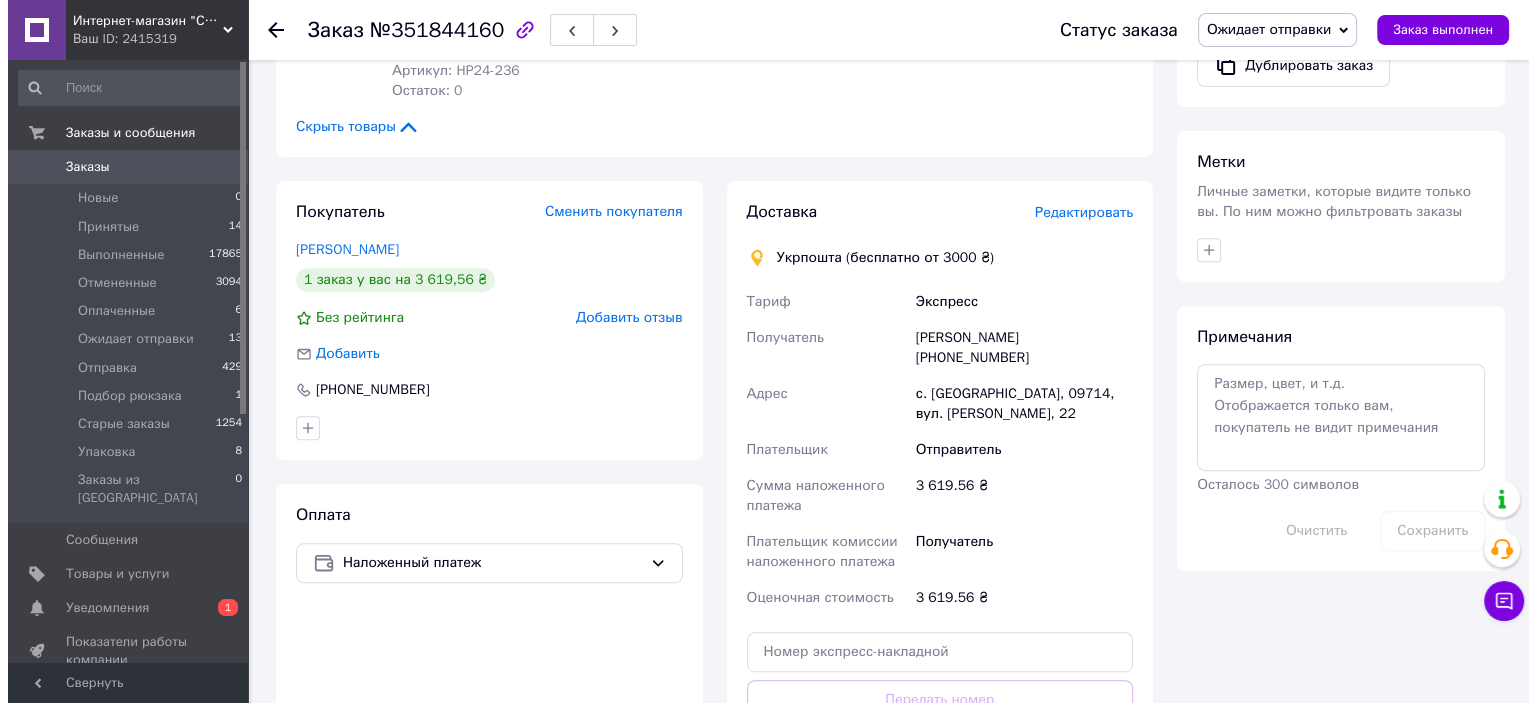 scroll, scrollTop: 596, scrollLeft: 0, axis: vertical 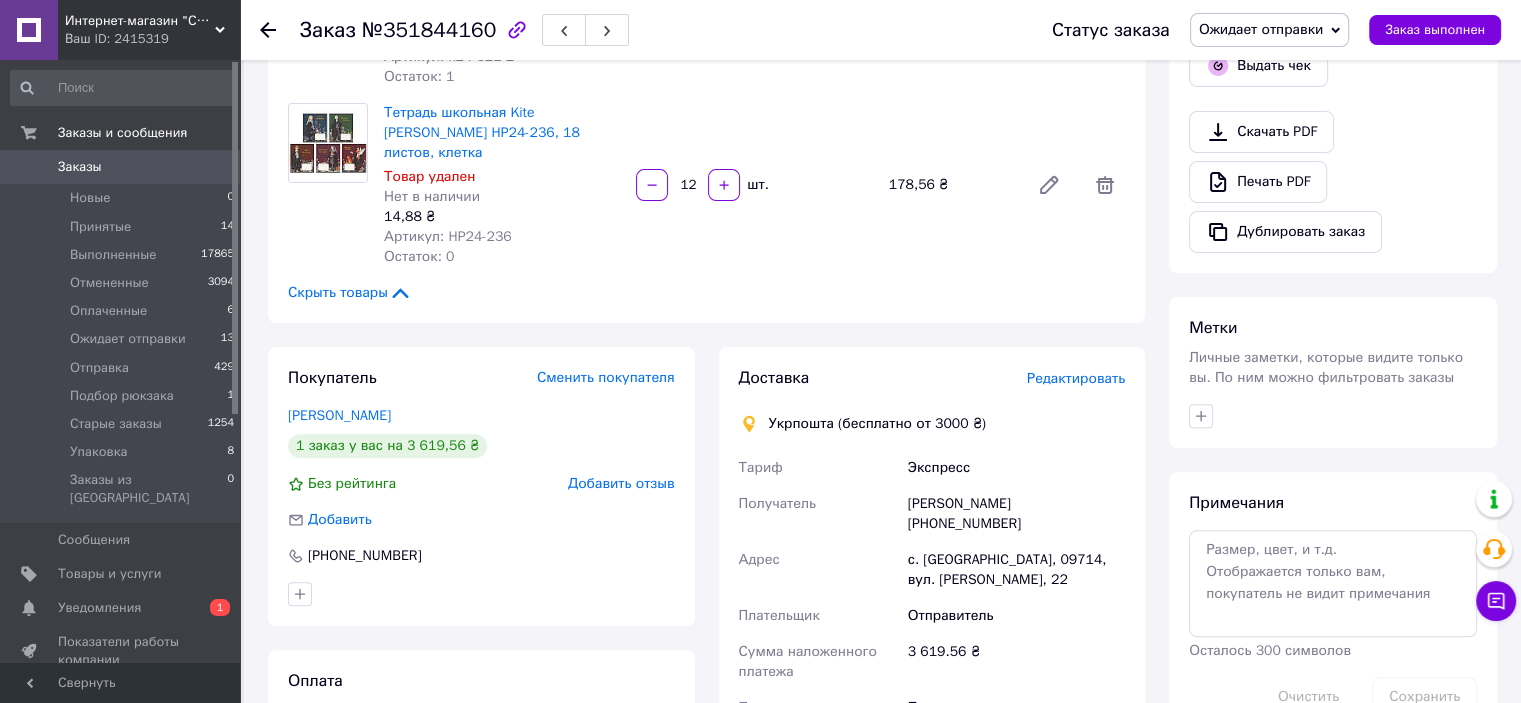 click on "Редактировать" at bounding box center (1076, 378) 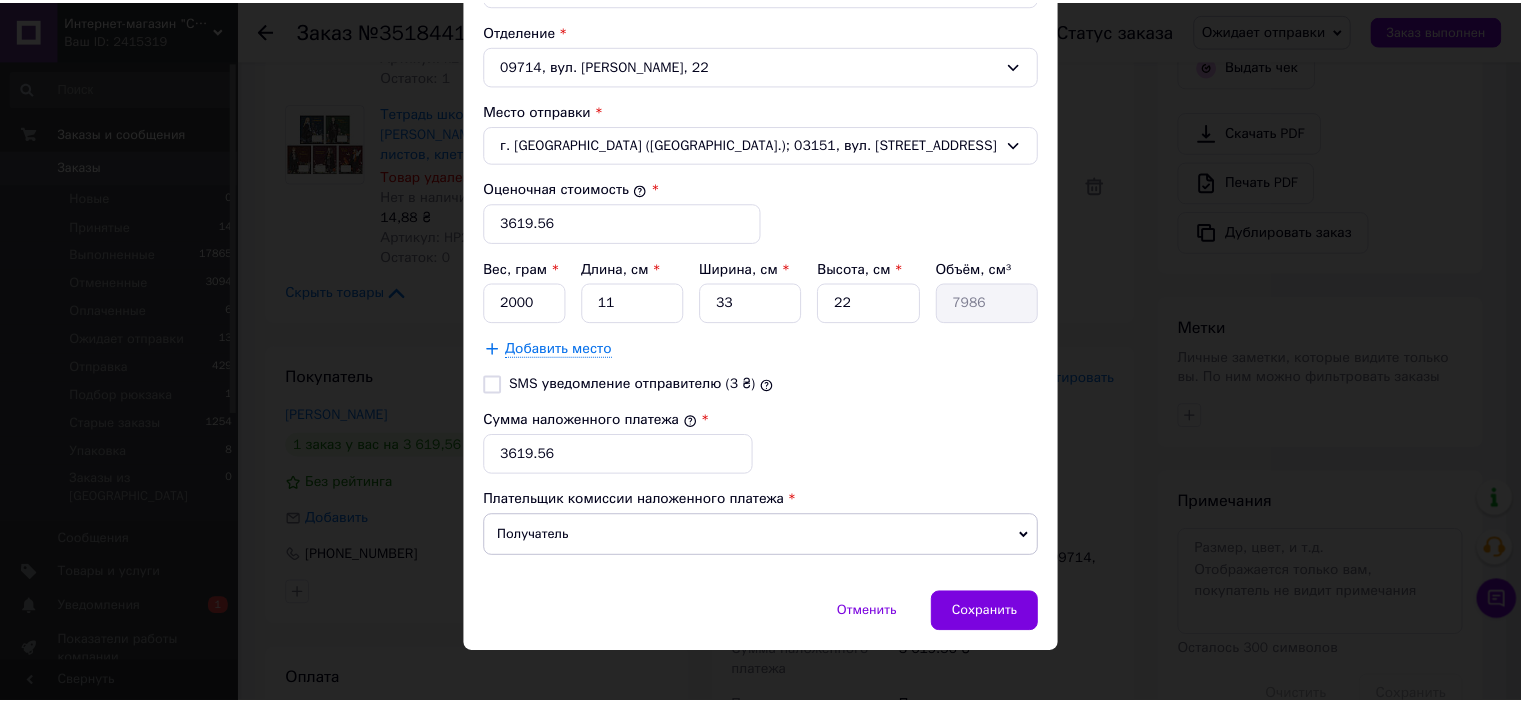 scroll, scrollTop: 700, scrollLeft: 0, axis: vertical 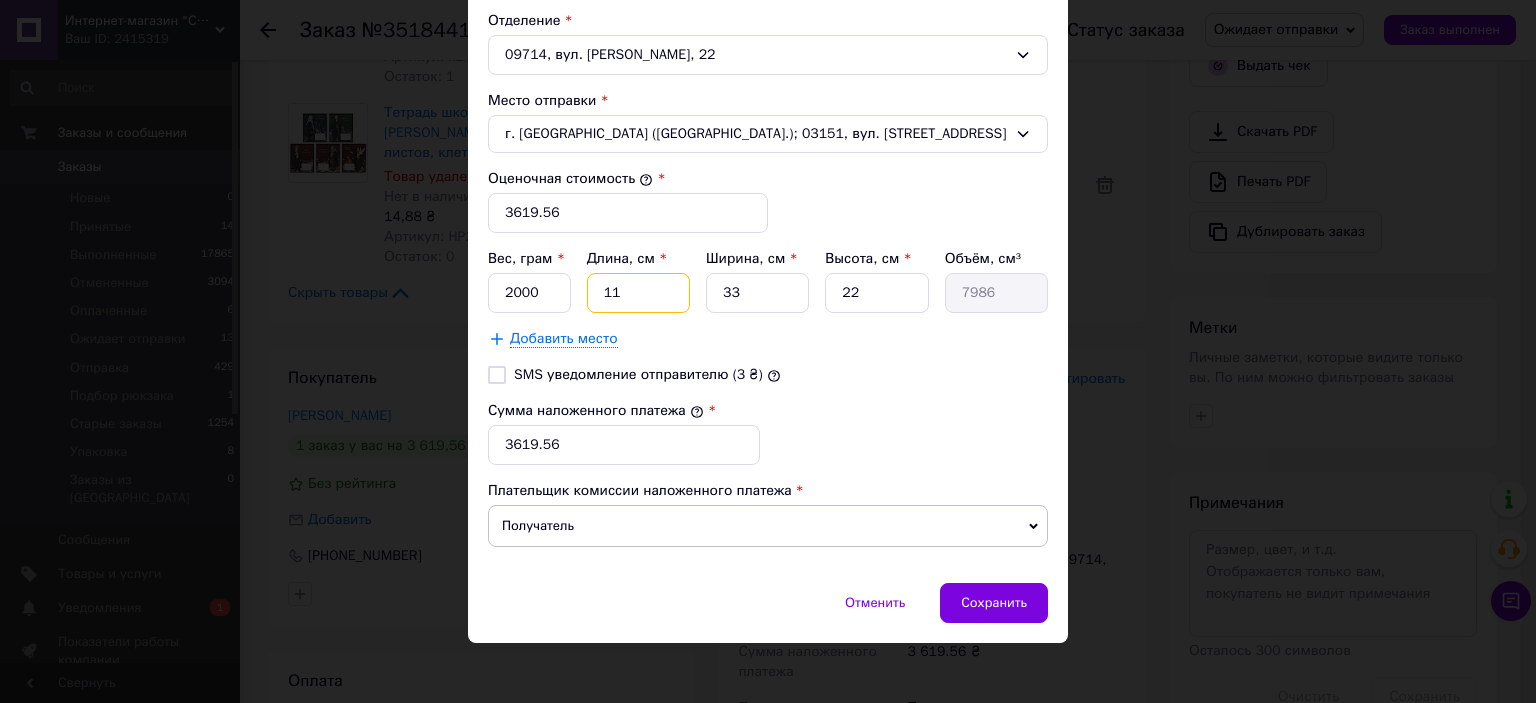 click on "11" at bounding box center [638, 293] 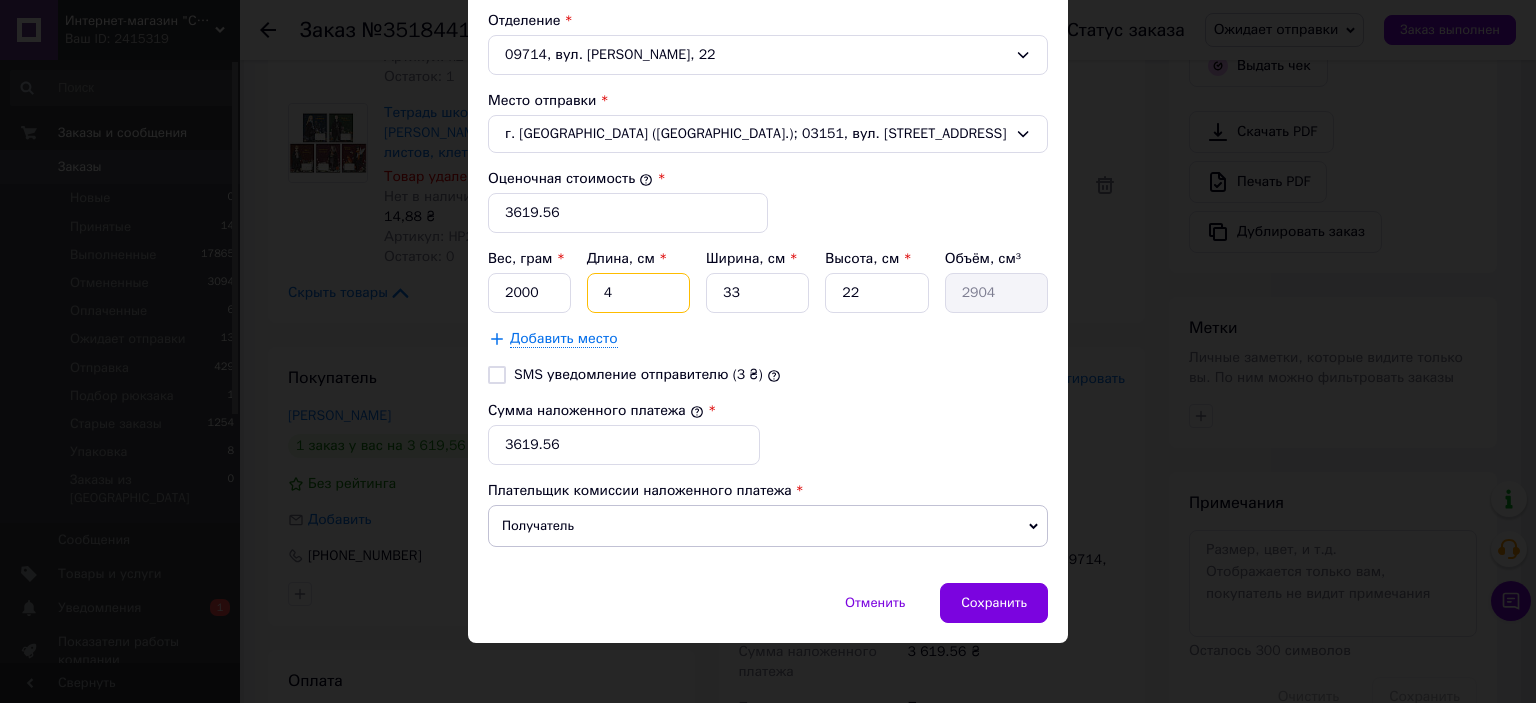 type on "4" 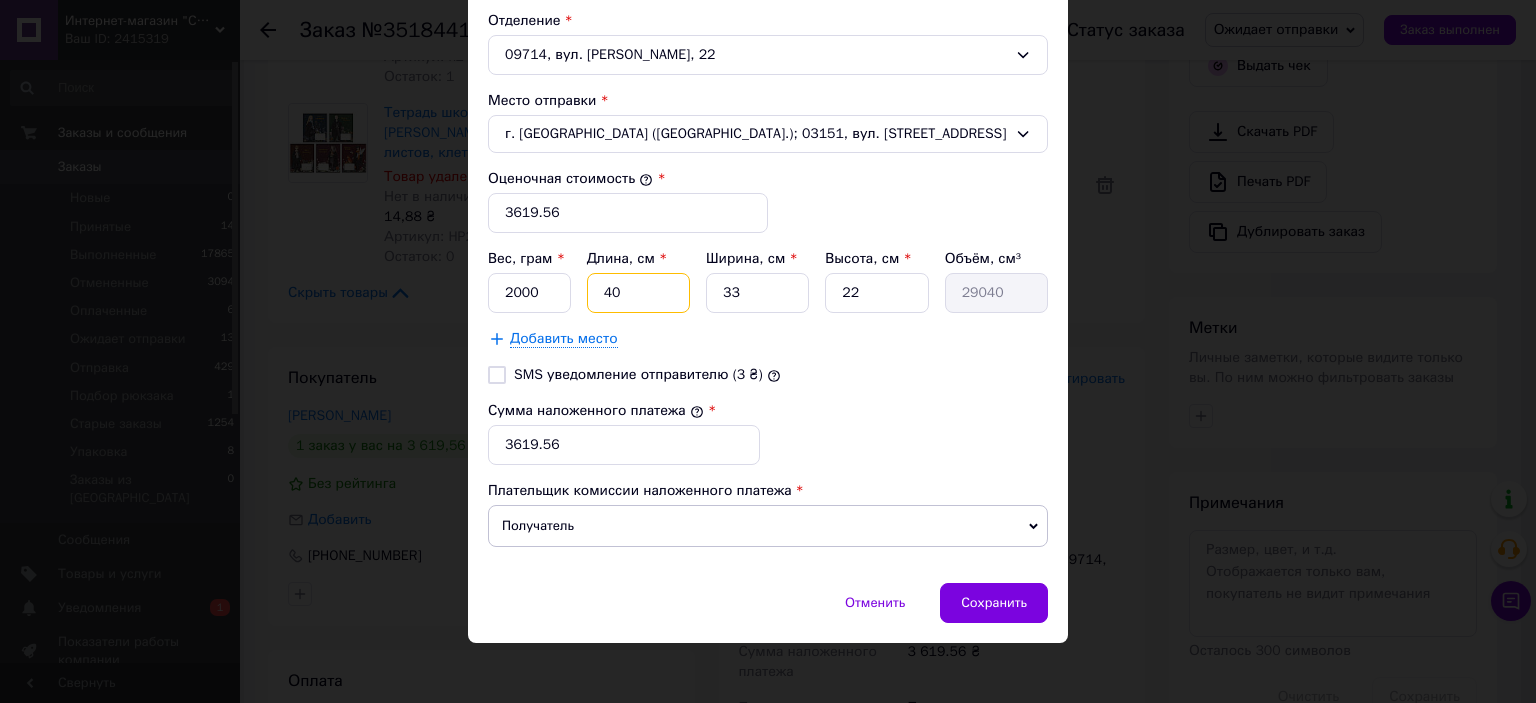 type on "40" 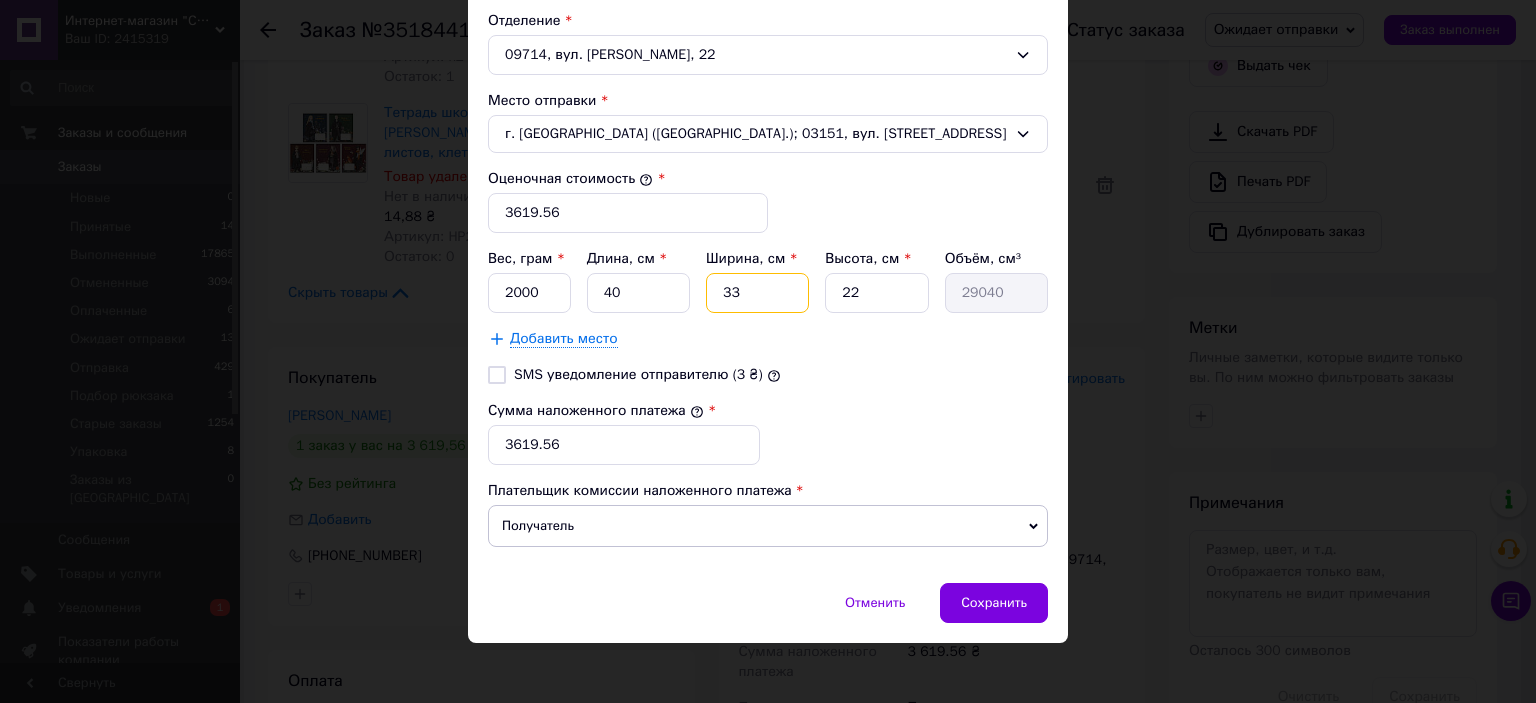 click on "33" at bounding box center (757, 293) 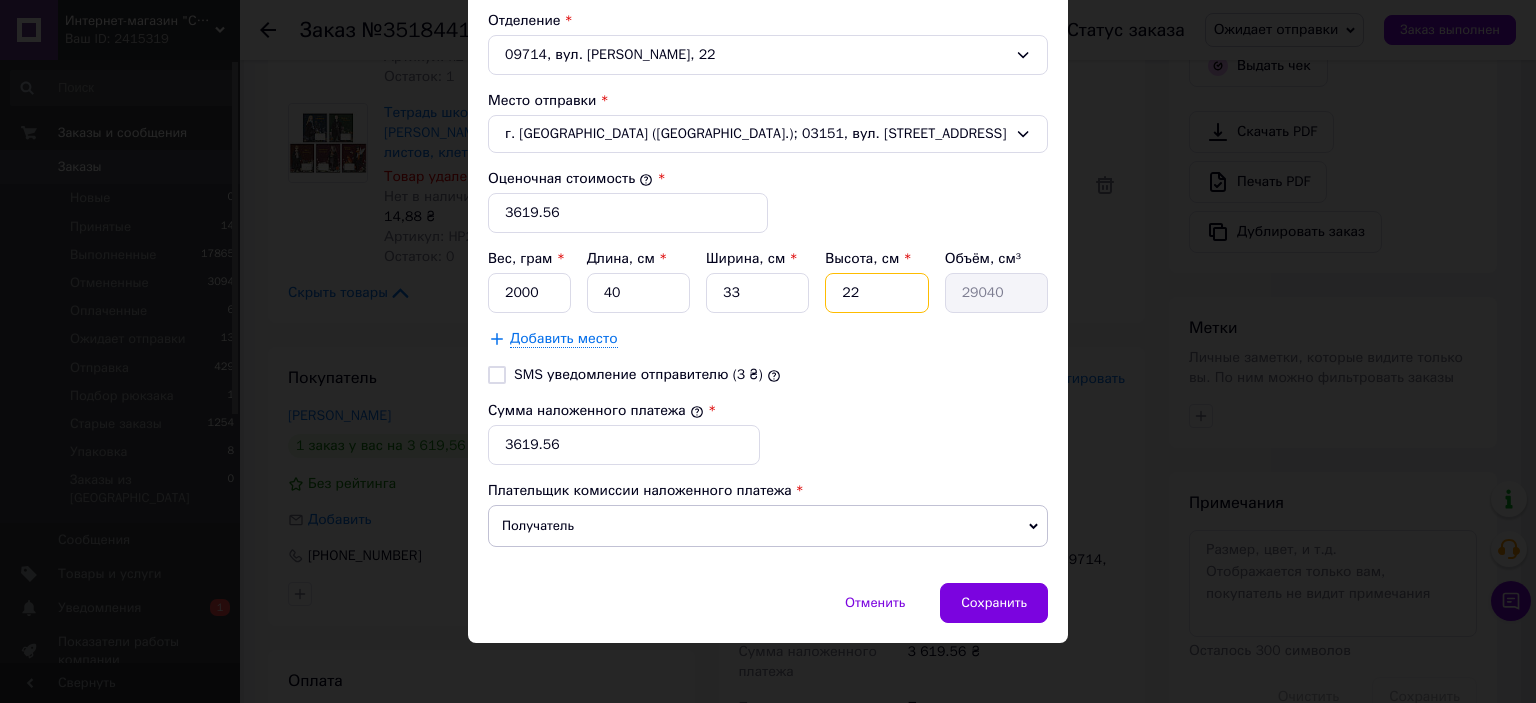 click on "22" at bounding box center (876, 293) 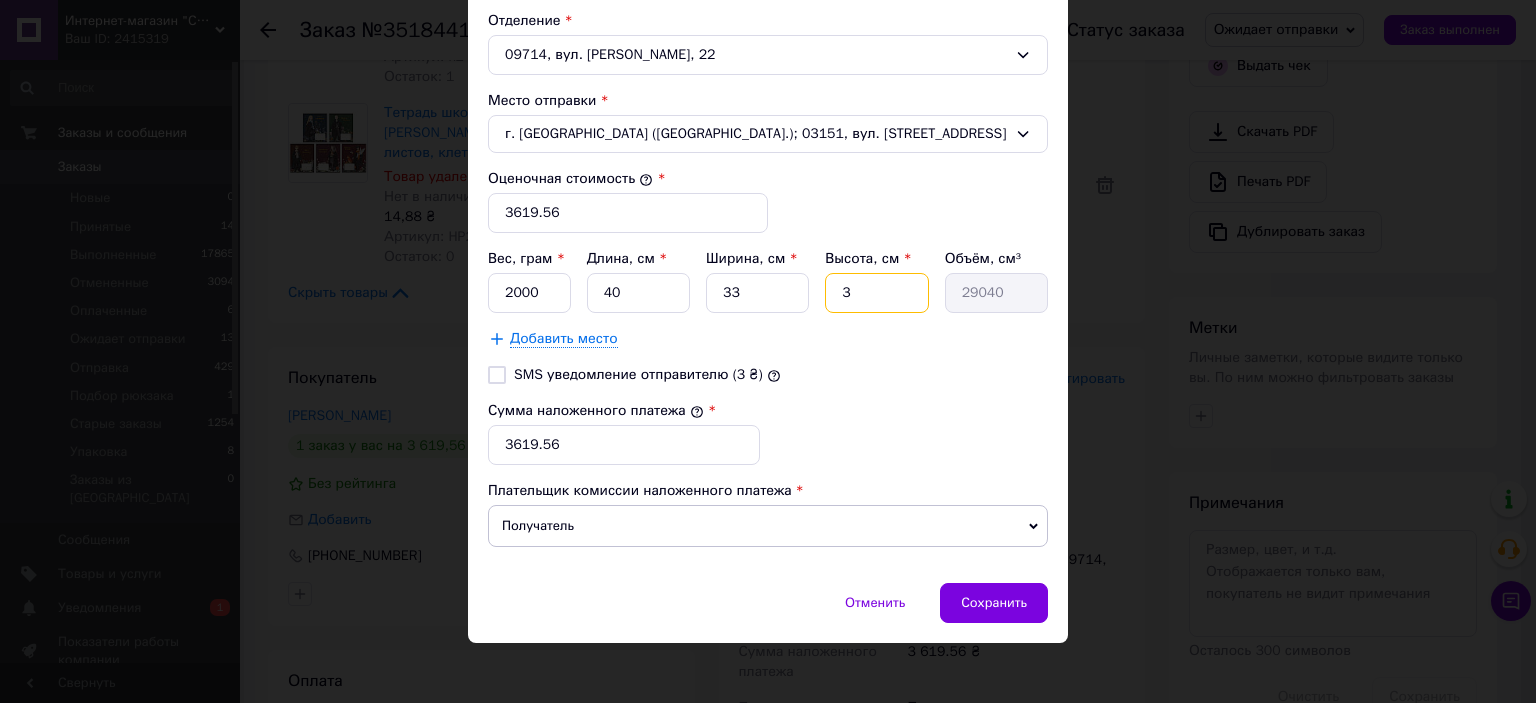 type on "3" 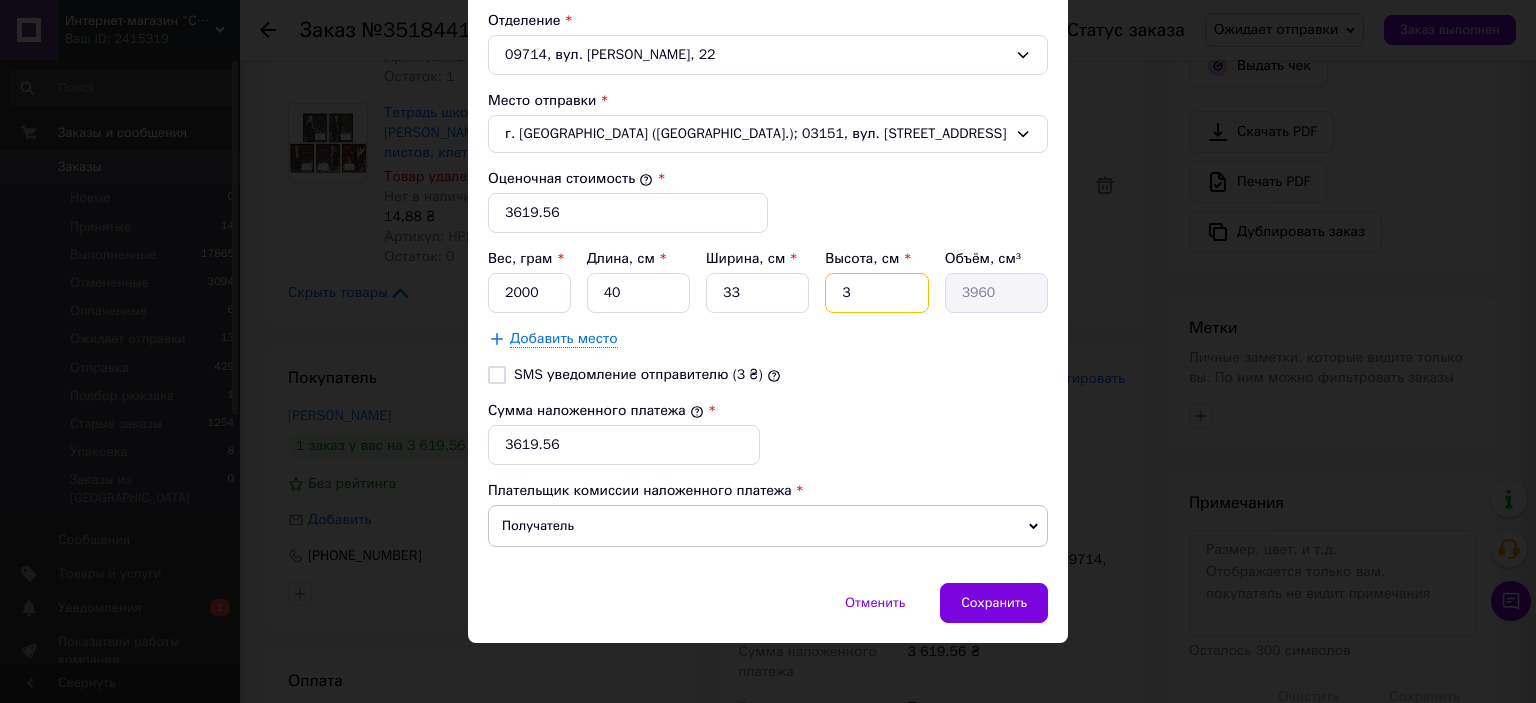 type on "30" 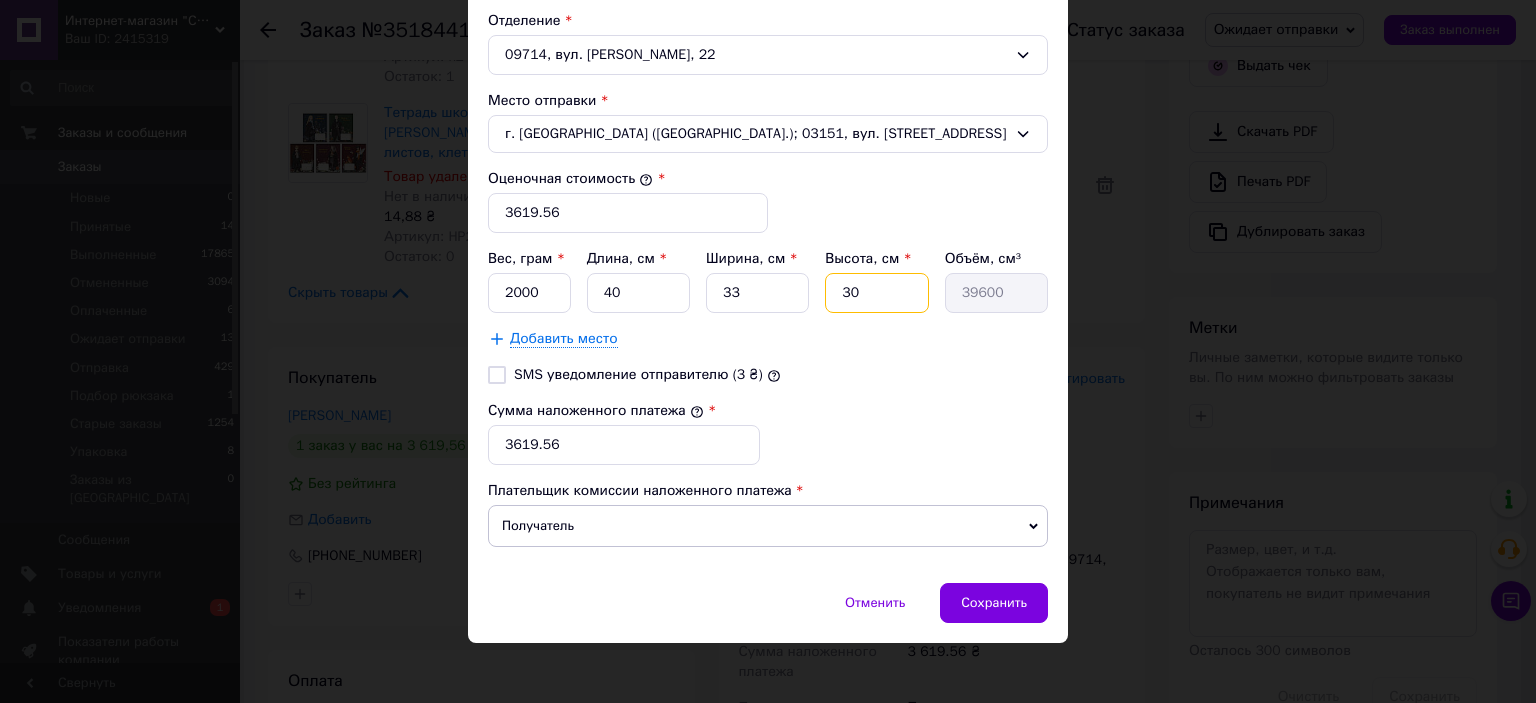 type on "30" 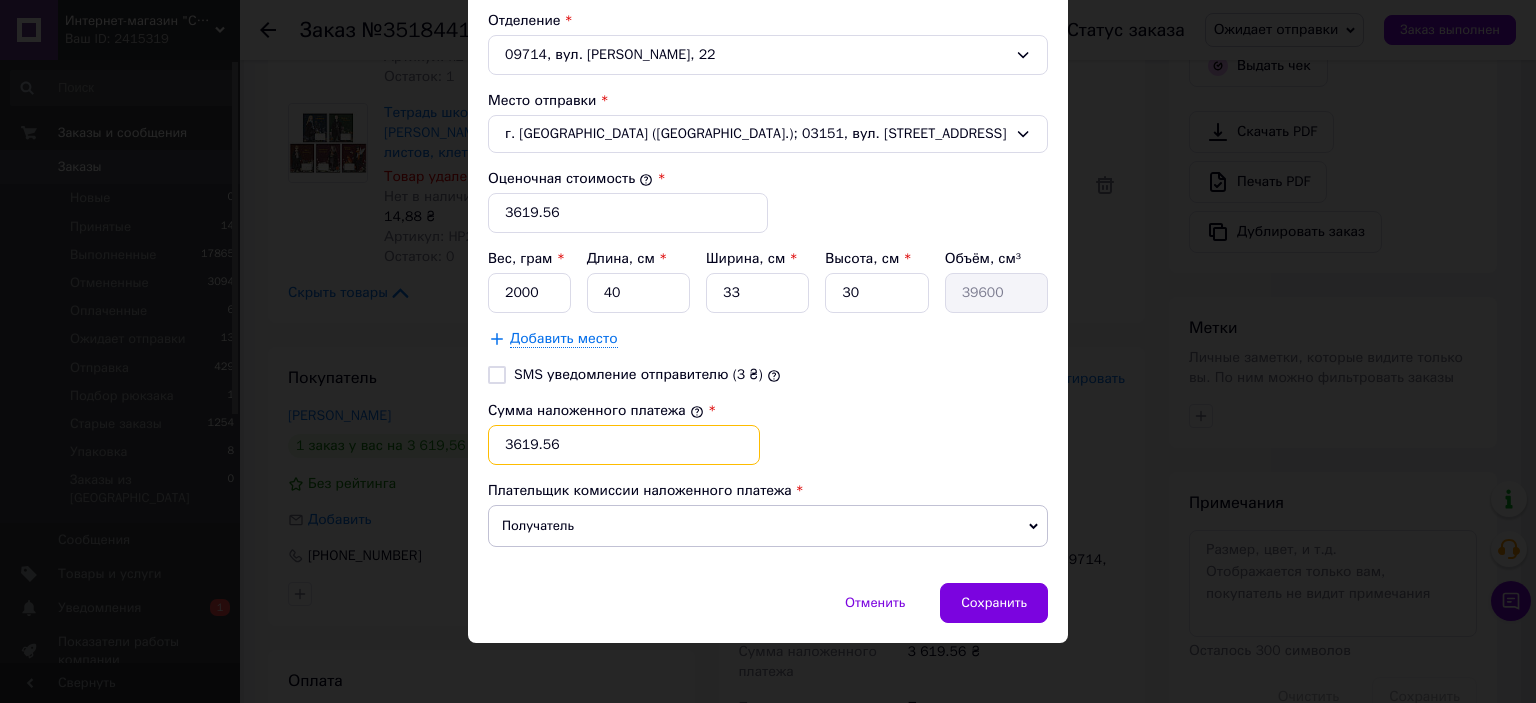 click on "3619.56" at bounding box center (624, 445) 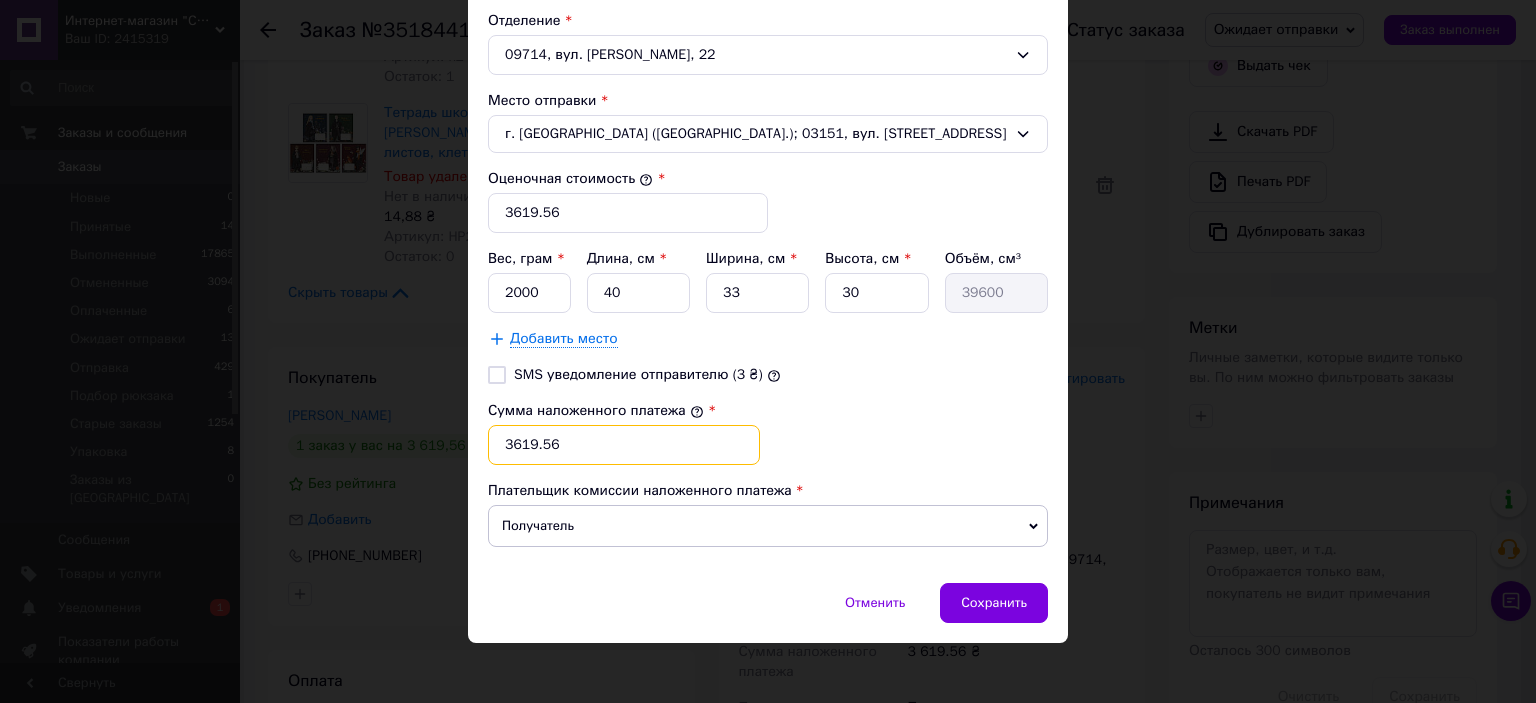 drag, startPoint x: 520, startPoint y: 443, endPoint x: 566, endPoint y: 435, distance: 46.69047 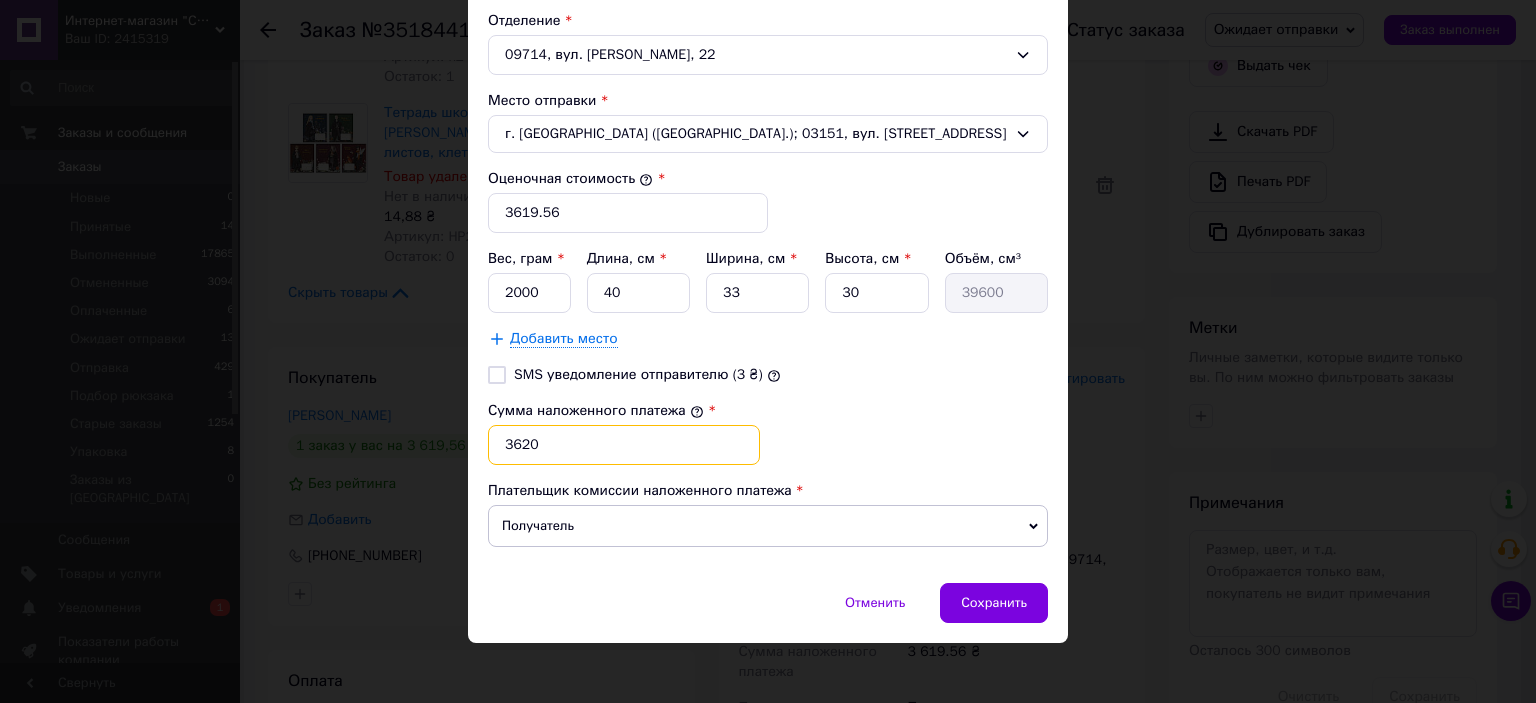 type on "3620" 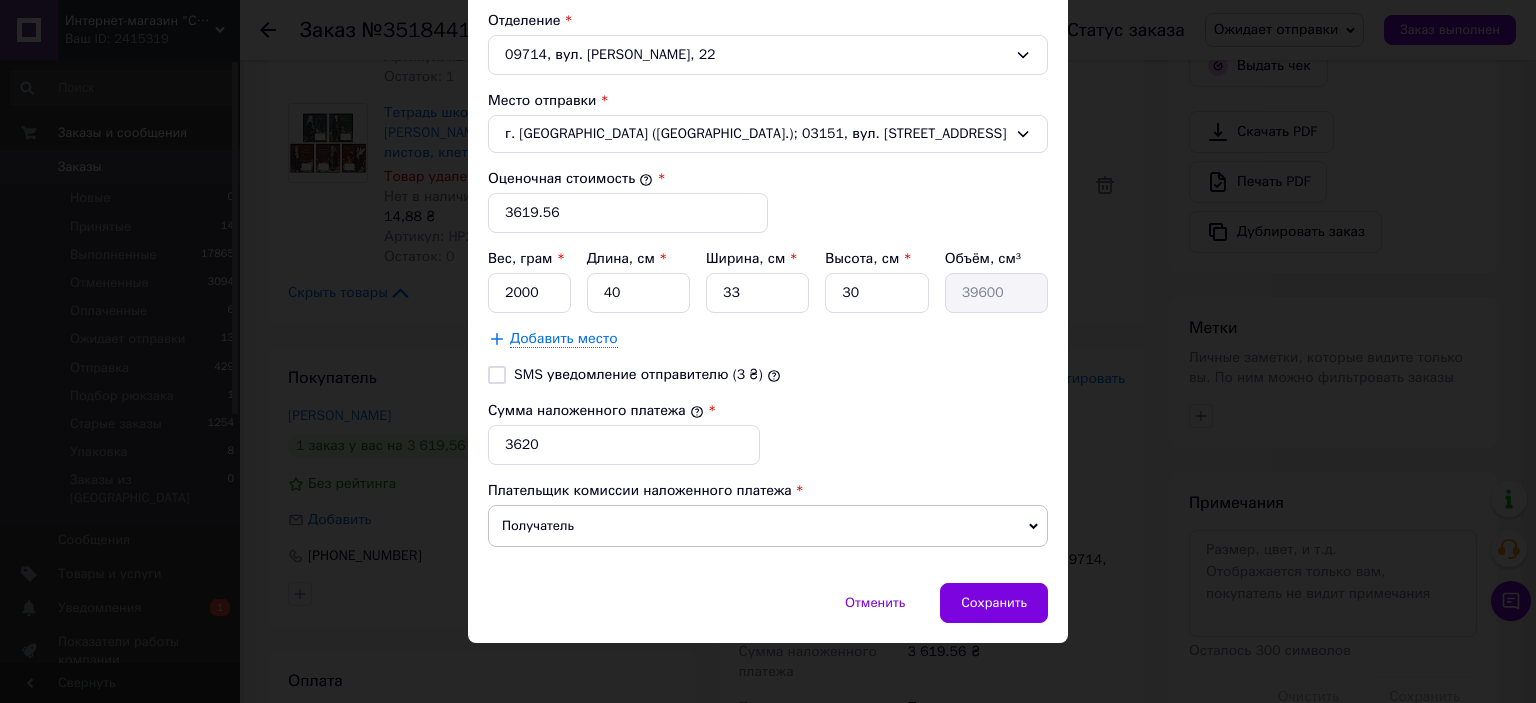 click on "SMS уведомление отправителю (3 ₴)" at bounding box center [638, 374] 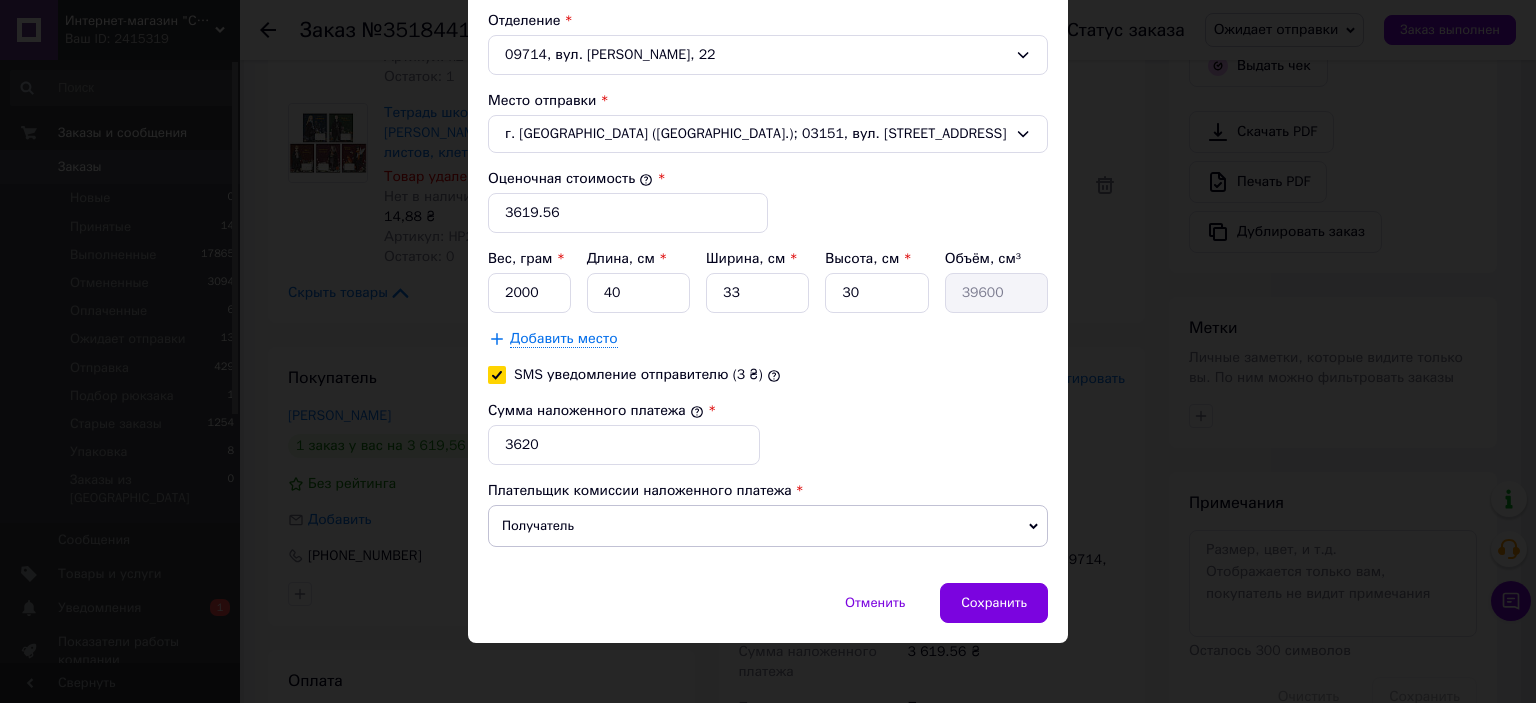 checkbox on "true" 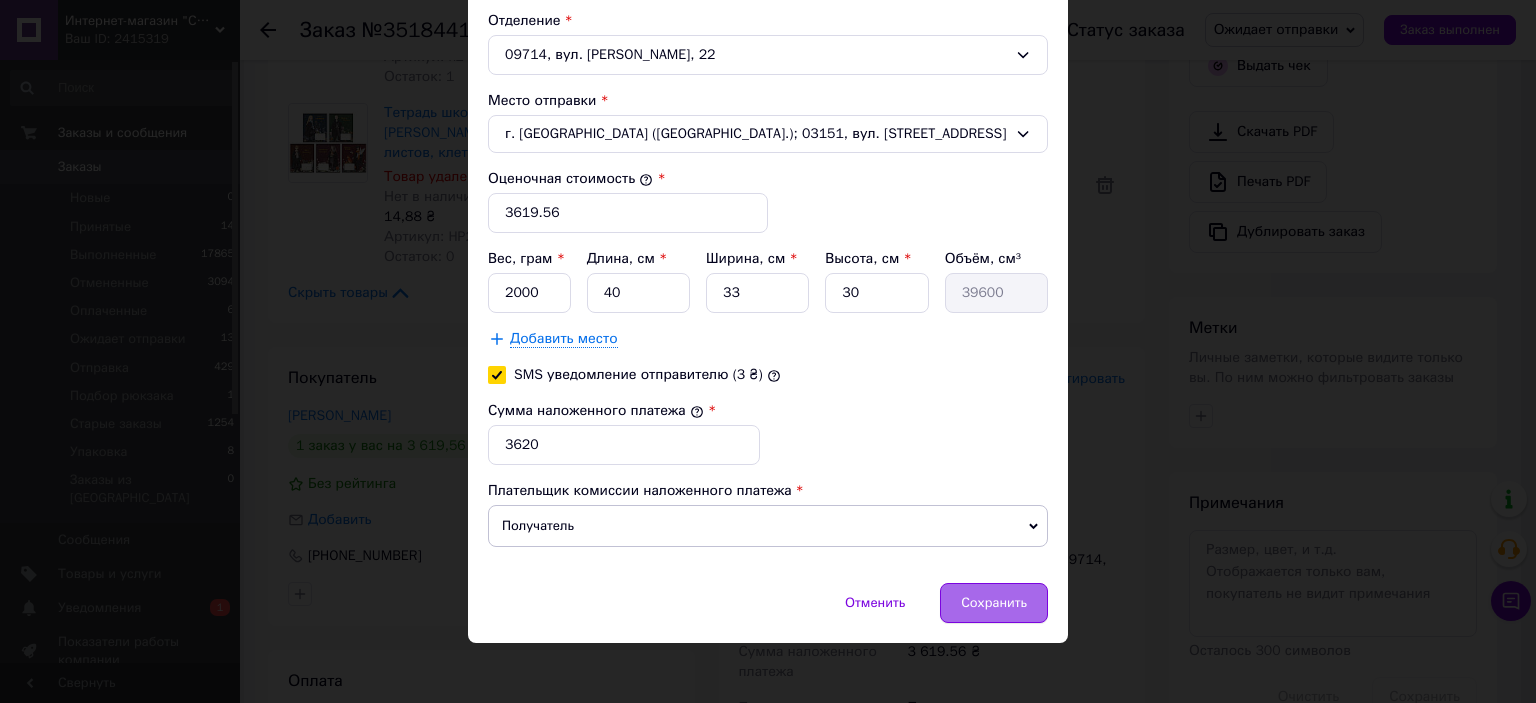 click on "Сохранить" at bounding box center [994, 603] 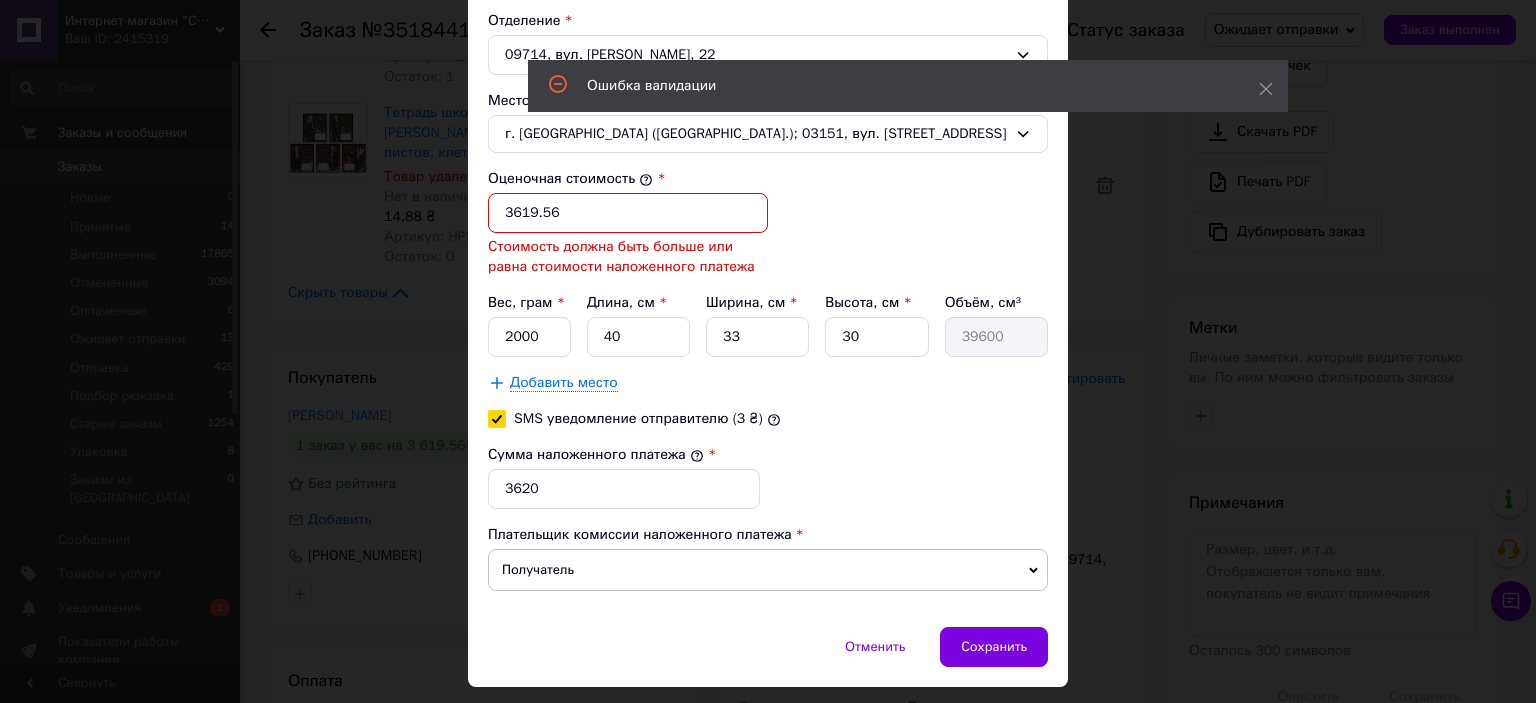 drag, startPoint x: 516, startPoint y: 209, endPoint x: 576, endPoint y: 211, distance: 60.033325 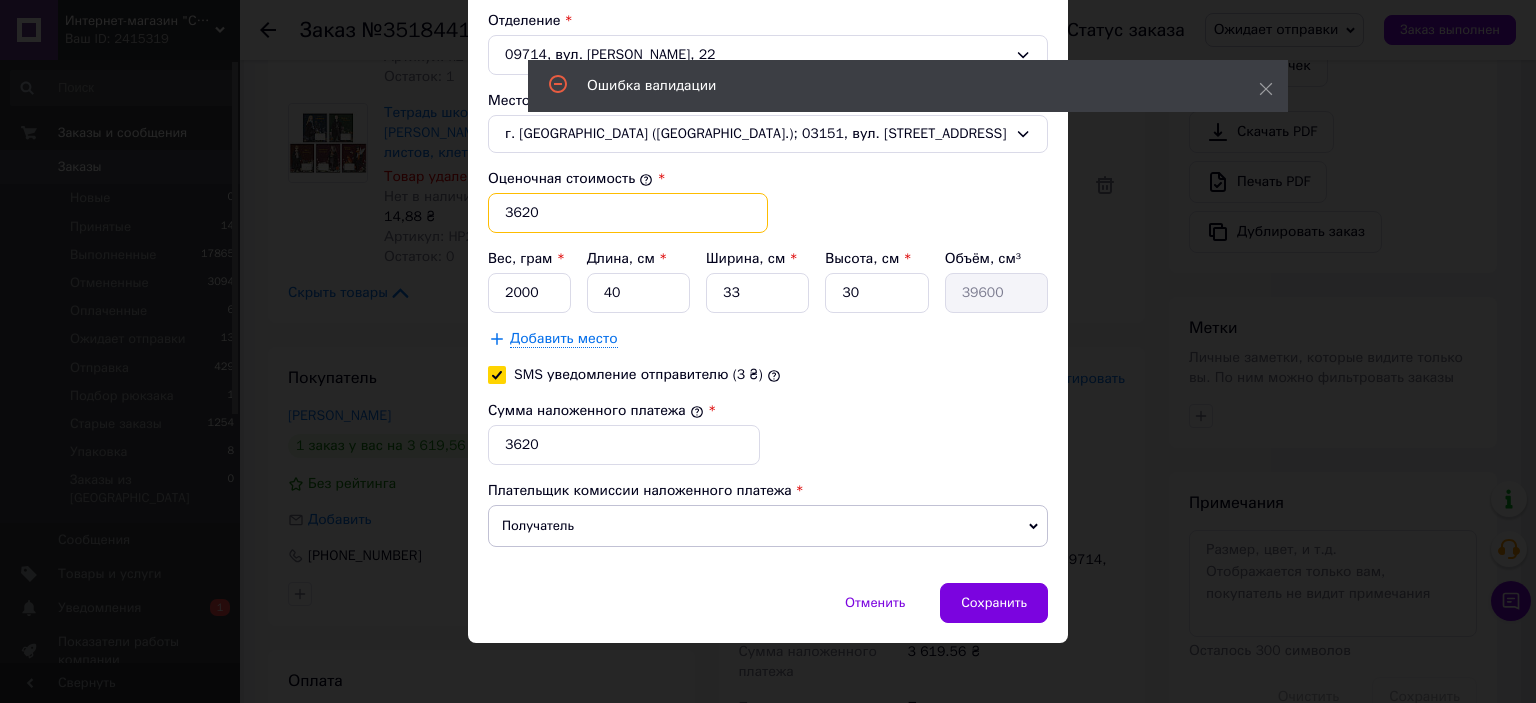 type on "3620" 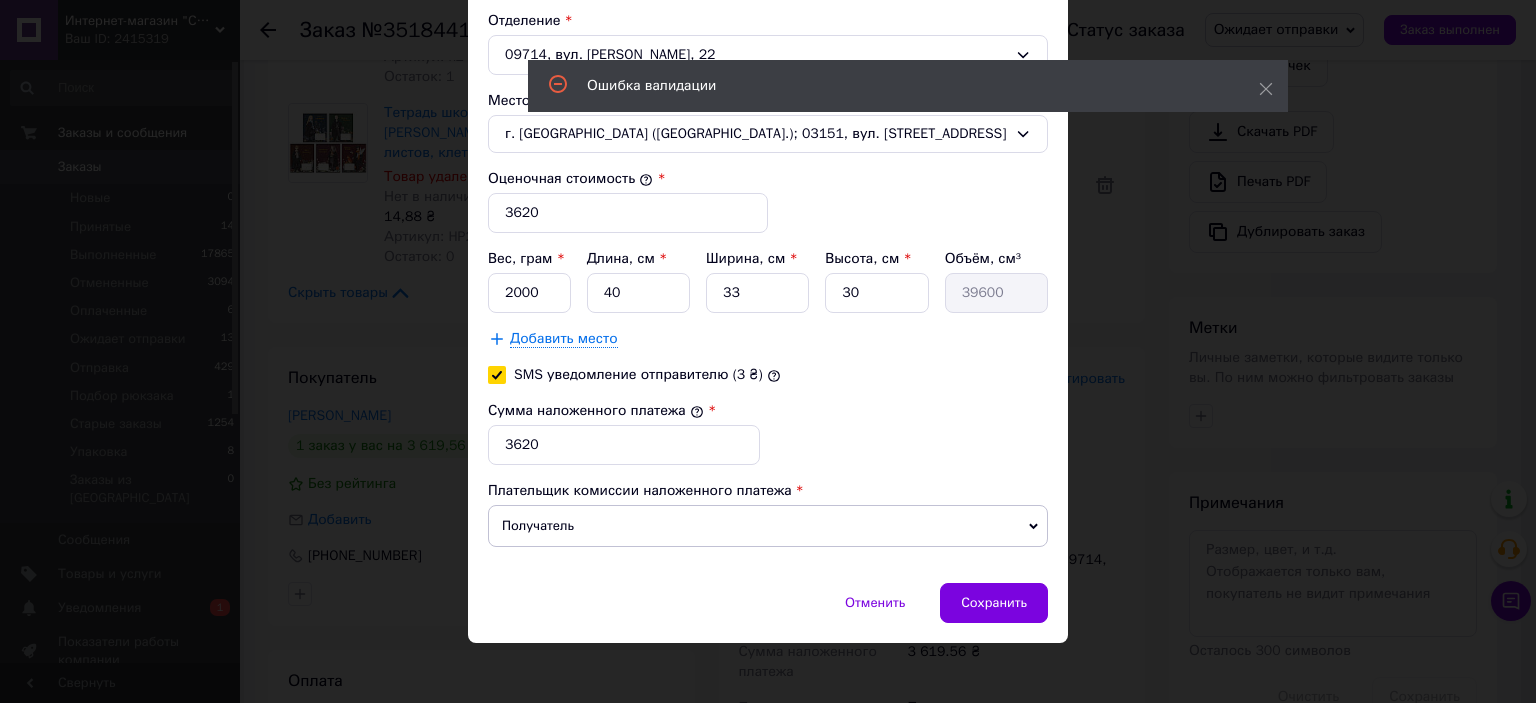 drag, startPoint x: 979, startPoint y: 449, endPoint x: 990, endPoint y: 522, distance: 73.82411 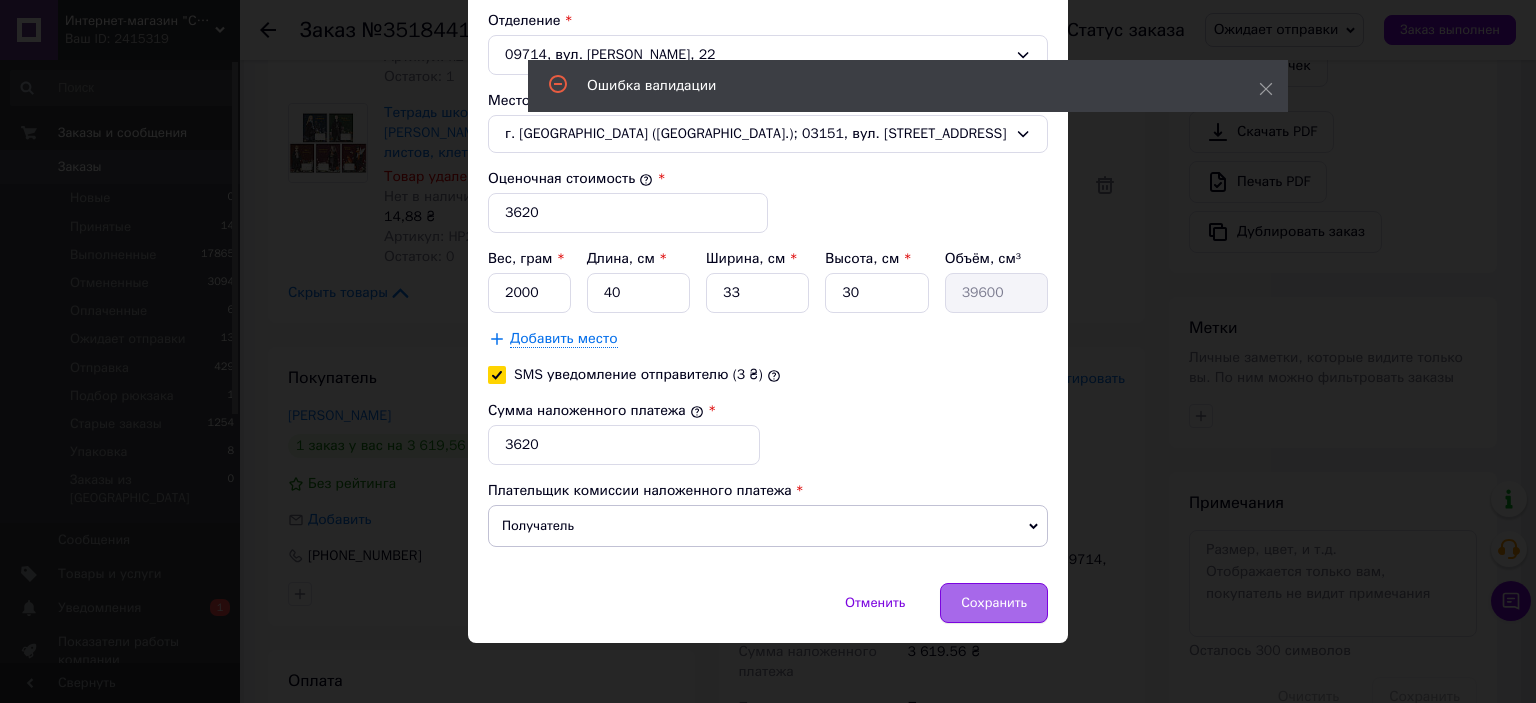 click on "Сохранить" at bounding box center [994, 603] 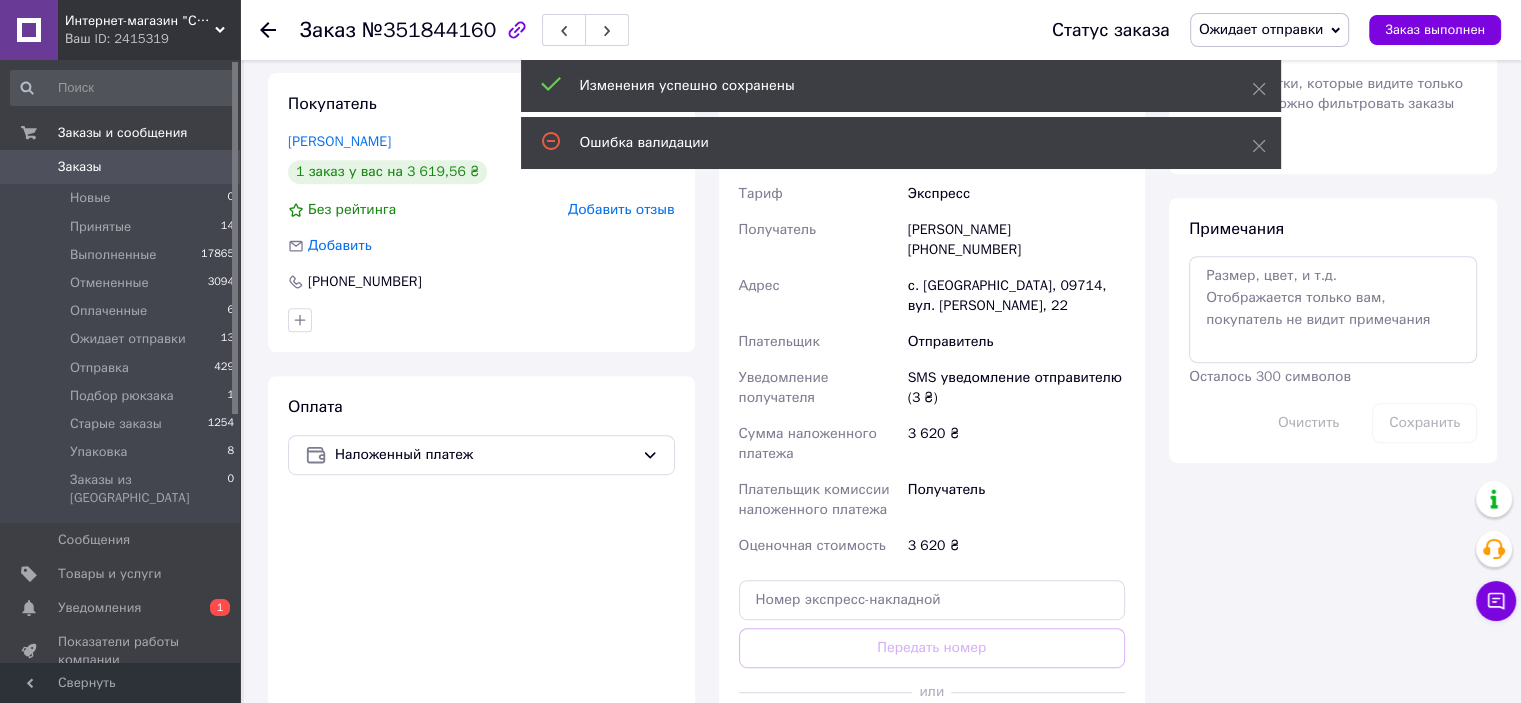 scroll, scrollTop: 1096, scrollLeft: 0, axis: vertical 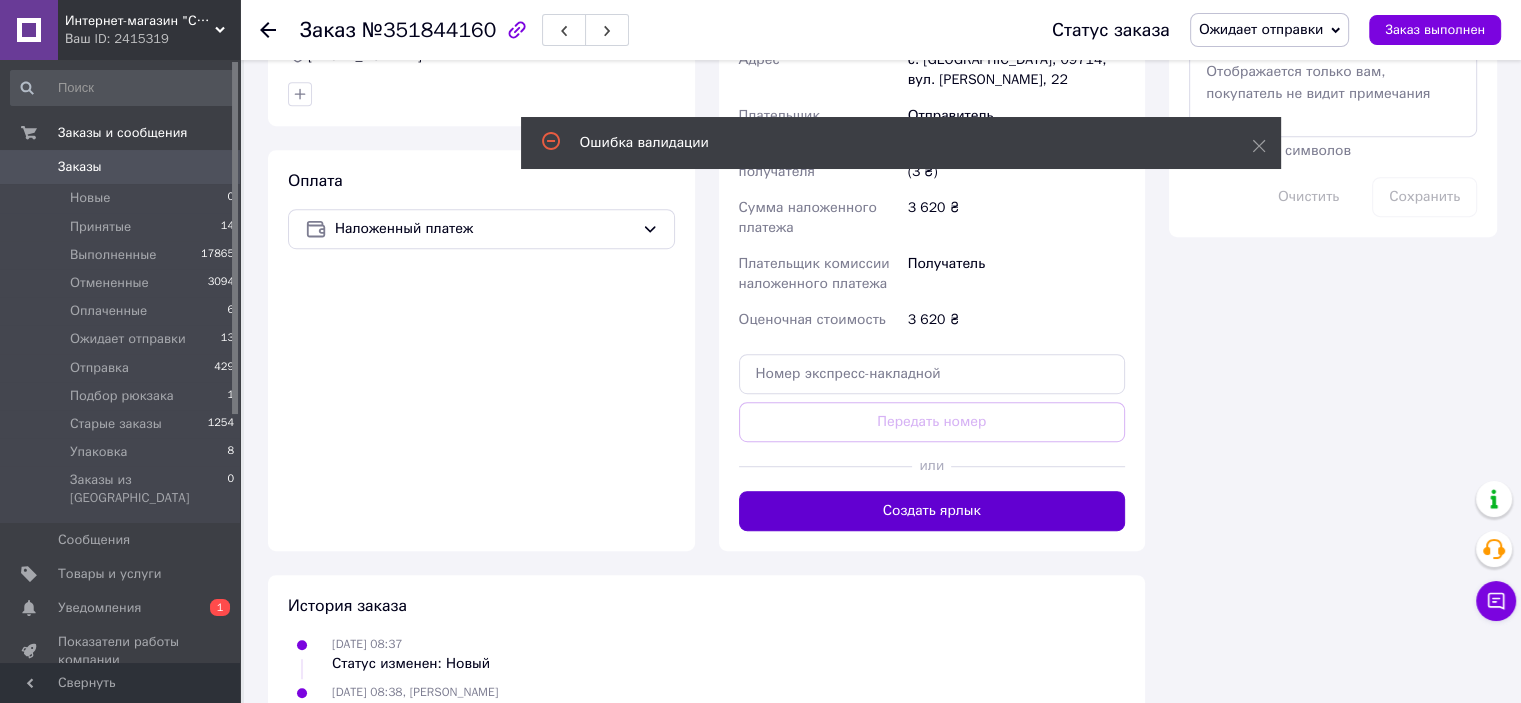 click on "Создать ярлык" at bounding box center (932, 511) 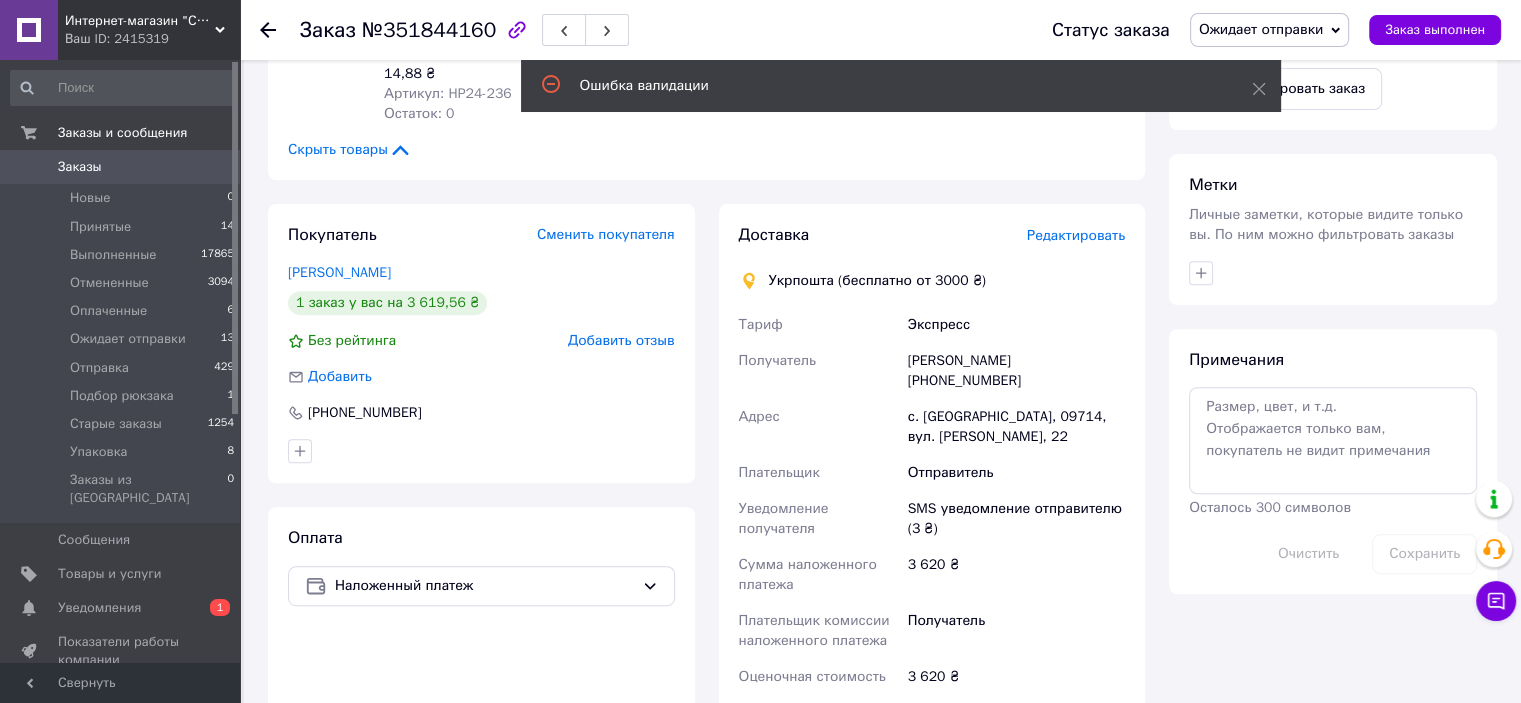 scroll, scrollTop: 696, scrollLeft: 0, axis: vertical 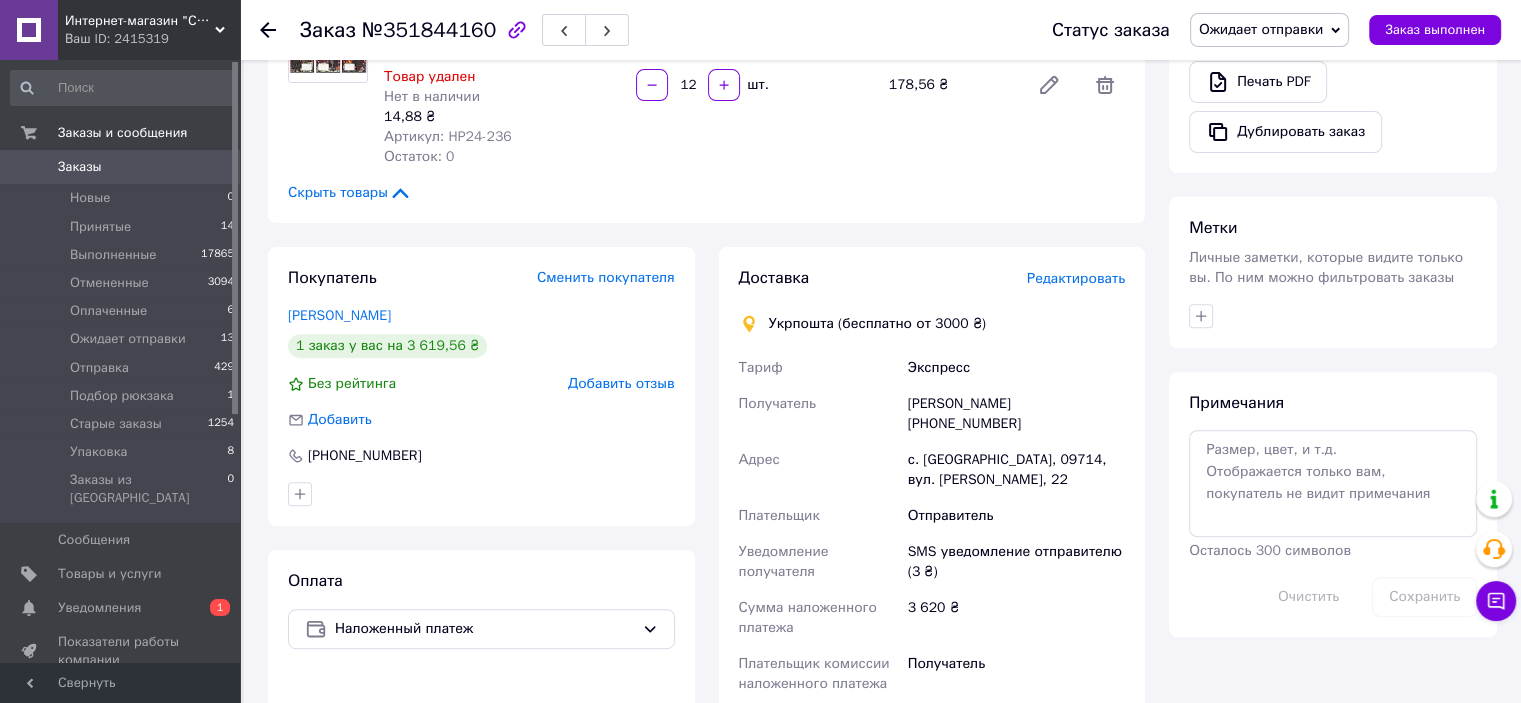 click on "Ожидает отправки" at bounding box center (1261, 29) 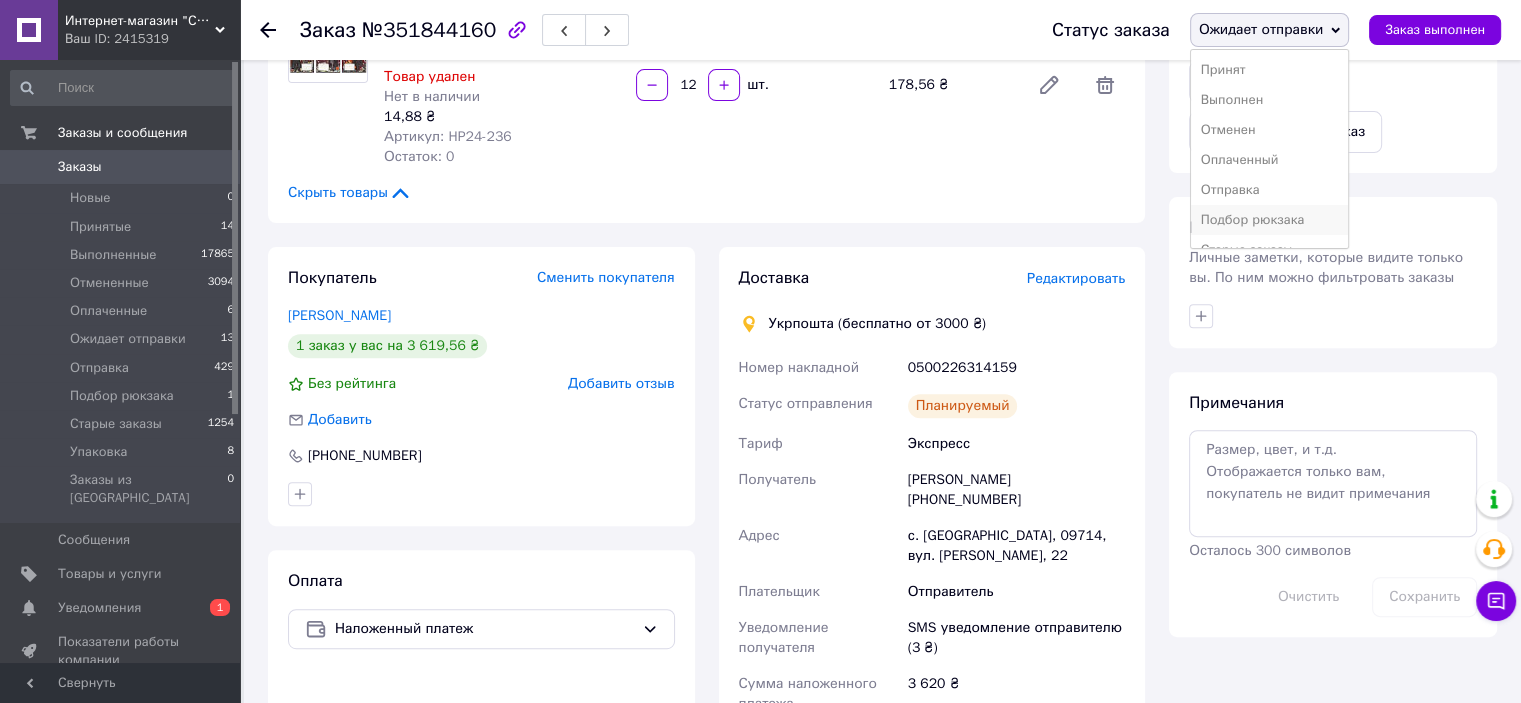 scroll, scrollTop: 52, scrollLeft: 0, axis: vertical 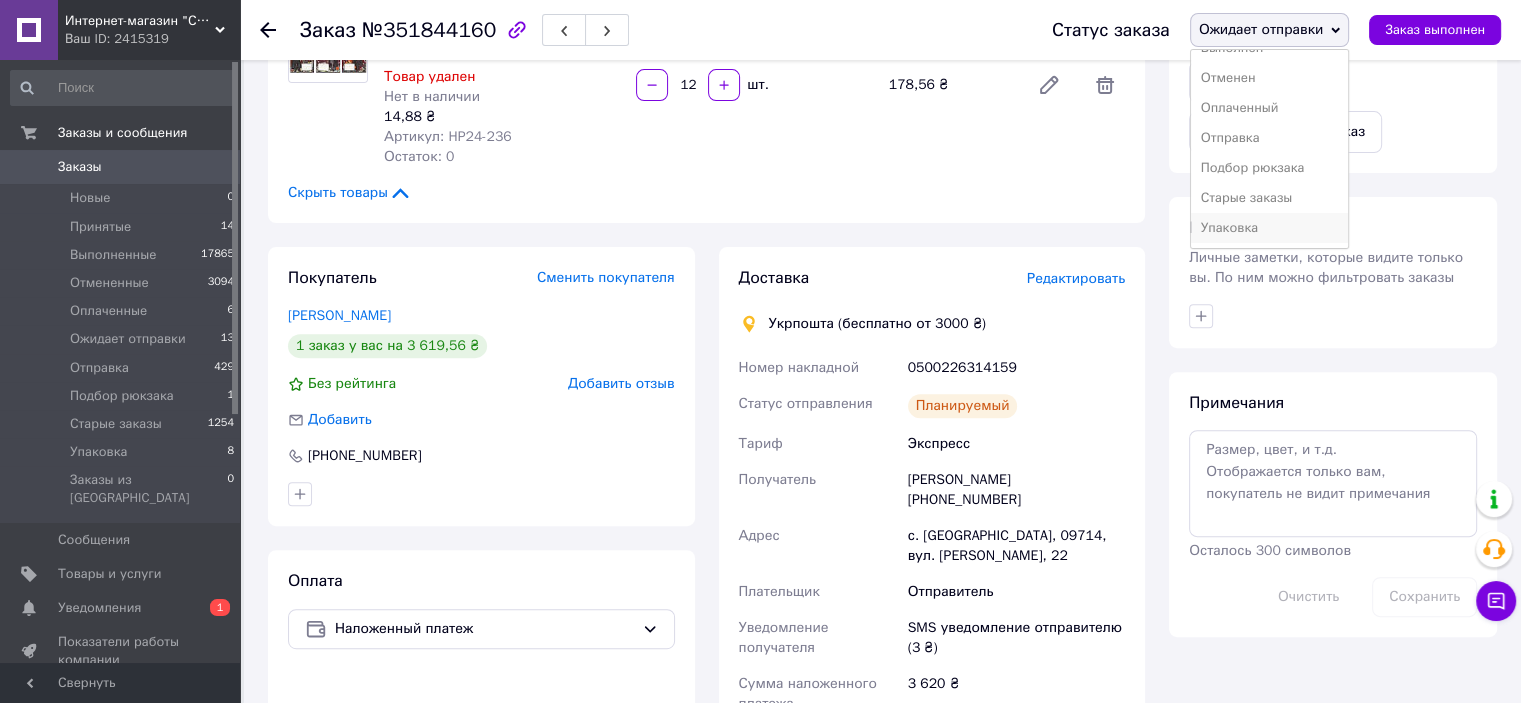 click on "Упаковка" at bounding box center [1270, 228] 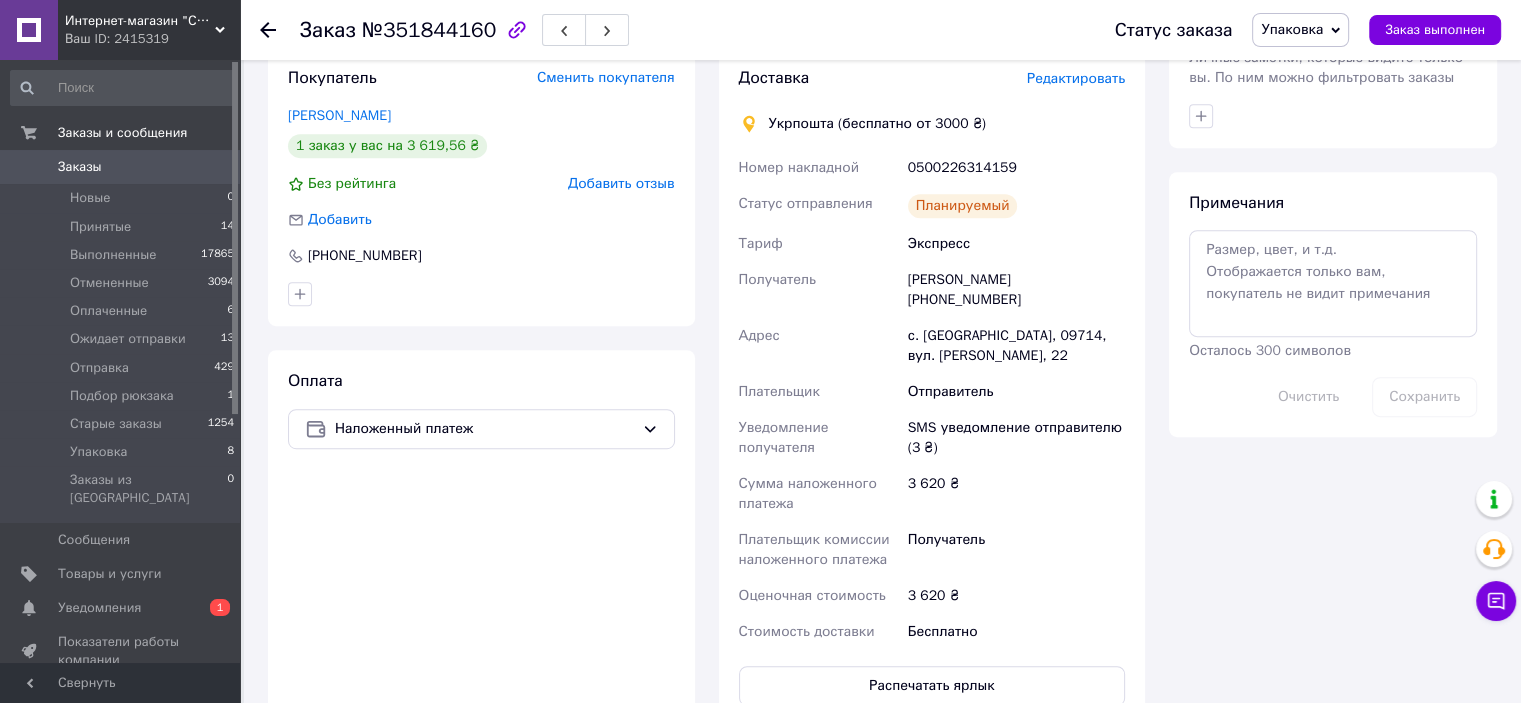 scroll, scrollTop: 996, scrollLeft: 0, axis: vertical 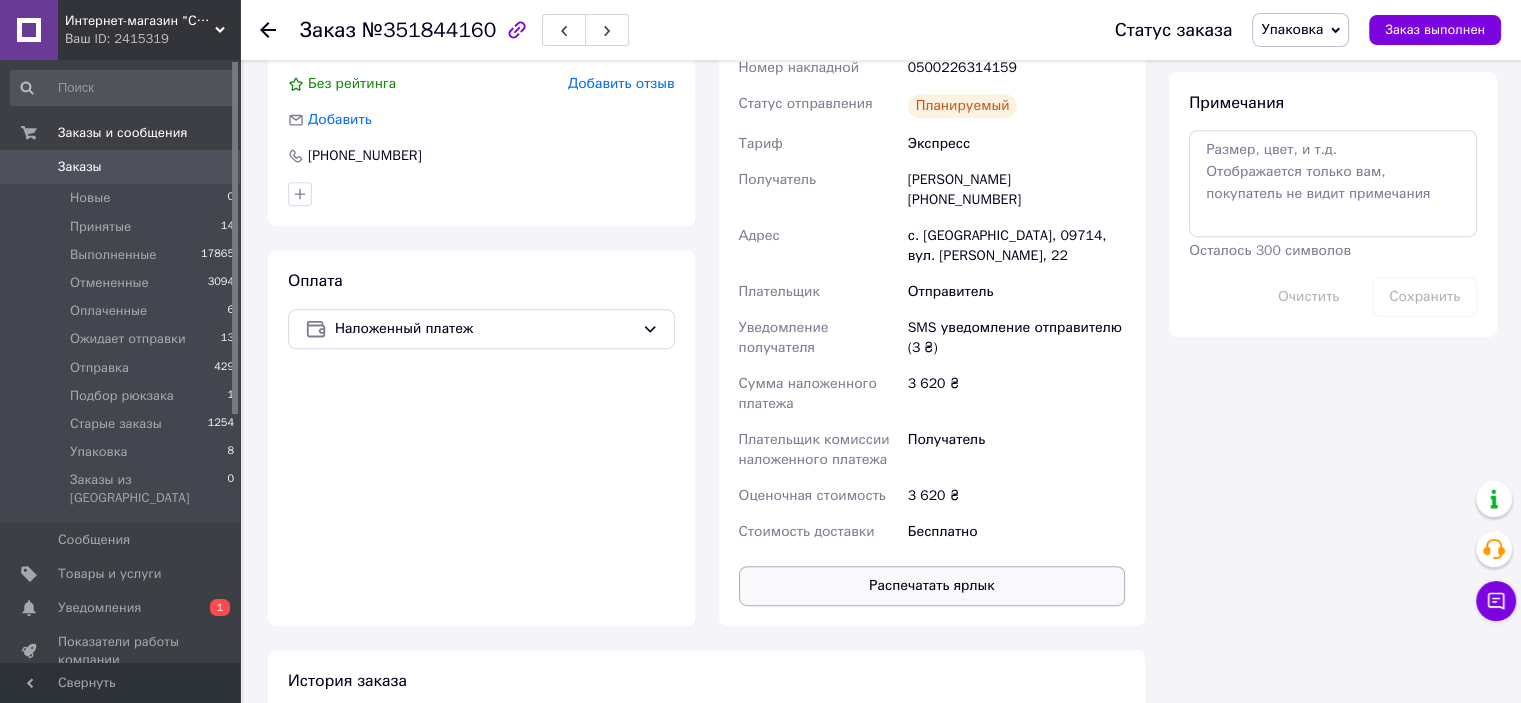 click on "Распечатать ярлык" at bounding box center (932, 586) 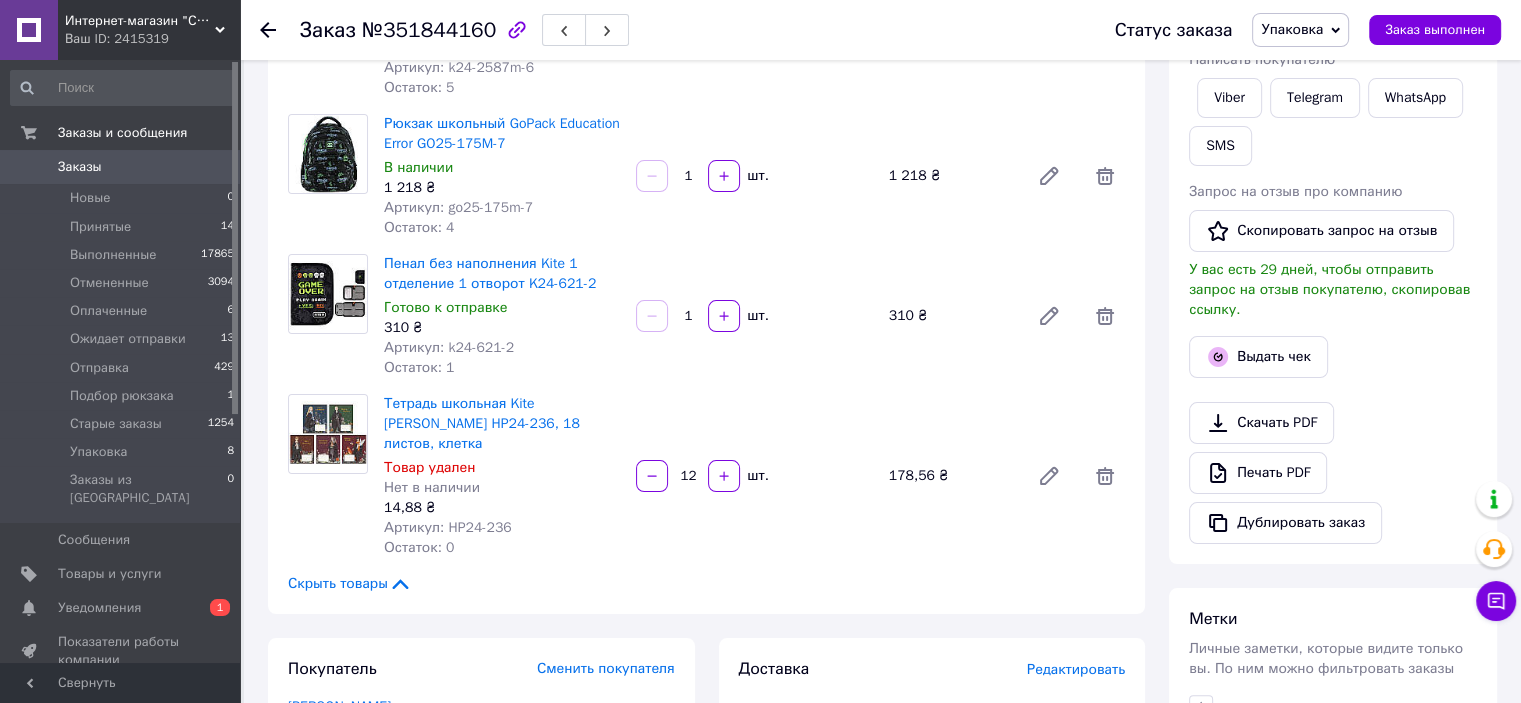 scroll, scrollTop: 196, scrollLeft: 0, axis: vertical 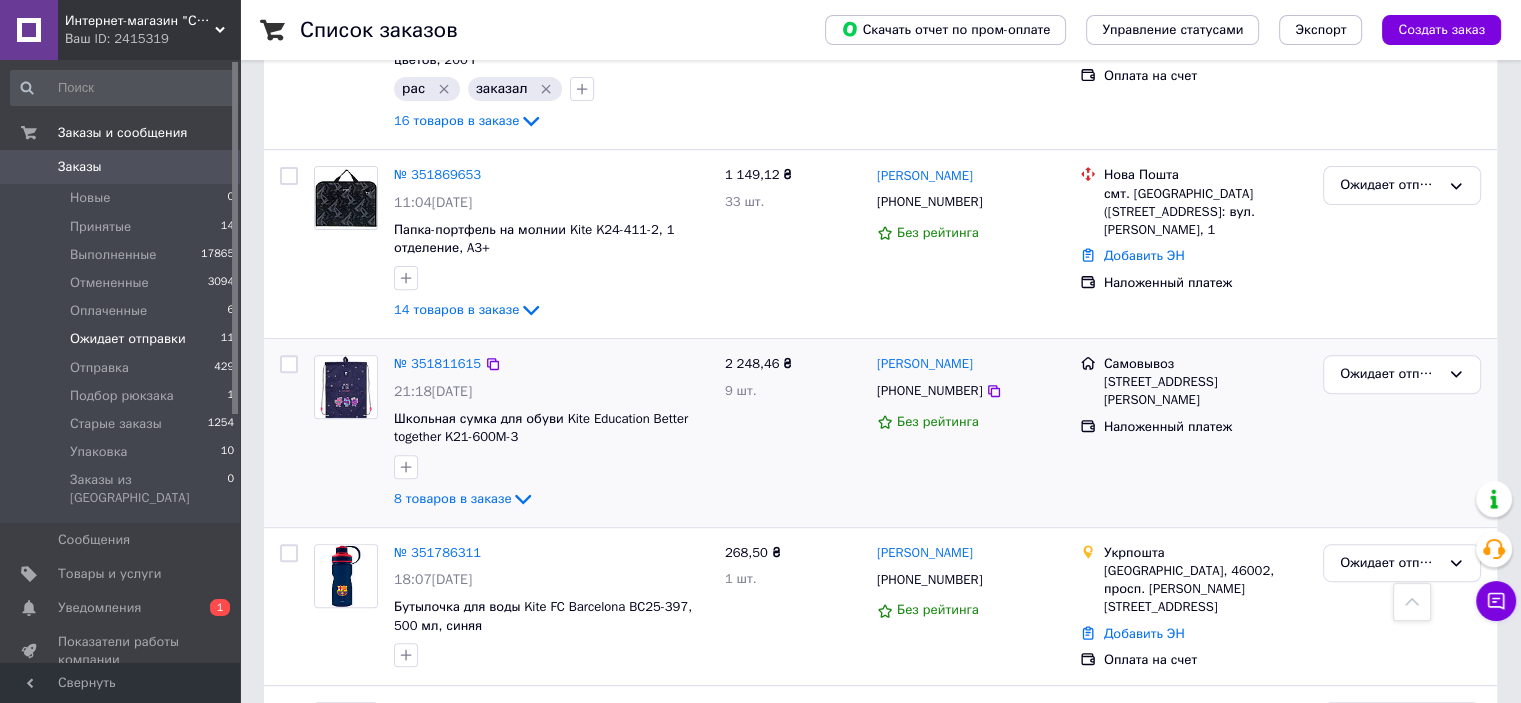 click on "8 товаров в заказе" 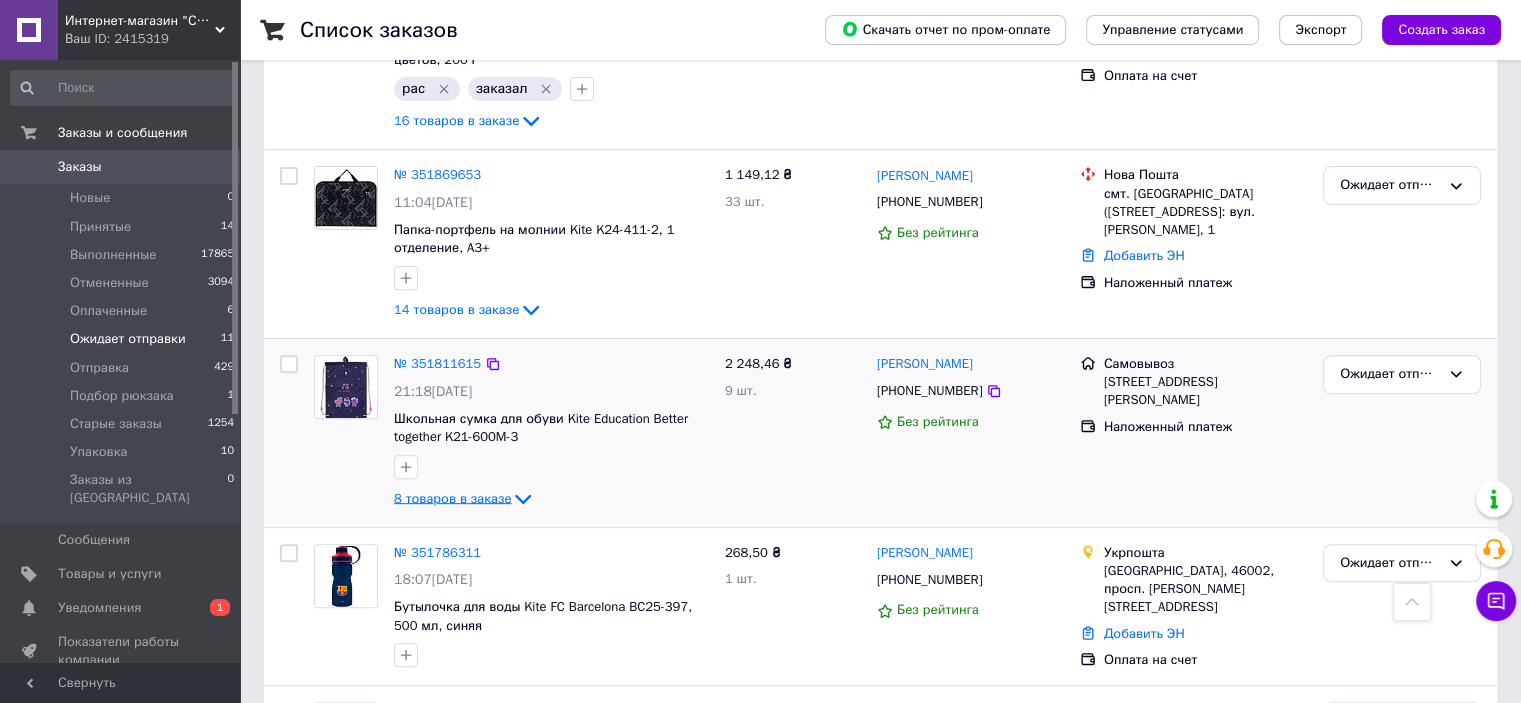 click on "8 товаров в заказе" at bounding box center (452, 497) 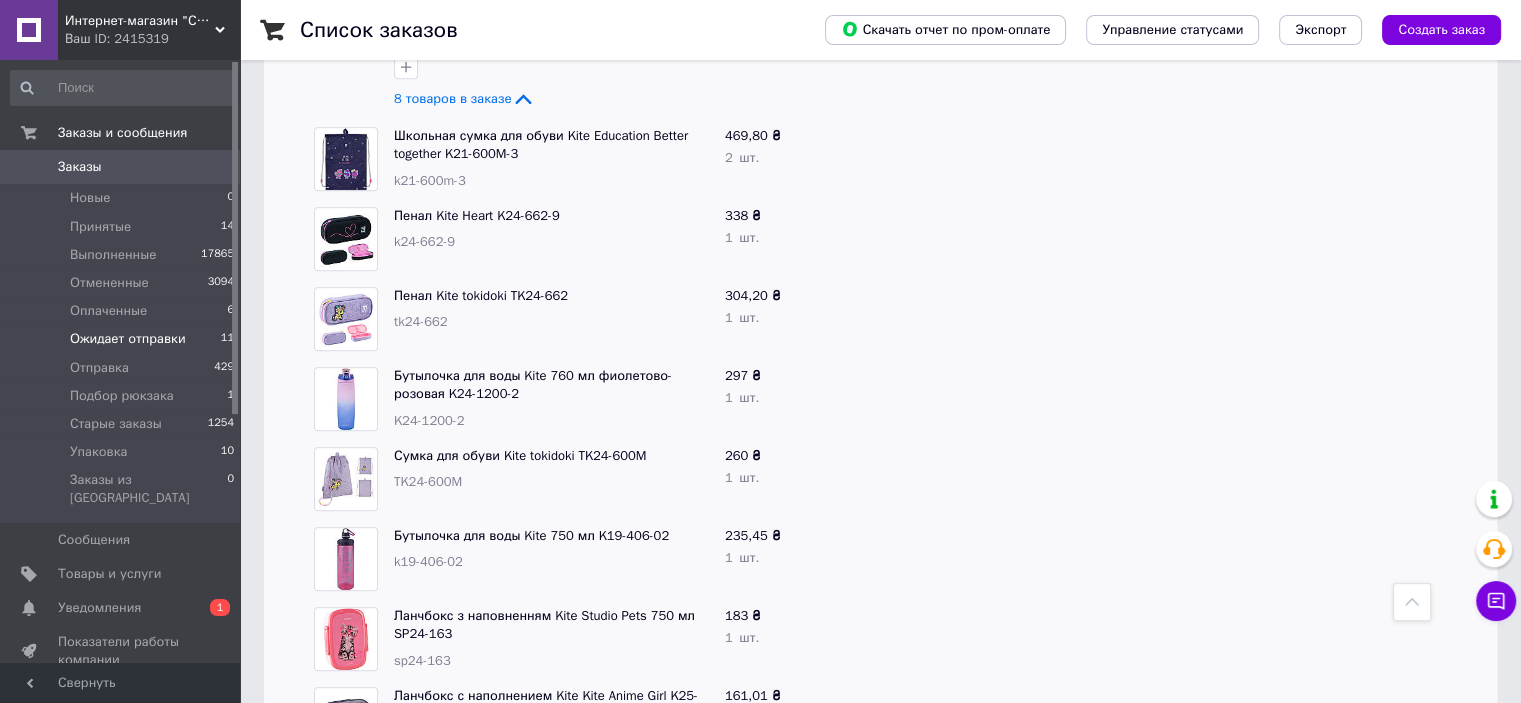 scroll, scrollTop: 971, scrollLeft: 0, axis: vertical 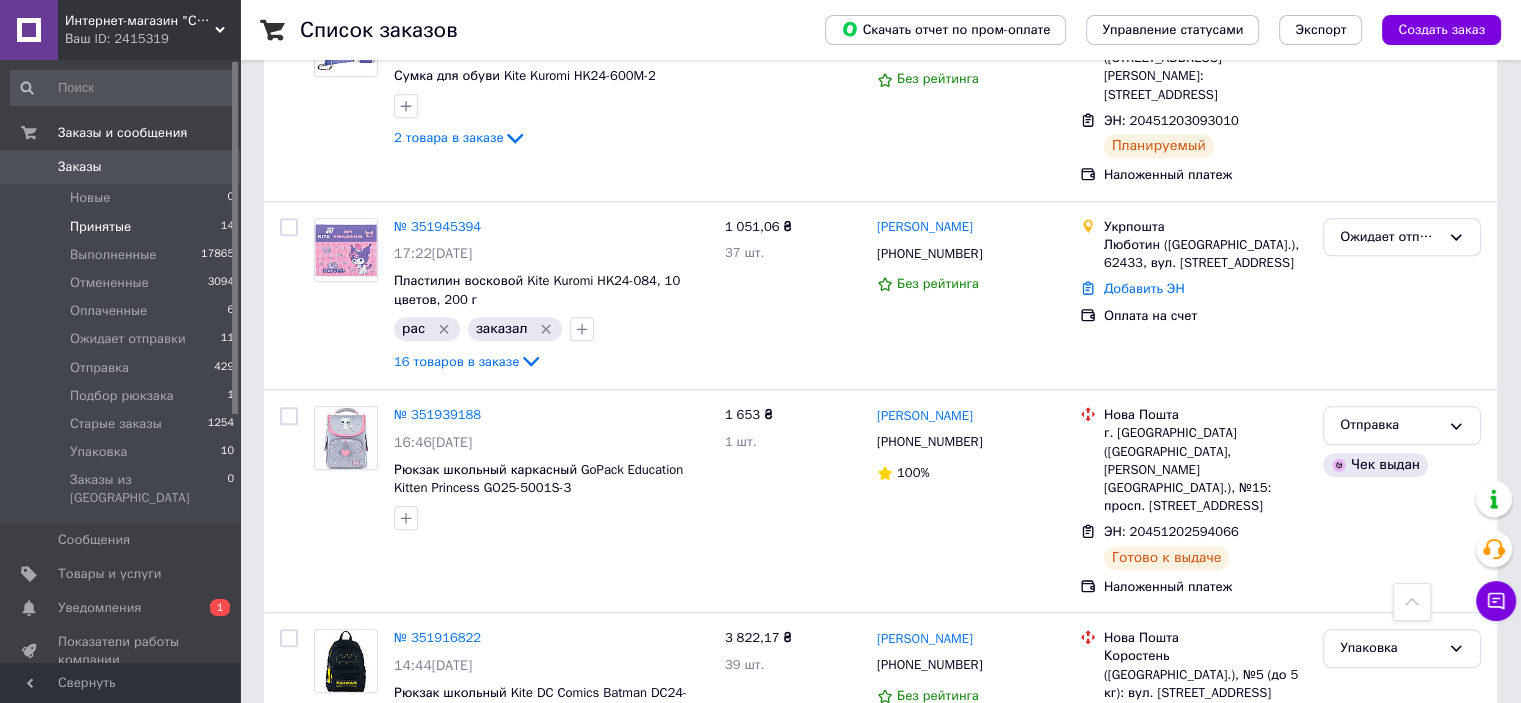 click on "Принятые 14" at bounding box center [123, 227] 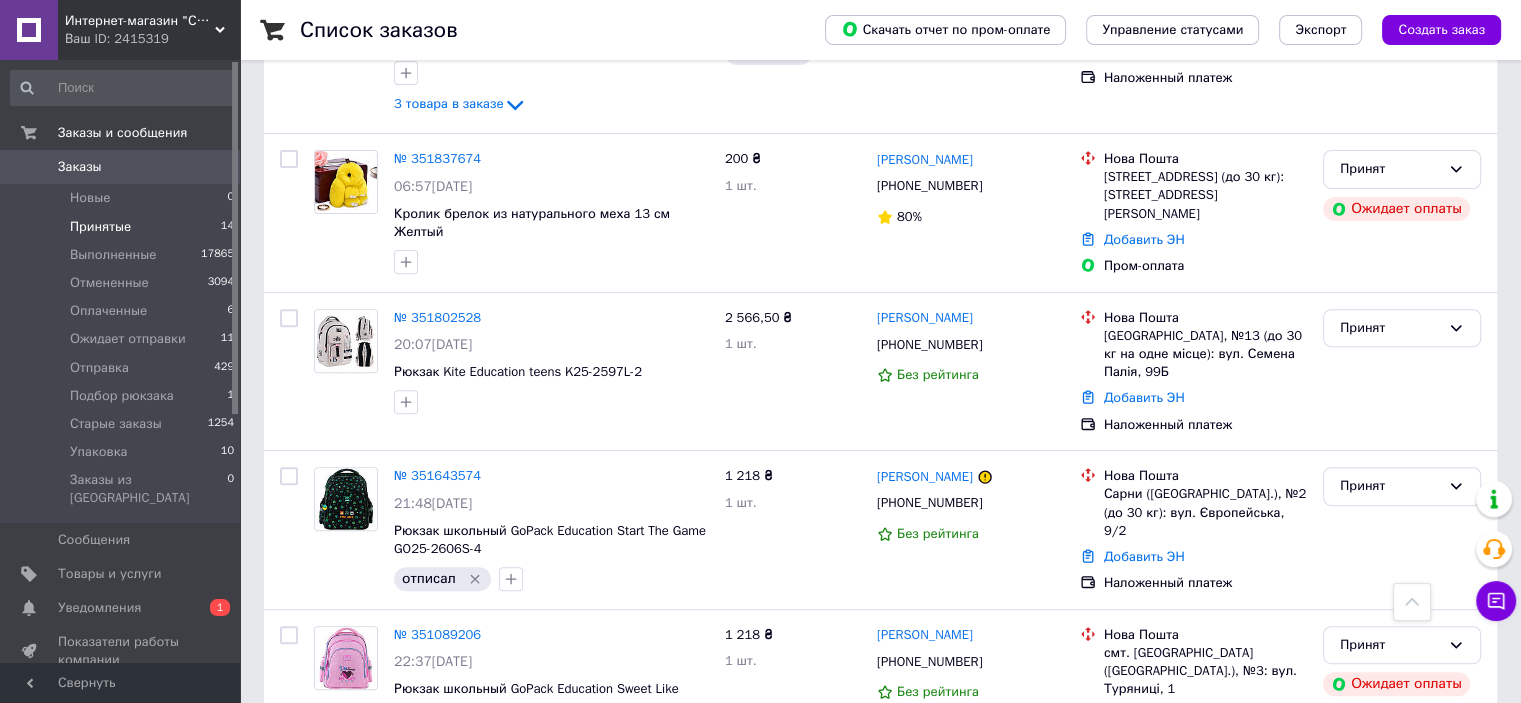 scroll, scrollTop: 700, scrollLeft: 0, axis: vertical 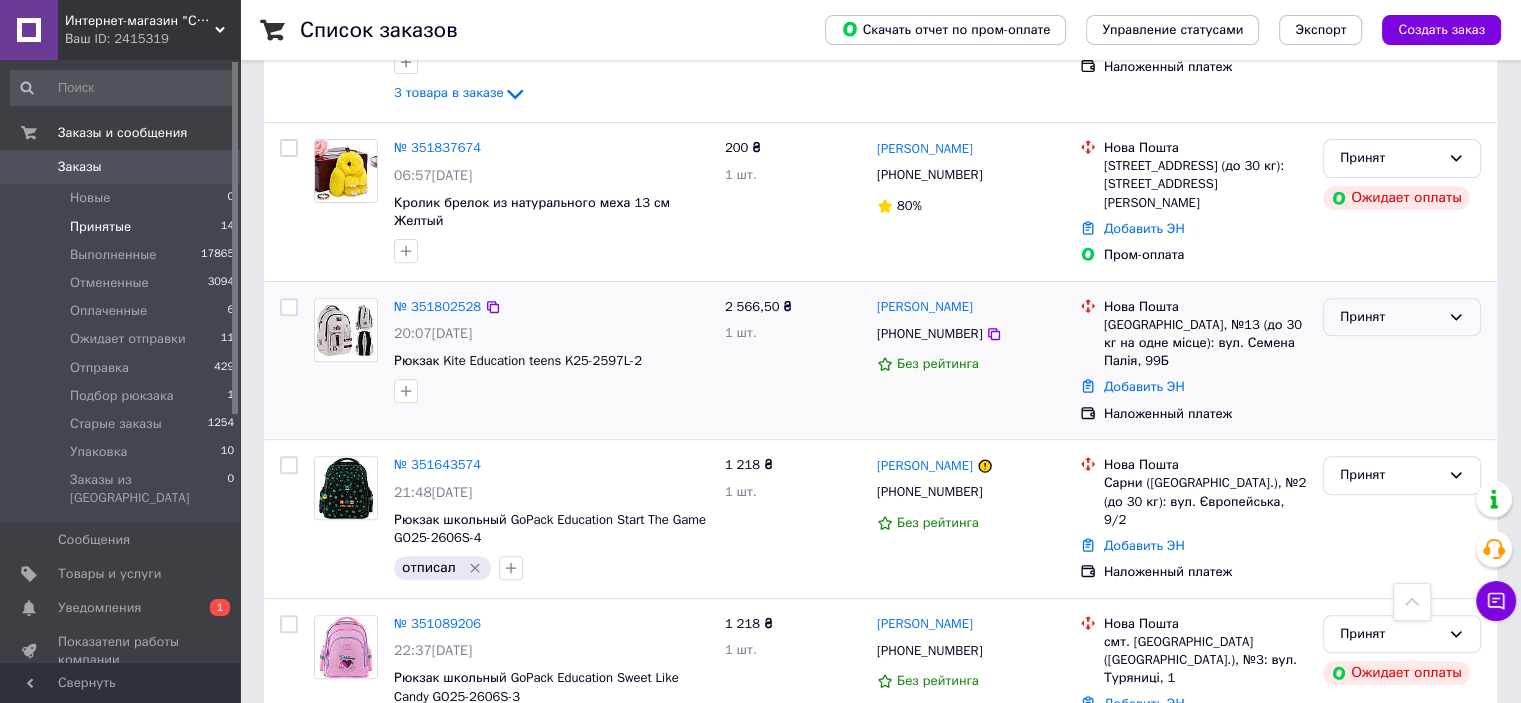 drag, startPoint x: 1376, startPoint y: 303, endPoint x: 1375, endPoint y: 317, distance: 14.035668 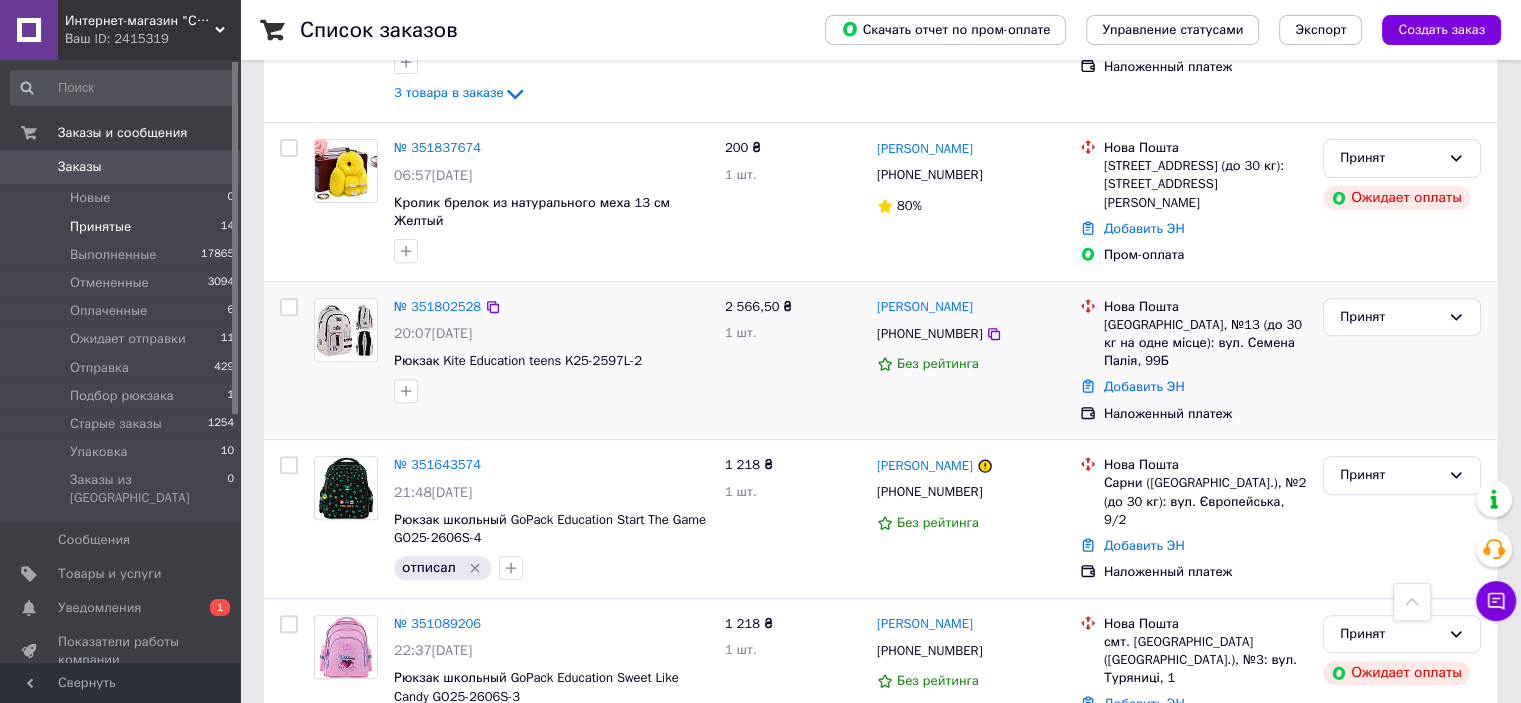 click on "Принят" at bounding box center [1390, 317] 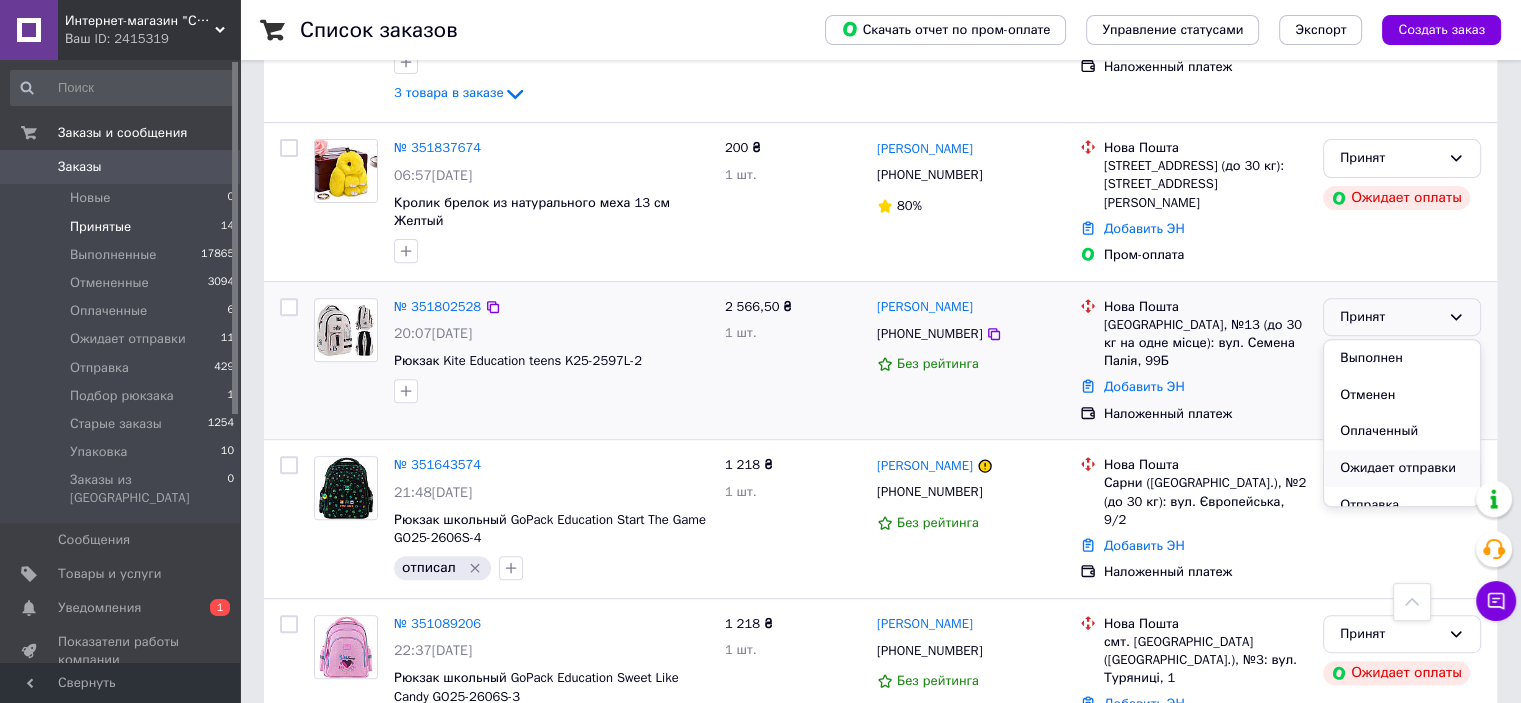 click on "Ожидает отправки" at bounding box center [1402, 468] 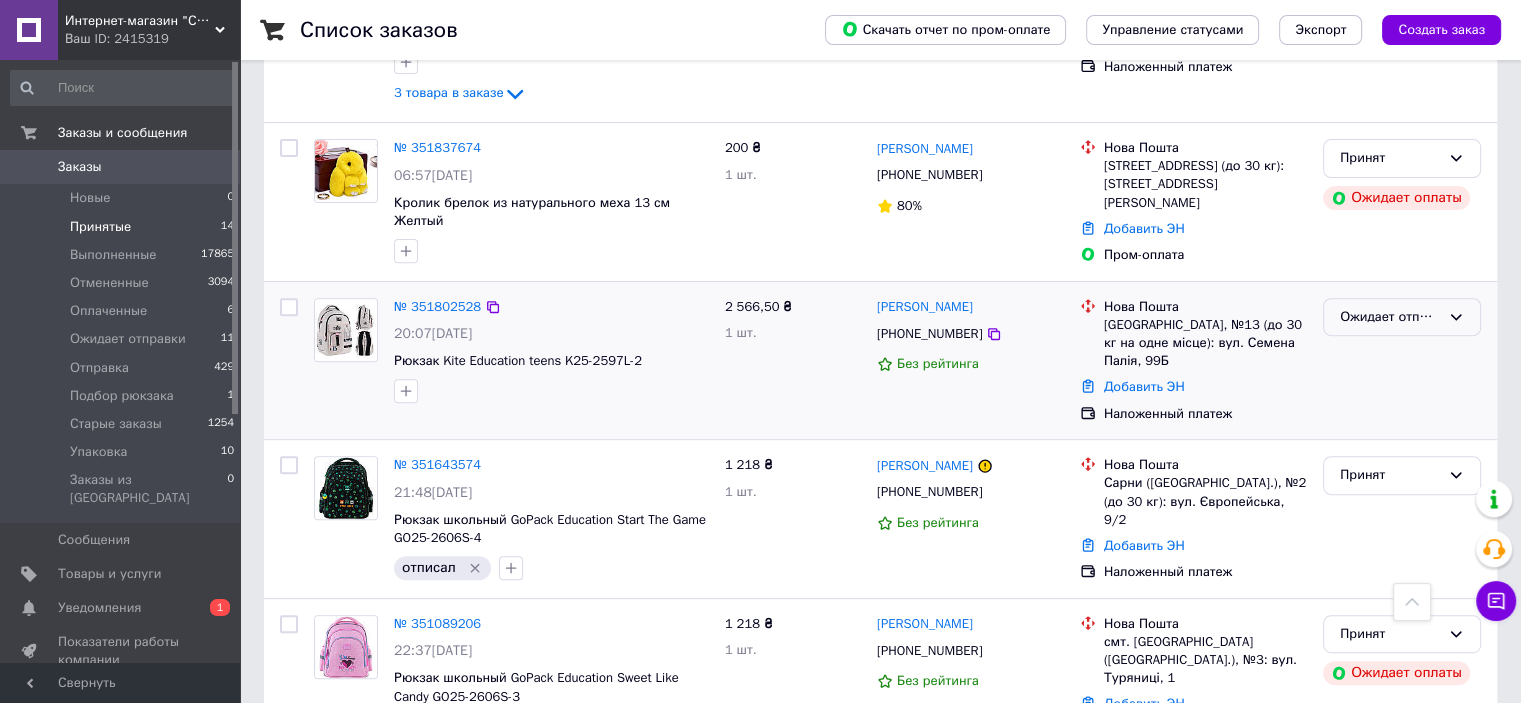 click on "Ожидает отправки" at bounding box center (1390, 317) 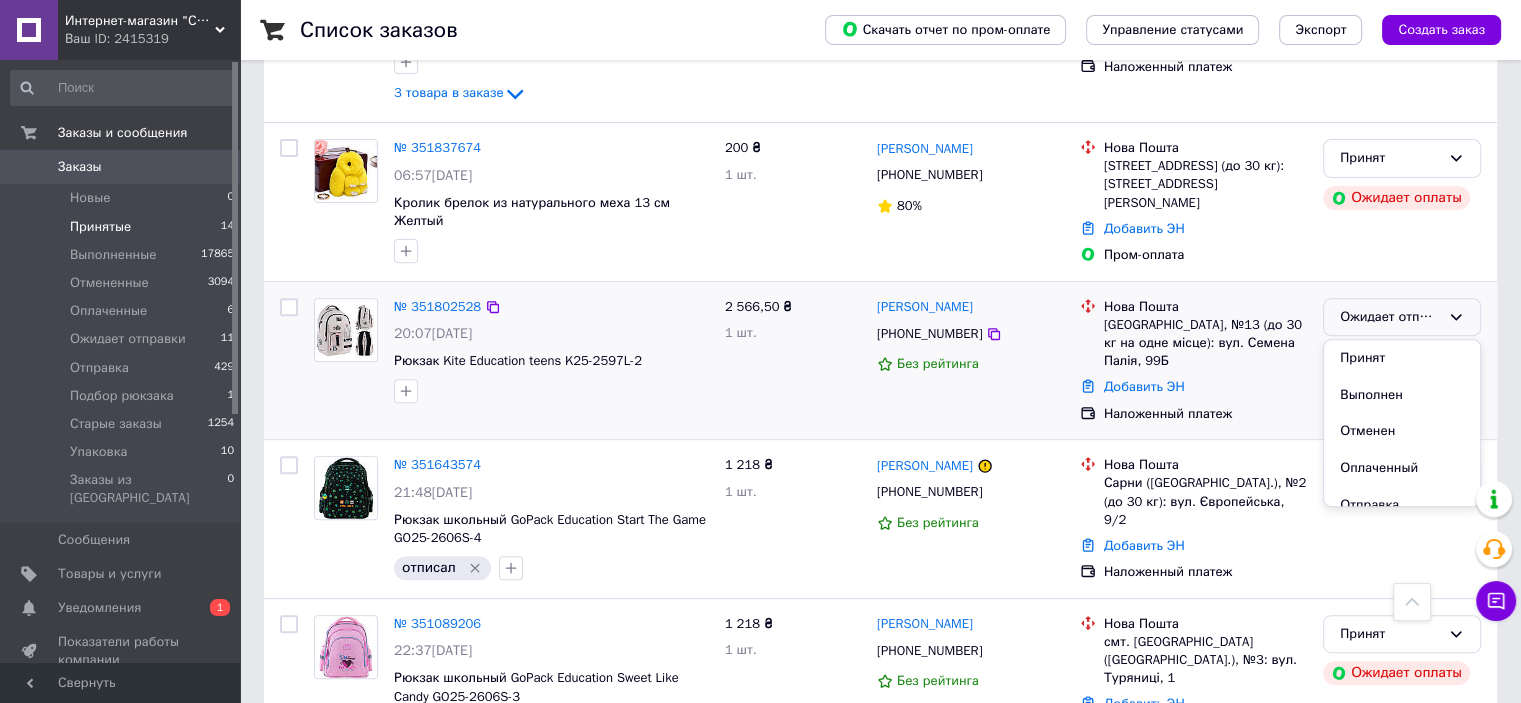 click on "Принят" at bounding box center (1402, 358) 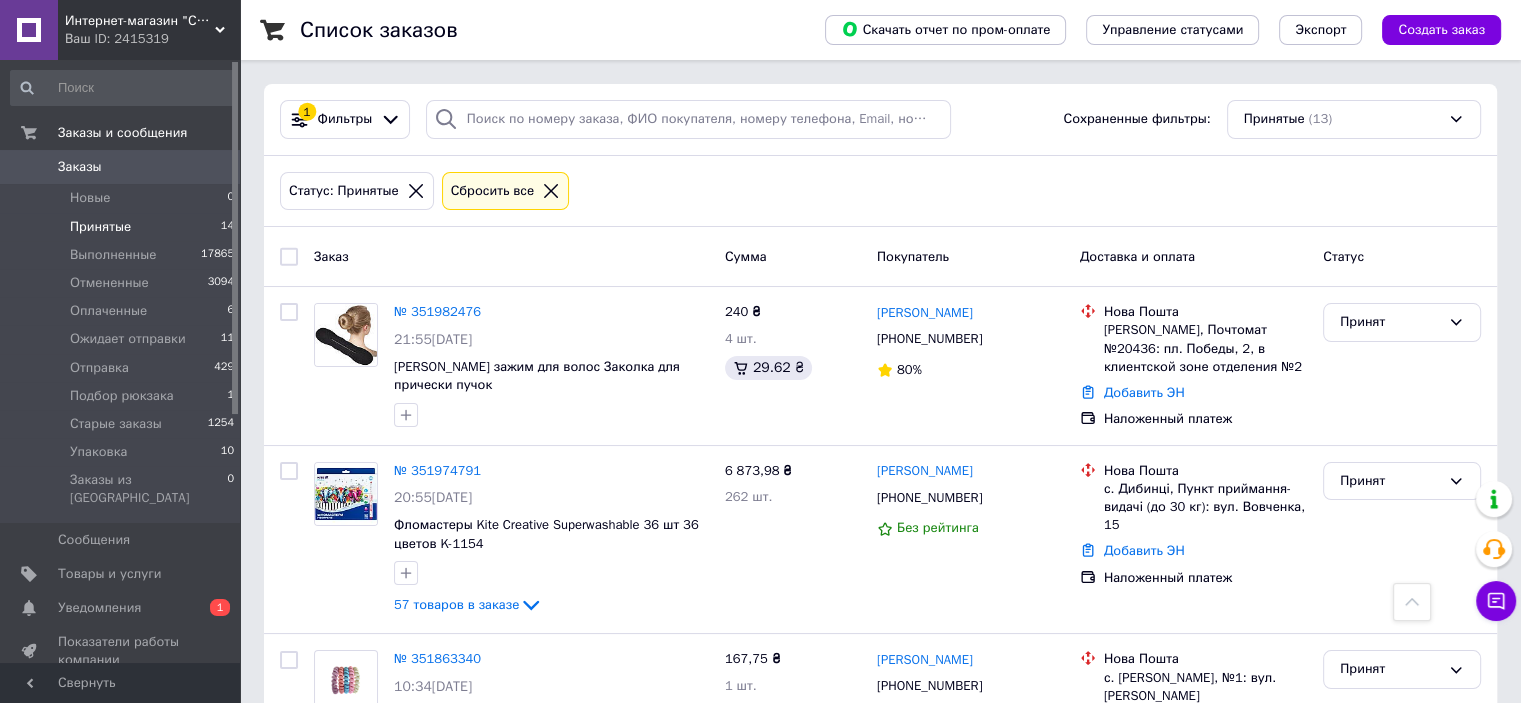 scroll, scrollTop: 0, scrollLeft: 0, axis: both 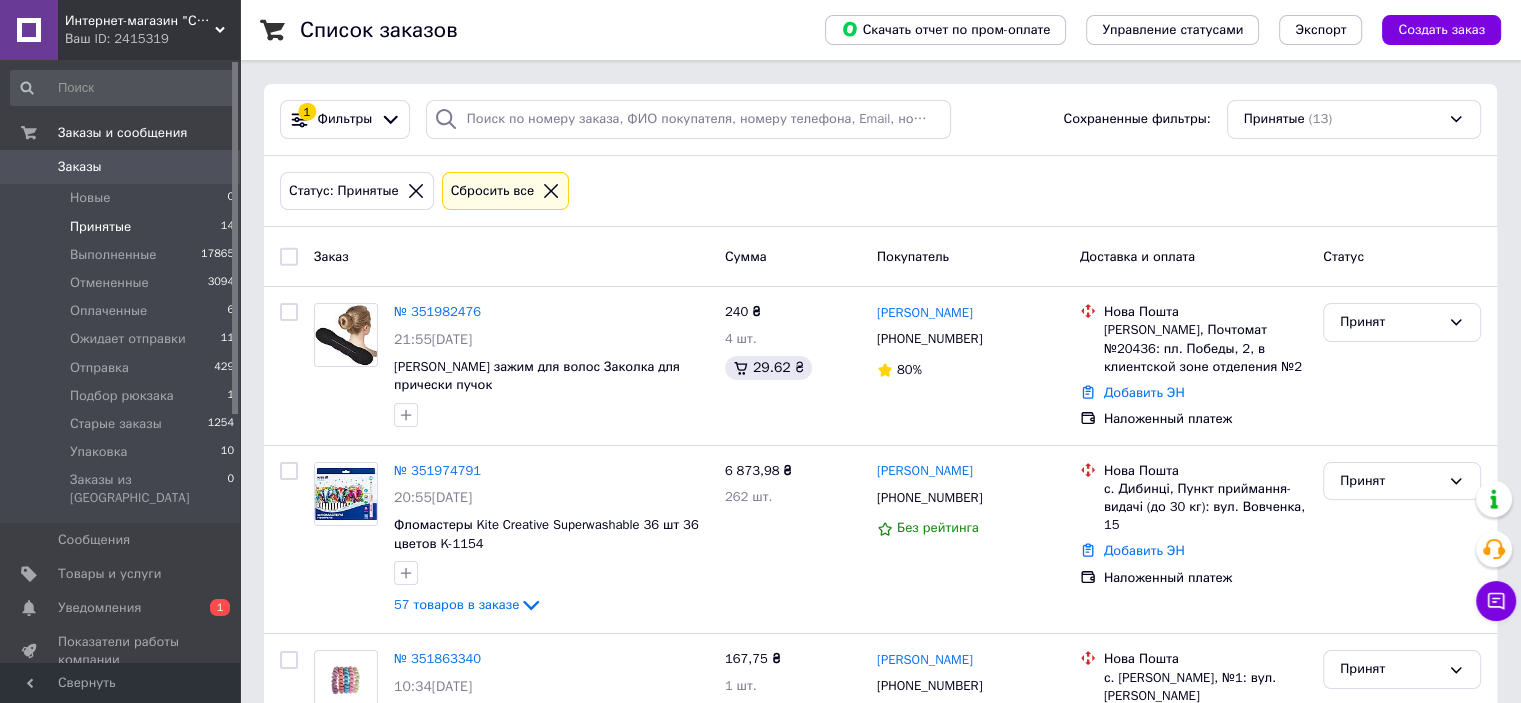 click 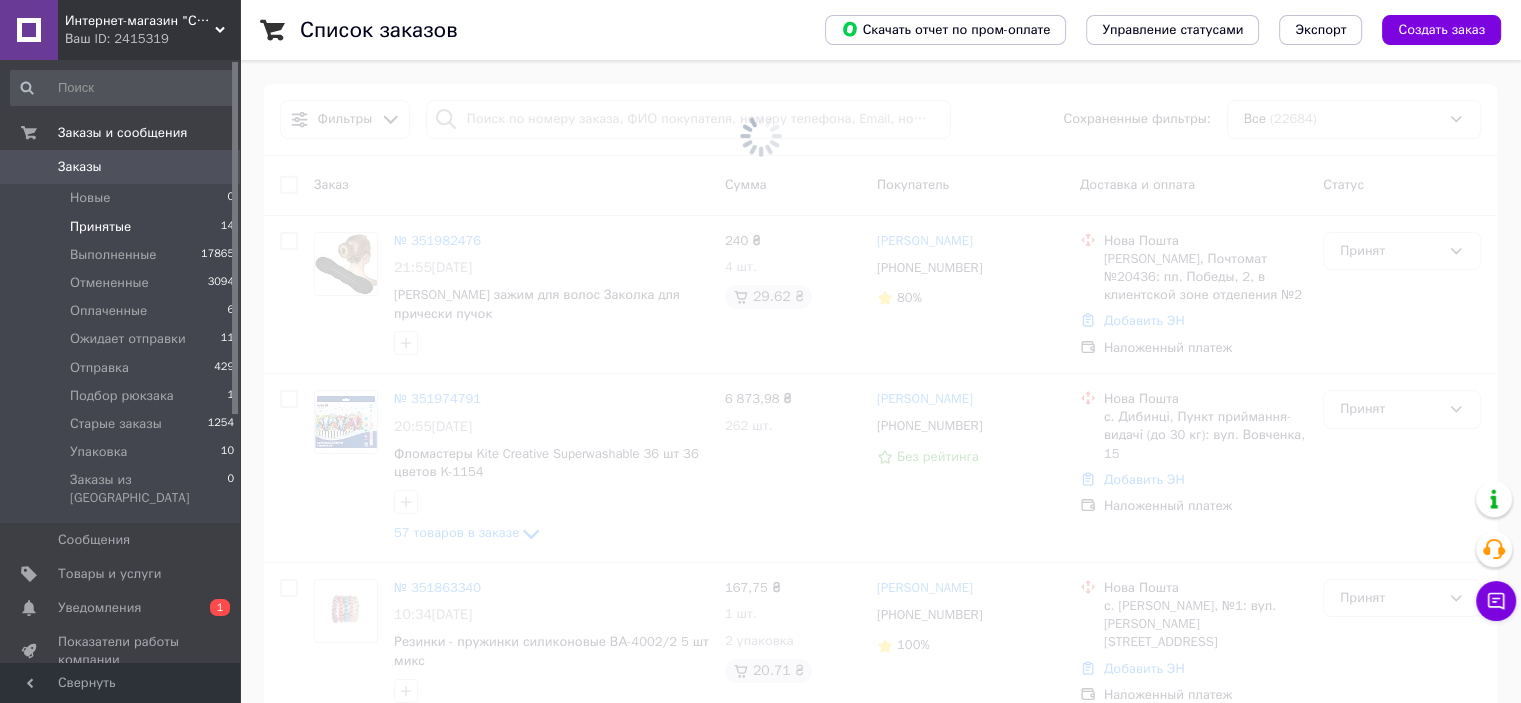 click at bounding box center (760, 136) 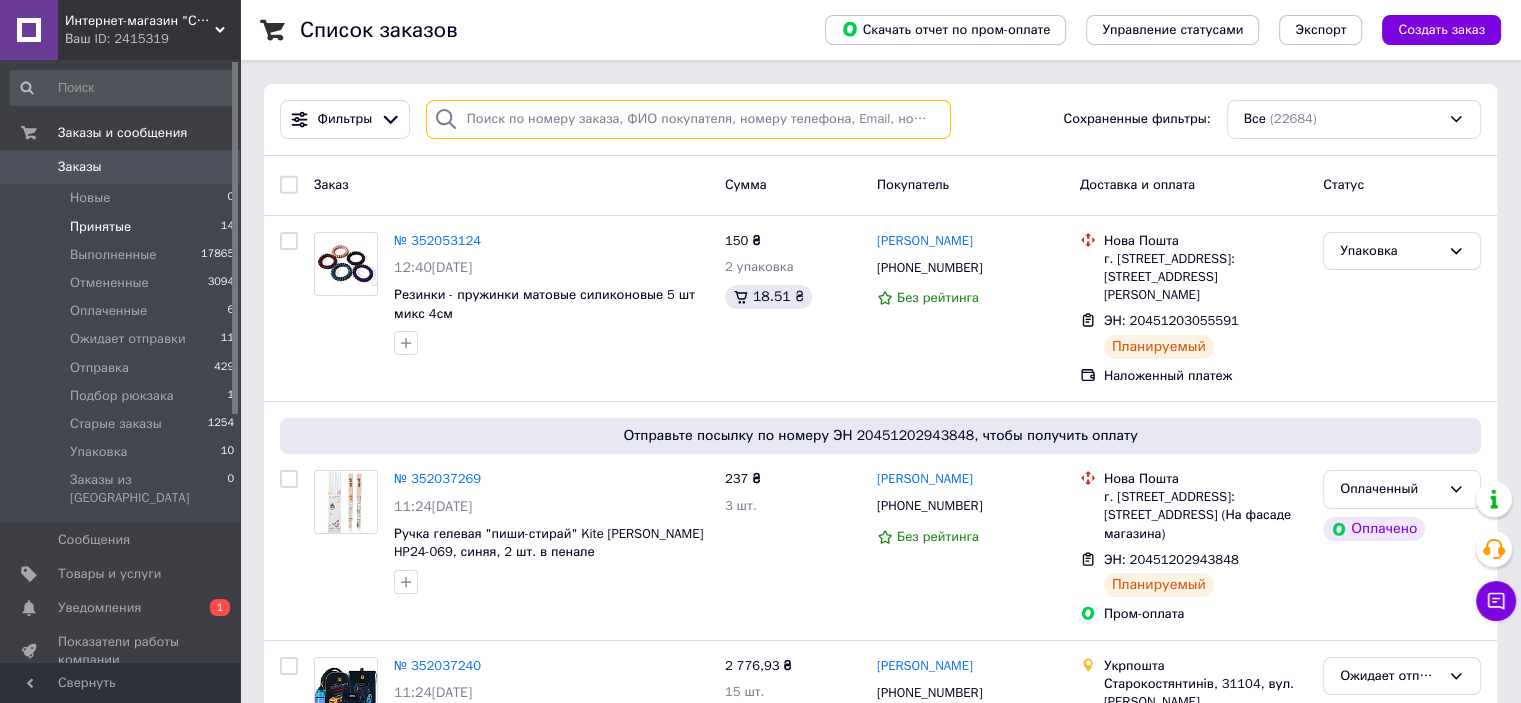 click at bounding box center (688, 119) 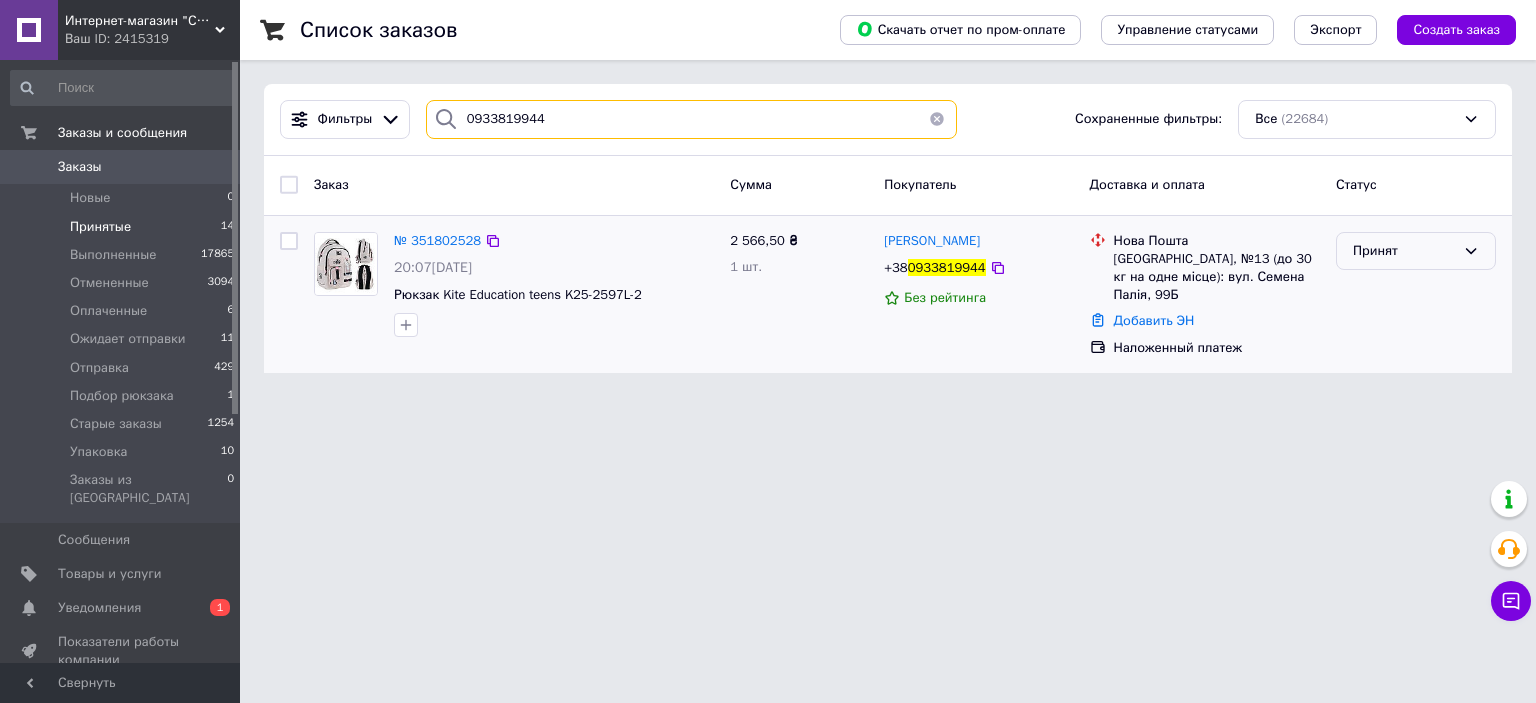 type on "0933819944" 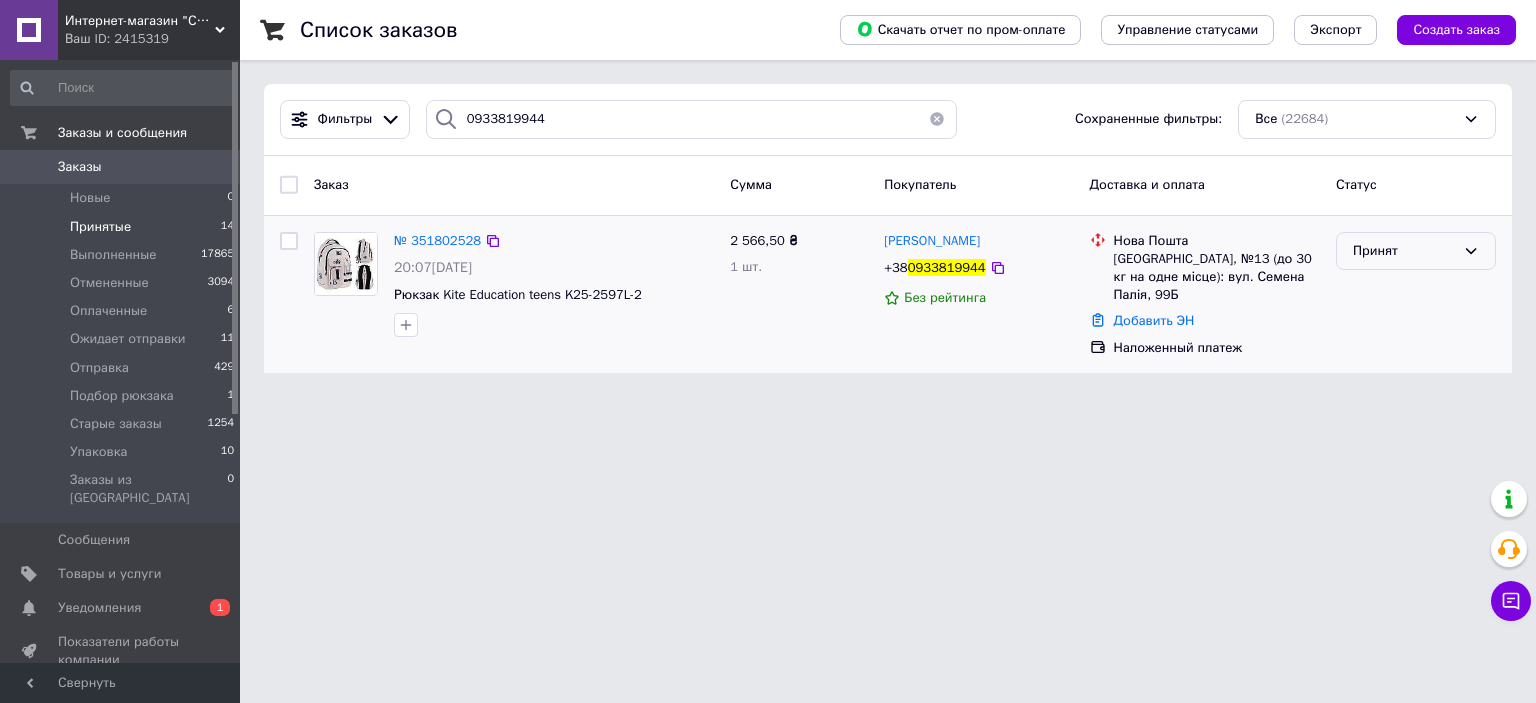 click on "Принят" at bounding box center (1404, 251) 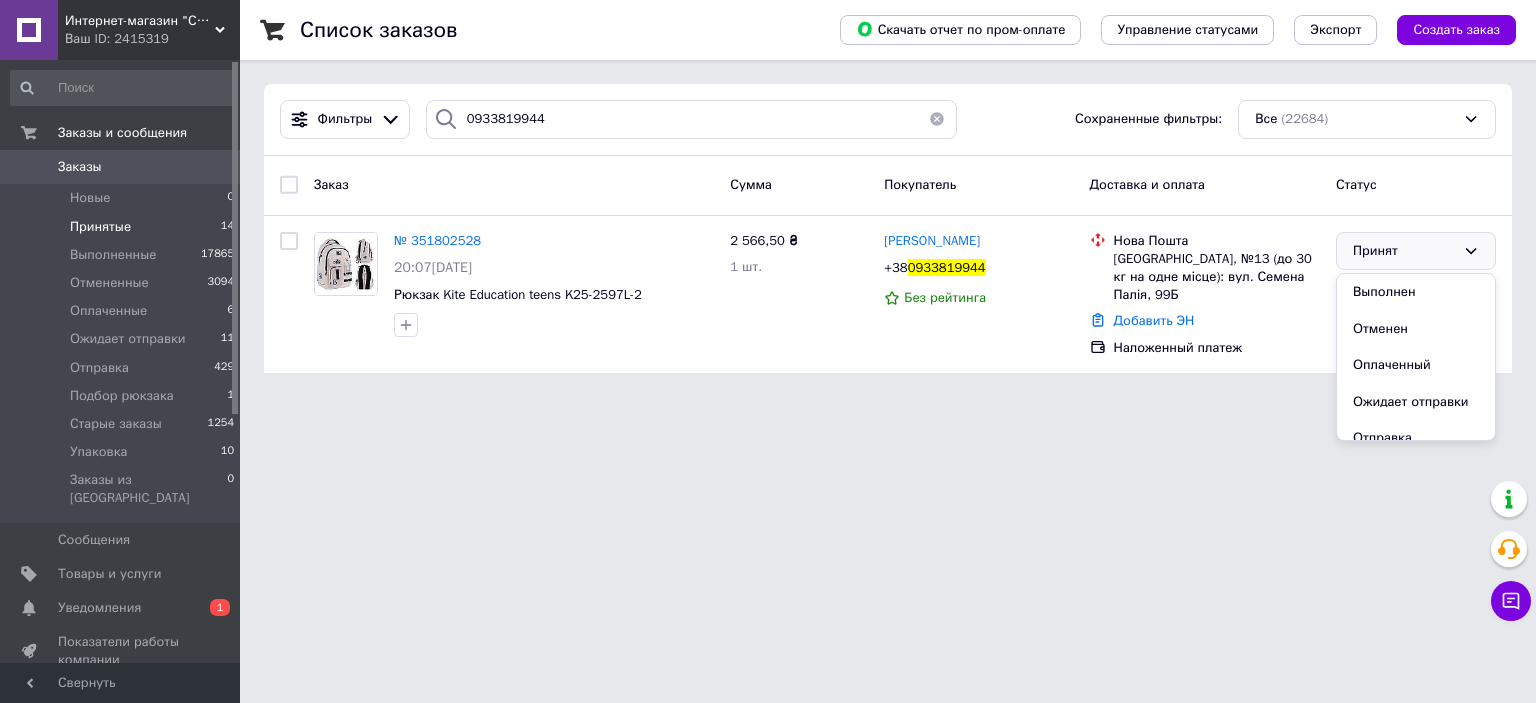 drag, startPoint x: 1248, startPoint y: 472, endPoint x: 1229, endPoint y: 467, distance: 19.646883 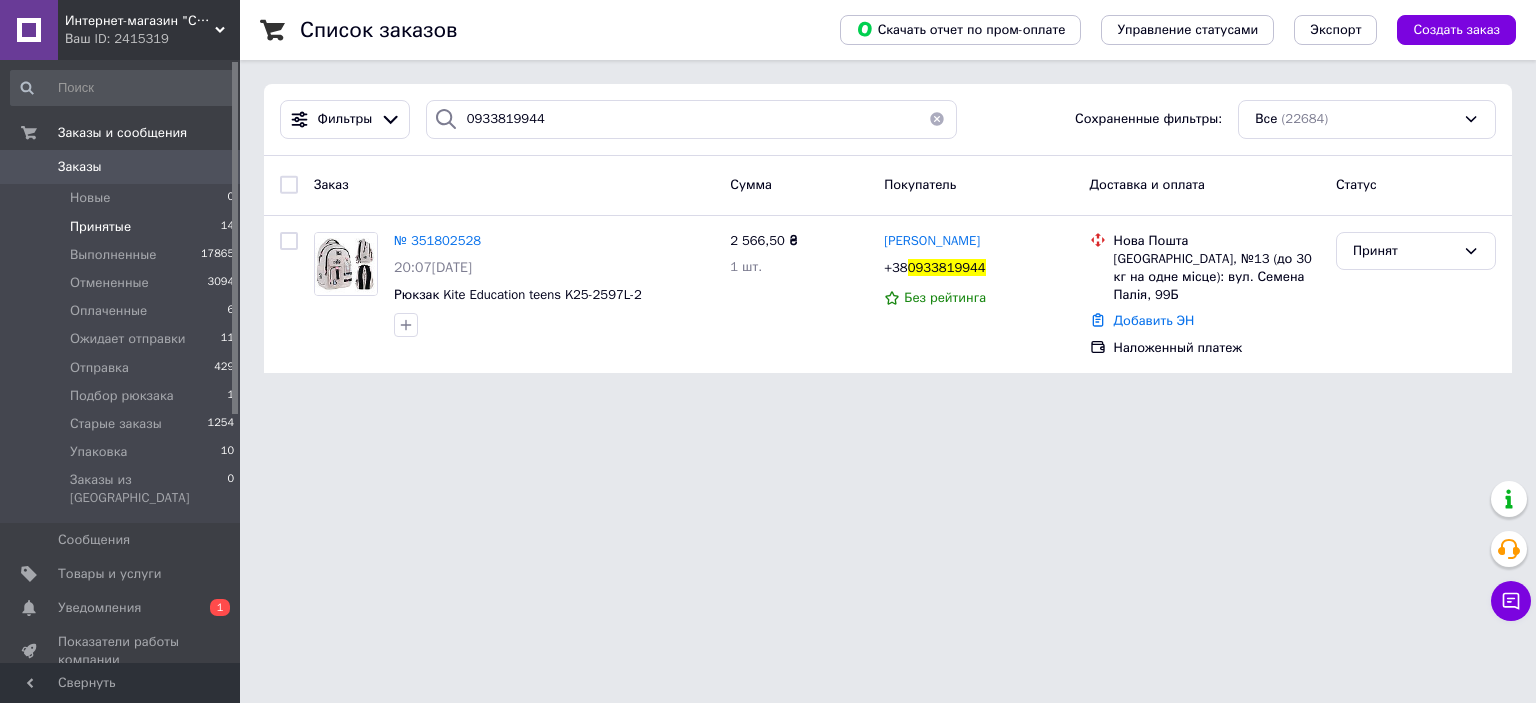 click on "0" at bounding box center [212, 167] 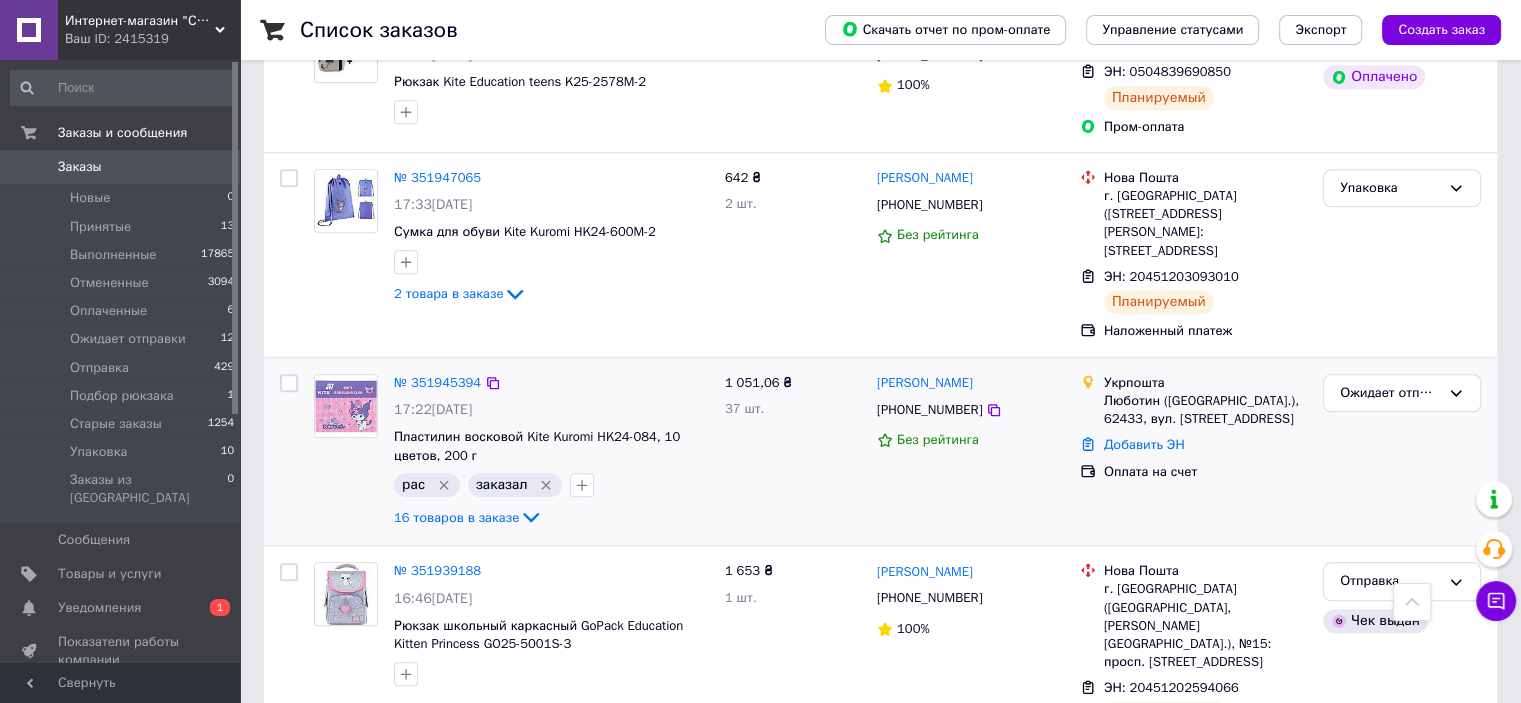 scroll, scrollTop: 1900, scrollLeft: 0, axis: vertical 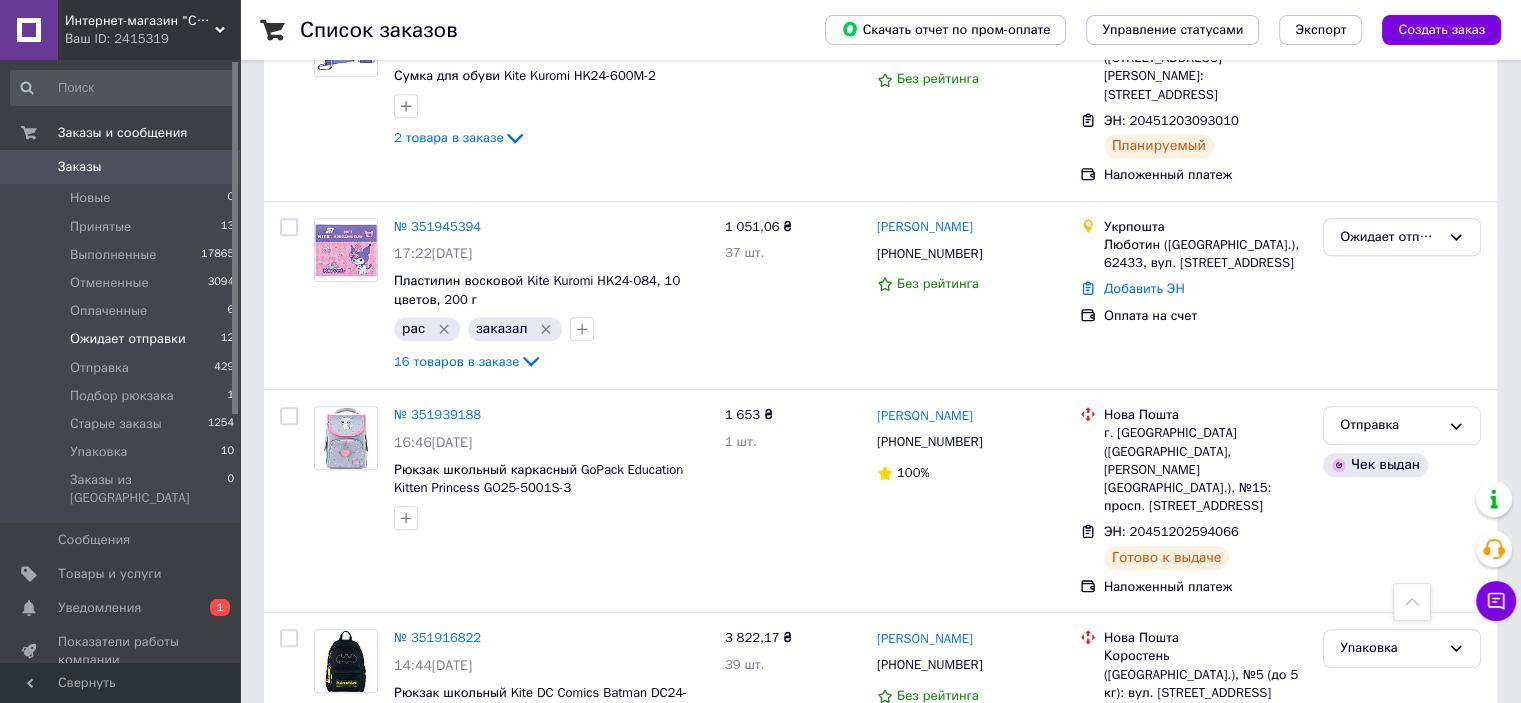 click on "Ожидает отправки" at bounding box center (128, 339) 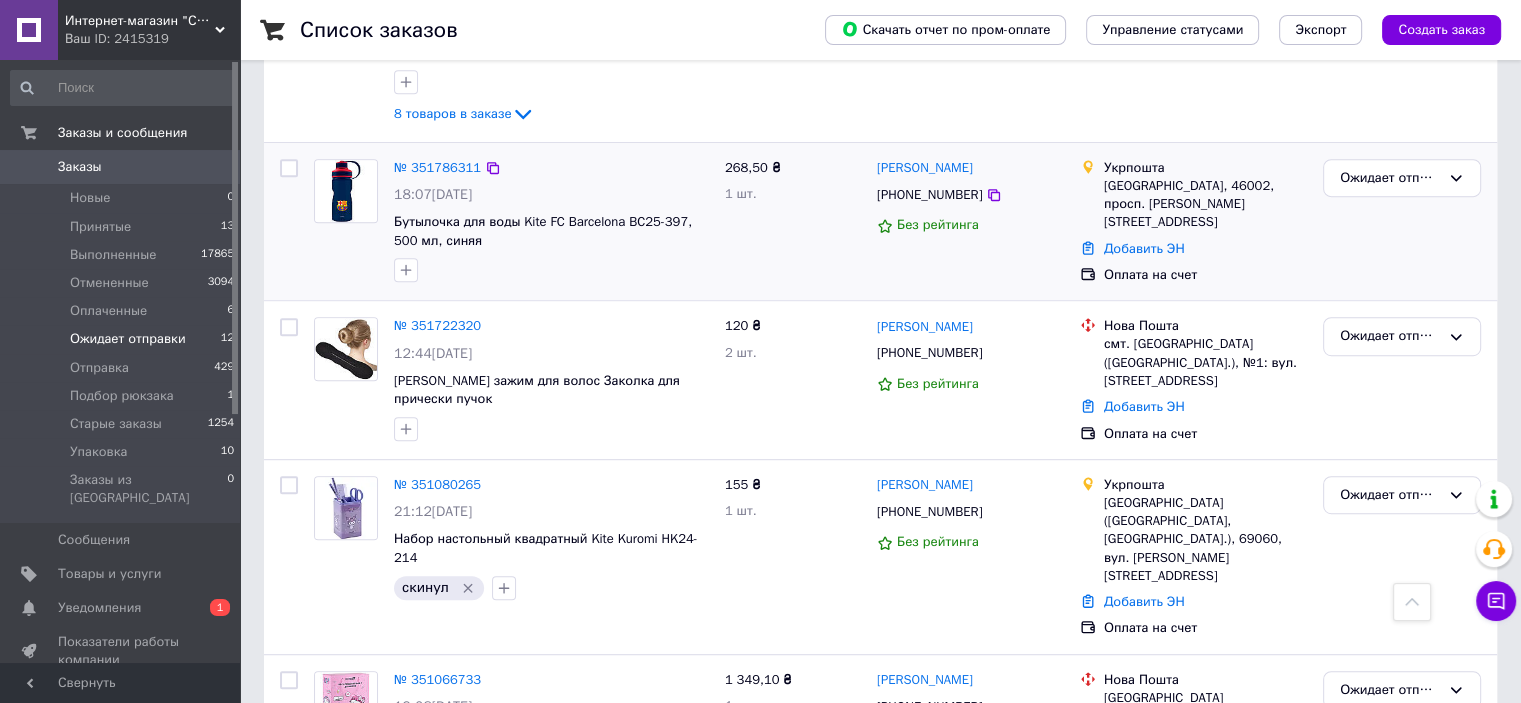 scroll, scrollTop: 800, scrollLeft: 0, axis: vertical 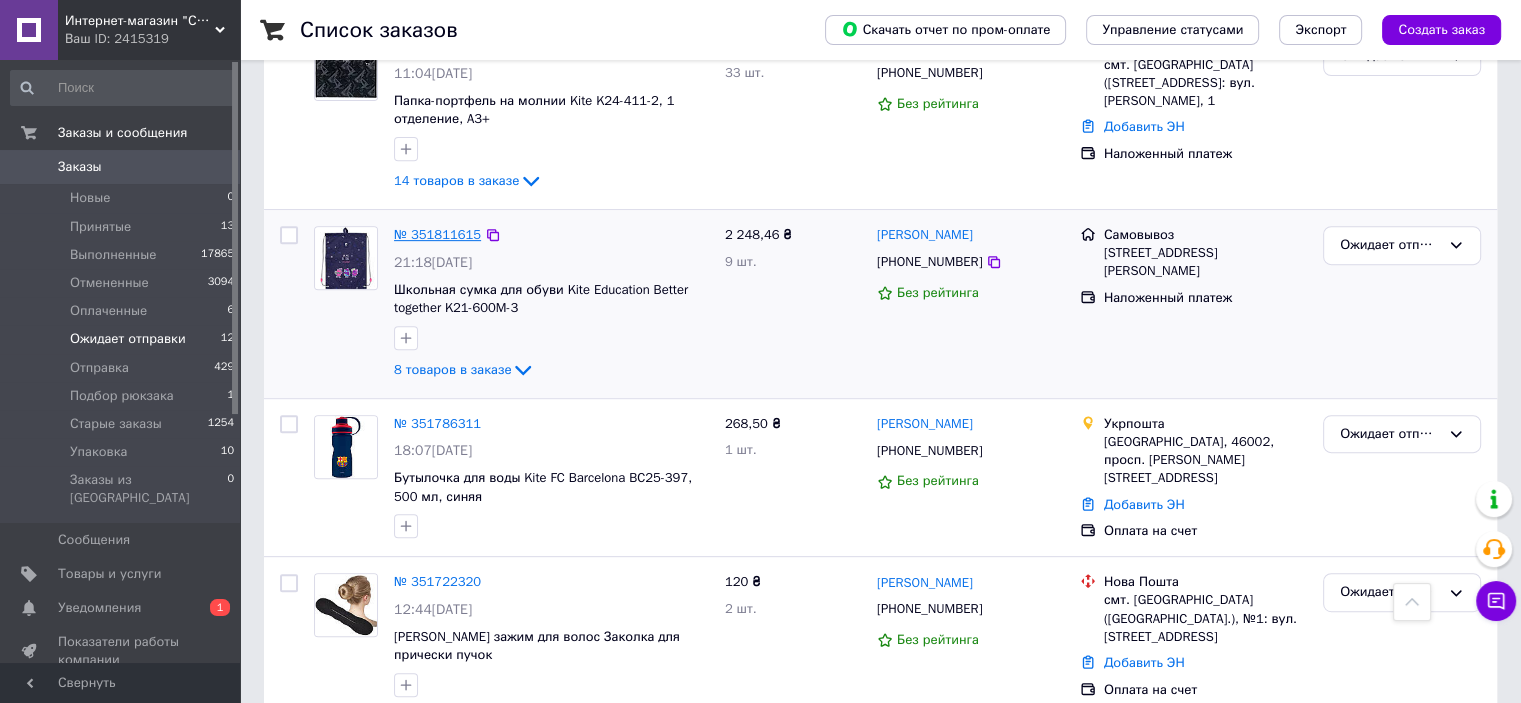 click on "№ 351811615" at bounding box center (437, 234) 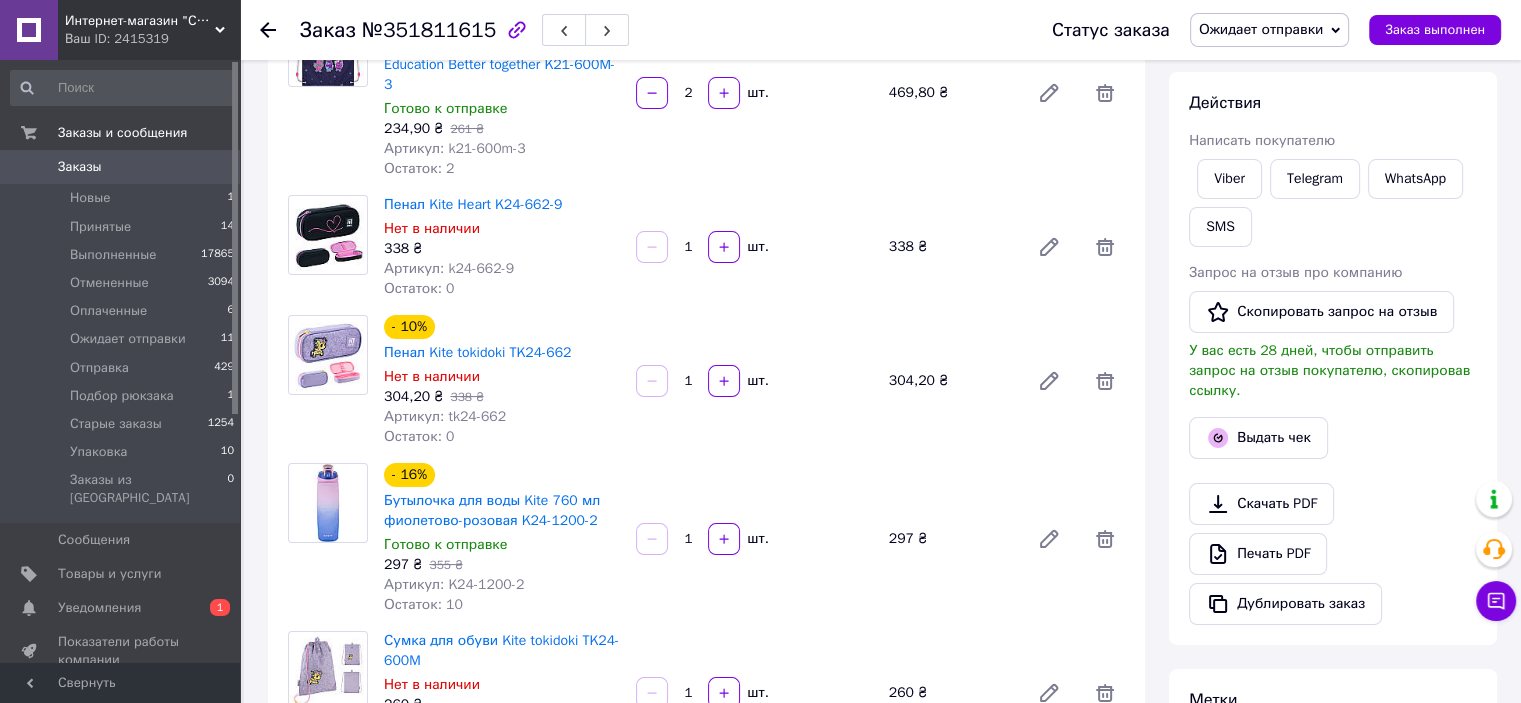 scroll, scrollTop: 100, scrollLeft: 0, axis: vertical 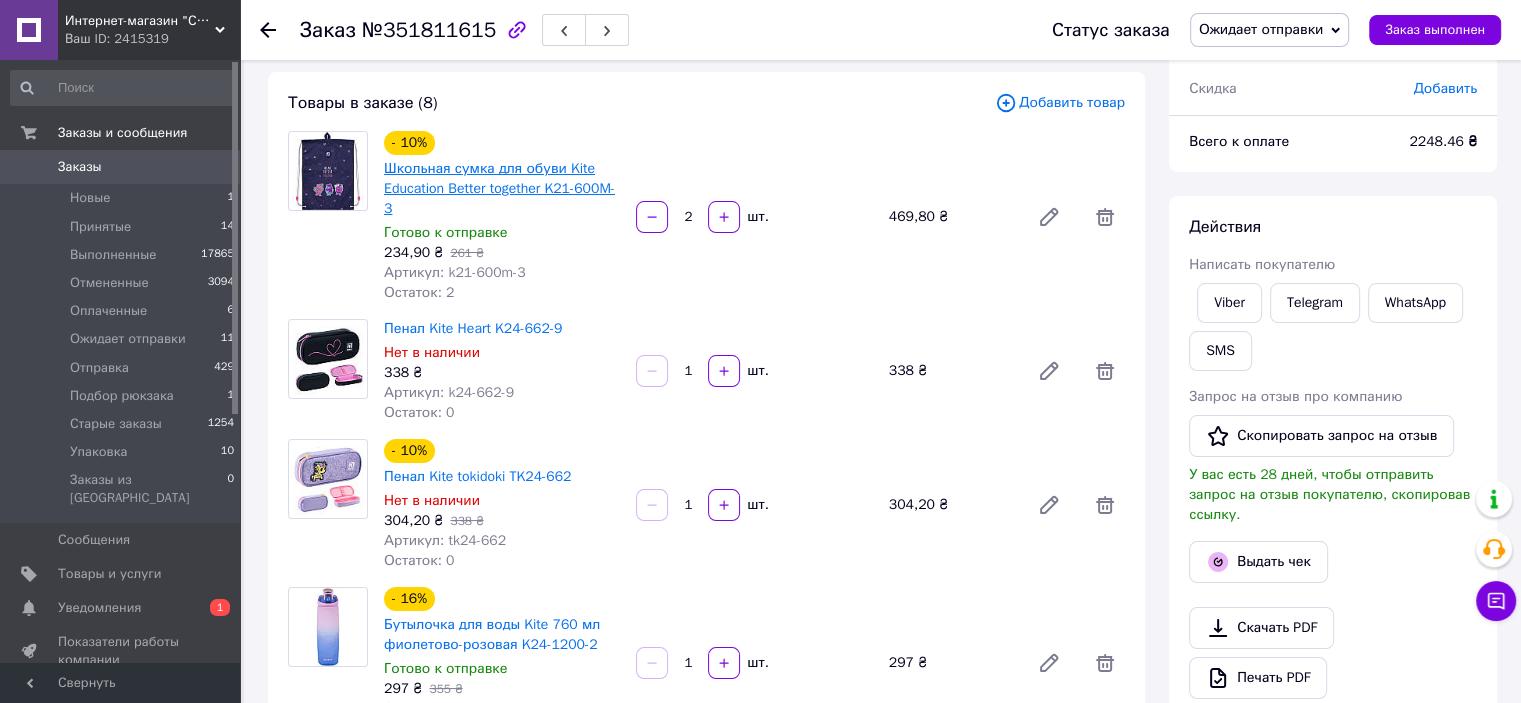 click on "Школьная сумка для обуви Kite Education Better together K21-600M-3" at bounding box center [499, 188] 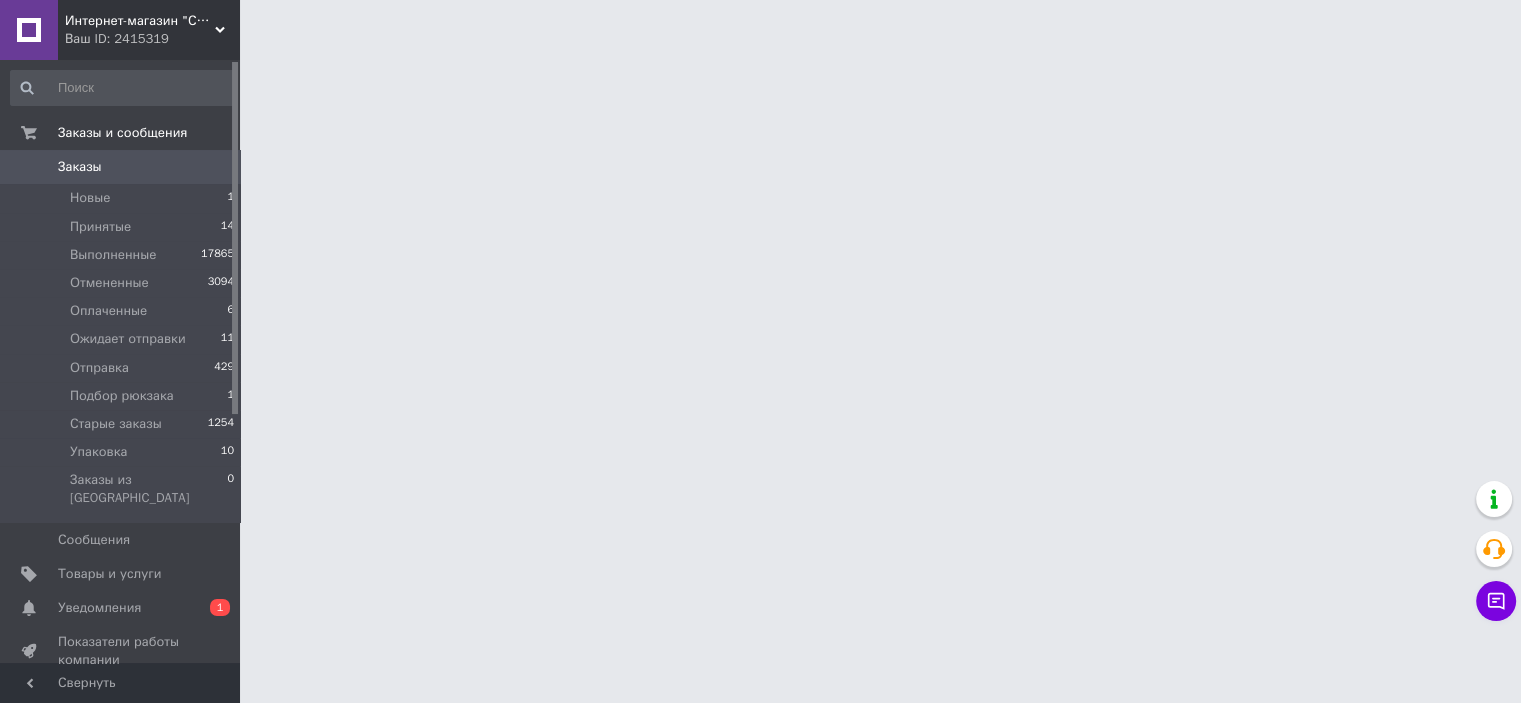 scroll, scrollTop: 0, scrollLeft: 0, axis: both 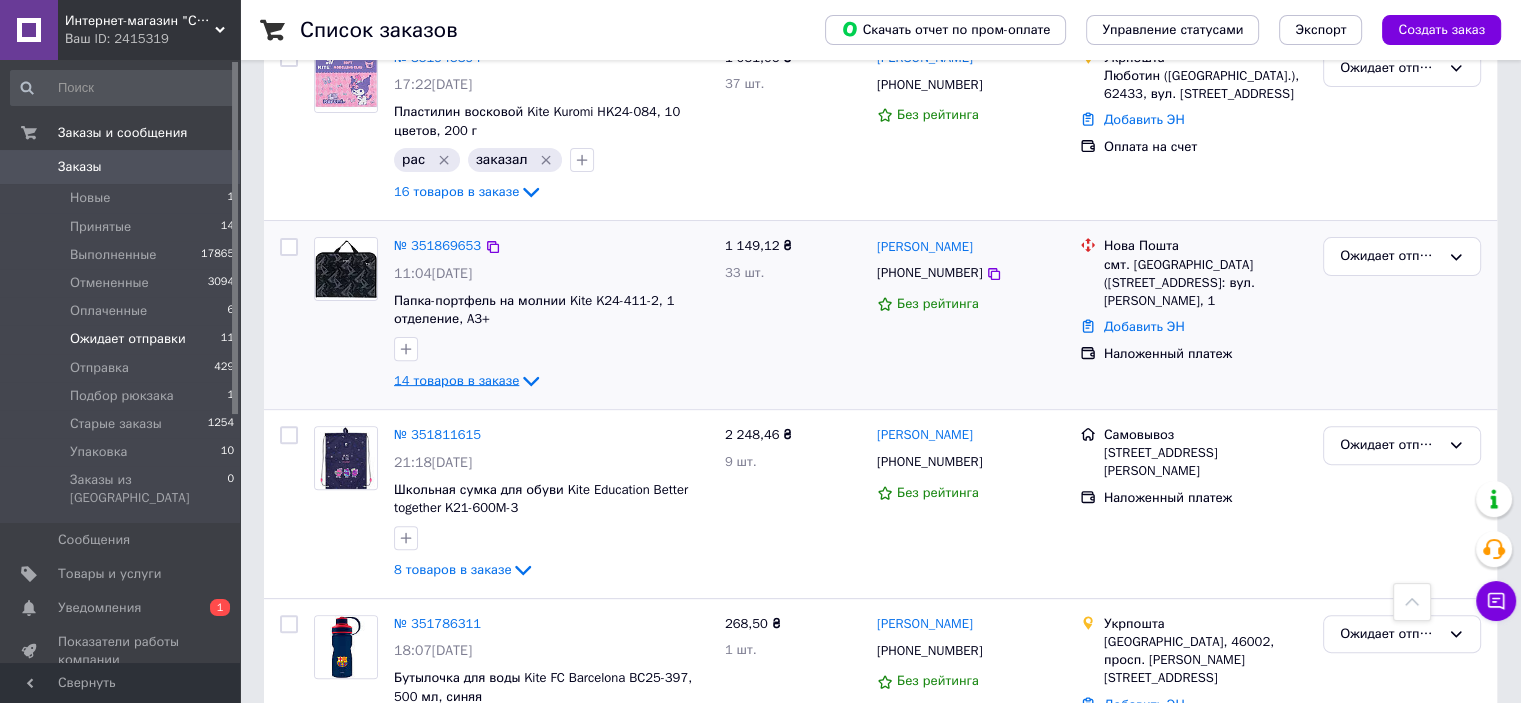 click on "14 товаров в заказе" at bounding box center (456, 380) 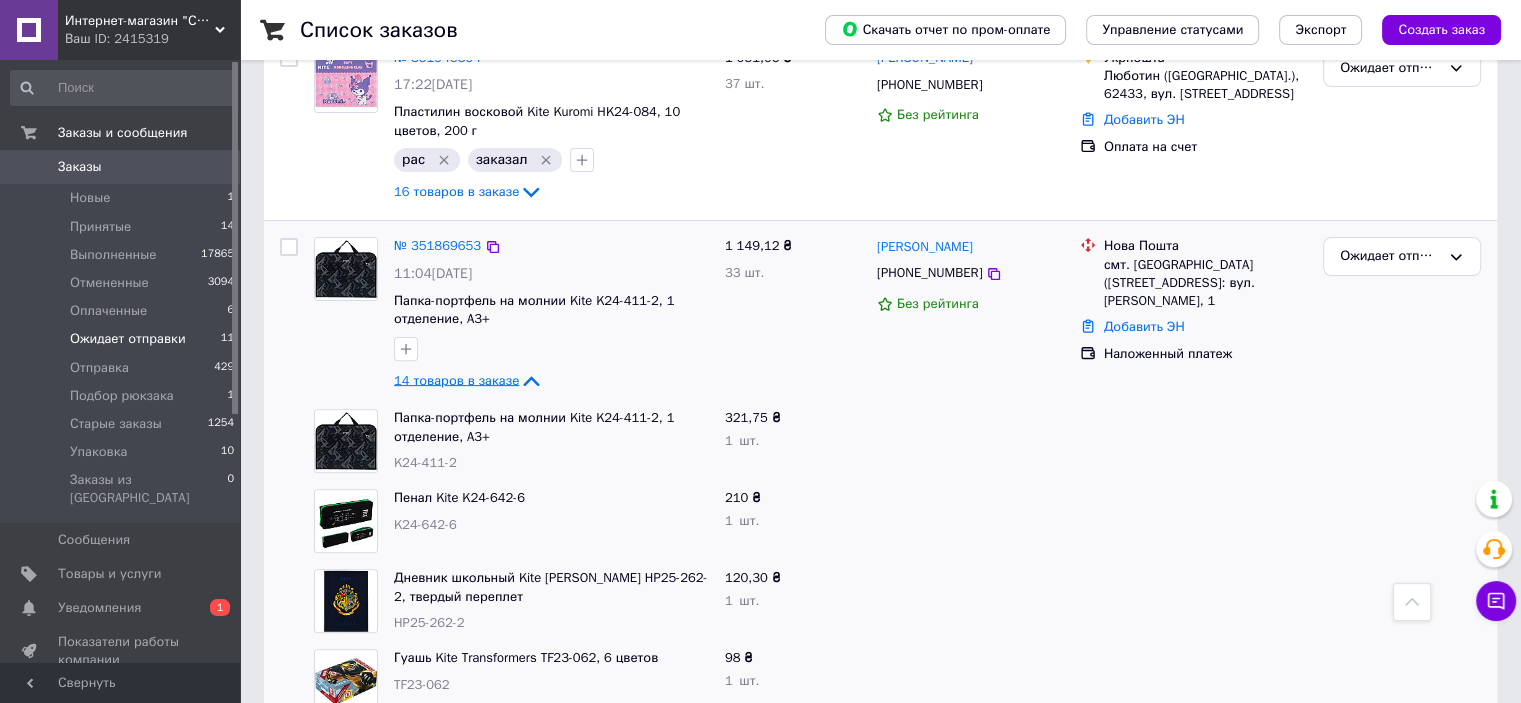 click on "14 товаров в заказе" at bounding box center [456, 380] 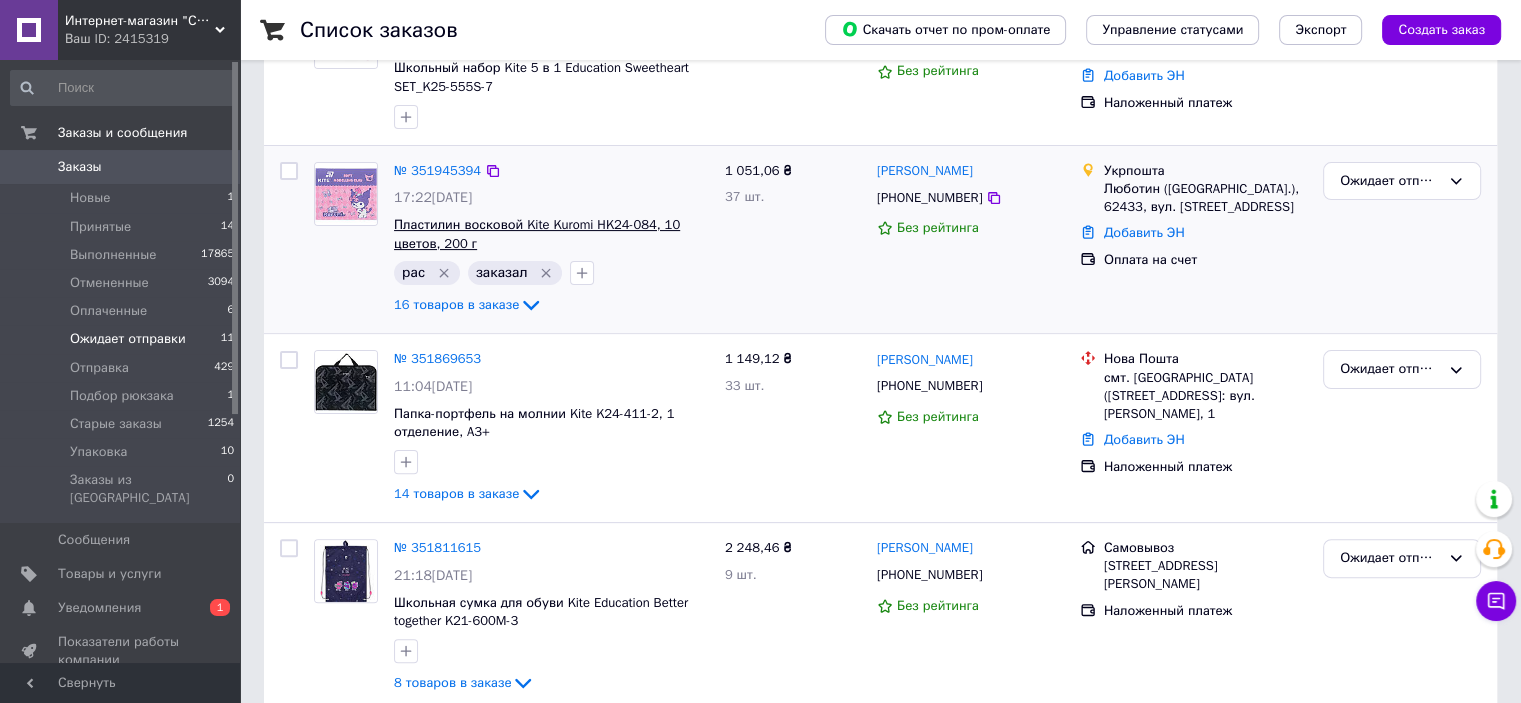 scroll, scrollTop: 600, scrollLeft: 0, axis: vertical 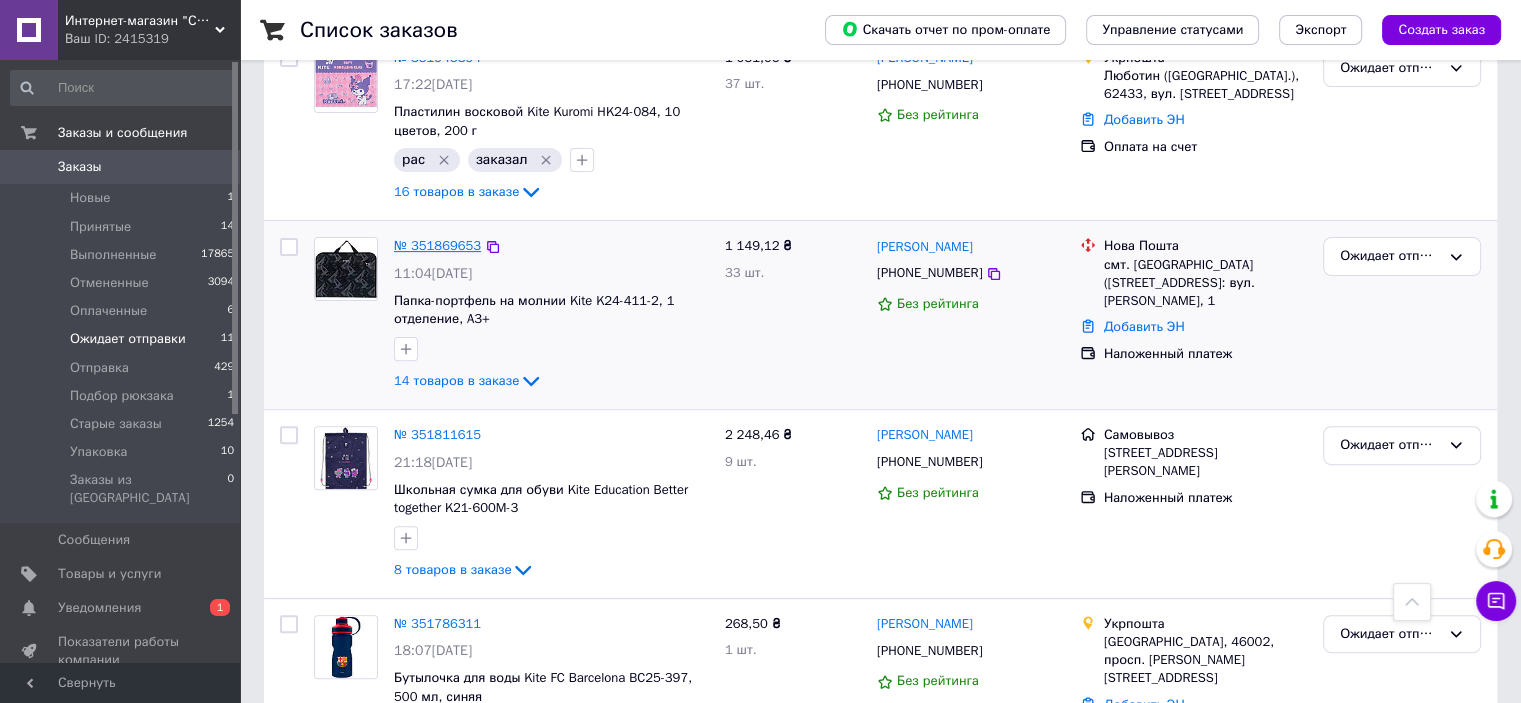 click on "№ 351869653" at bounding box center (437, 245) 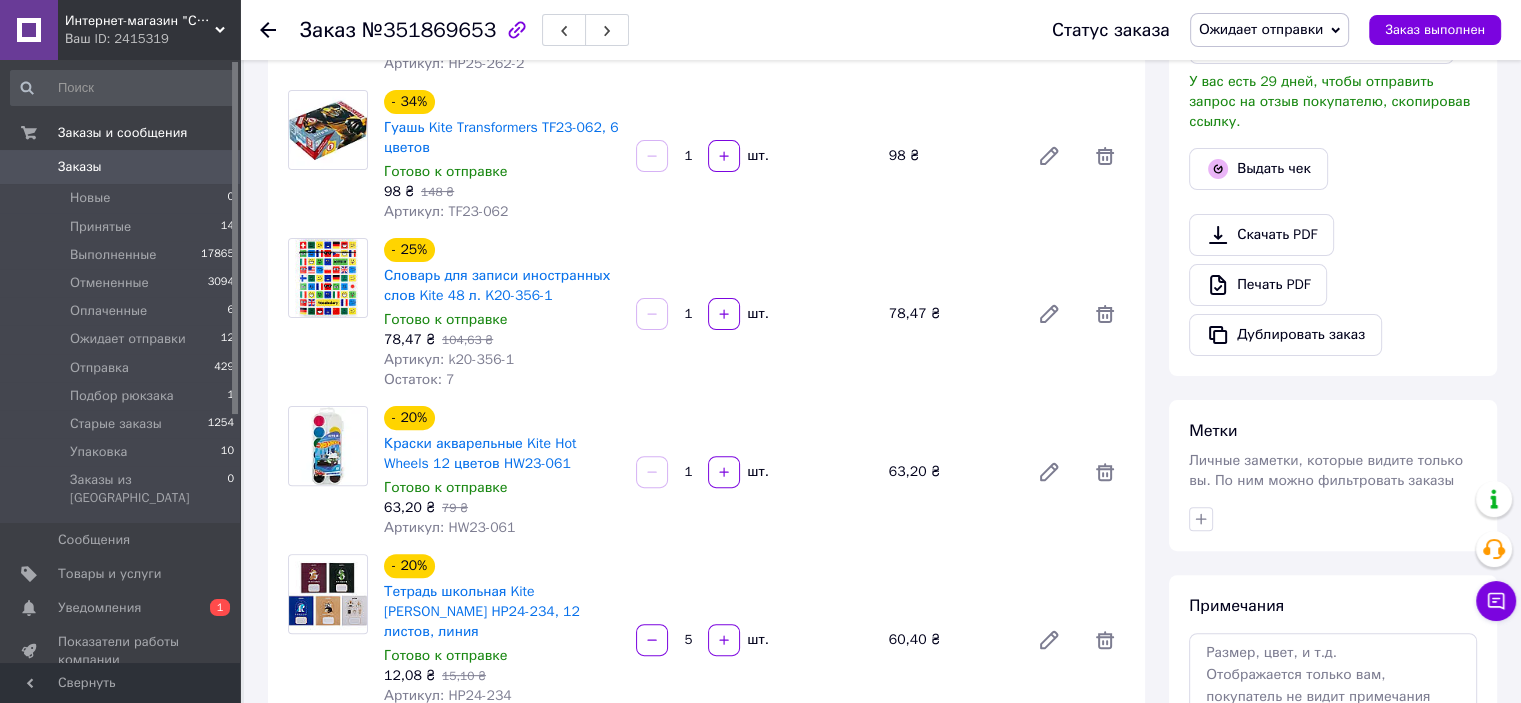scroll, scrollTop: 500, scrollLeft: 0, axis: vertical 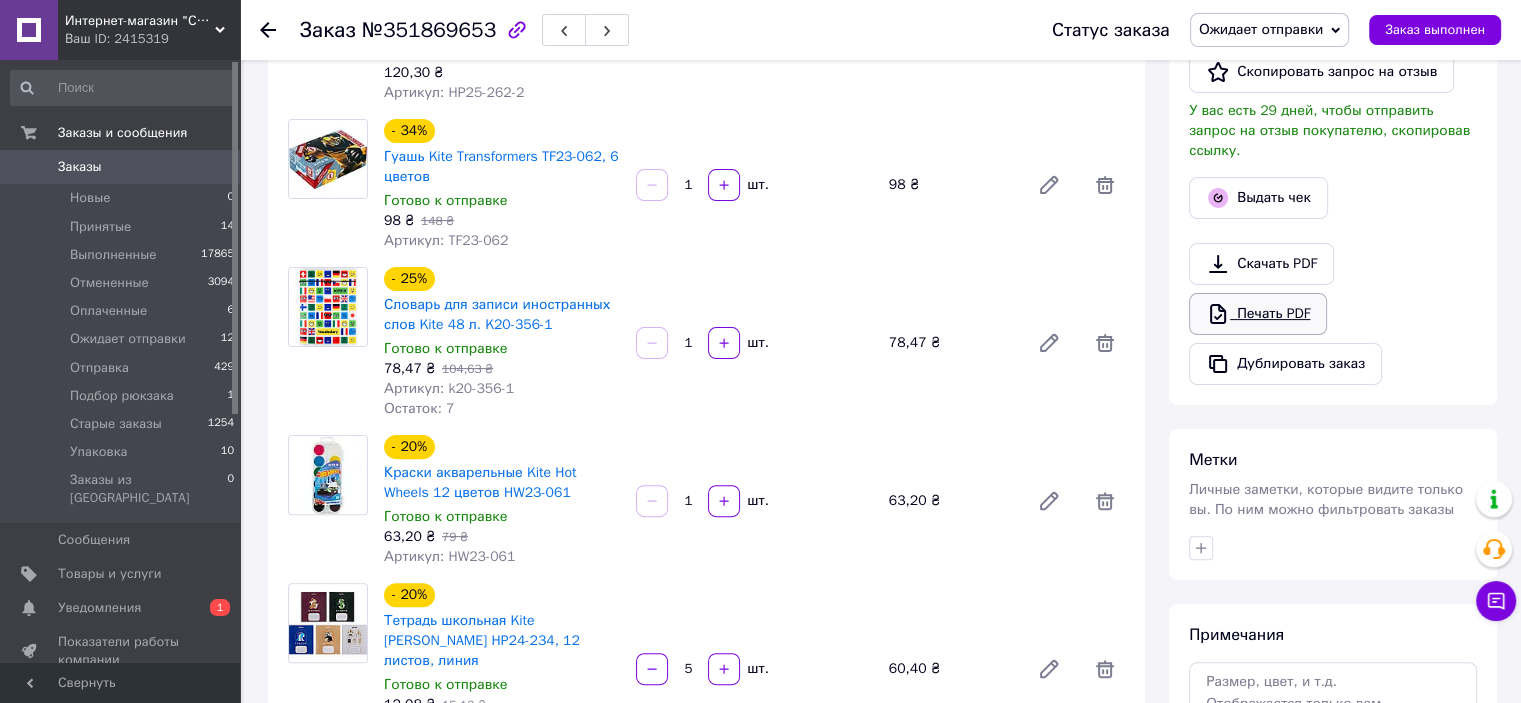 click on "Печать PDF" at bounding box center [1258, 314] 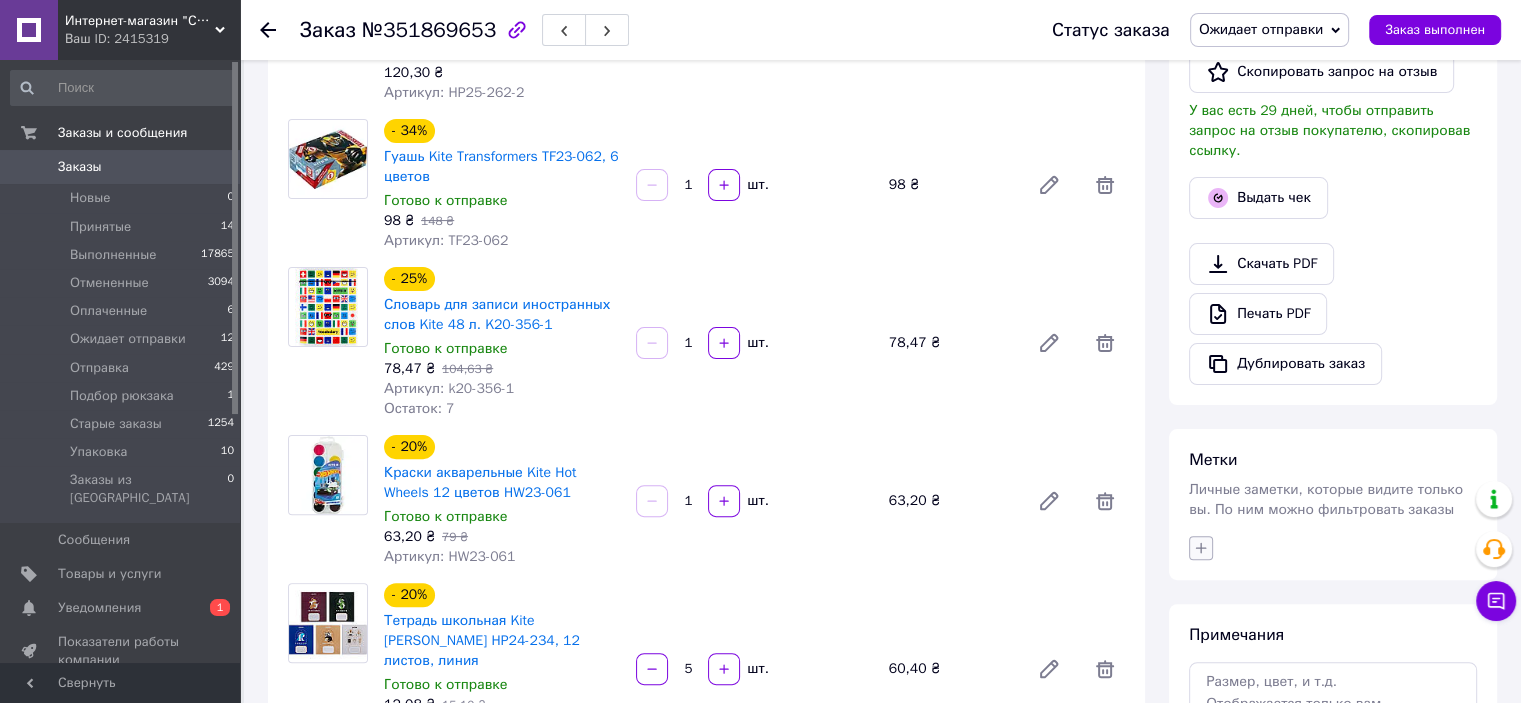 click 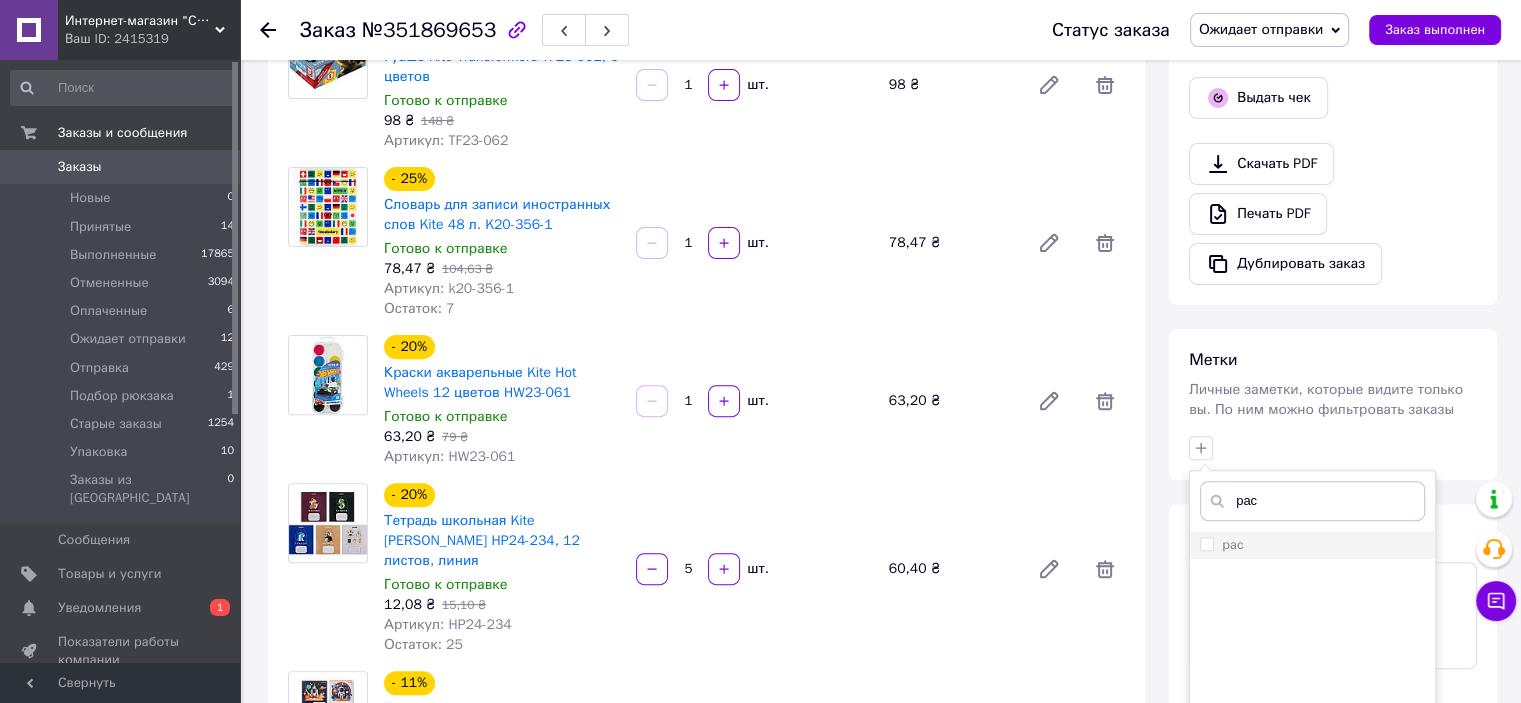 type on "рас" 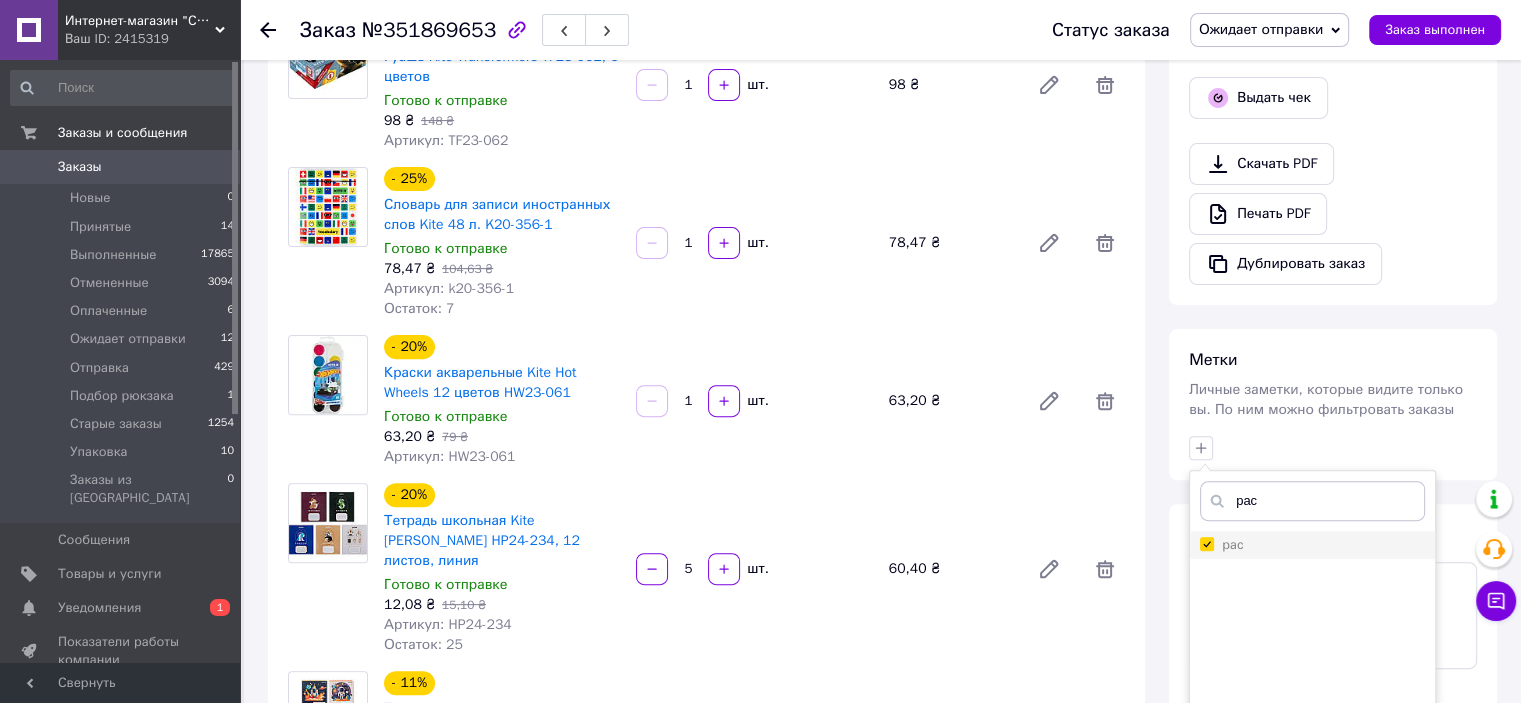 checkbox on "true" 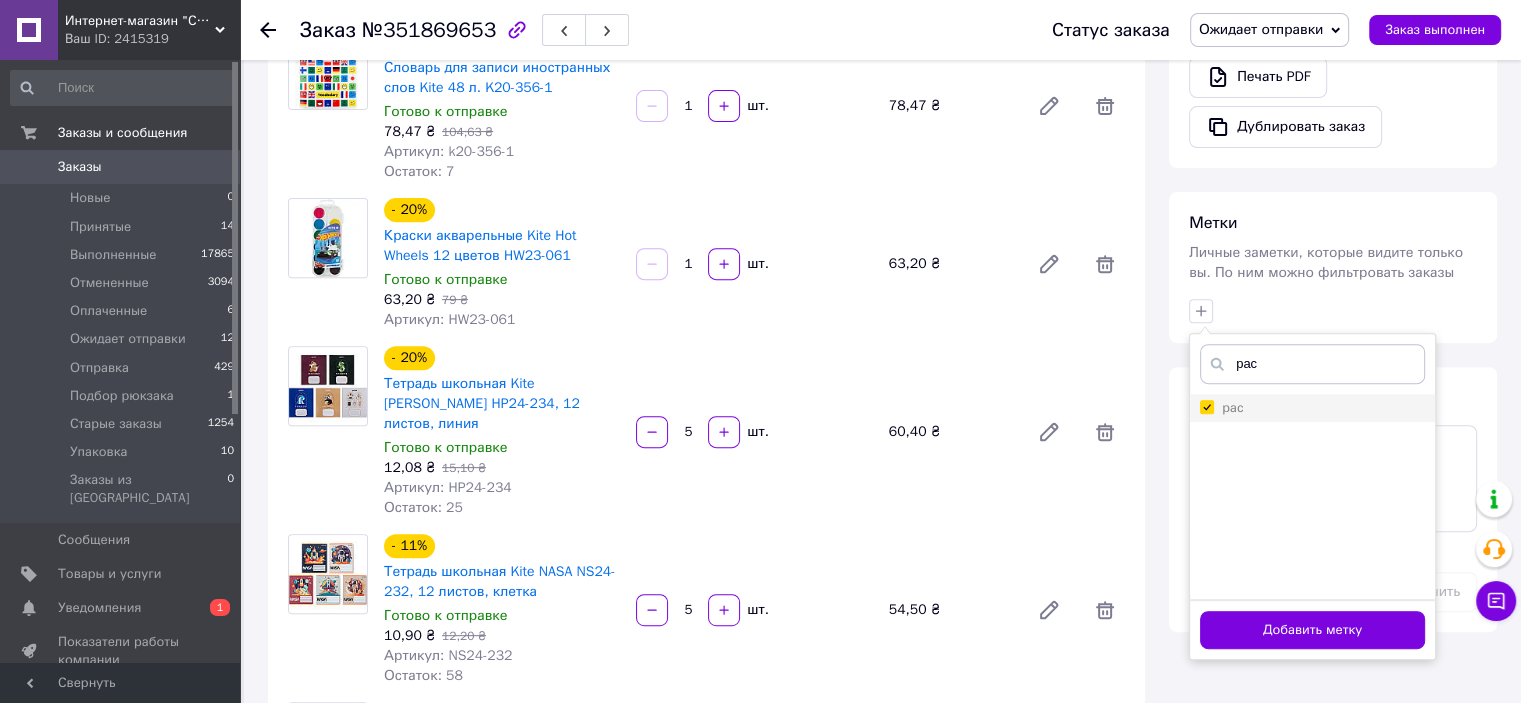 scroll, scrollTop: 900, scrollLeft: 0, axis: vertical 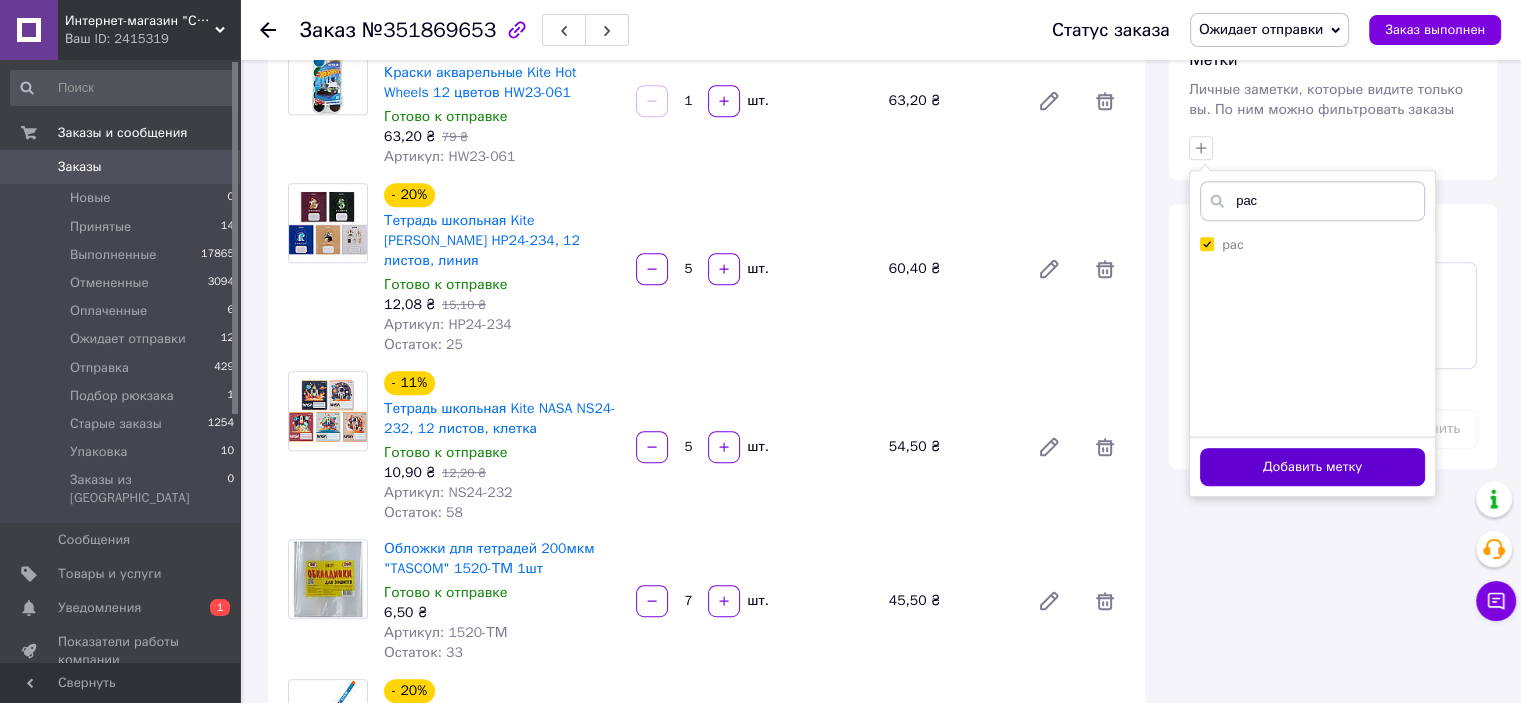 click on "Добавить метку" at bounding box center [1312, 467] 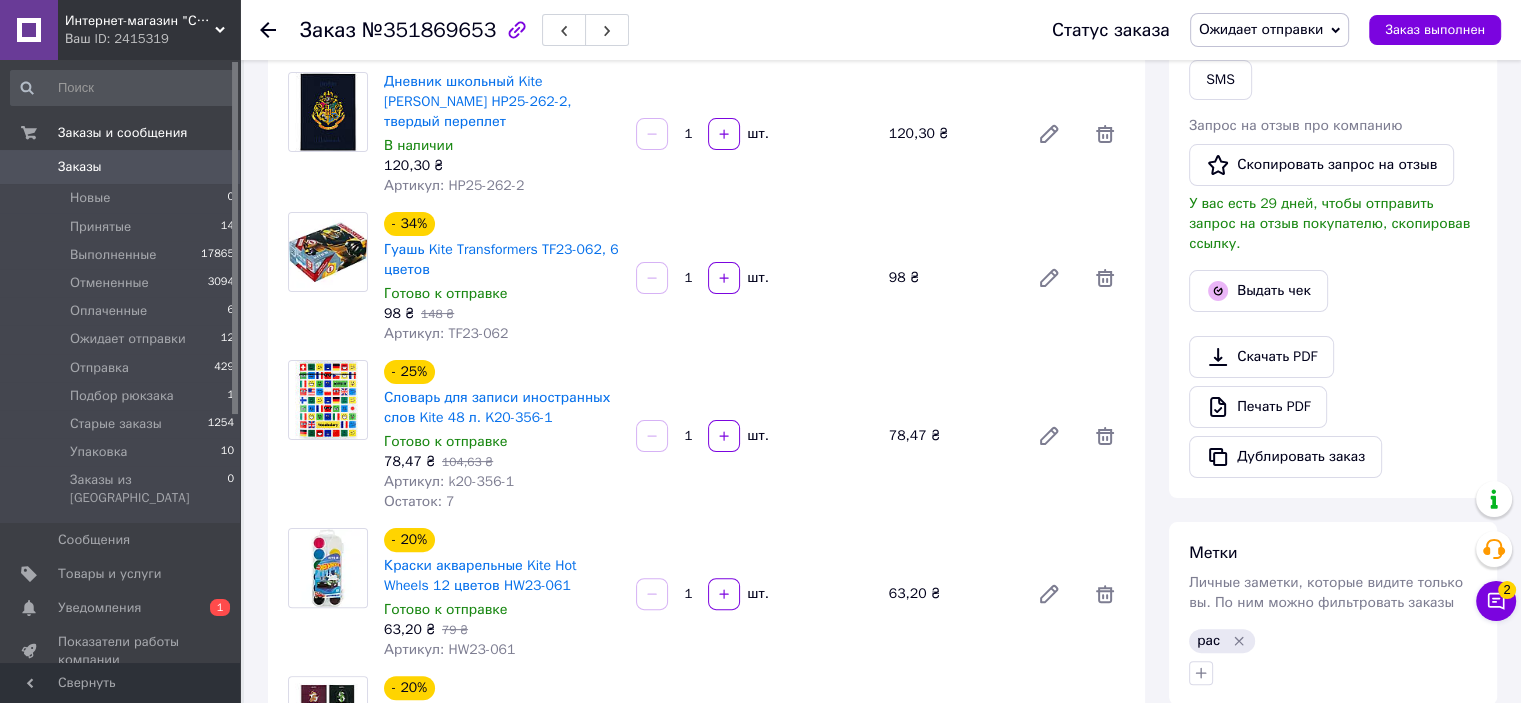 scroll, scrollTop: 0, scrollLeft: 0, axis: both 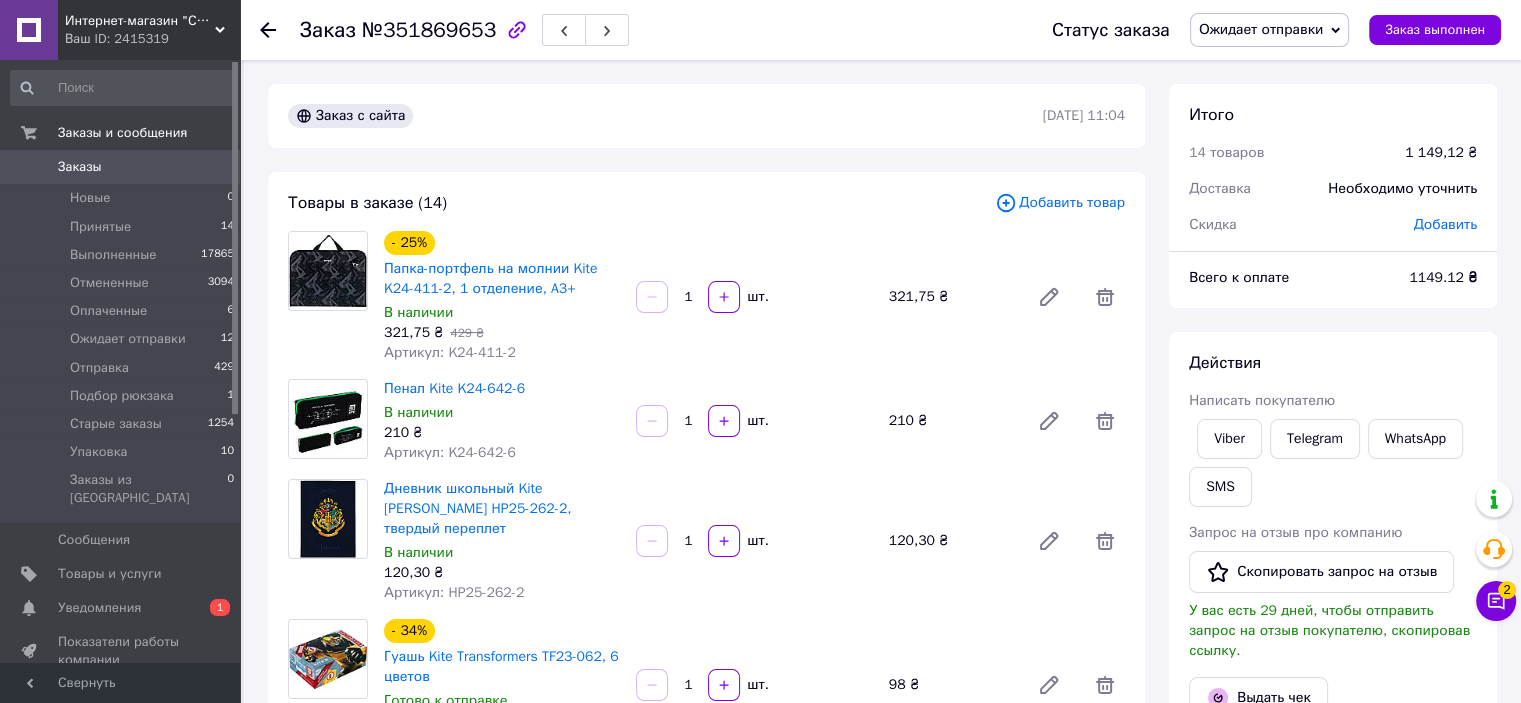drag, startPoint x: 188, startPoint y: 167, endPoint x: 239, endPoint y: 141, distance: 57.245087 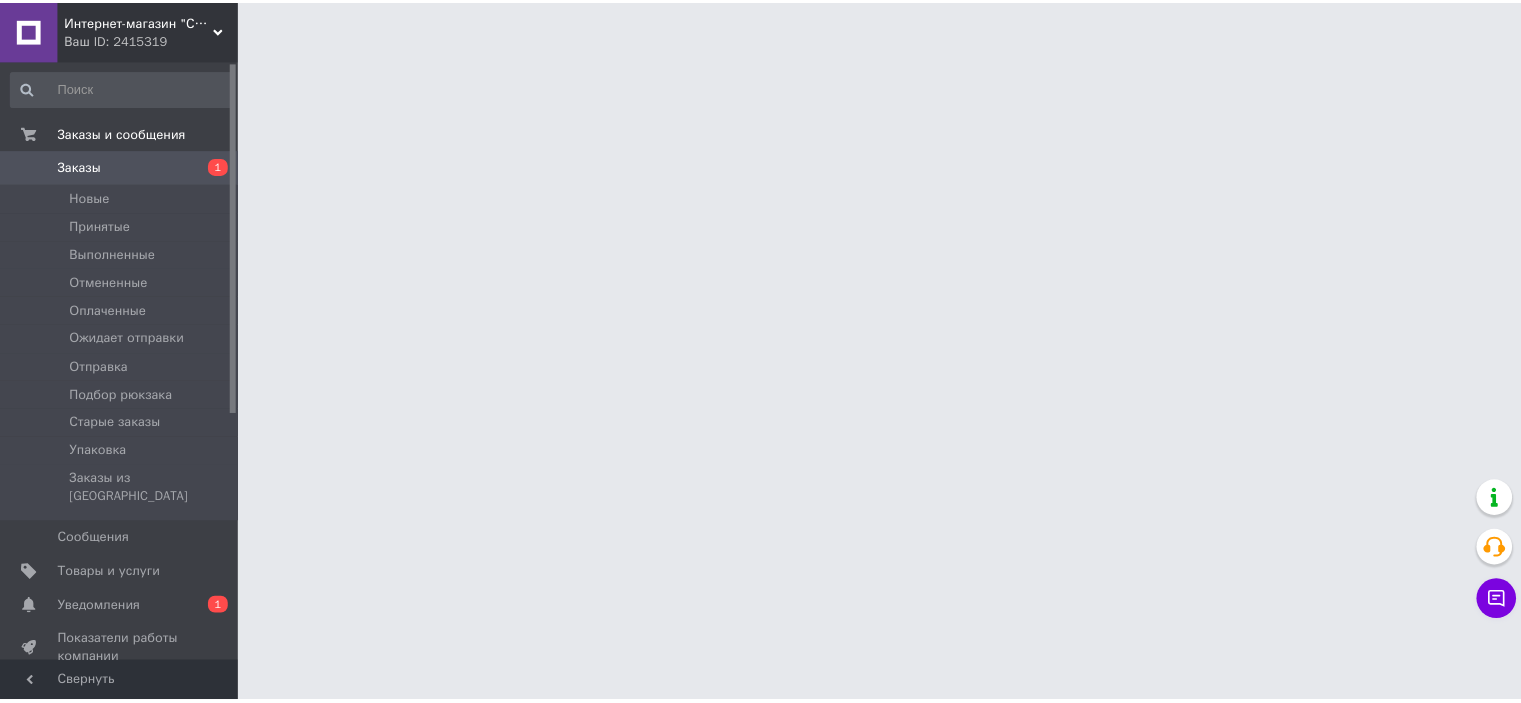 scroll, scrollTop: 0, scrollLeft: 0, axis: both 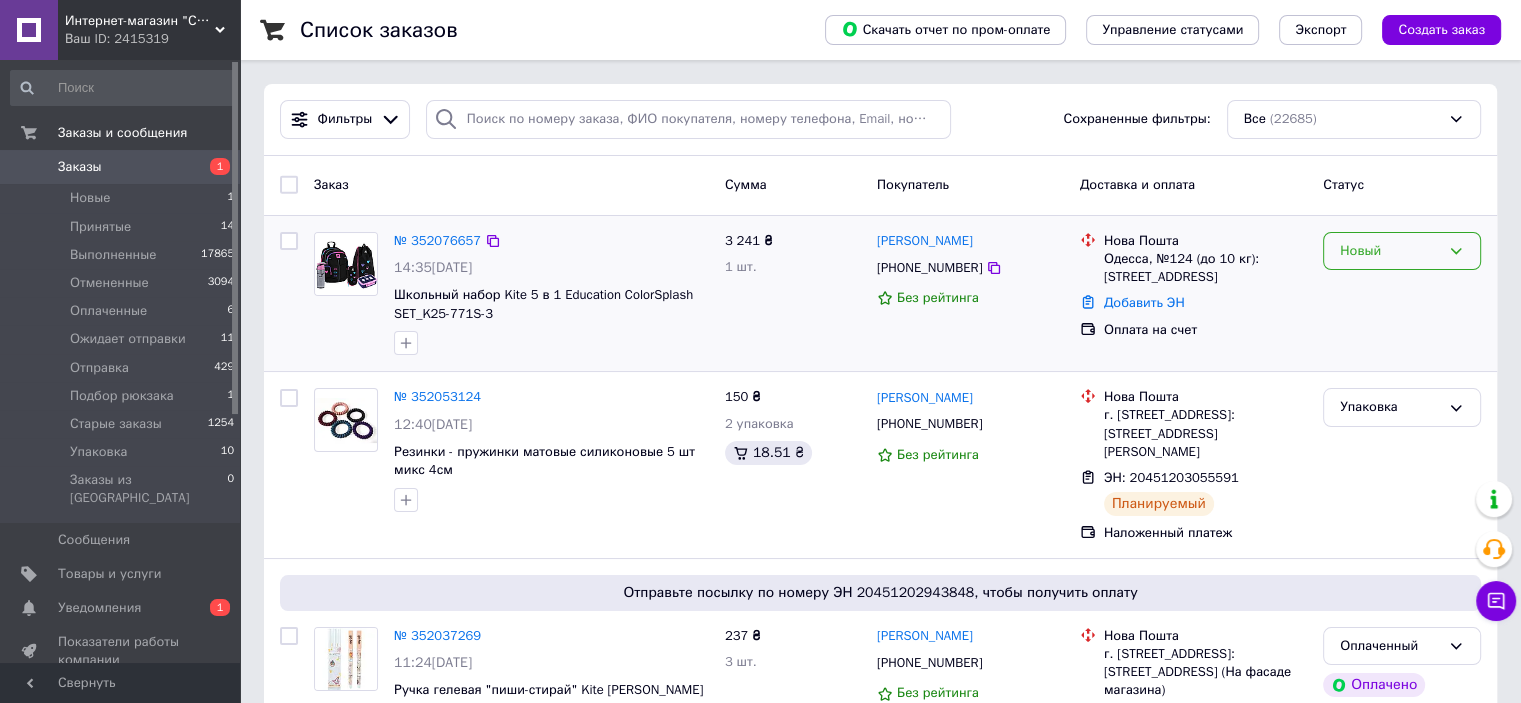 click on "Новый" at bounding box center (1402, 251) 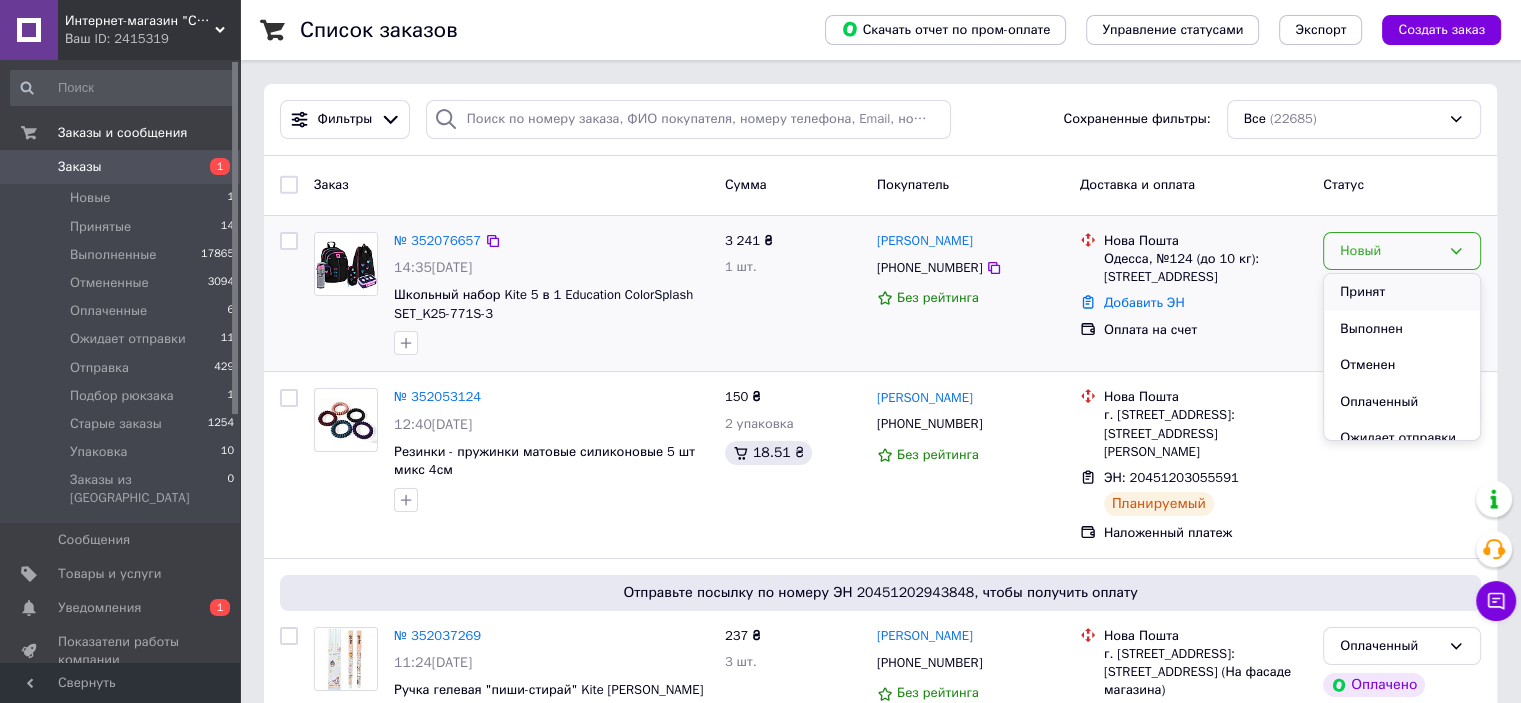 click on "Принят" at bounding box center [1402, 292] 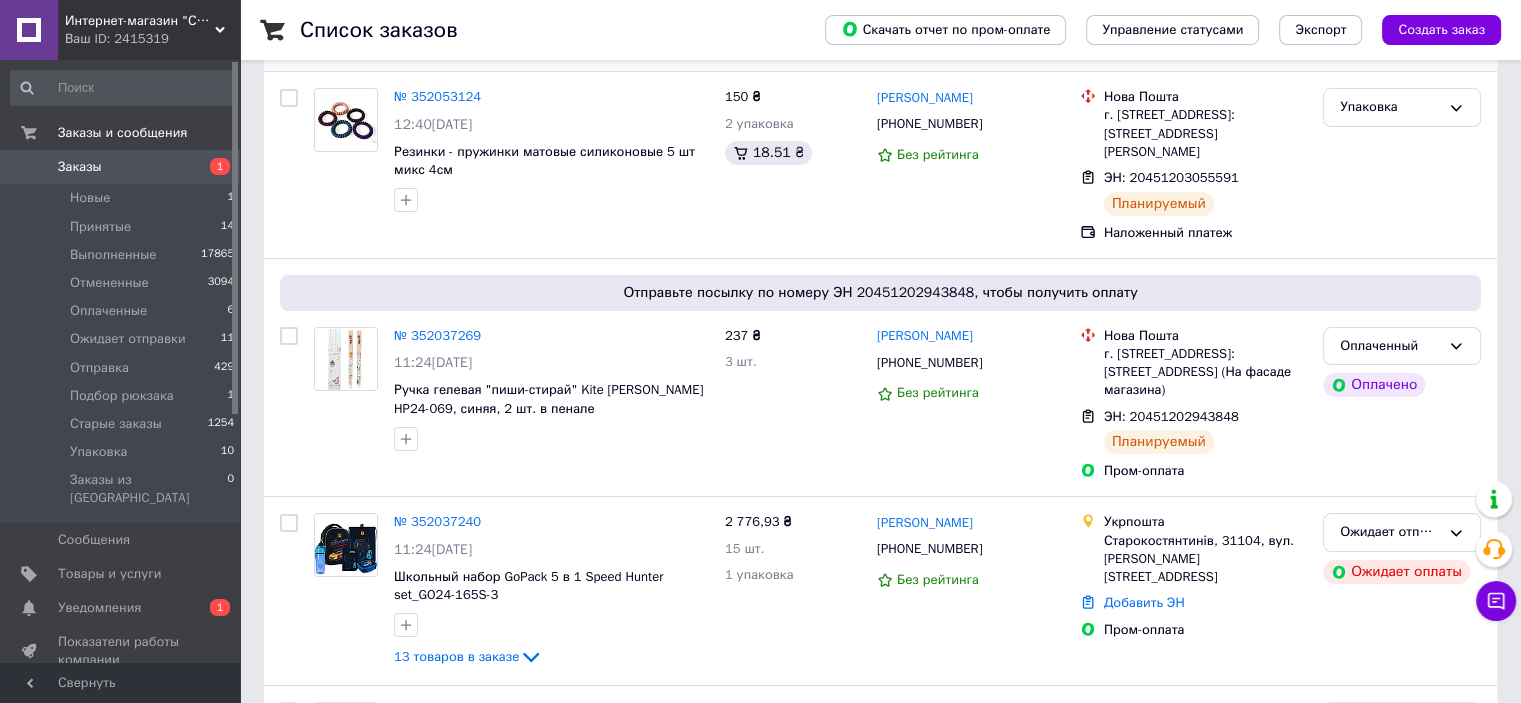 scroll, scrollTop: 0, scrollLeft: 0, axis: both 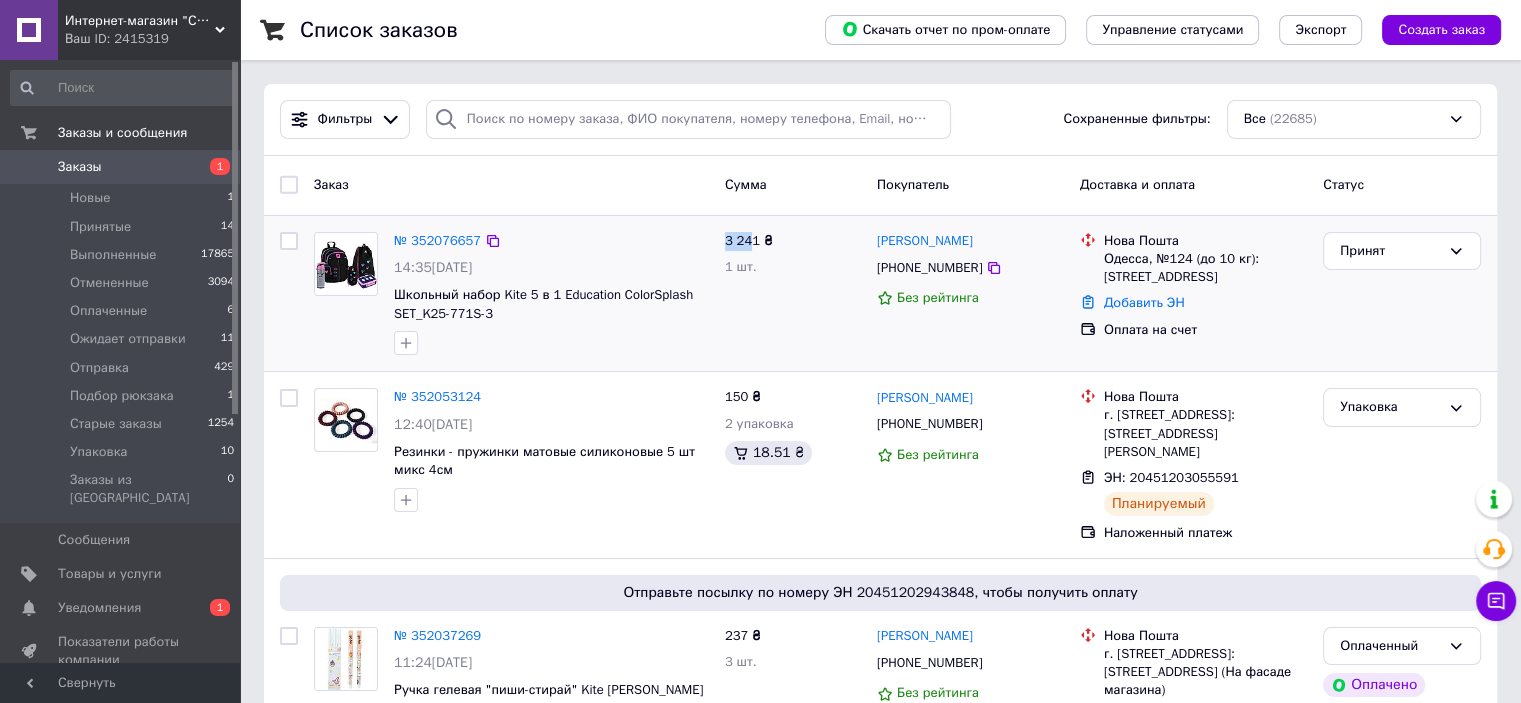 drag, startPoint x: 722, startPoint y: 243, endPoint x: 754, endPoint y: 234, distance: 33.24154 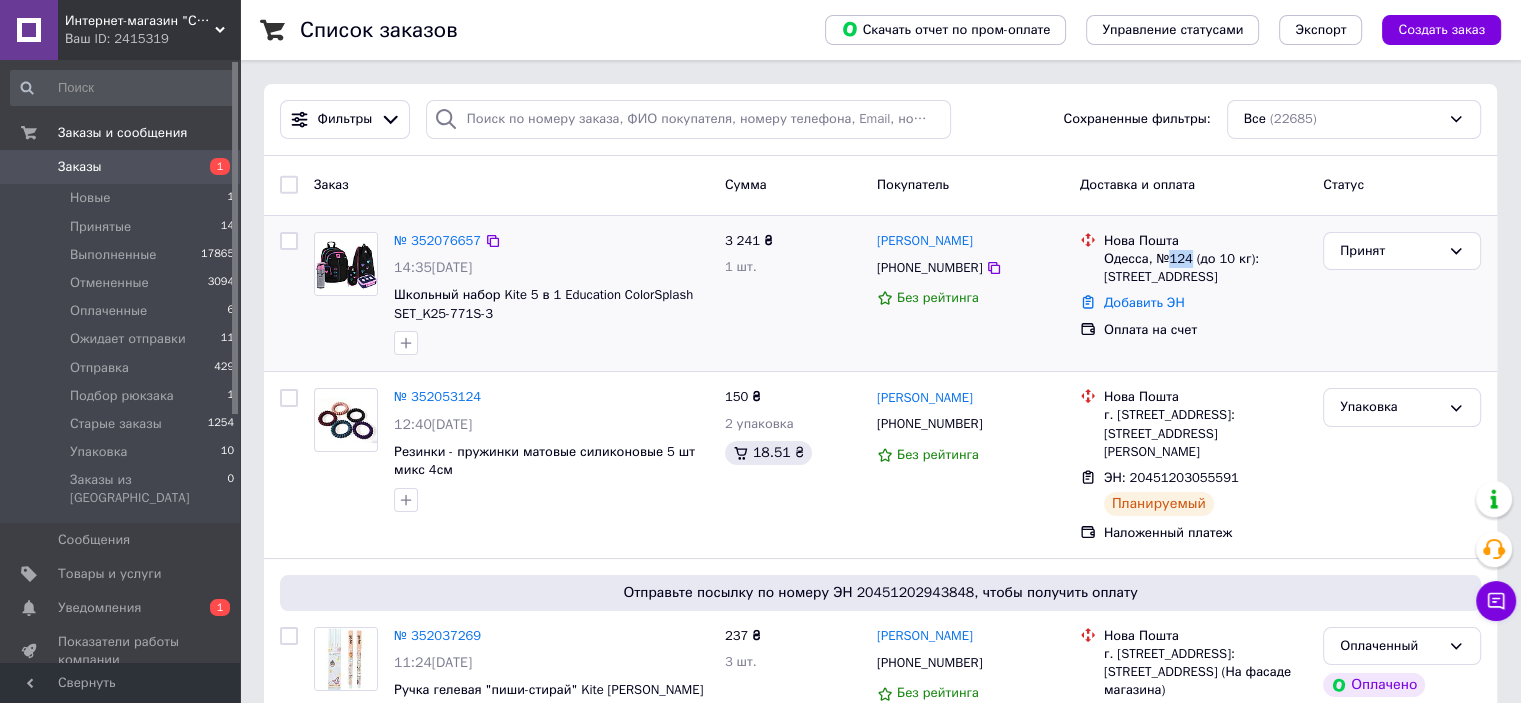 drag, startPoint x: 1164, startPoint y: 251, endPoint x: 1188, endPoint y: 252, distance: 24.020824 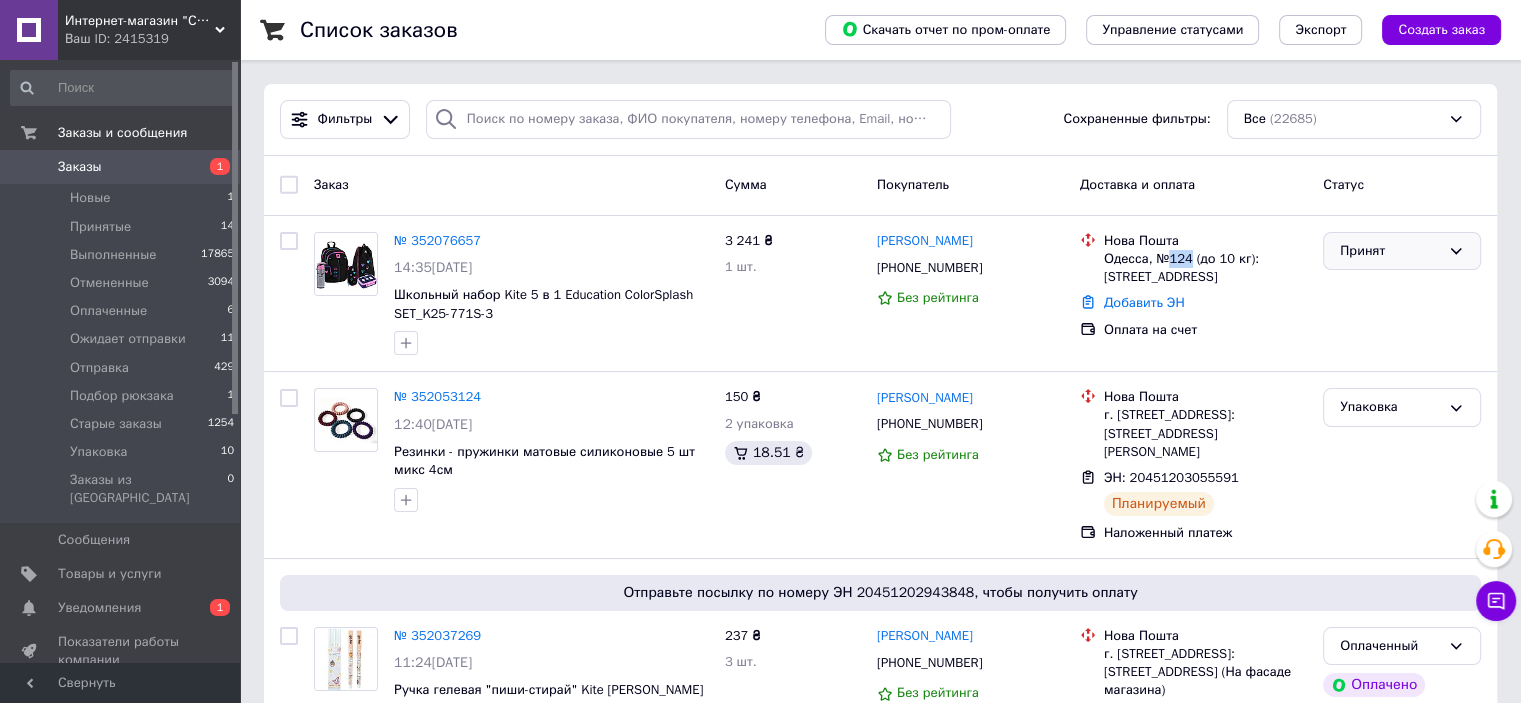 click on "Принят" at bounding box center (1390, 251) 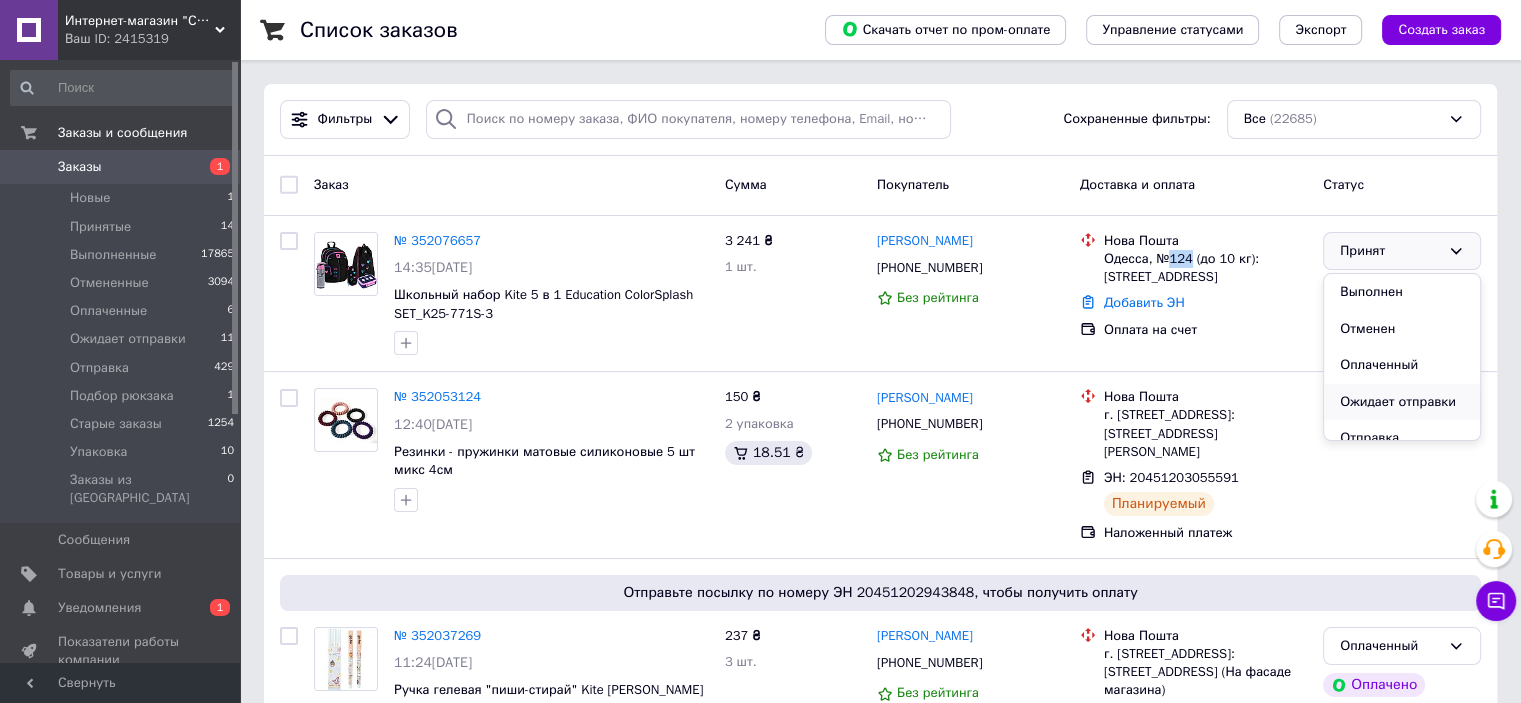 click on "Ожидает отправки" at bounding box center (1402, 402) 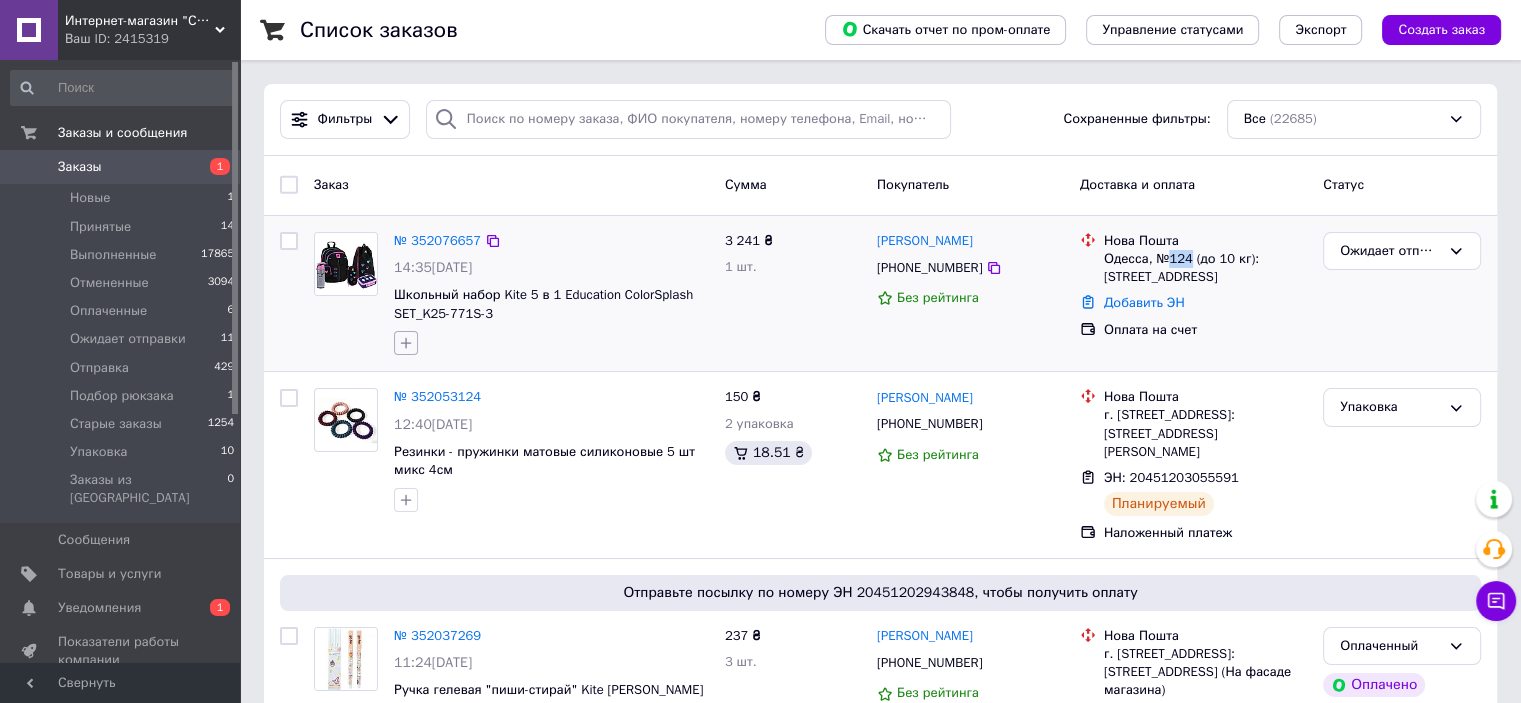 click 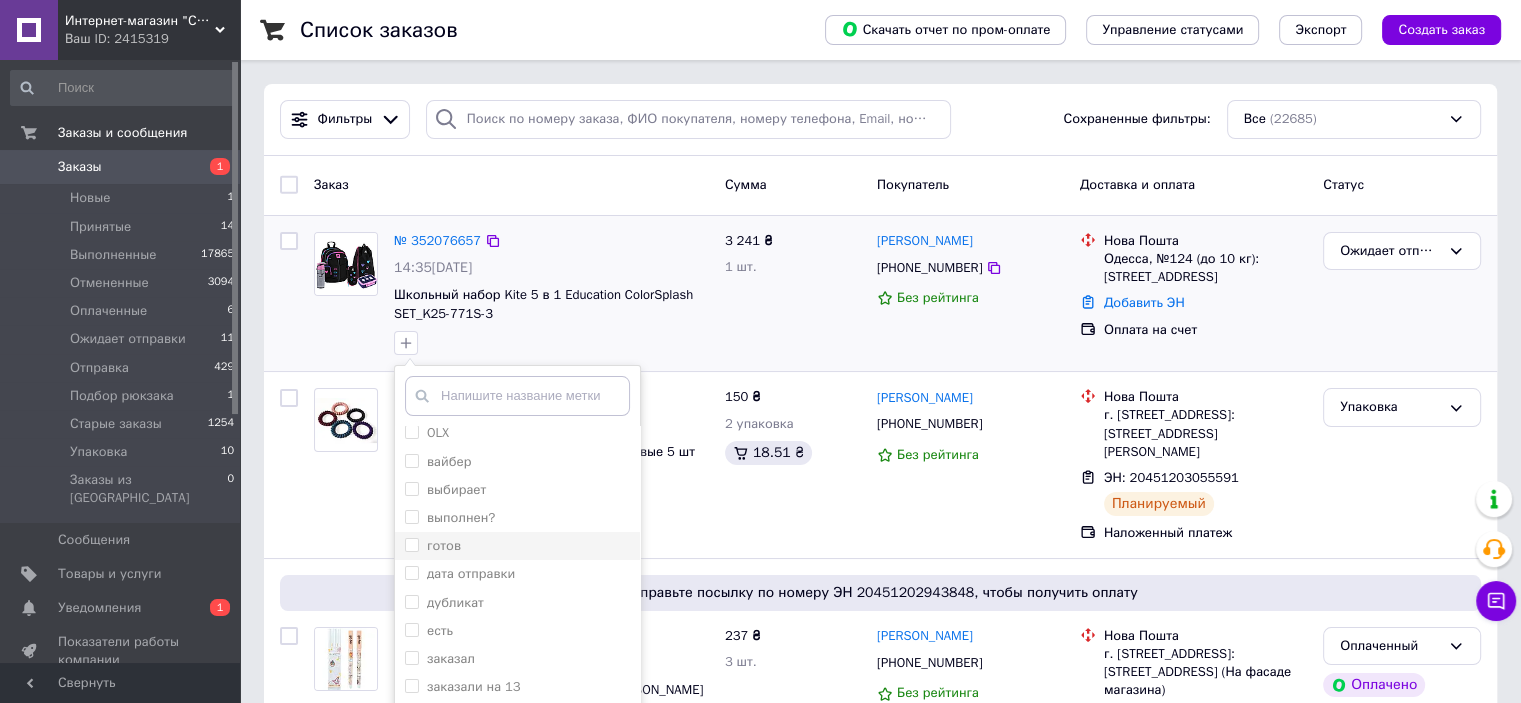 scroll, scrollTop: 0, scrollLeft: 0, axis: both 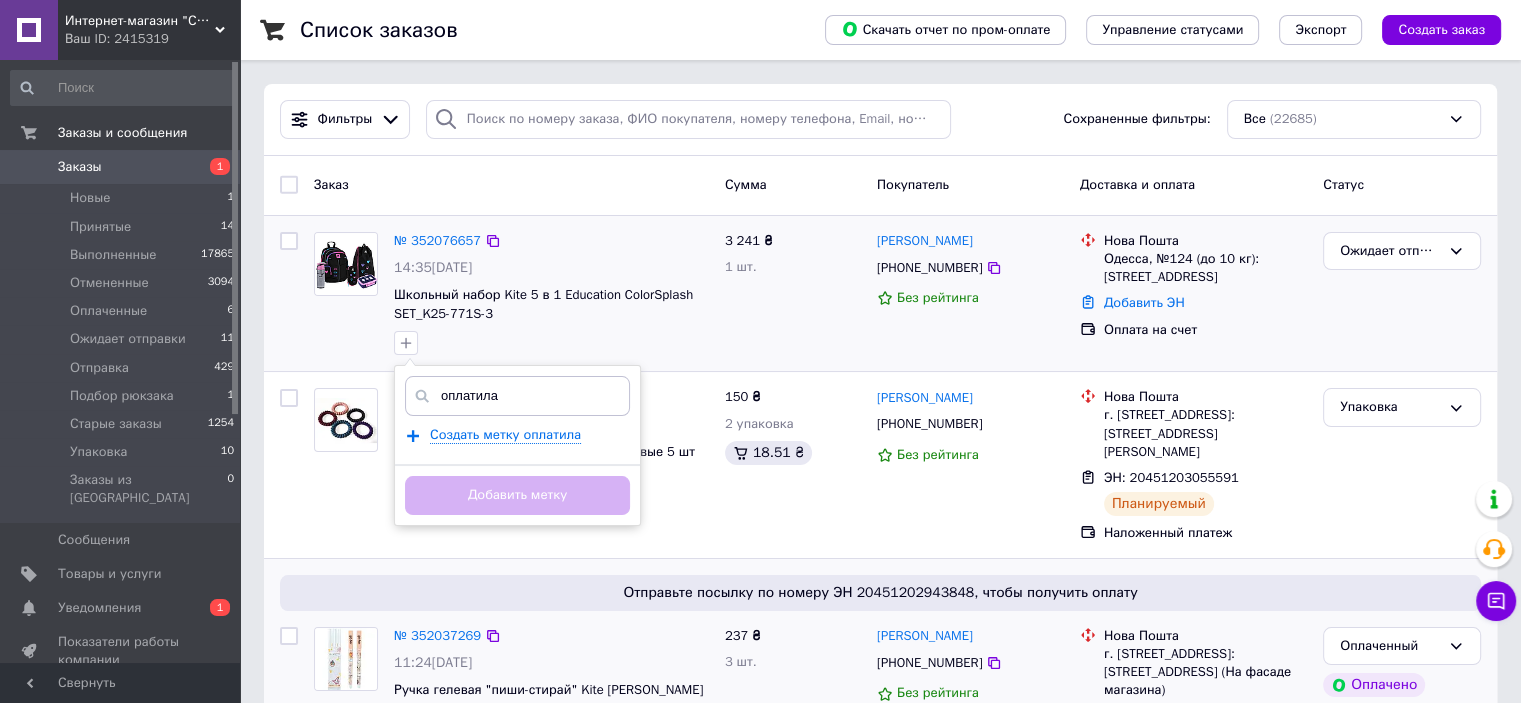 type on "оплатила" 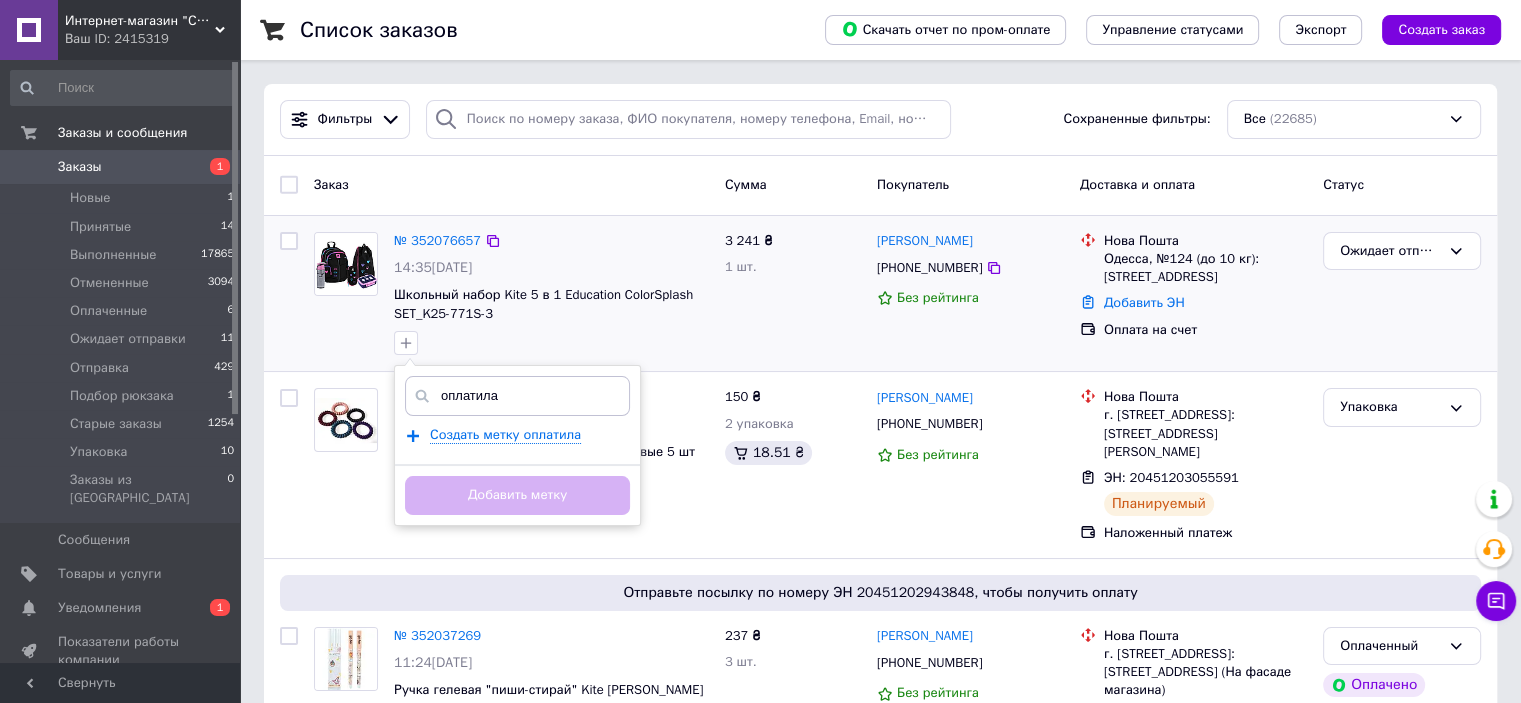 click on "Ожидает отправки" at bounding box center (1402, 294) 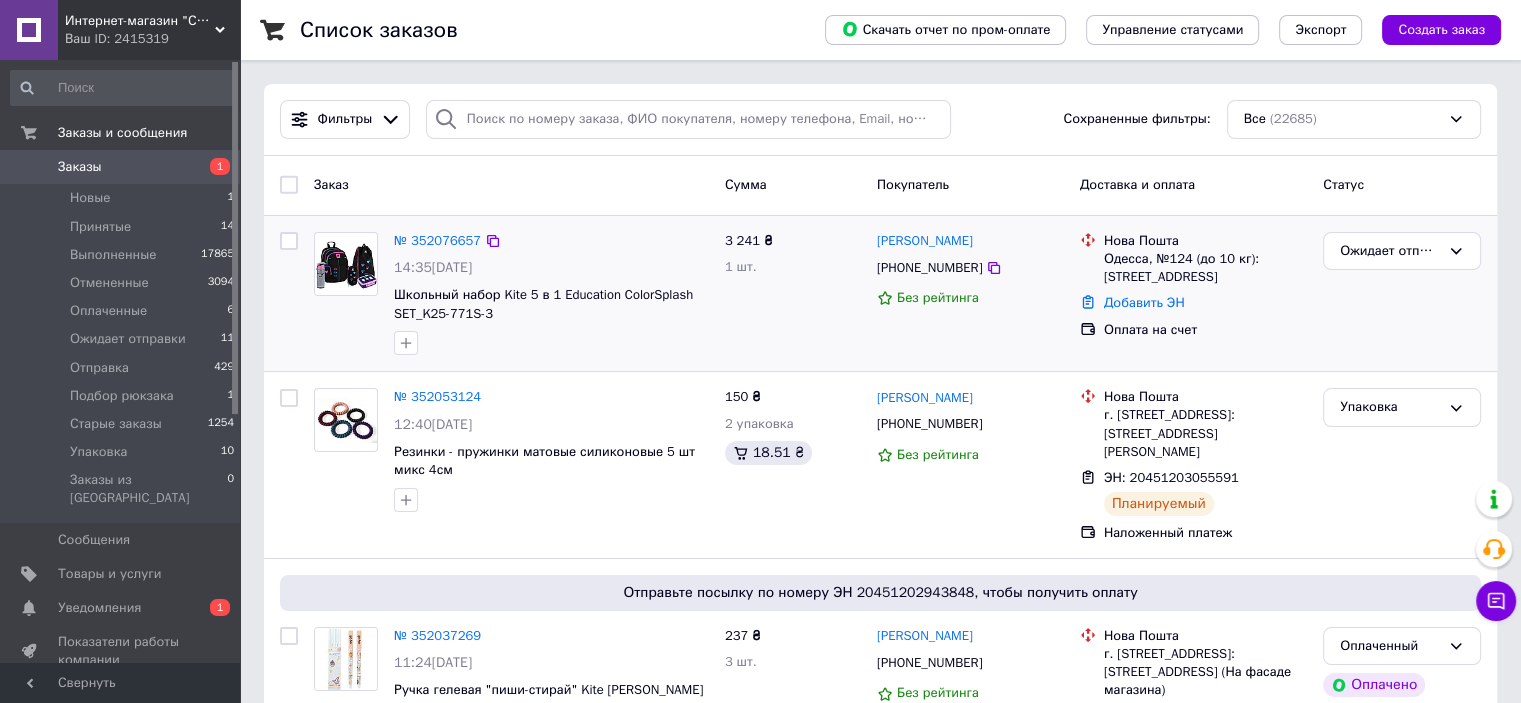 drag, startPoint x: 984, startPoint y: 273, endPoint x: 955, endPoint y: 253, distance: 35.22783 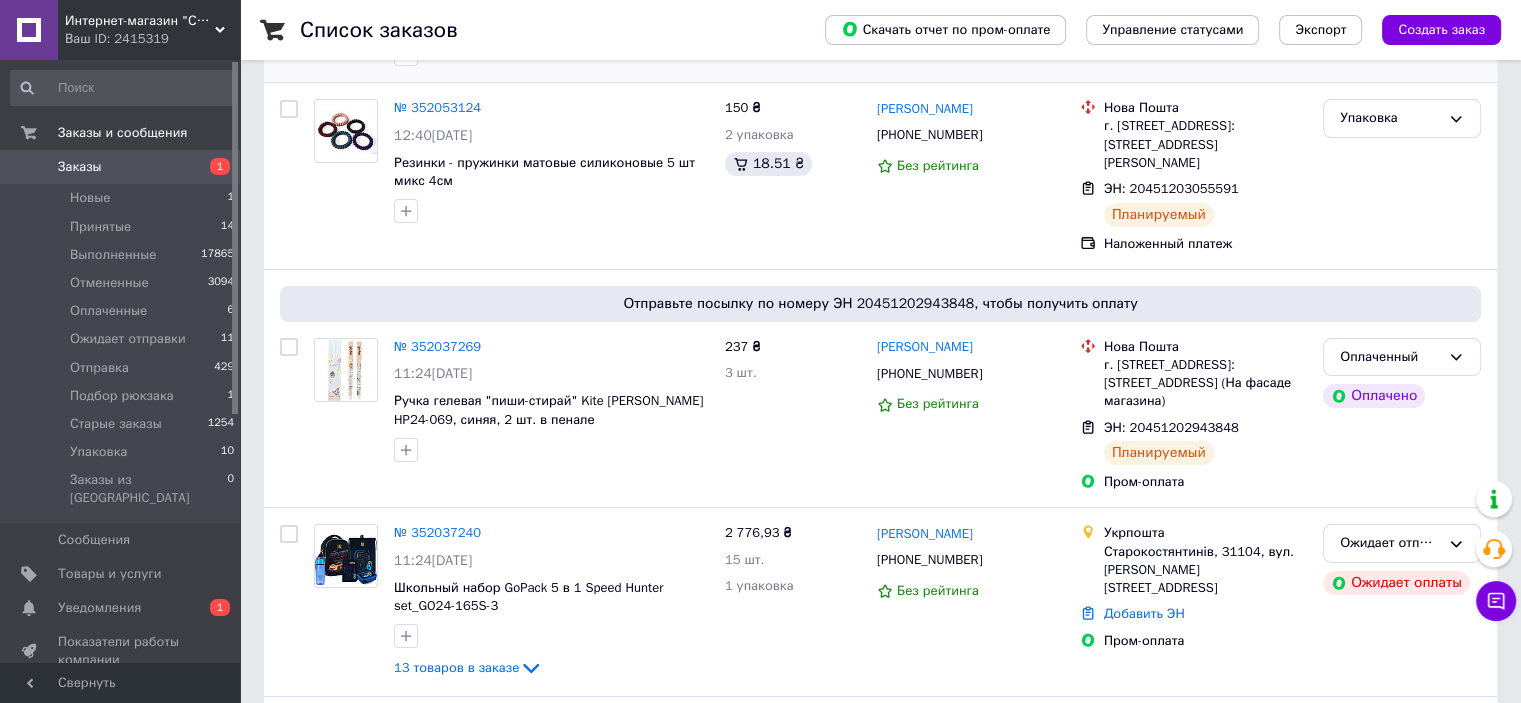 scroll, scrollTop: 300, scrollLeft: 0, axis: vertical 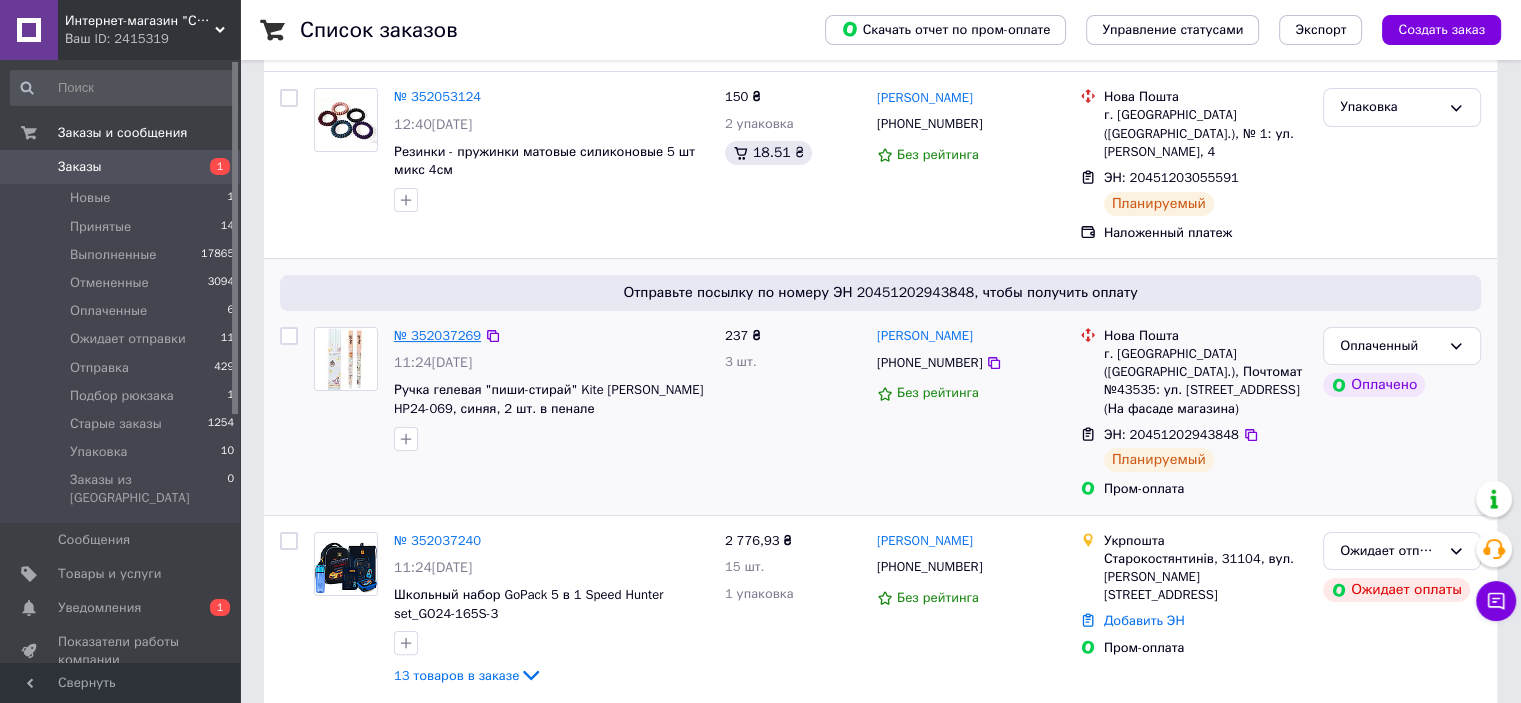 click on "№ 352037269" at bounding box center (437, 335) 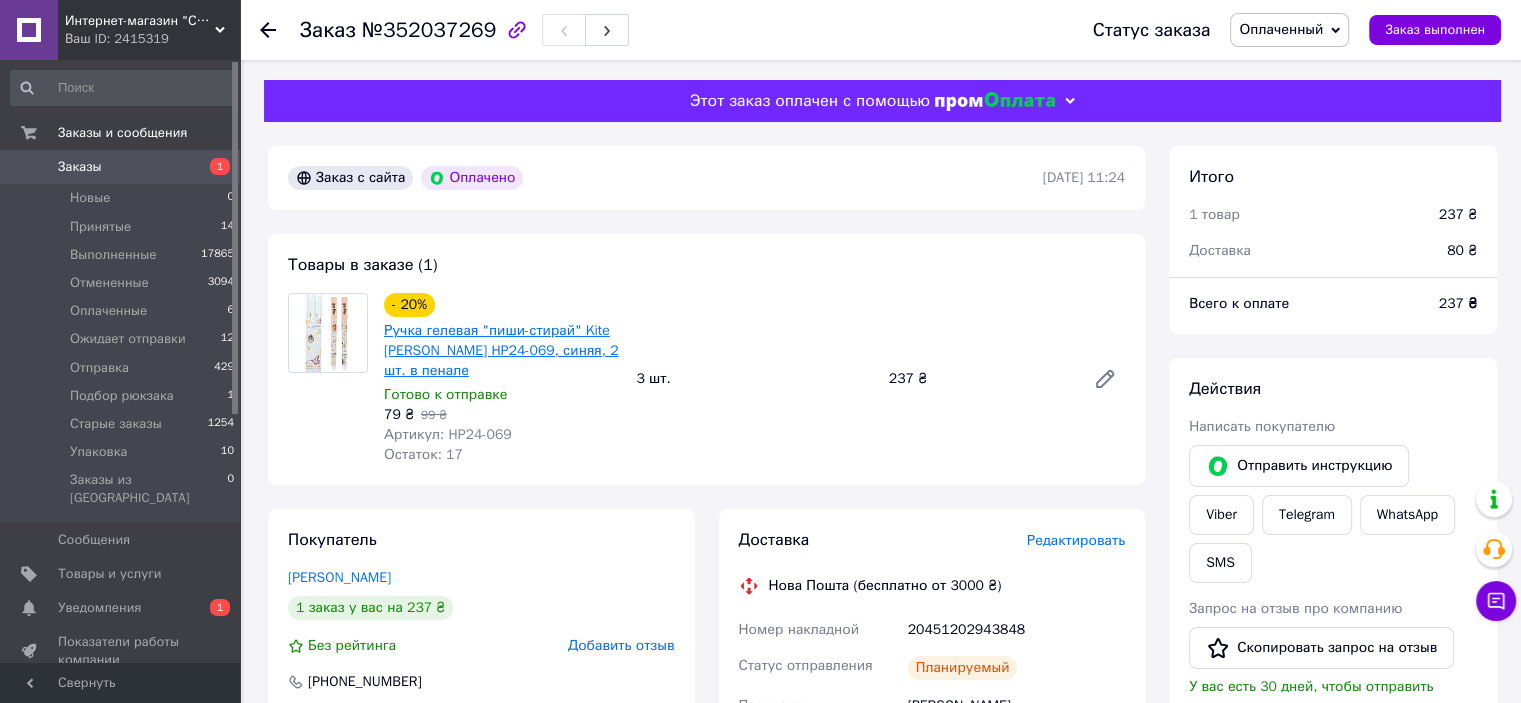 scroll, scrollTop: 500, scrollLeft: 0, axis: vertical 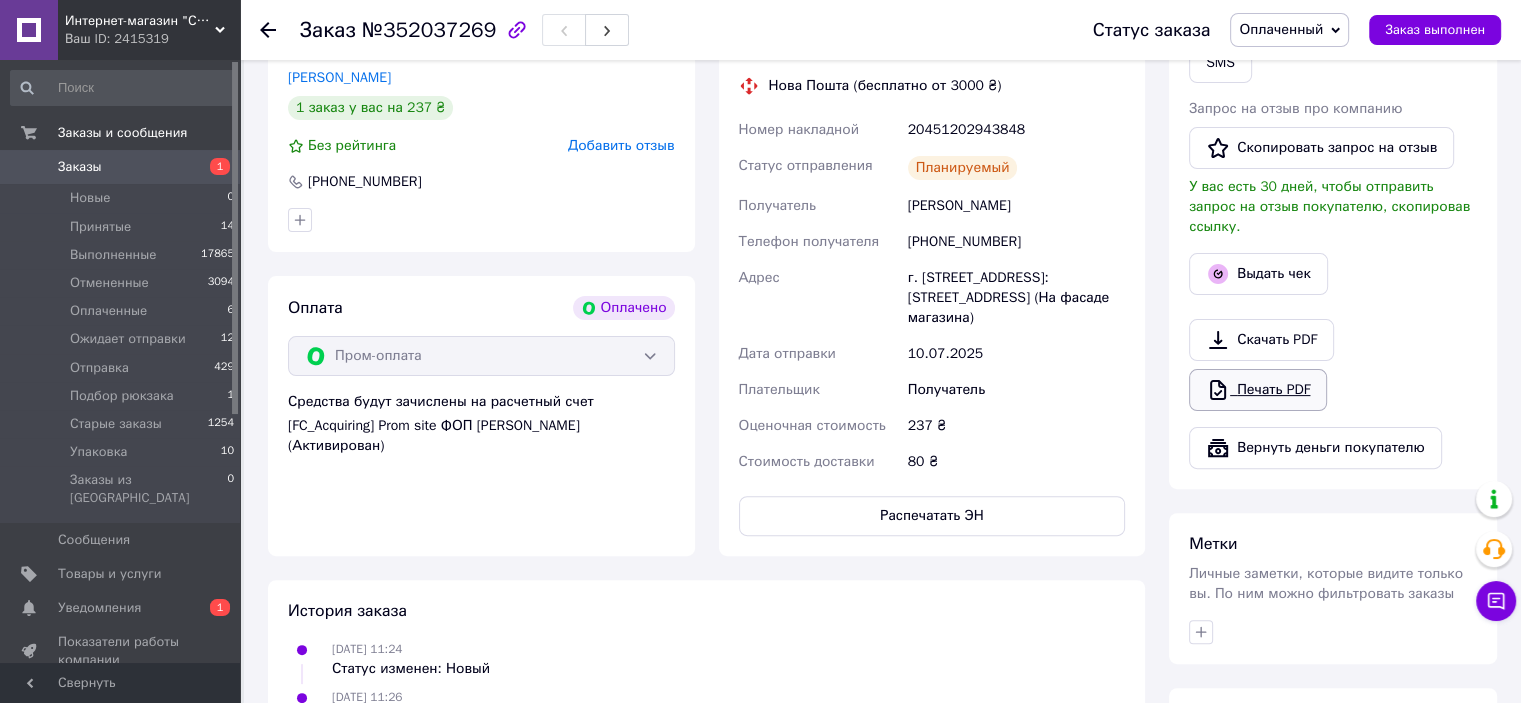 click on "Печать PDF" at bounding box center [1258, 390] 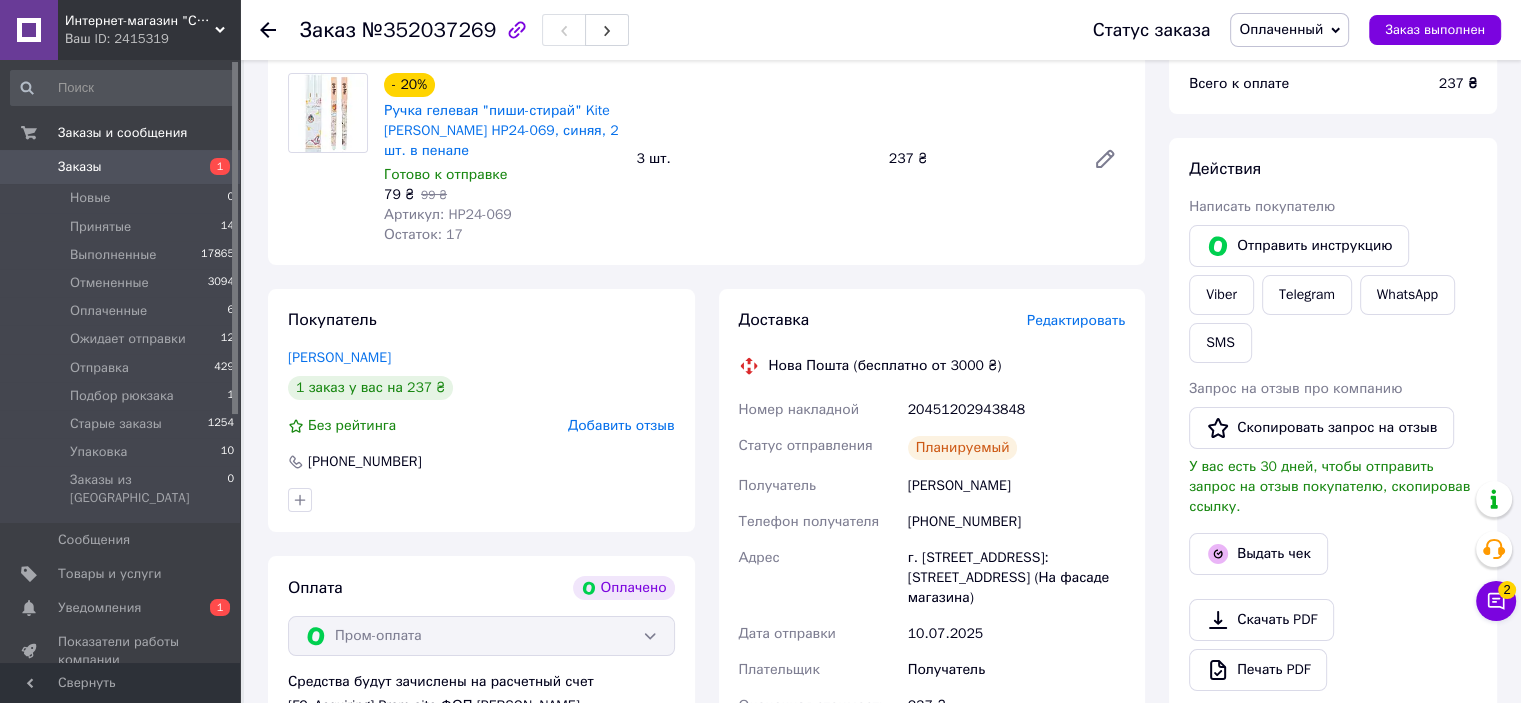scroll, scrollTop: 0, scrollLeft: 0, axis: both 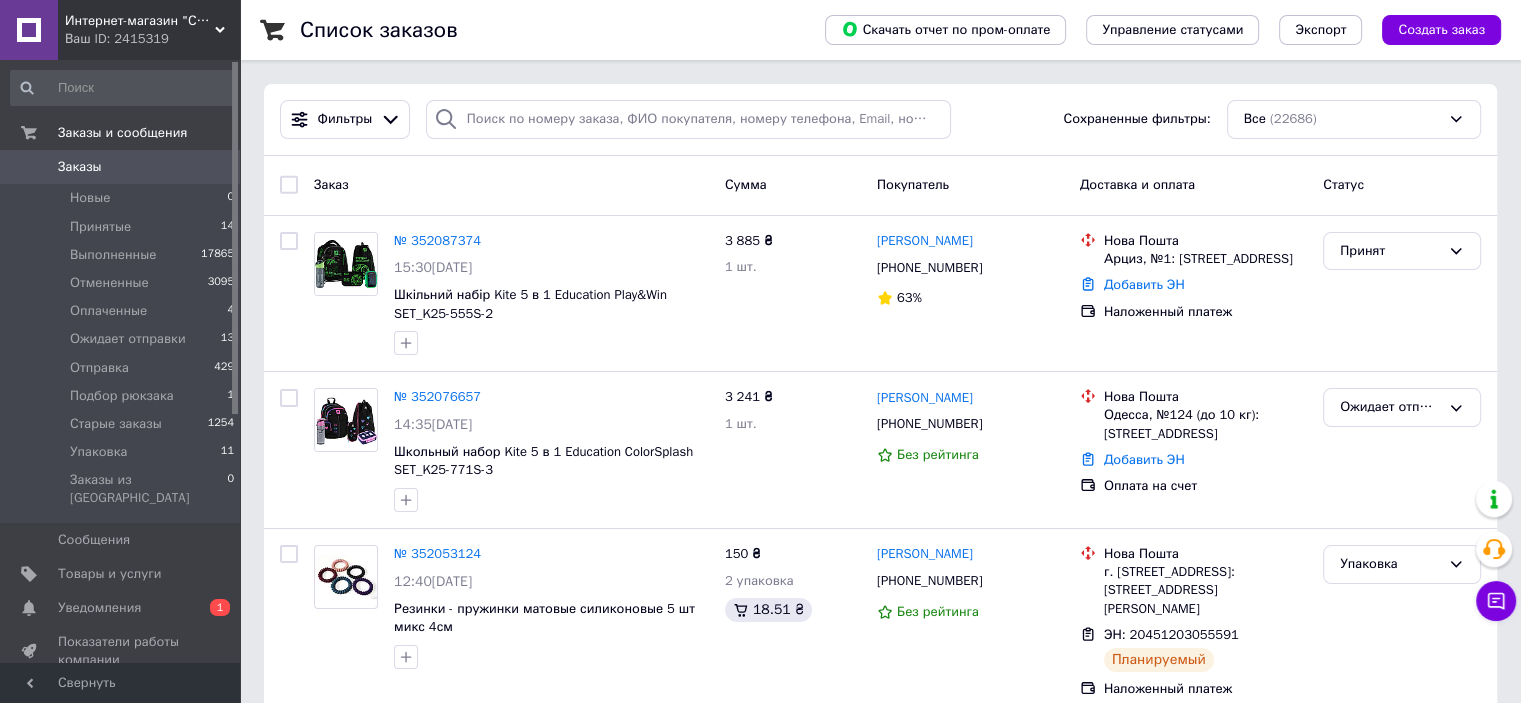 click on "Заказы 0" at bounding box center (123, 167) 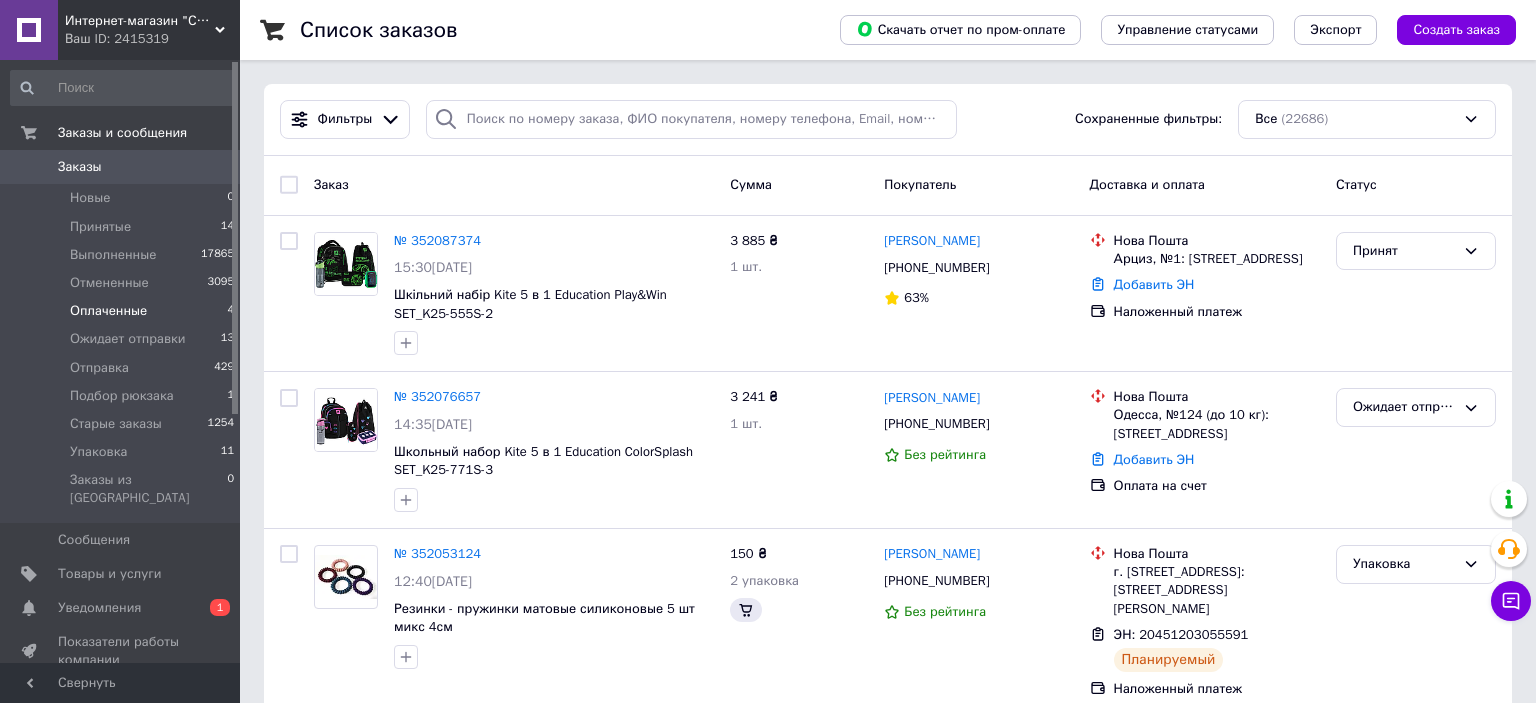 click on "Оплаченные 4" at bounding box center (123, 311) 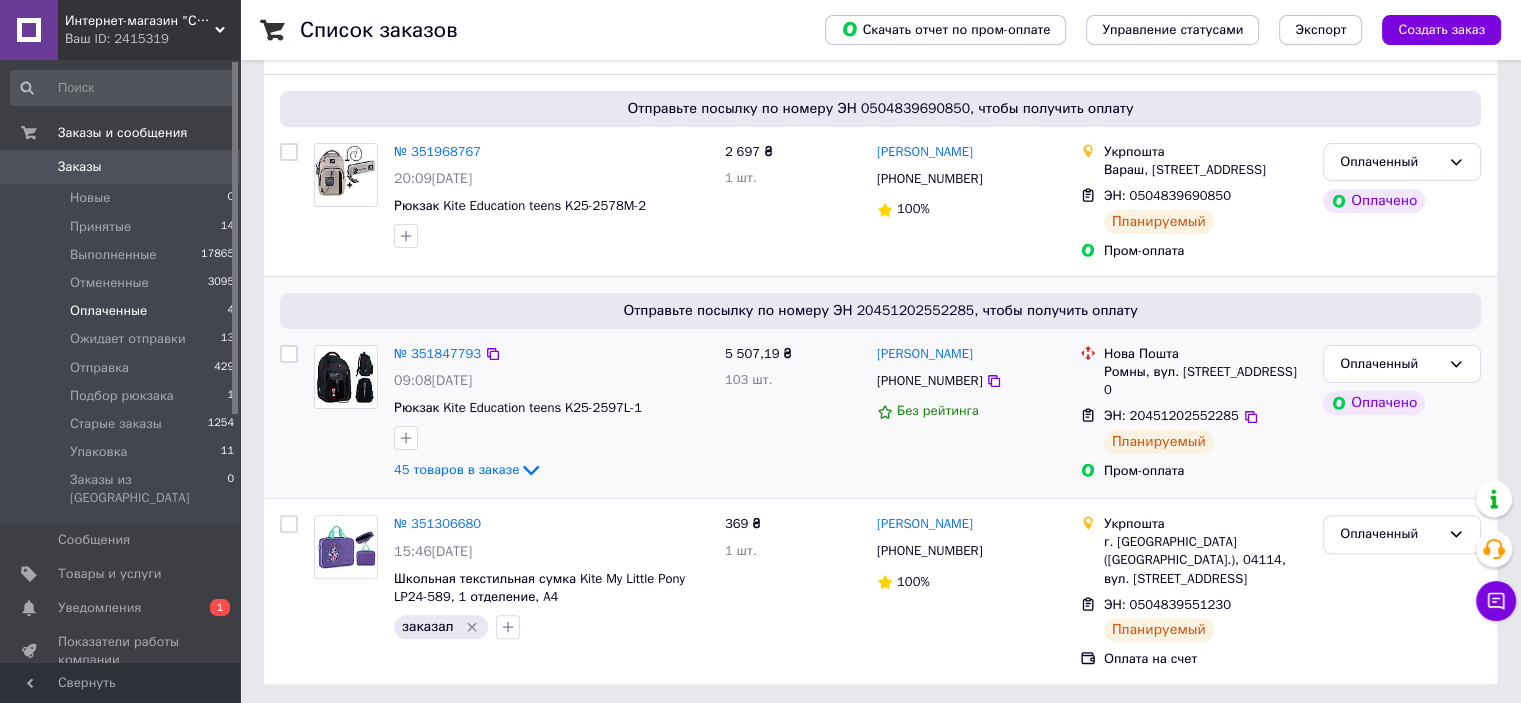 scroll, scrollTop: 472, scrollLeft: 0, axis: vertical 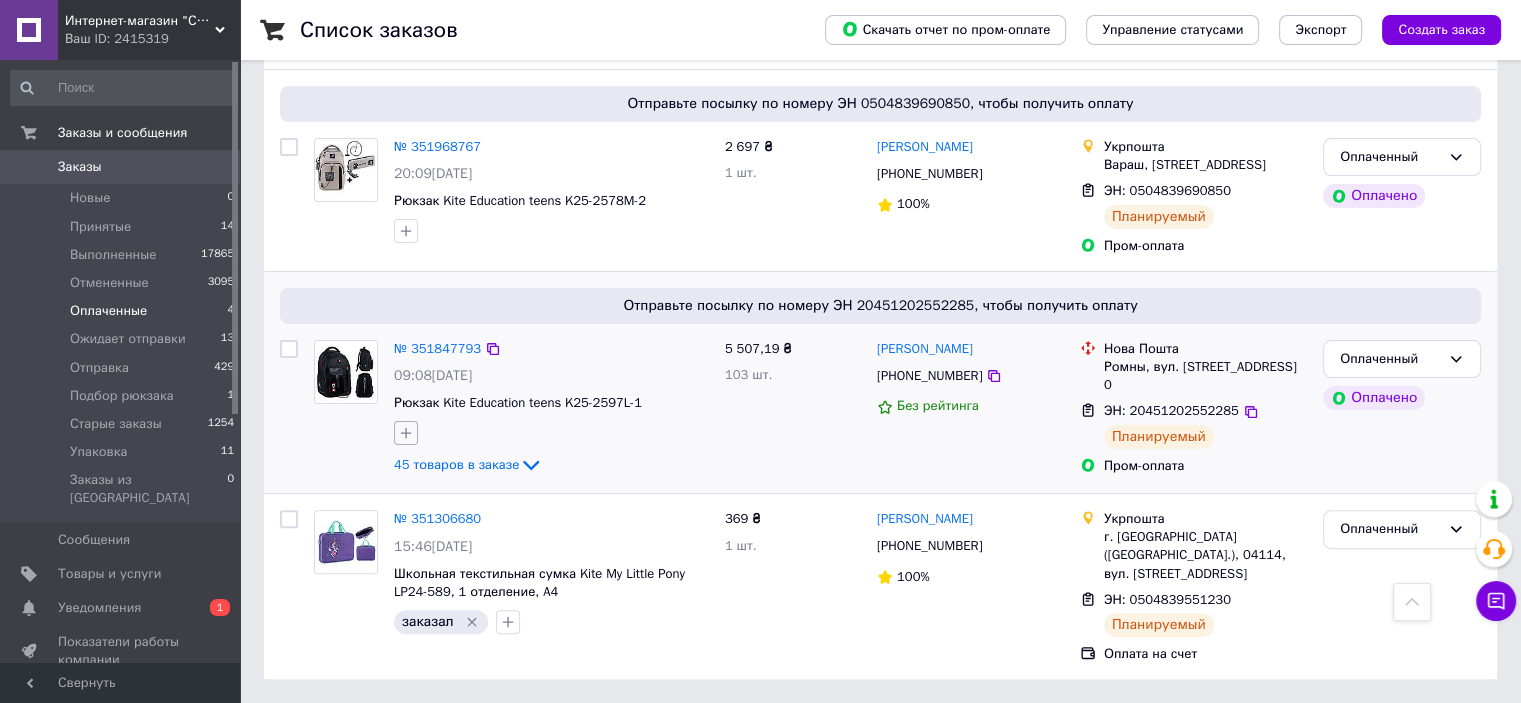 click at bounding box center (406, 433) 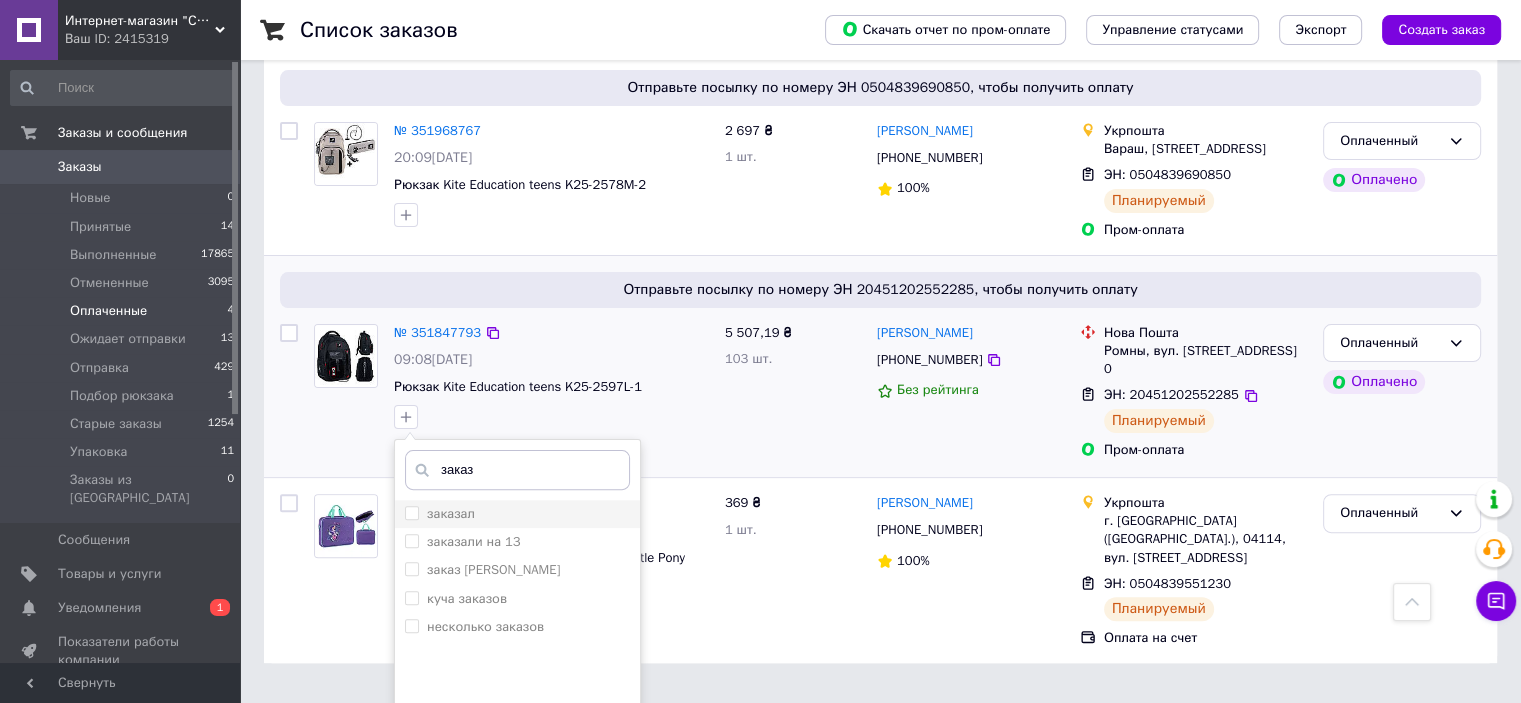 type on "заказ" 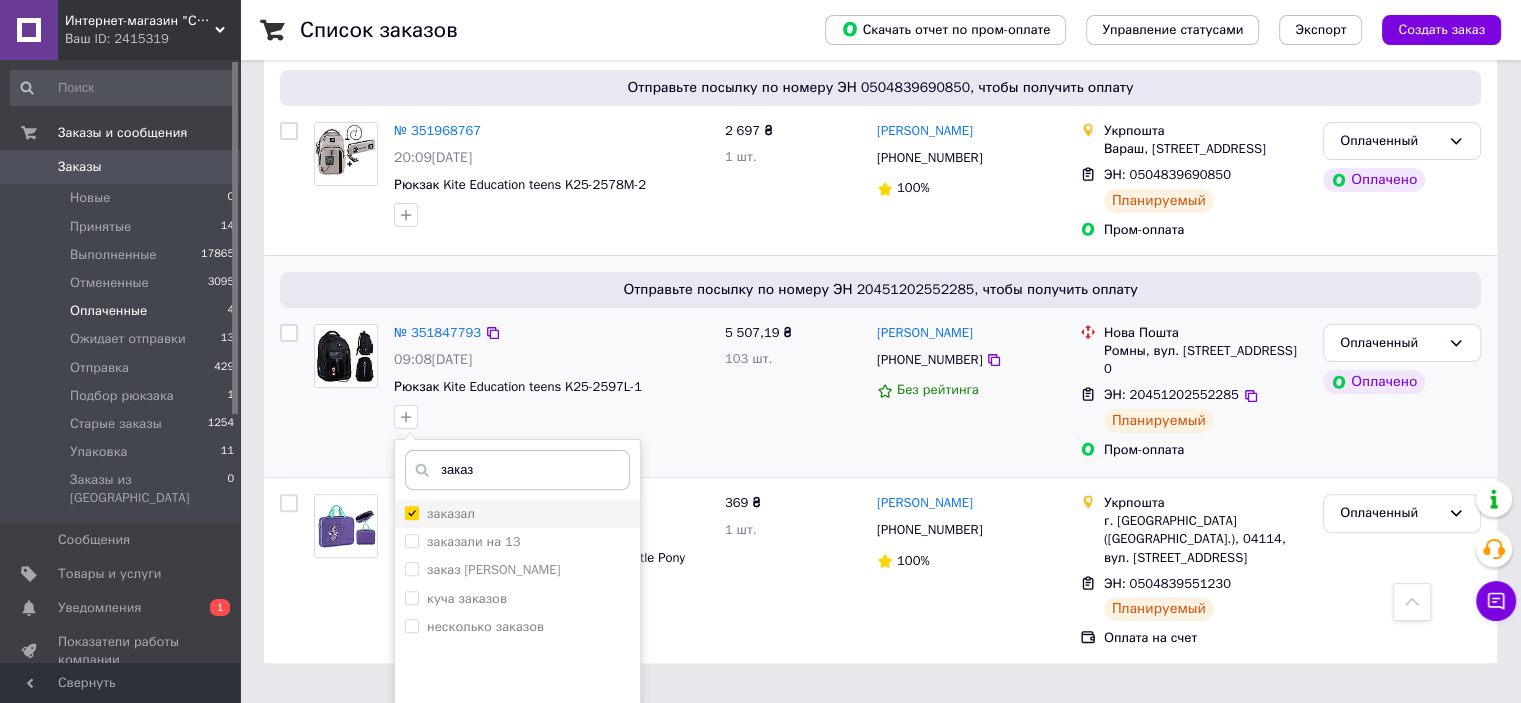 checkbox on "true" 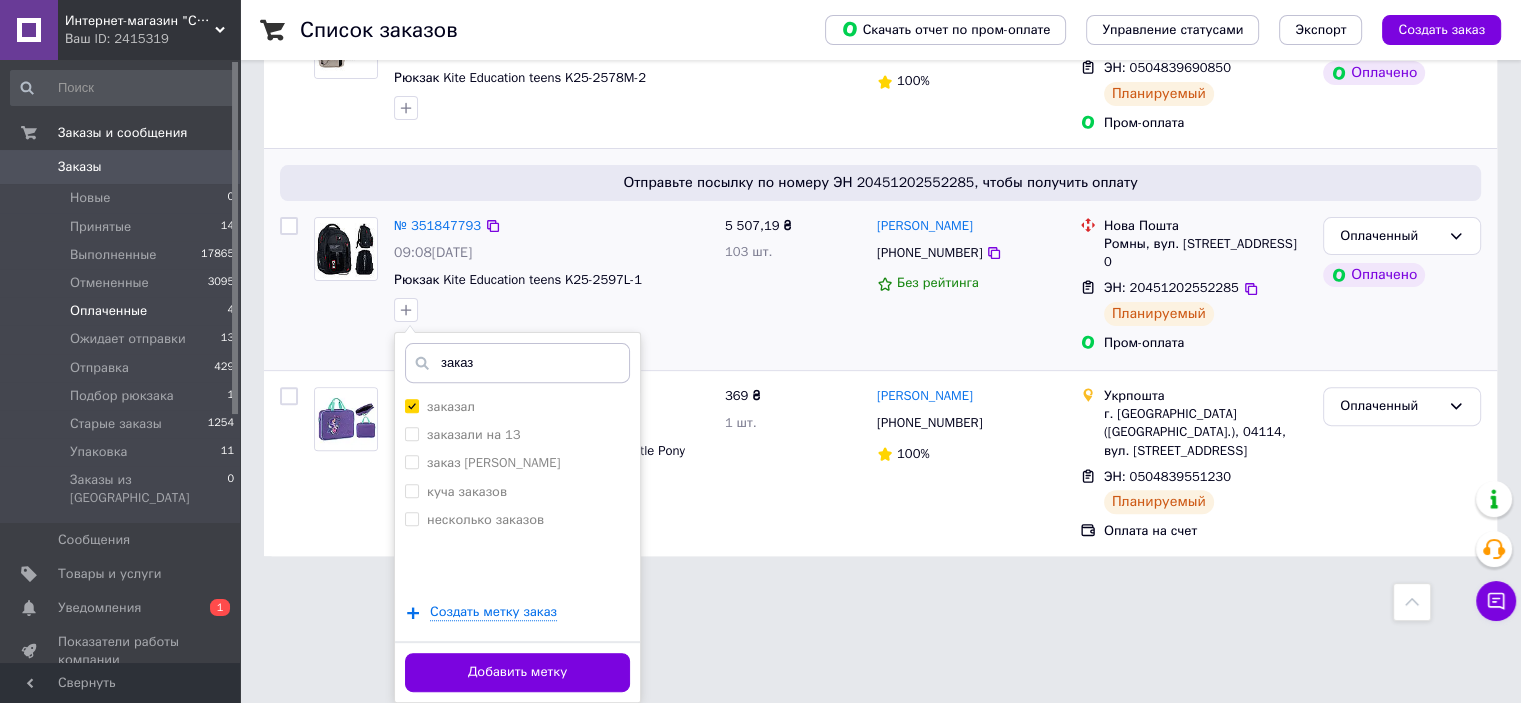 drag, startPoint x: 562, startPoint y: 671, endPoint x: 543, endPoint y: 461, distance: 210.85777 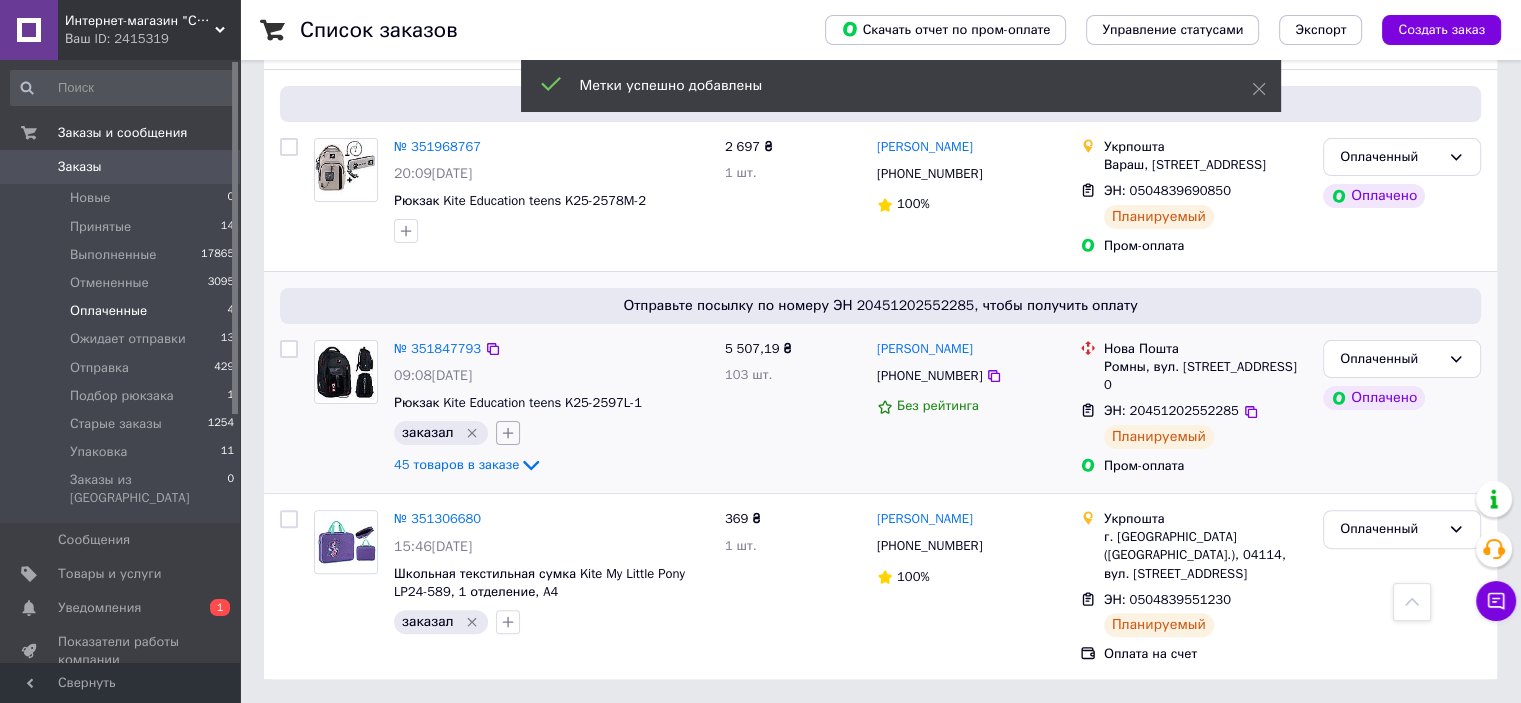click at bounding box center [508, 433] 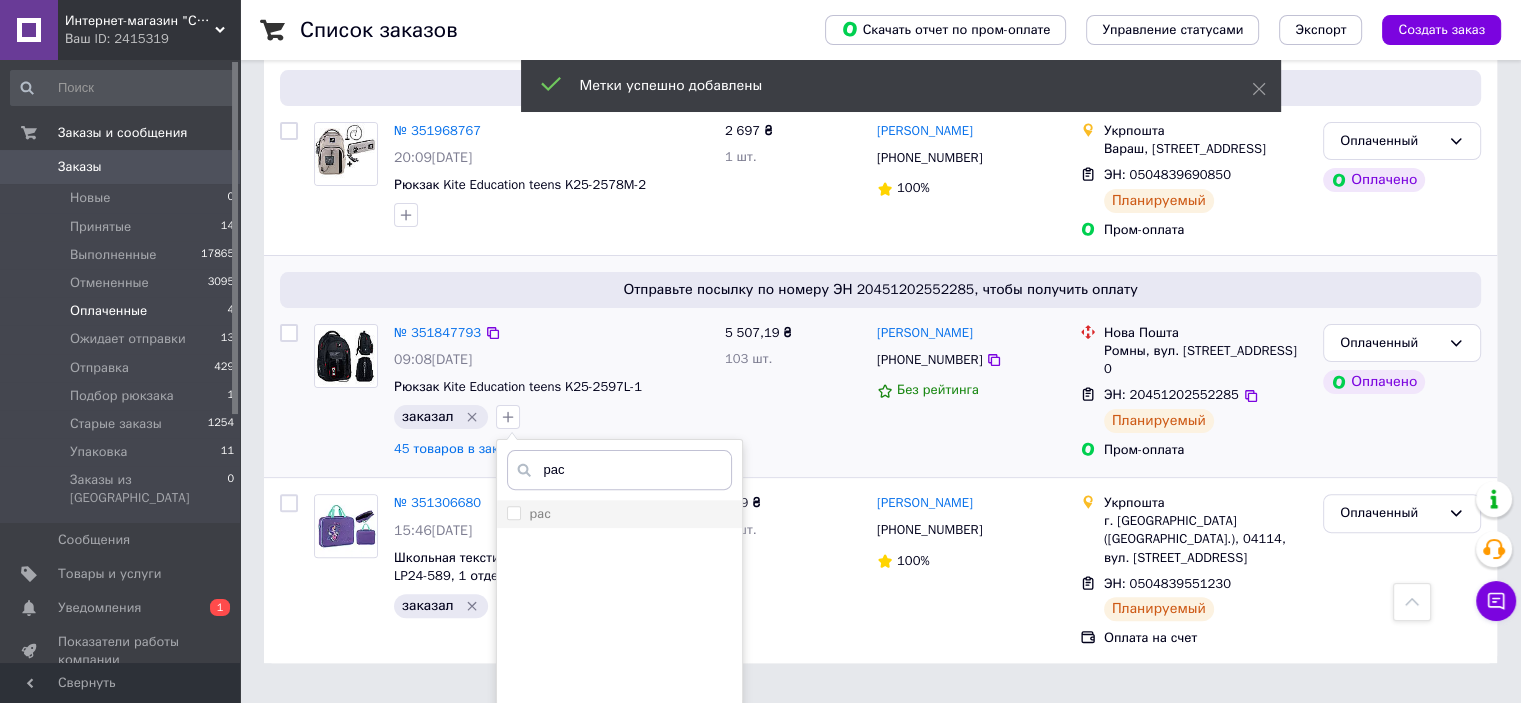 type on "рас" 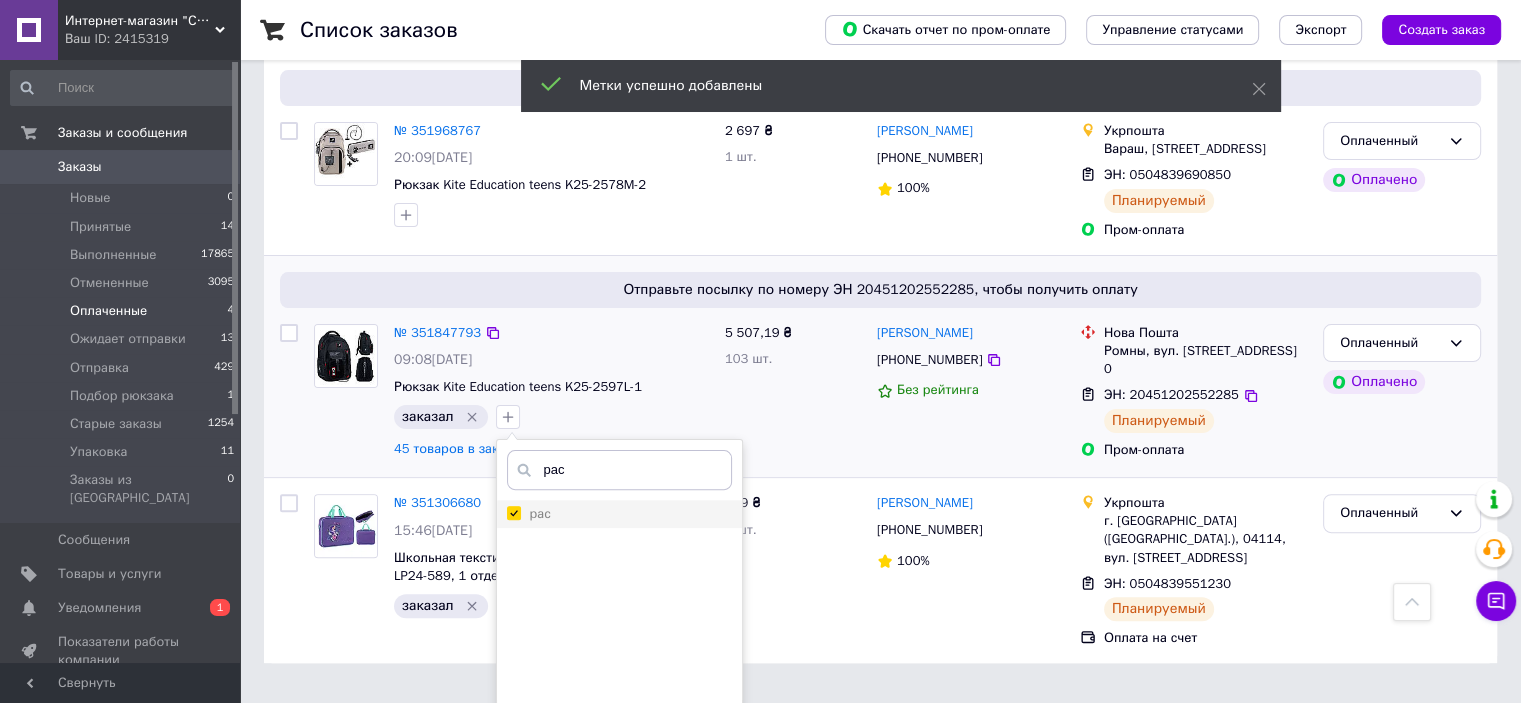 checkbox on "true" 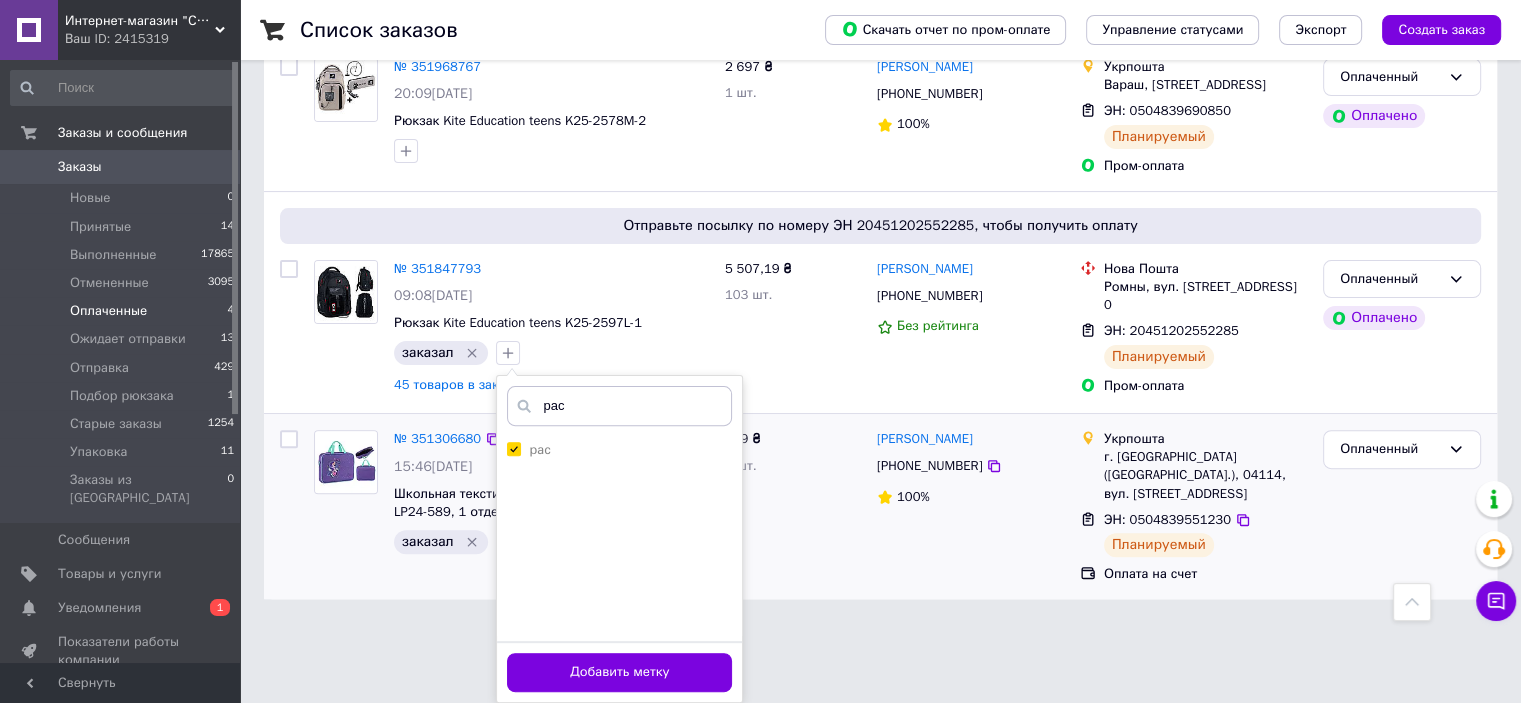 drag, startPoint x: 698, startPoint y: 679, endPoint x: 673, endPoint y: 626, distance: 58.60034 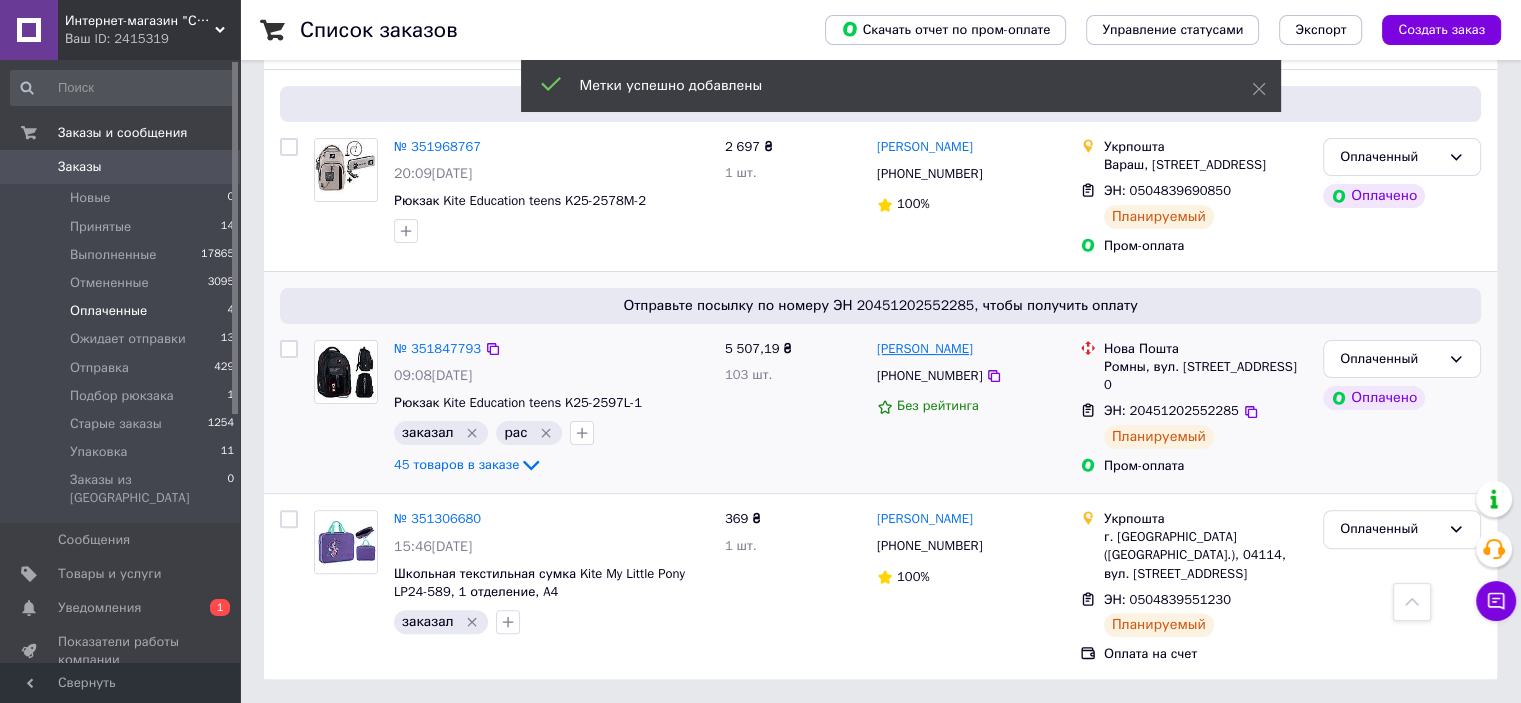 scroll, scrollTop: 272, scrollLeft: 0, axis: vertical 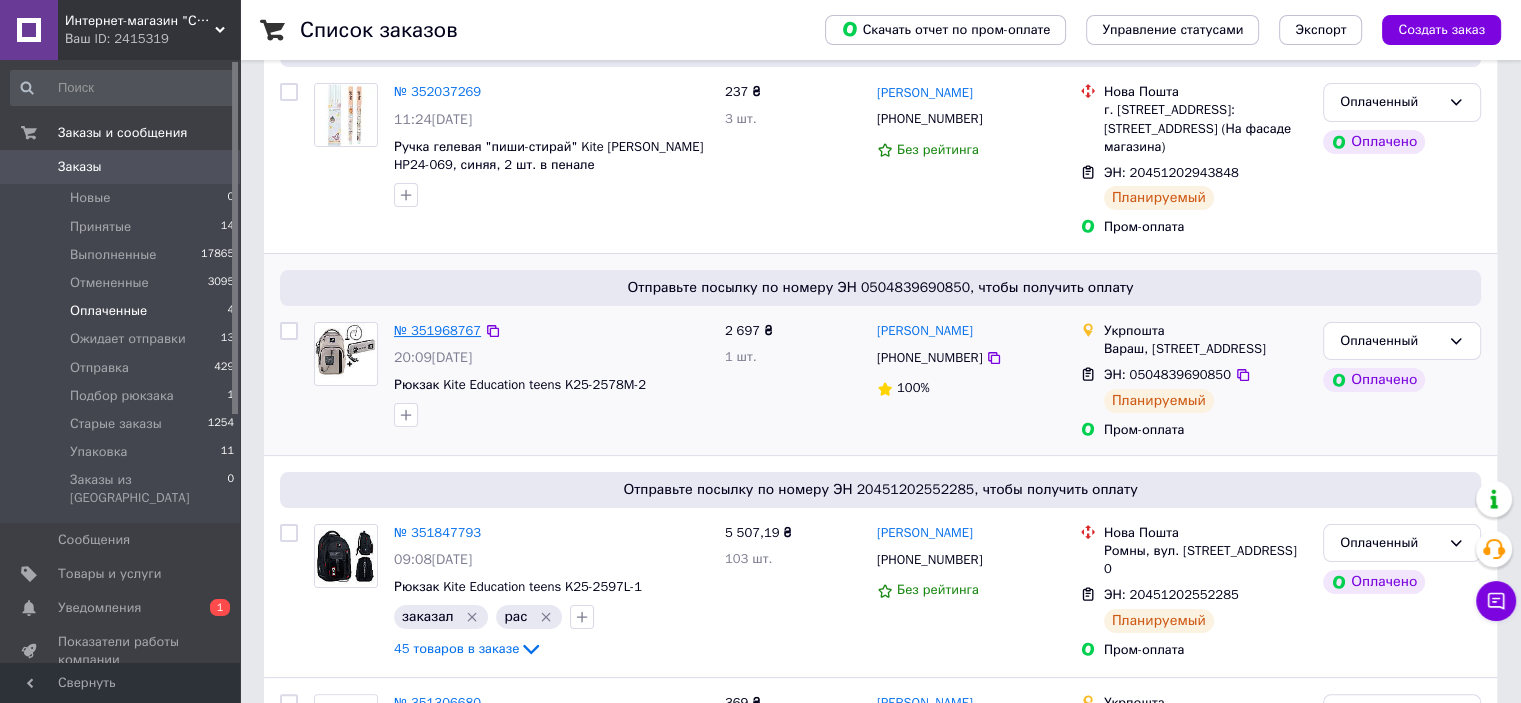 click on "№ 351968767" at bounding box center (437, 330) 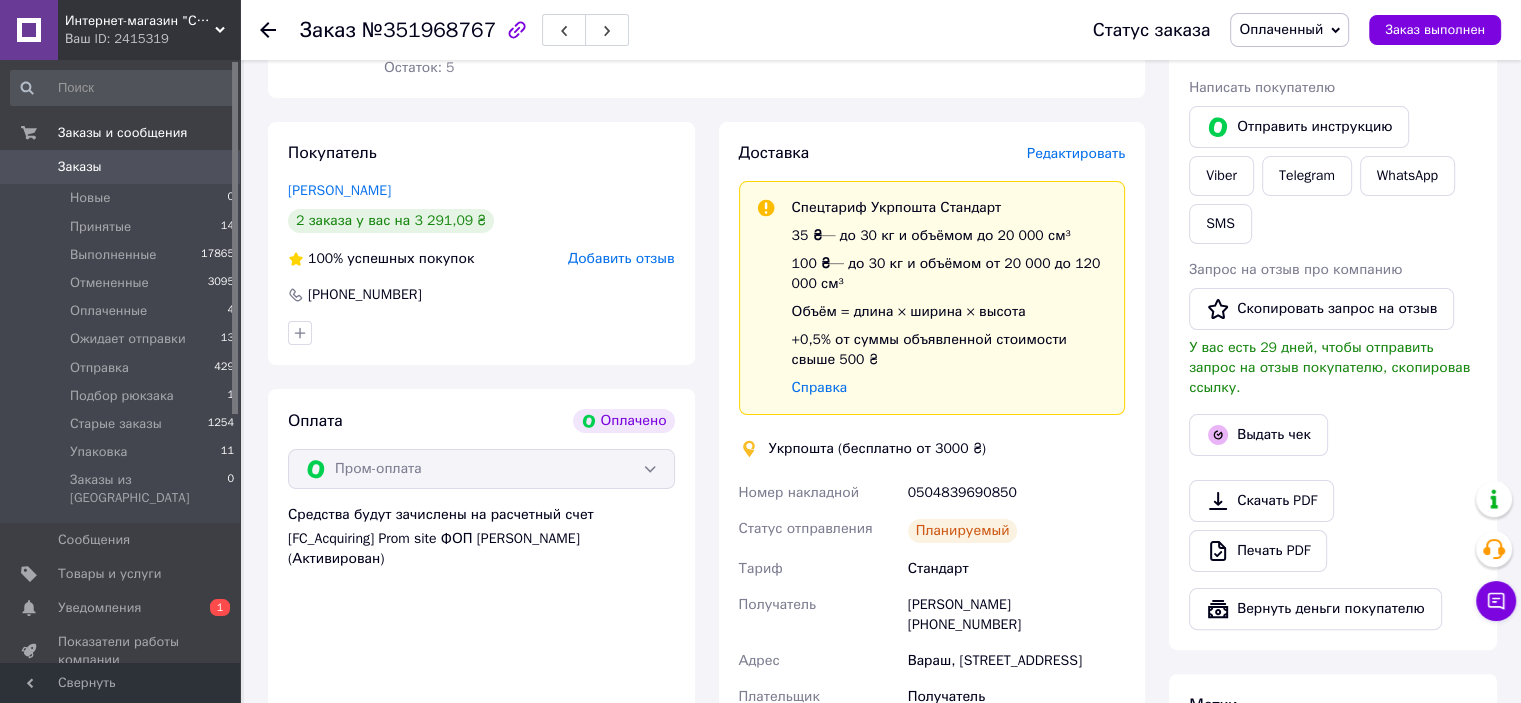 scroll, scrollTop: 500, scrollLeft: 0, axis: vertical 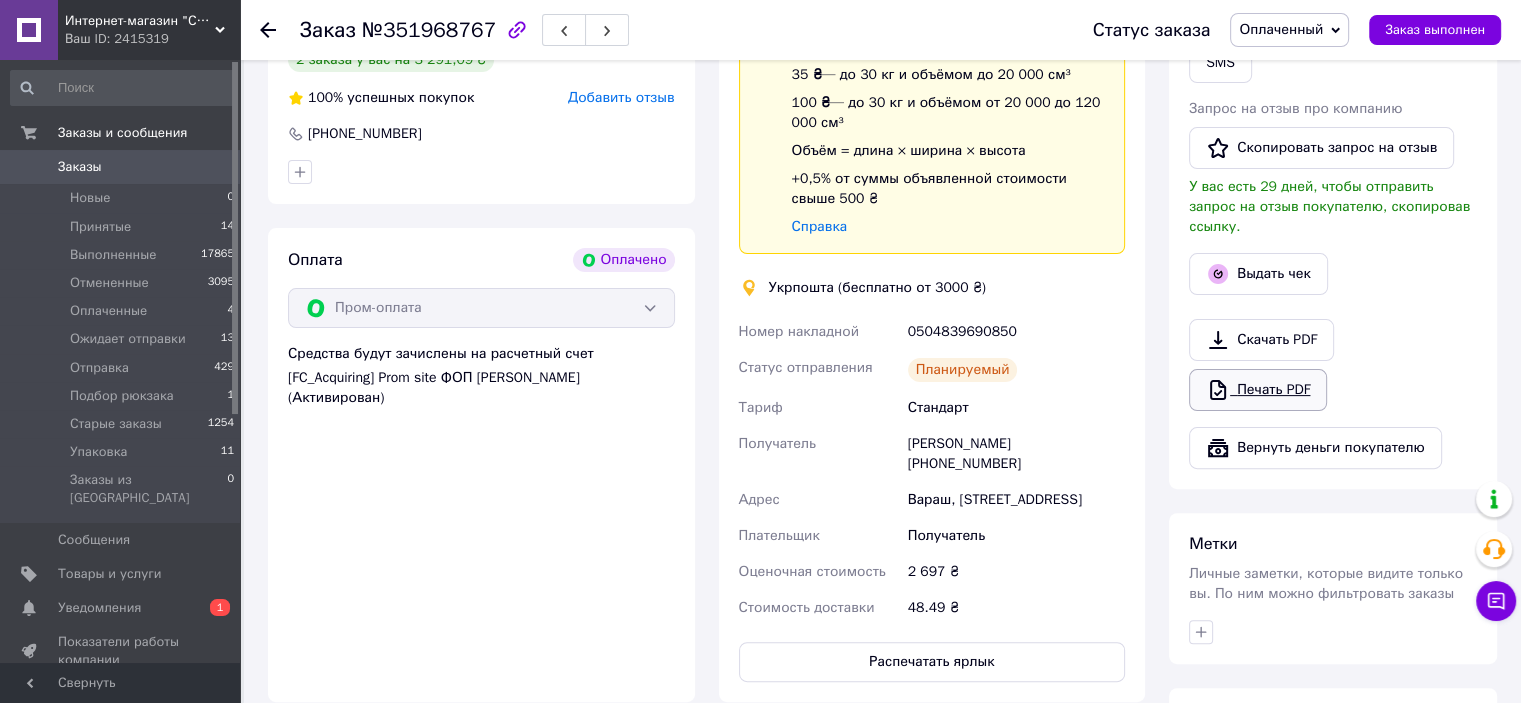 click on "Печать PDF" at bounding box center (1258, 390) 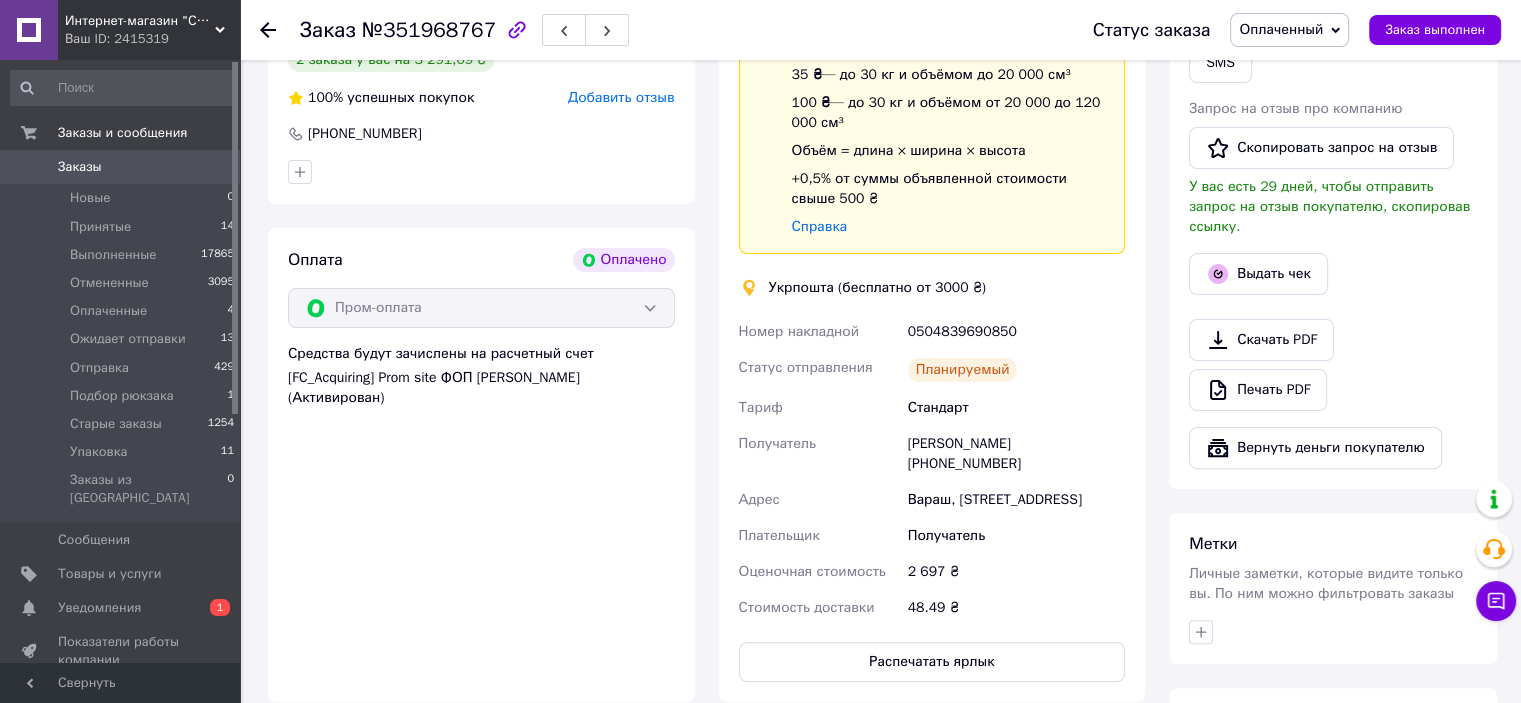 drag, startPoint x: 1256, startPoint y: 25, endPoint x: 1266, endPoint y: 50, distance: 26.925823 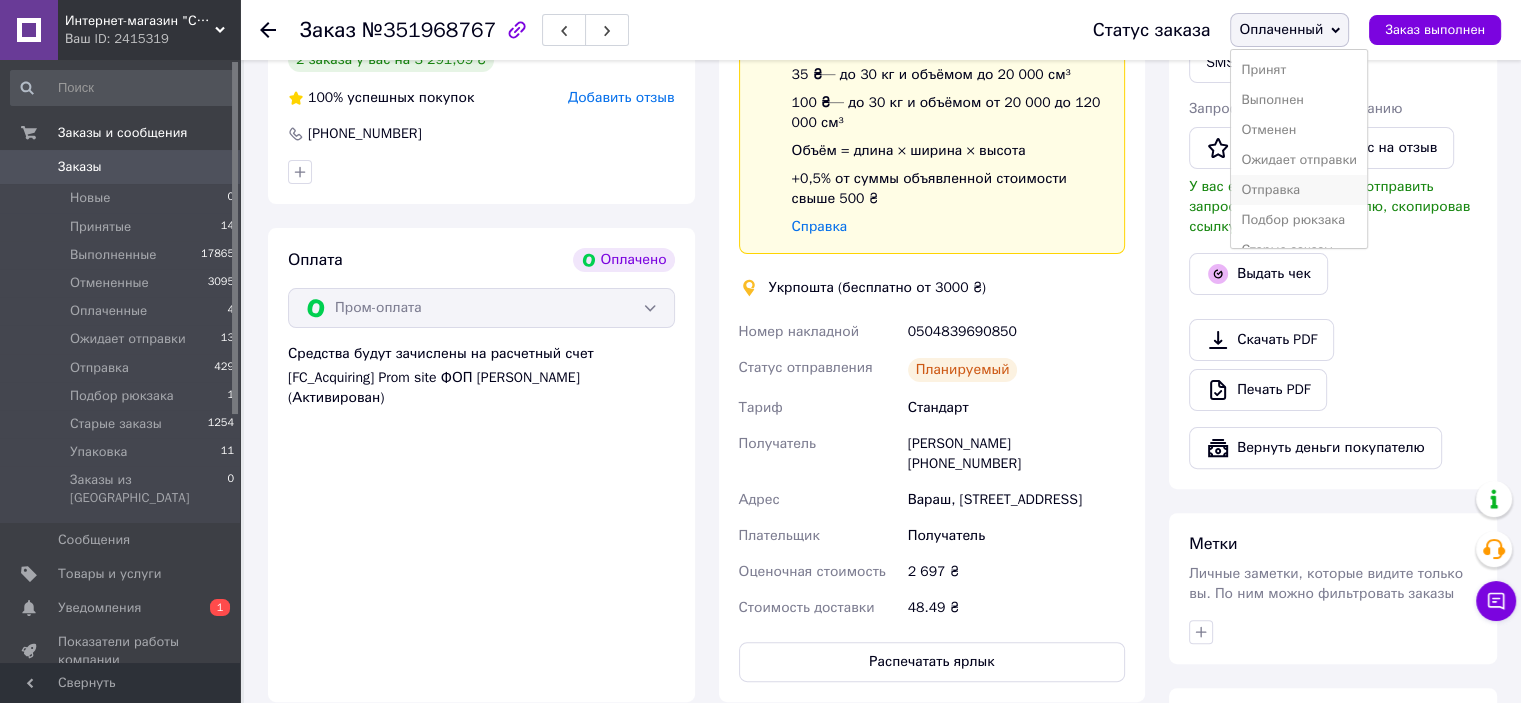scroll, scrollTop: 52, scrollLeft: 0, axis: vertical 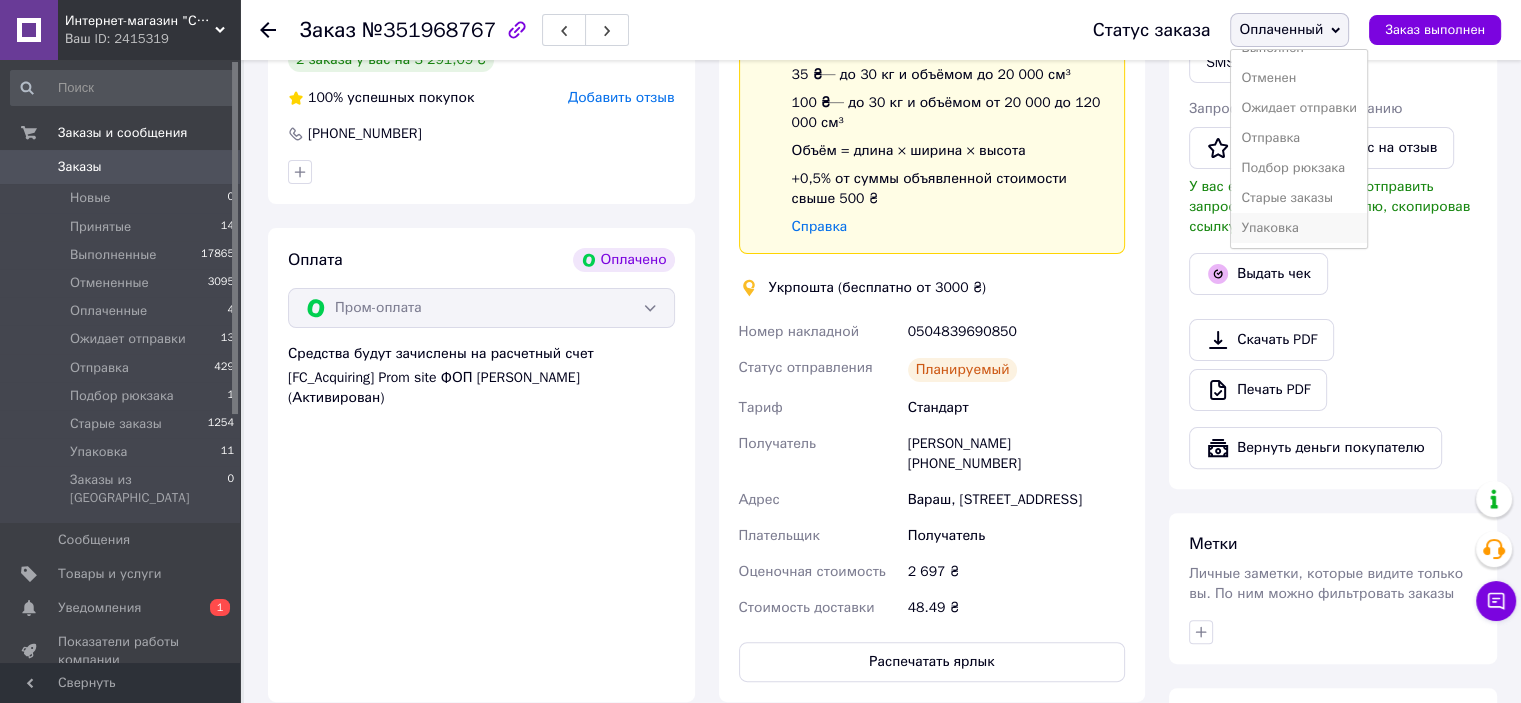 click on "Упаковка" at bounding box center (1299, 228) 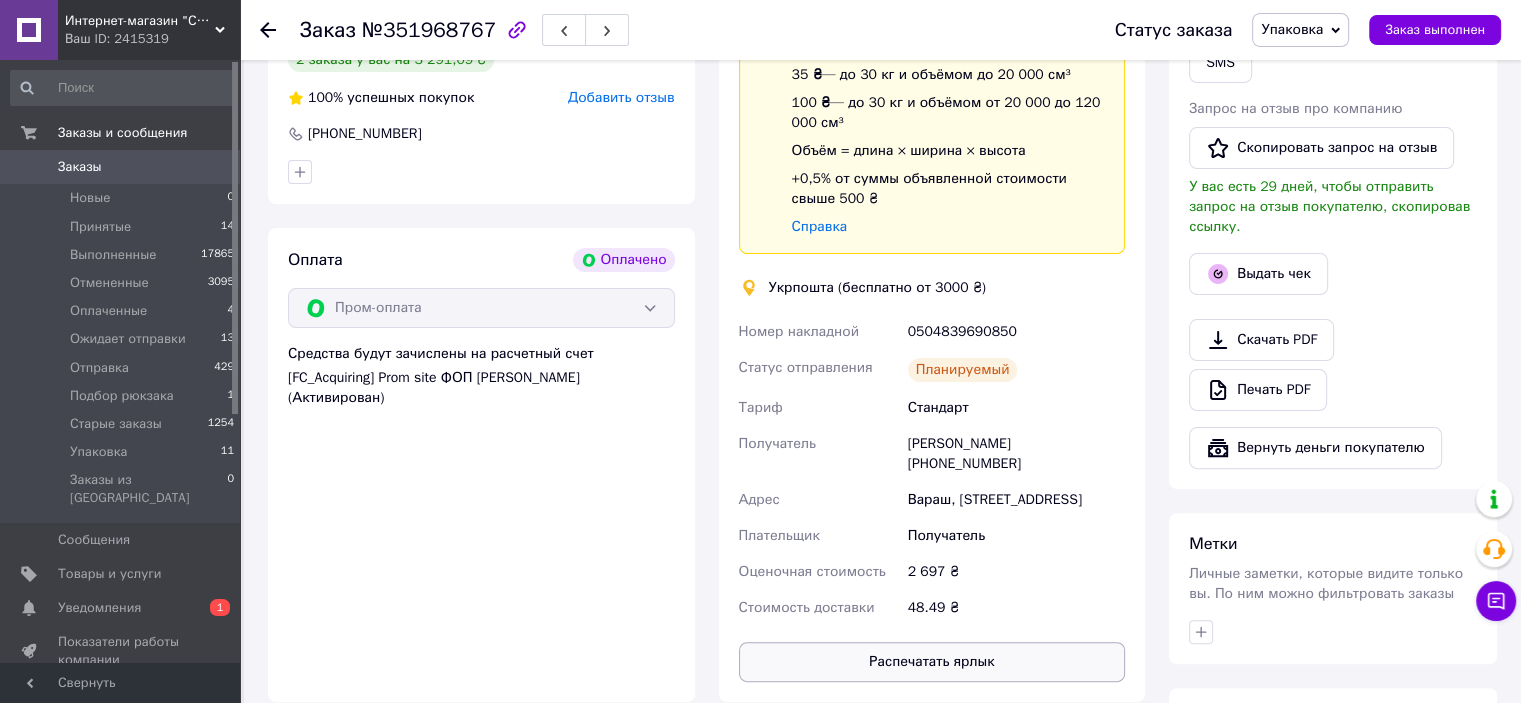 click on "Распечатать ярлык" at bounding box center (932, 662) 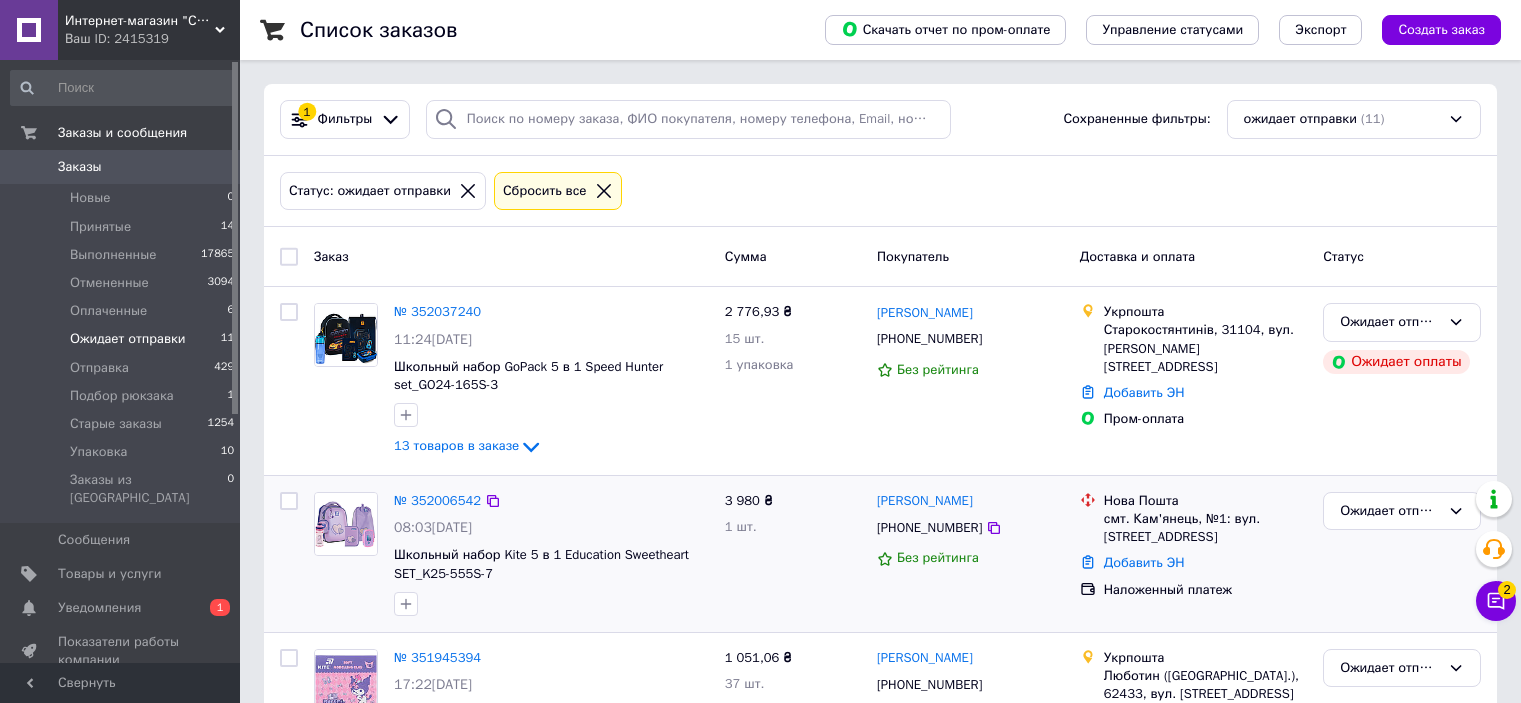 scroll, scrollTop: 0, scrollLeft: 0, axis: both 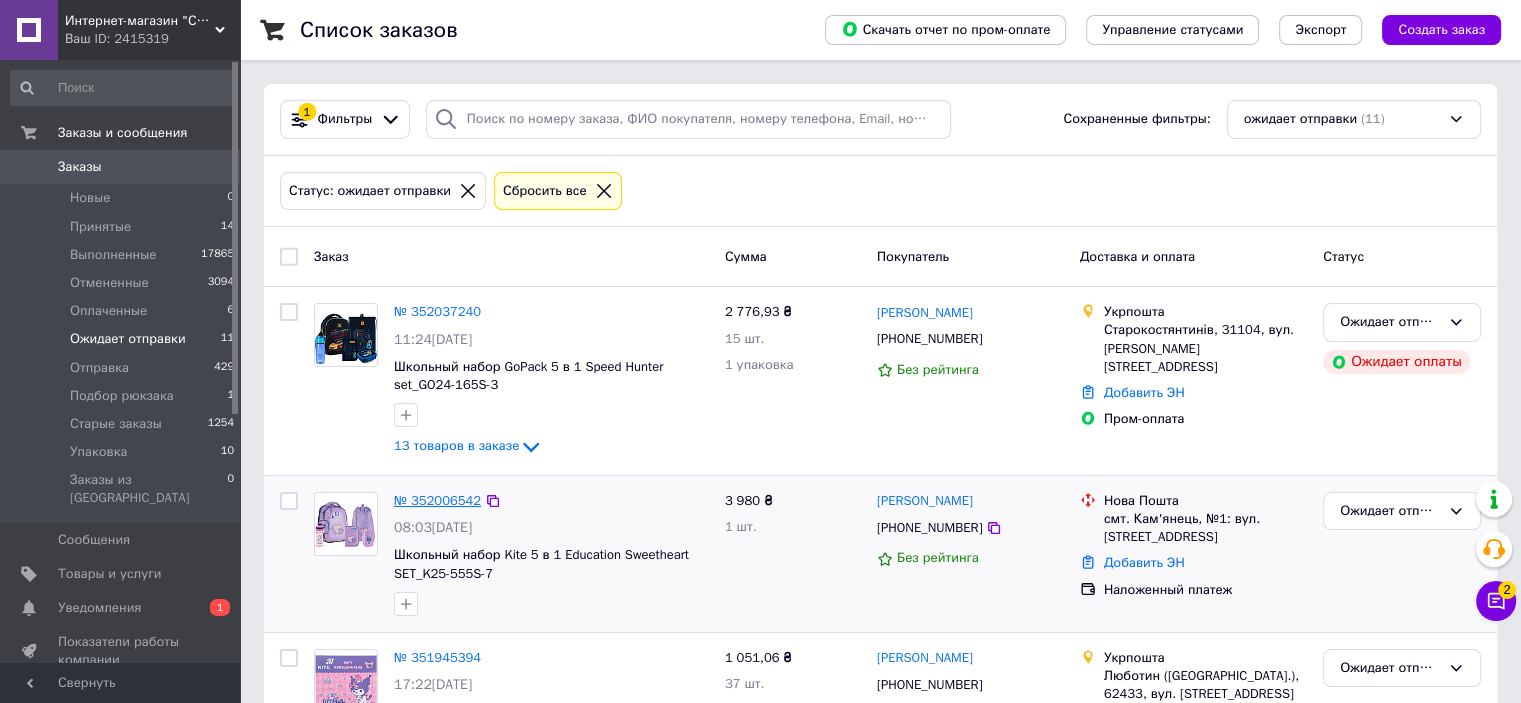 click on "№ 352006542" at bounding box center (437, 500) 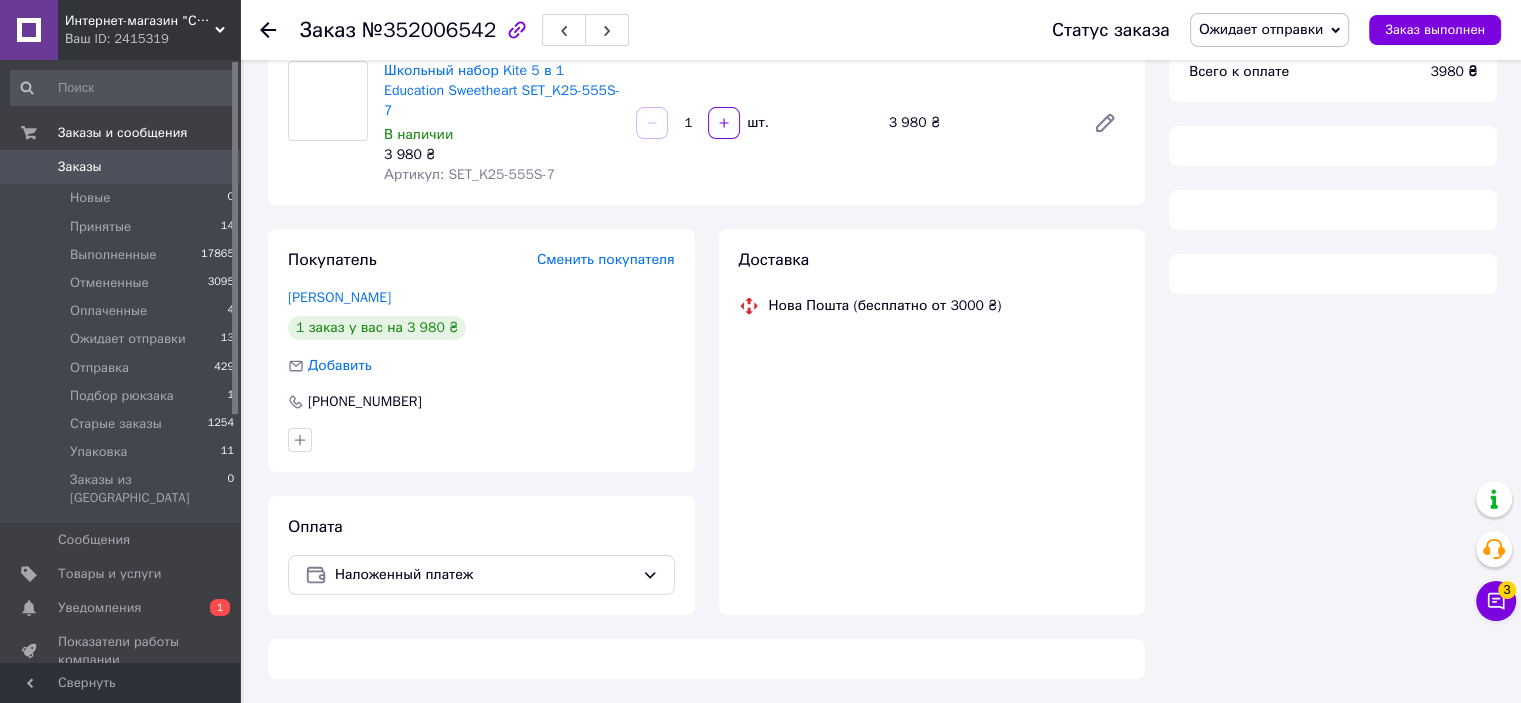 scroll, scrollTop: 0, scrollLeft: 0, axis: both 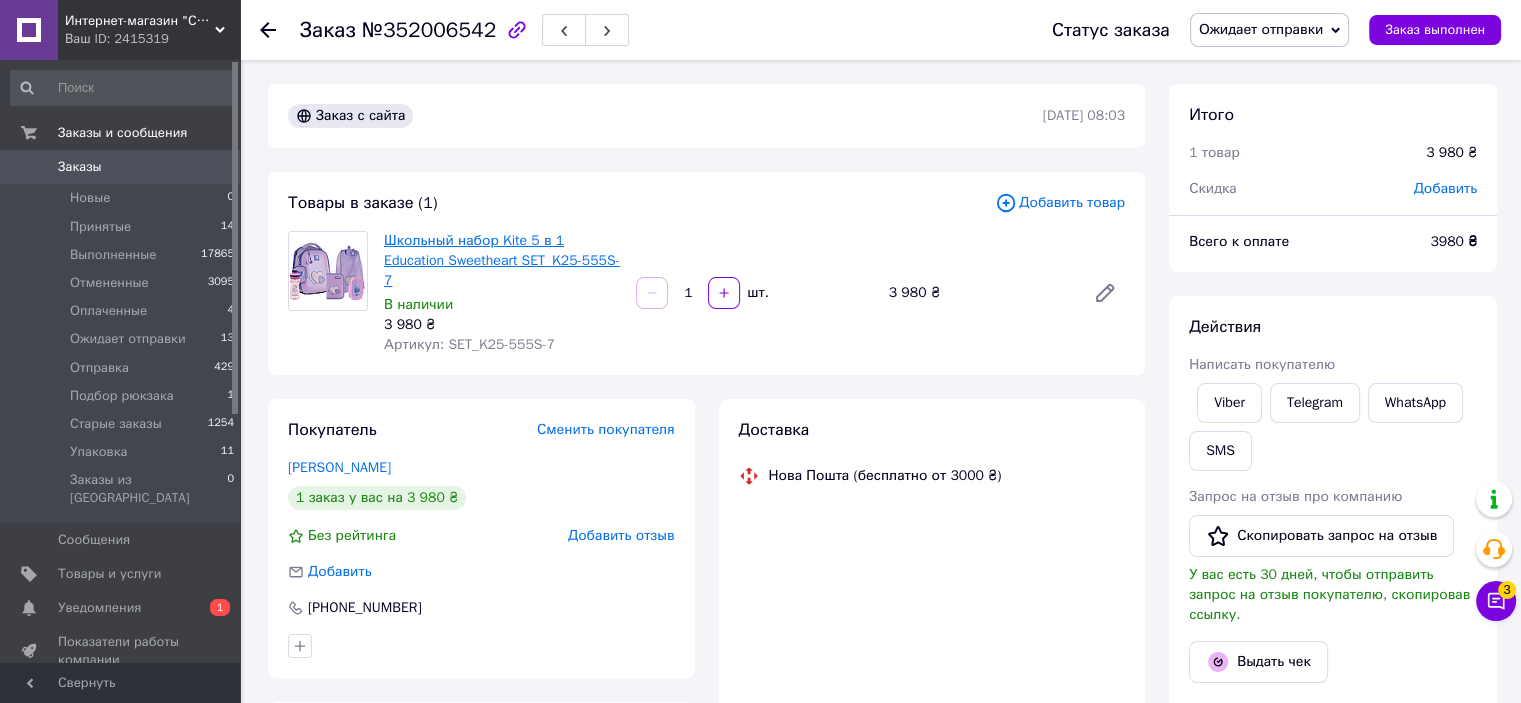 click on "Школьный набор Kite 5 в 1 Education Sweetheart SET_K25-555S-7" at bounding box center (502, 260) 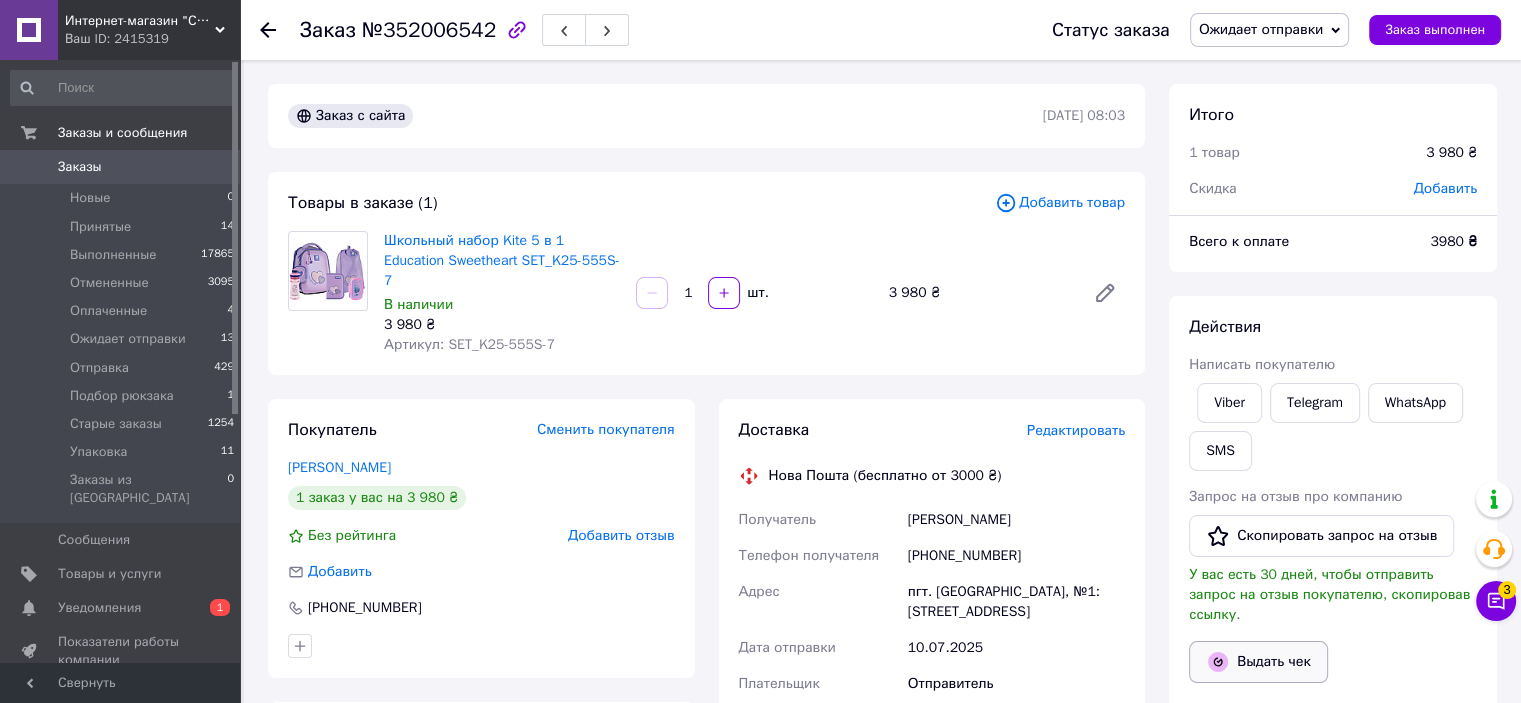 scroll, scrollTop: 300, scrollLeft: 0, axis: vertical 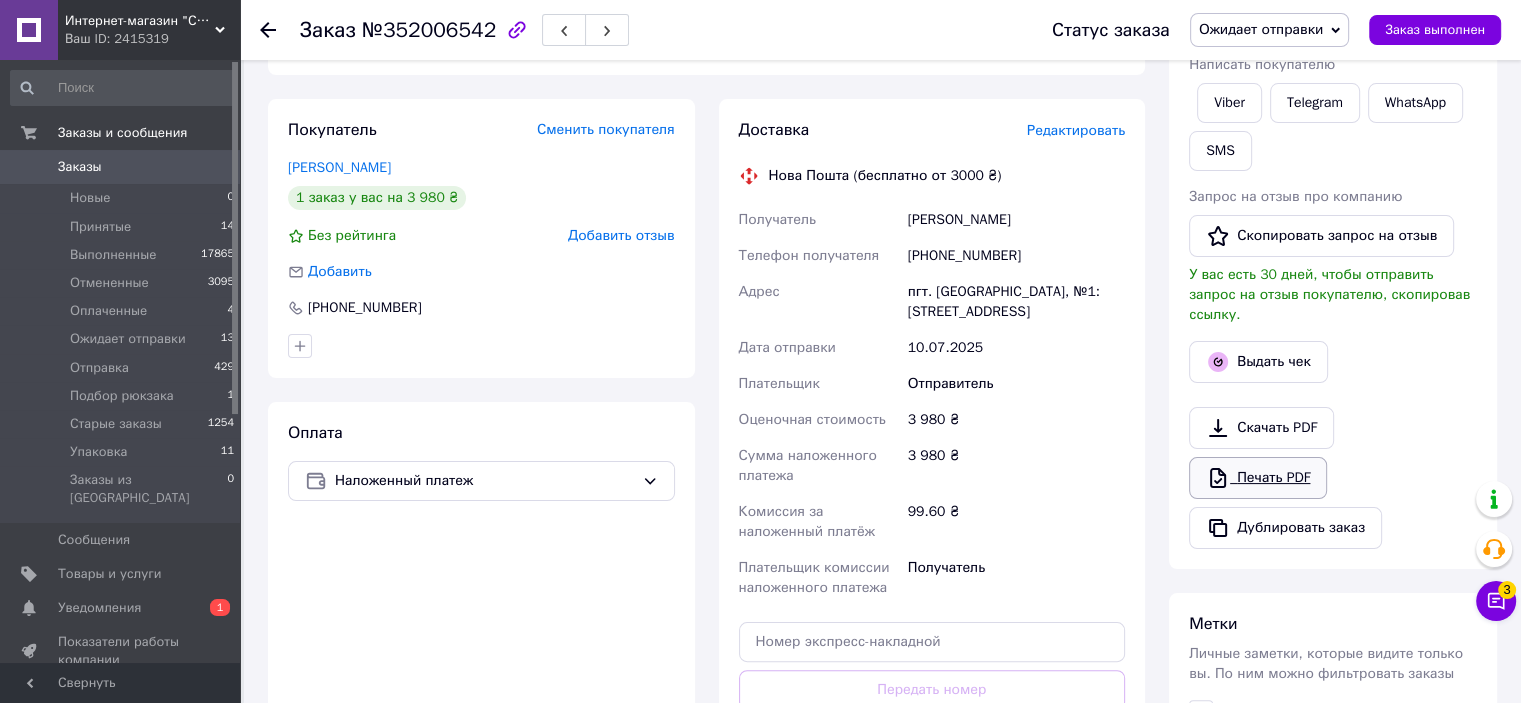 click on "Печать PDF" at bounding box center (1258, 478) 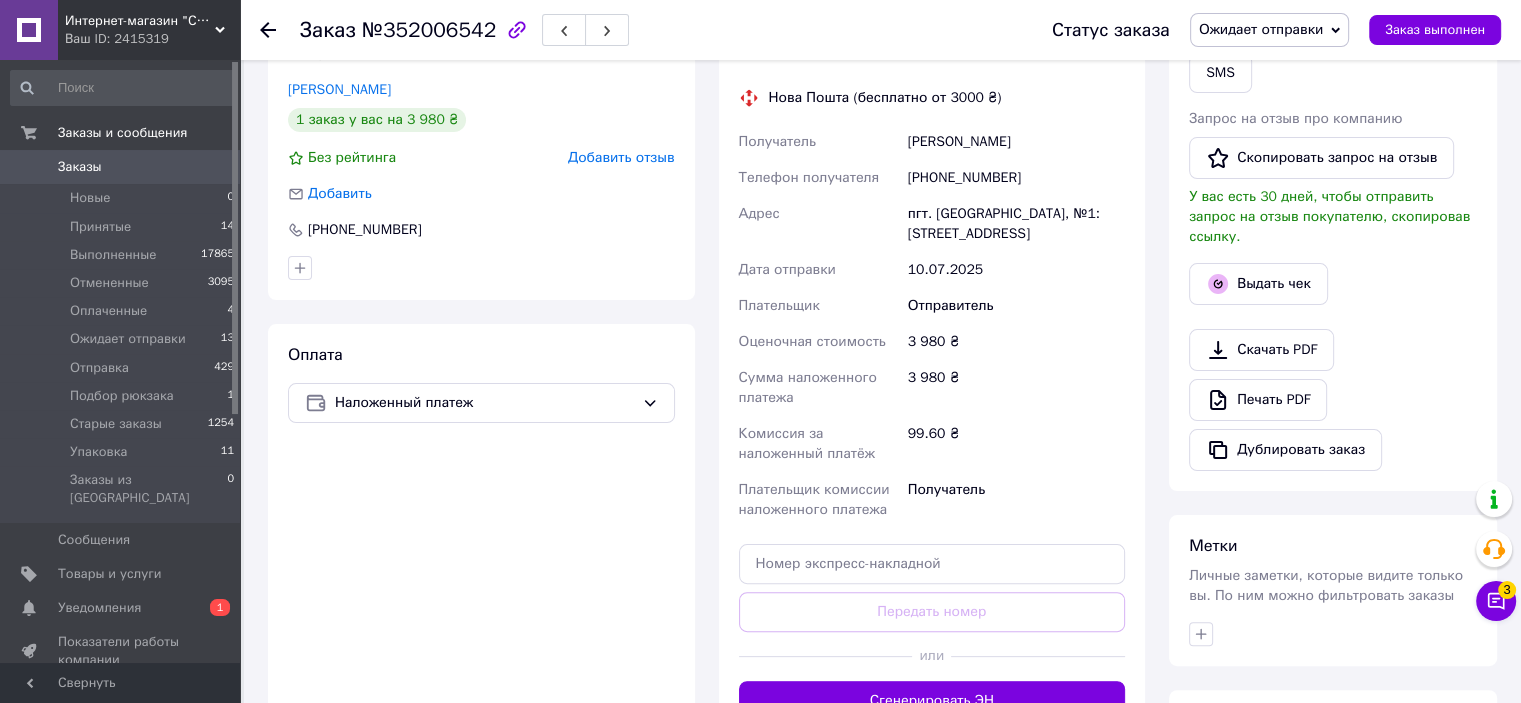 scroll, scrollTop: 400, scrollLeft: 0, axis: vertical 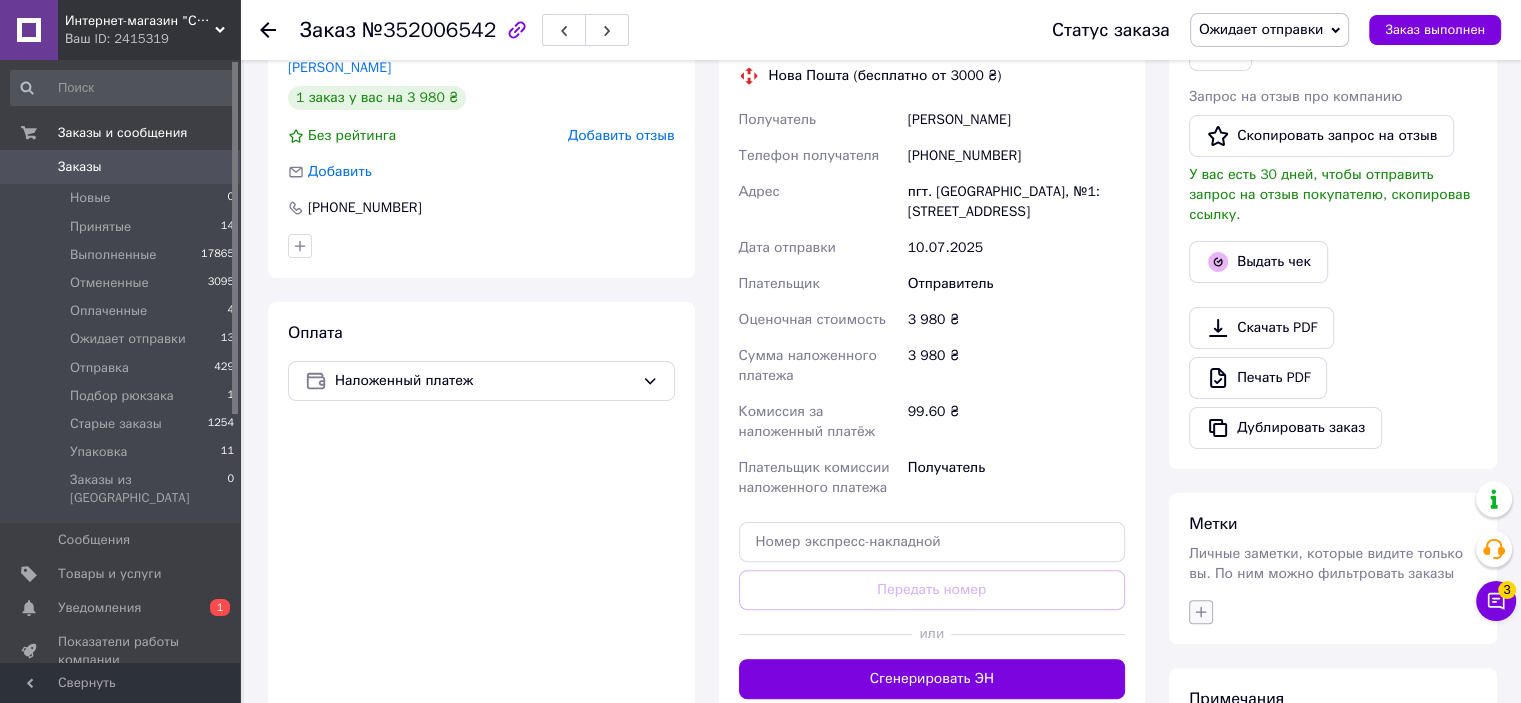 click 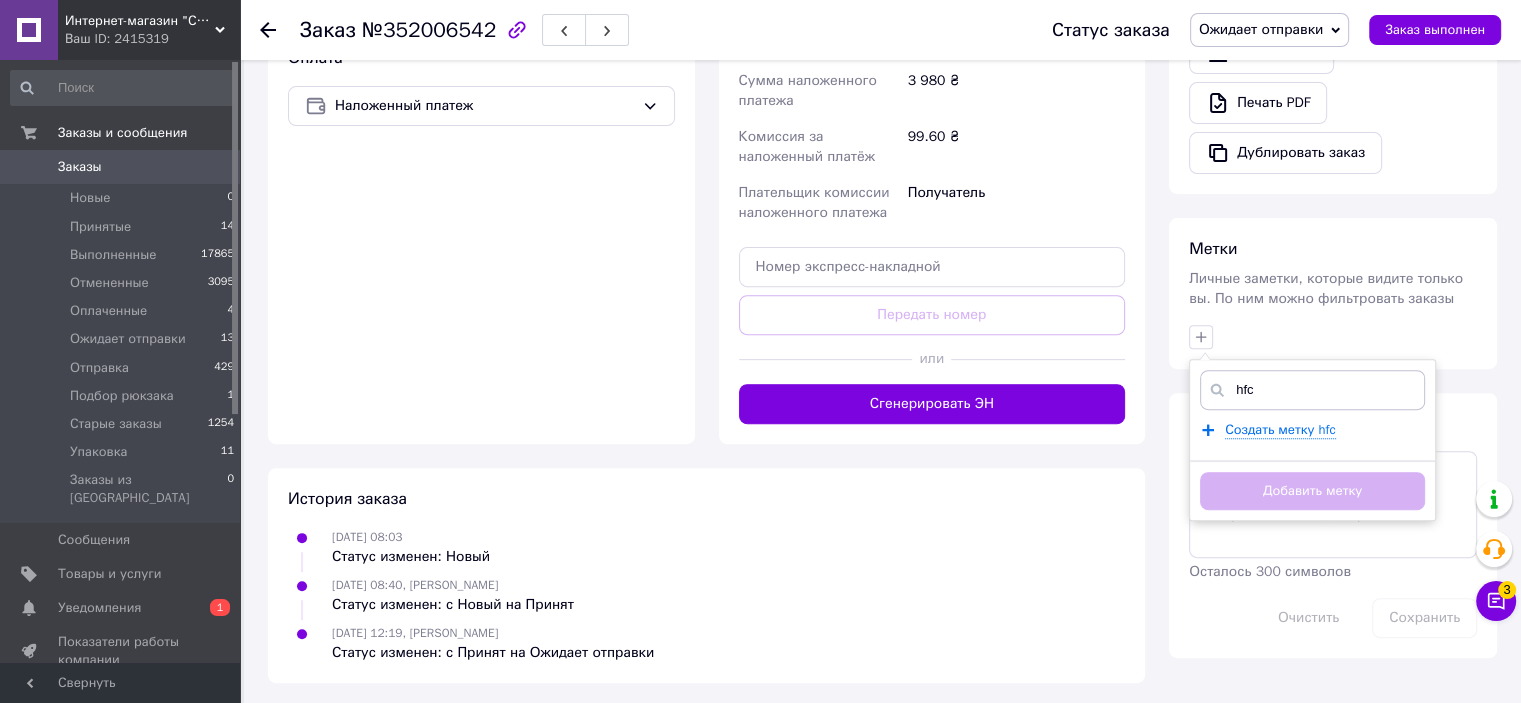 scroll, scrollTop: 678, scrollLeft: 0, axis: vertical 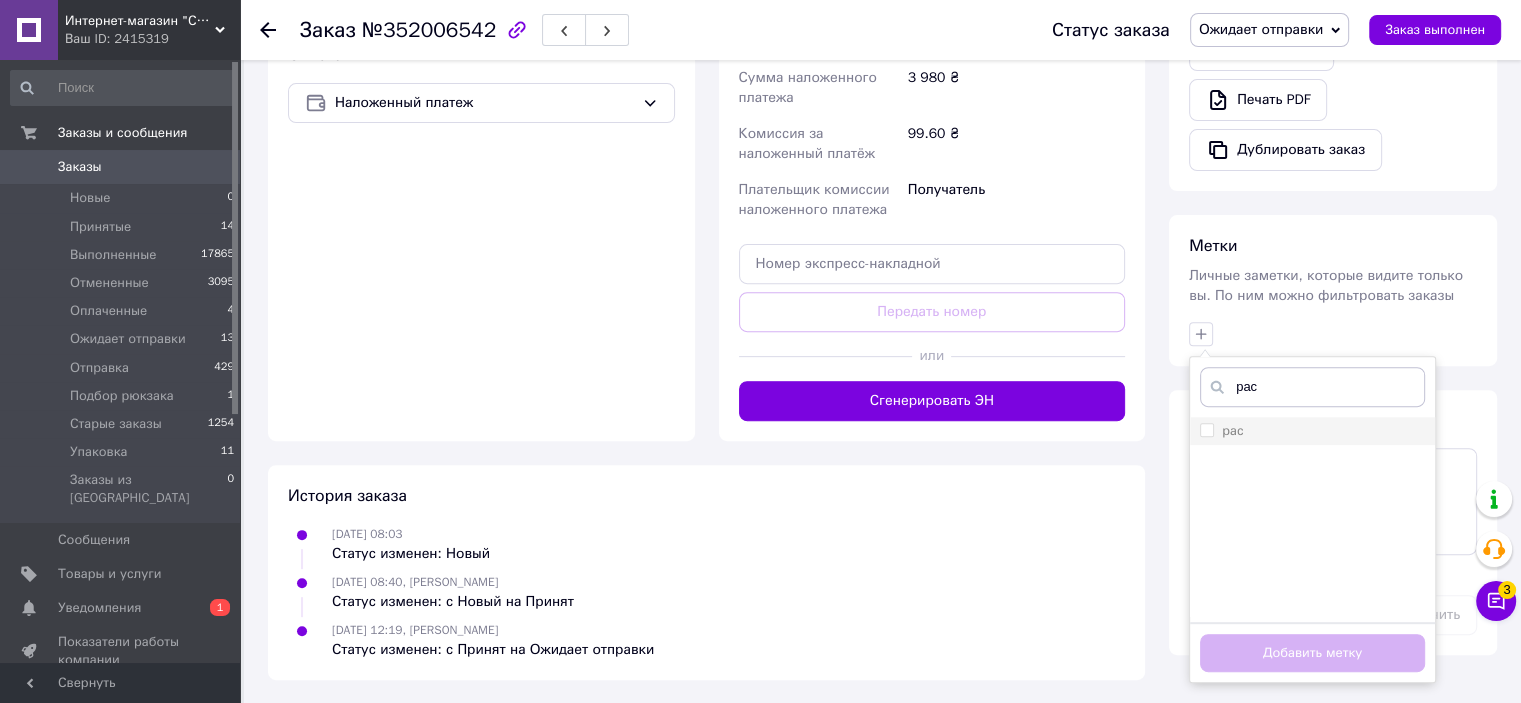 type on "рас" 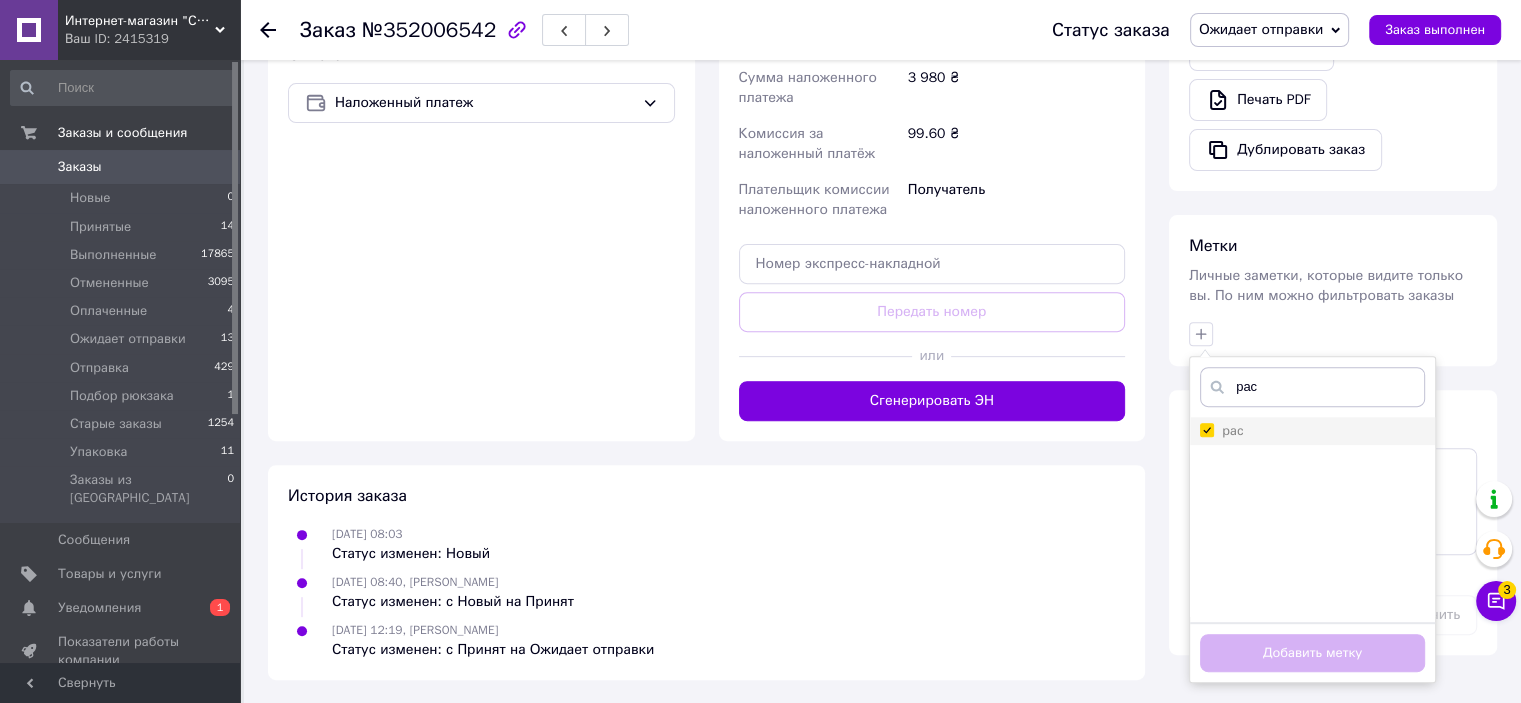 checkbox on "true" 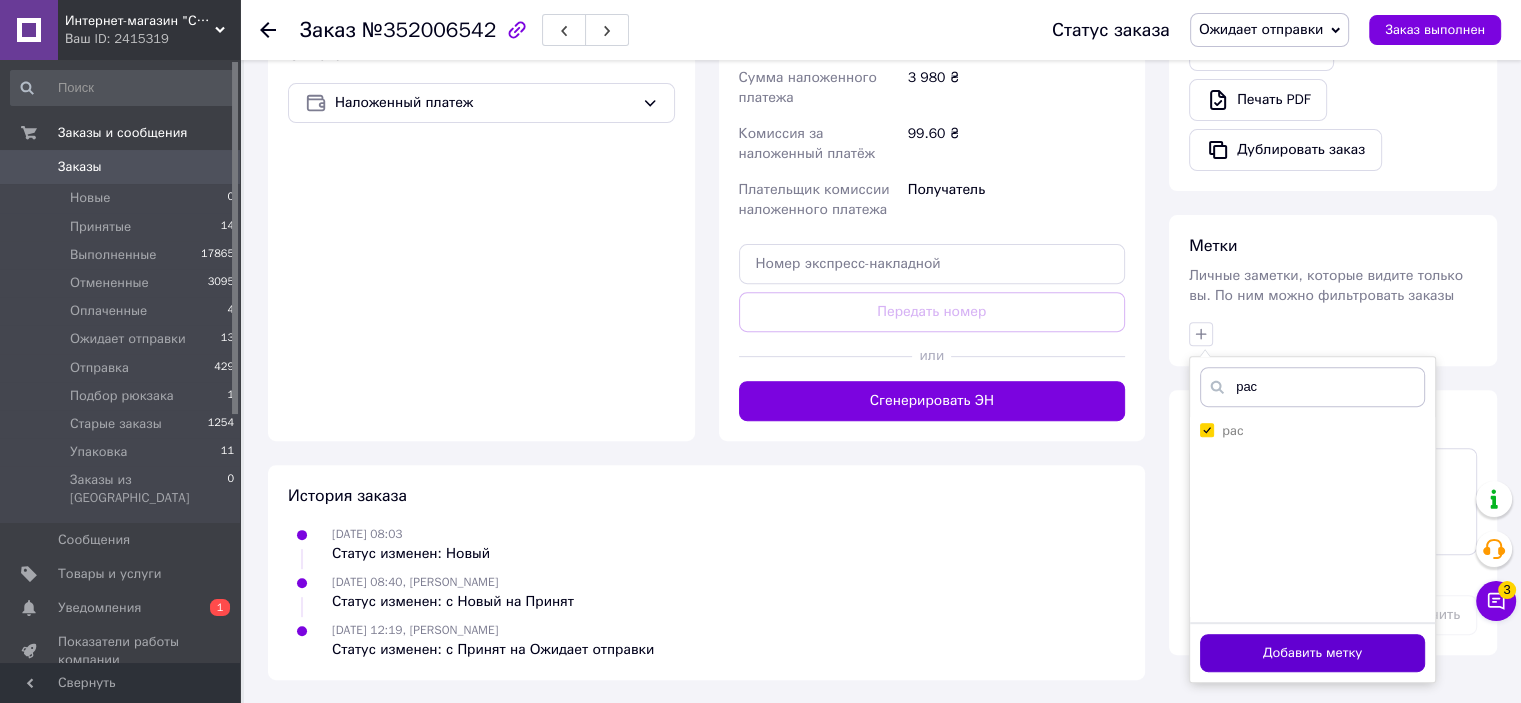 click on "Добавить метку" at bounding box center [1312, 653] 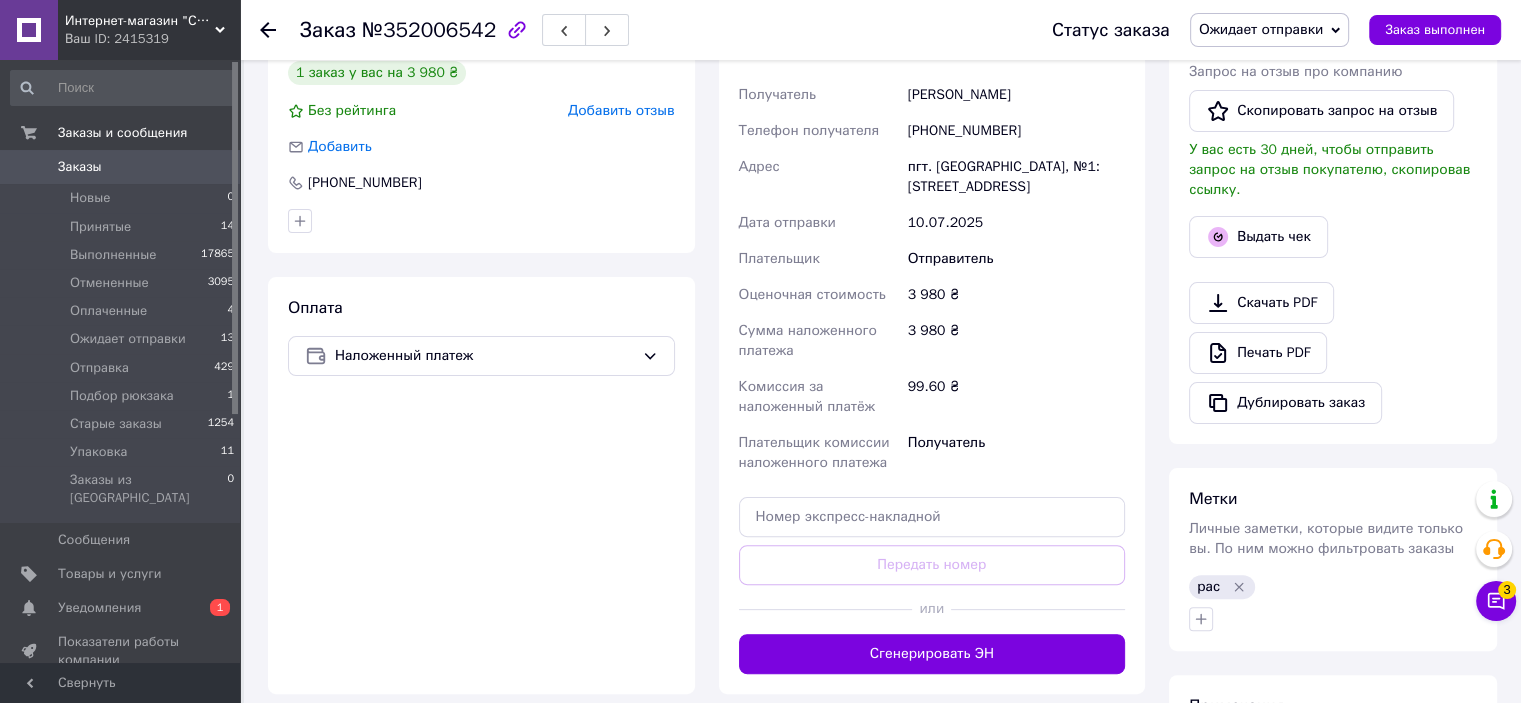scroll, scrollTop: 578, scrollLeft: 0, axis: vertical 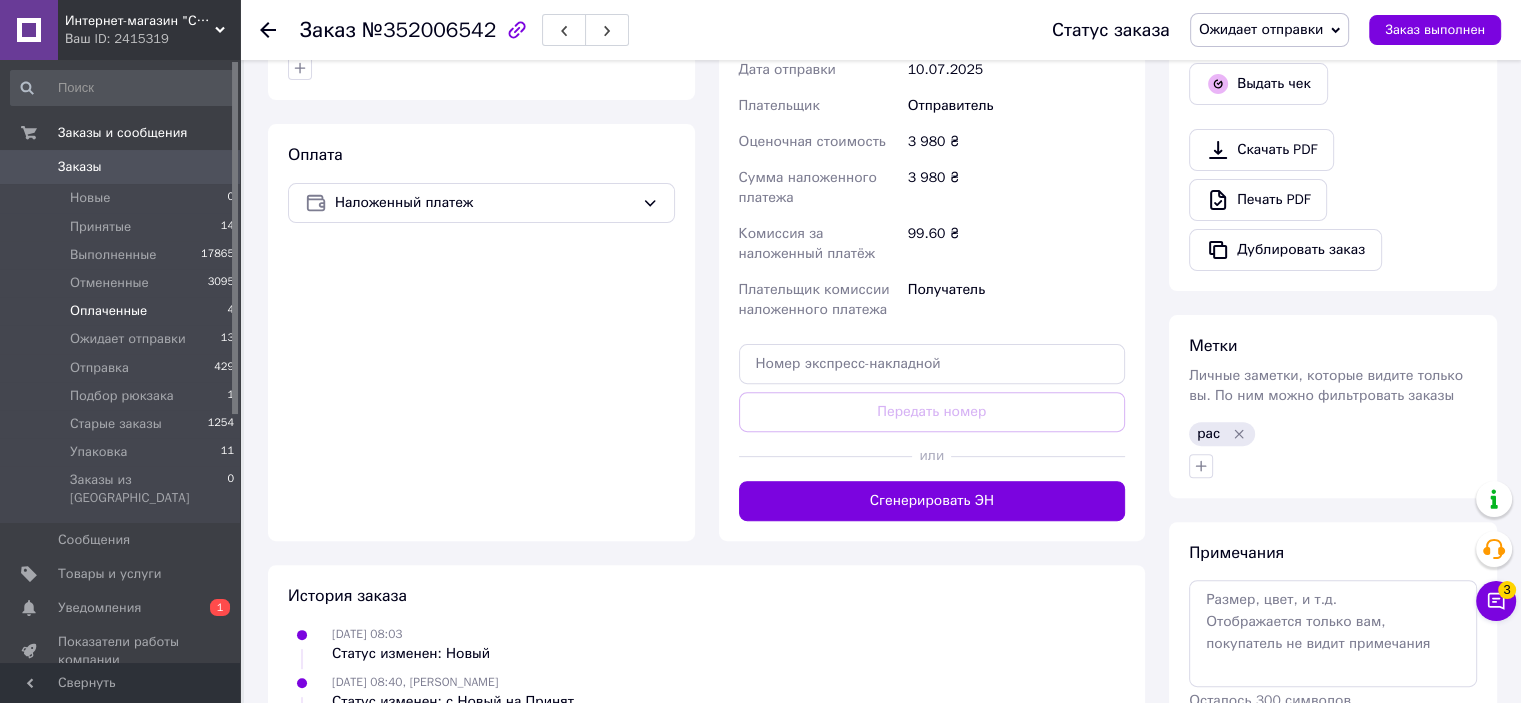 click on "Оплаченные 4" at bounding box center (123, 311) 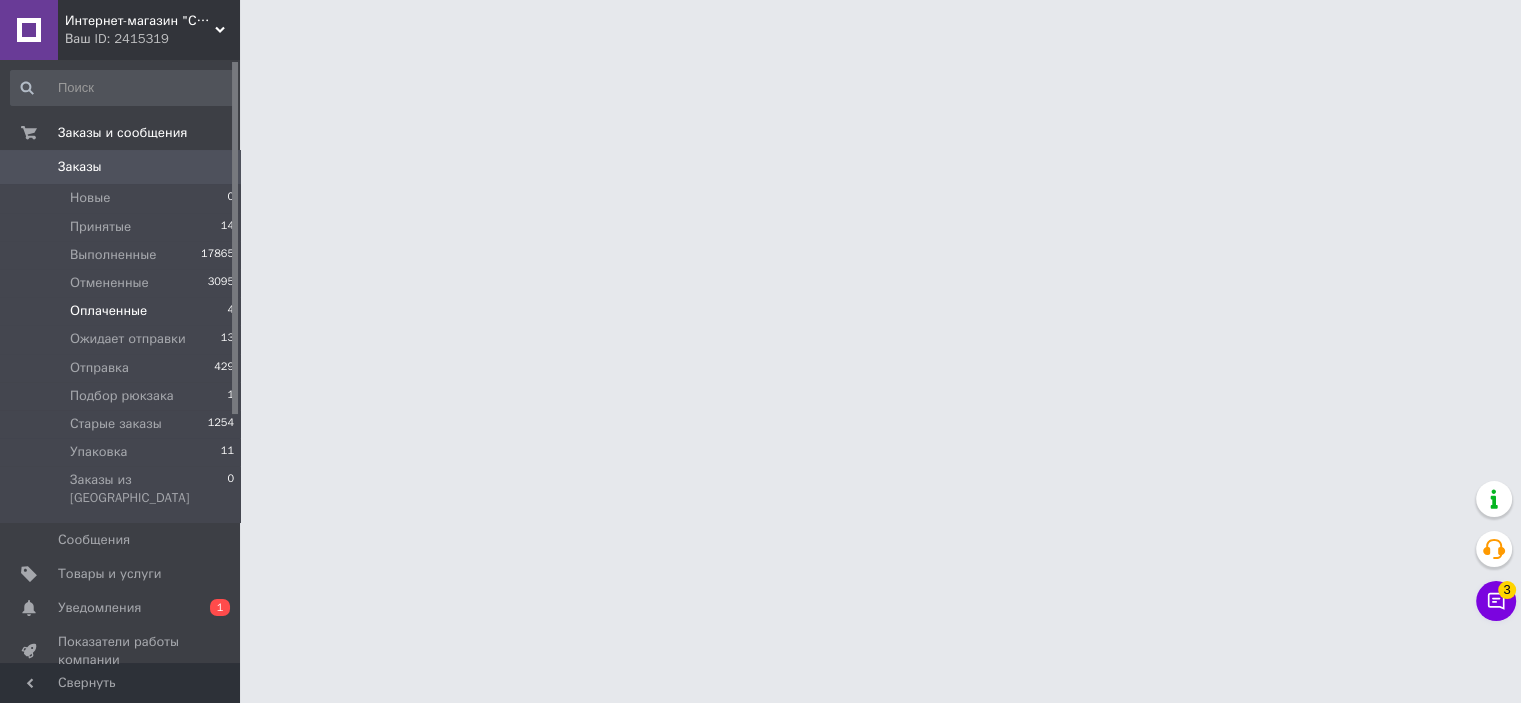 scroll, scrollTop: 0, scrollLeft: 0, axis: both 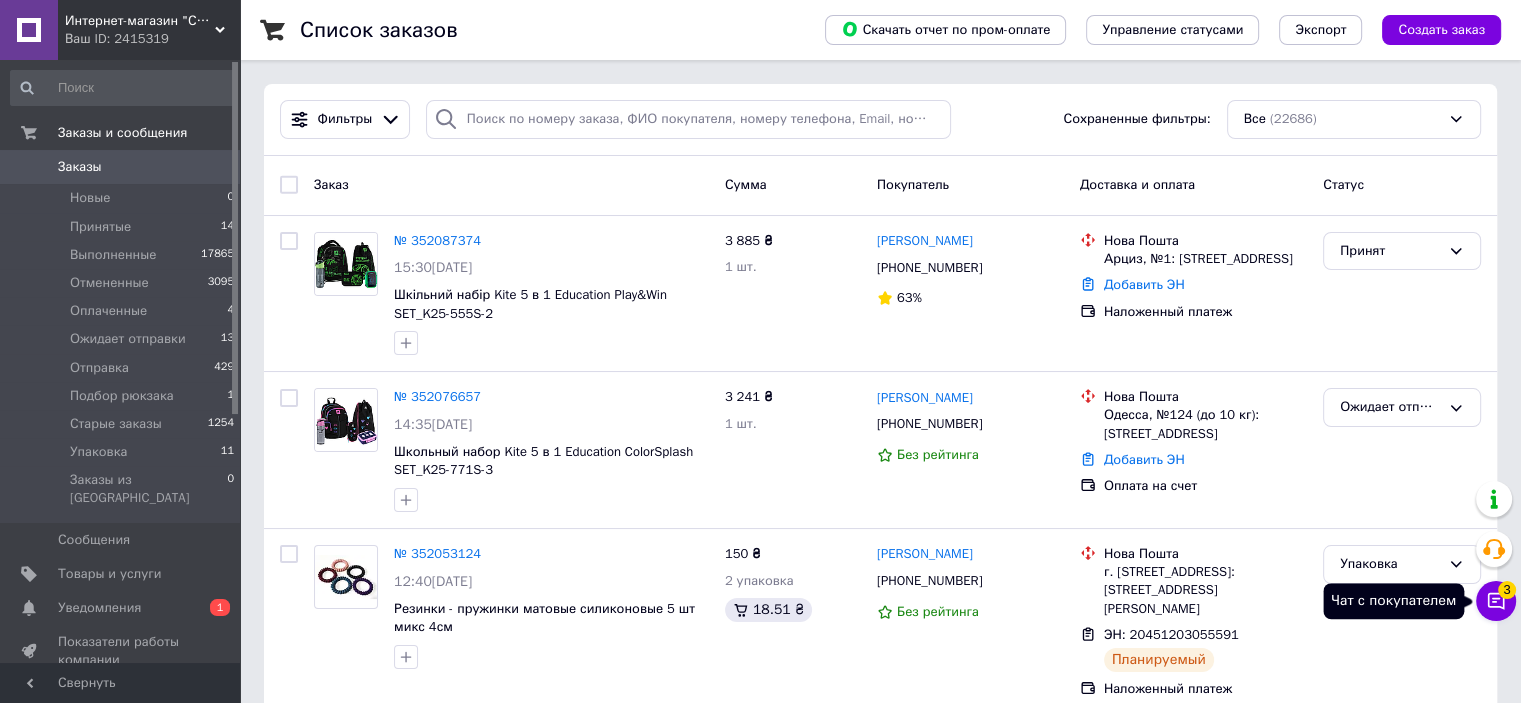 click 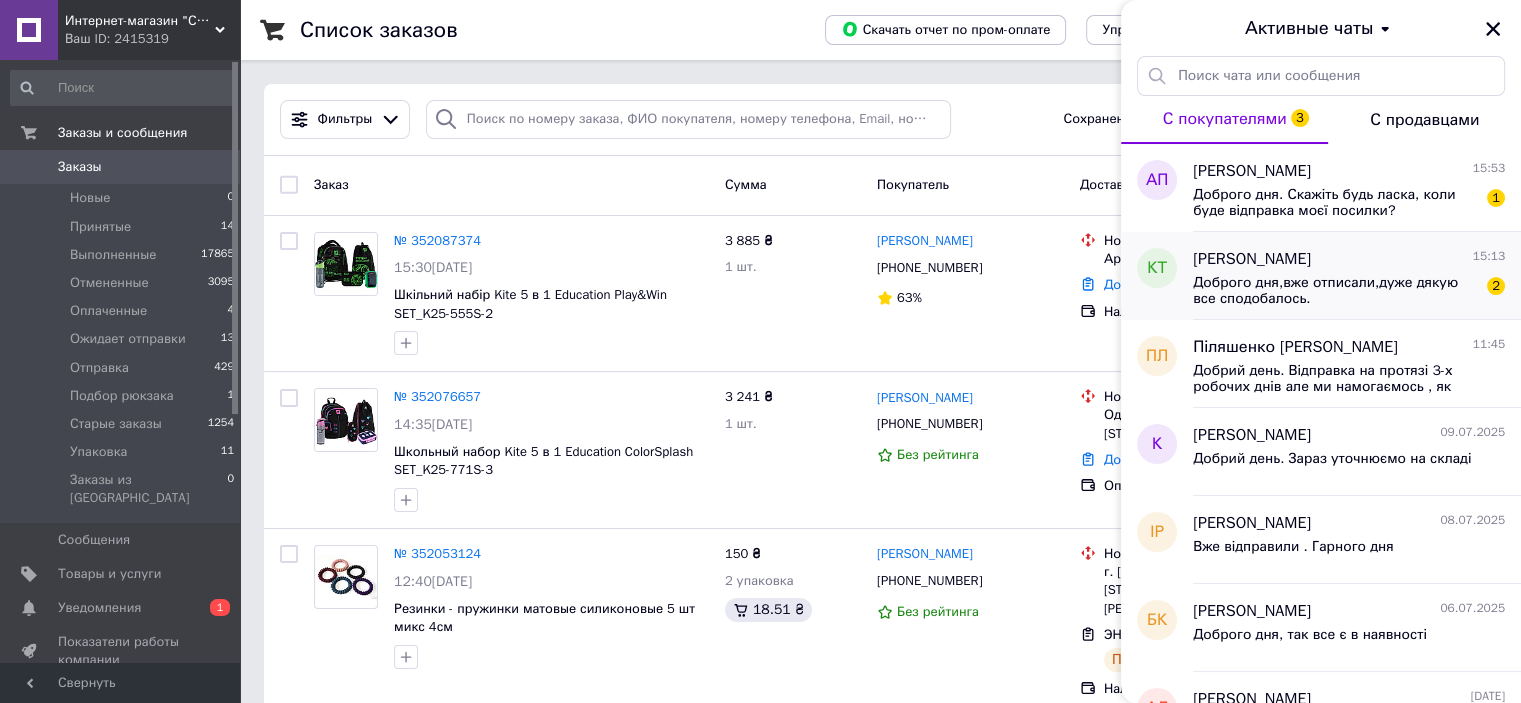 click on "Доброго дня,вже отписали,дуже дякую все сподобалось." at bounding box center (1335, 291) 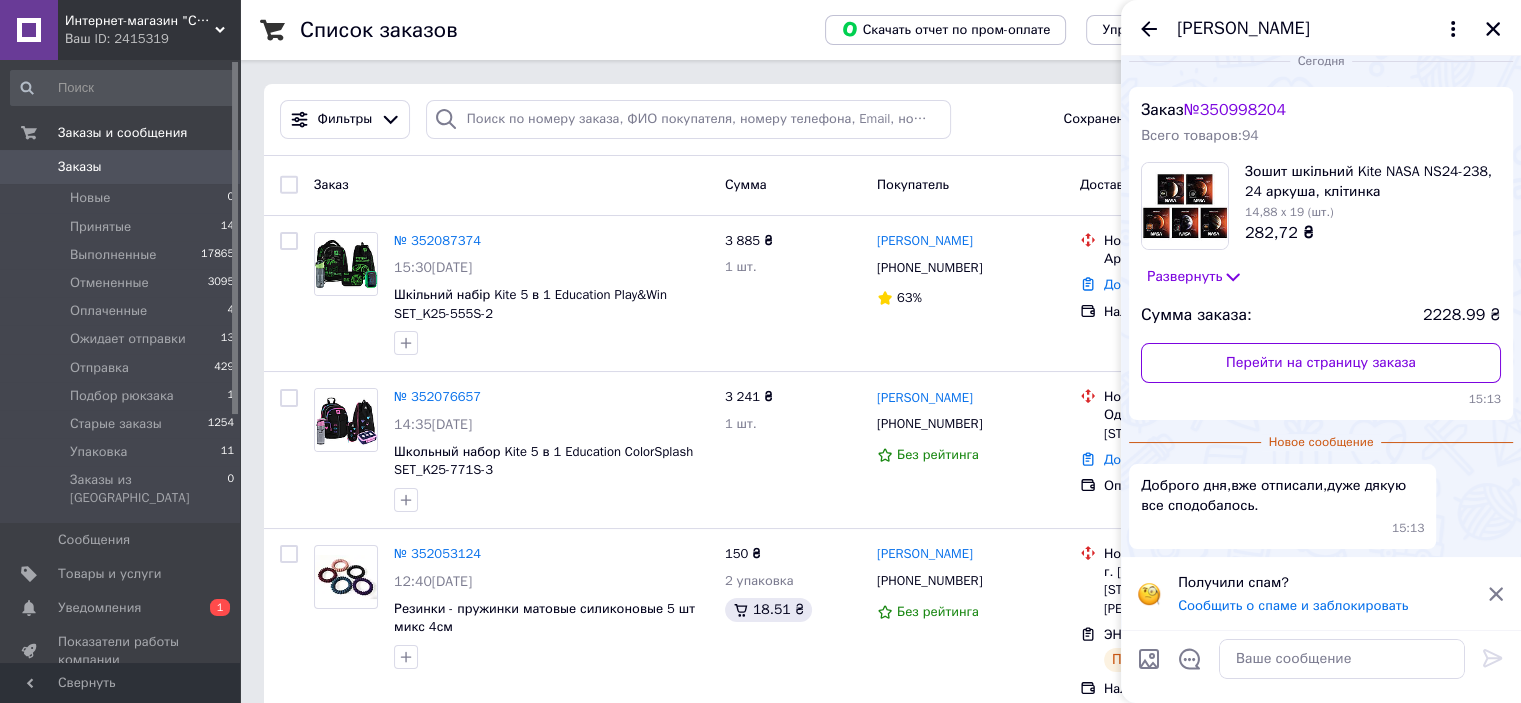 scroll, scrollTop: 0, scrollLeft: 0, axis: both 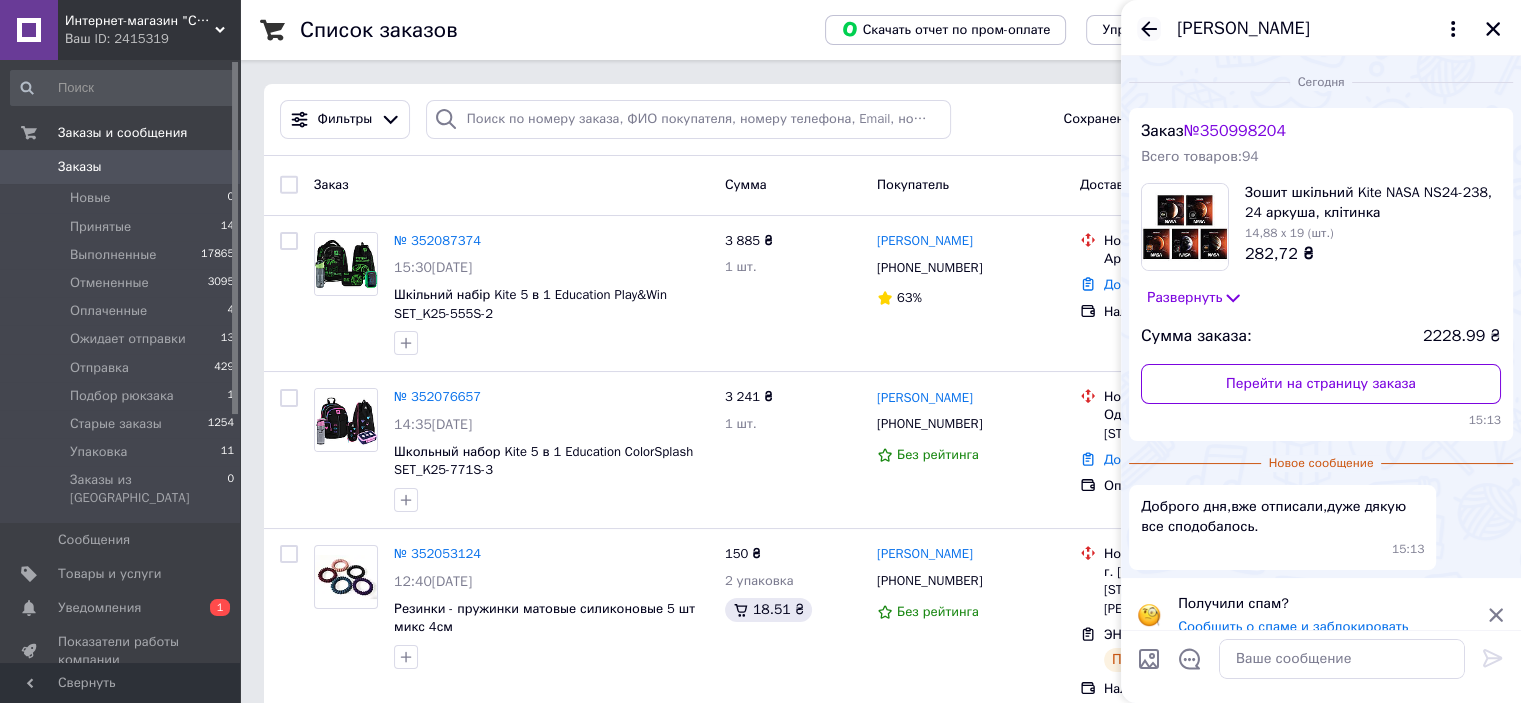 click 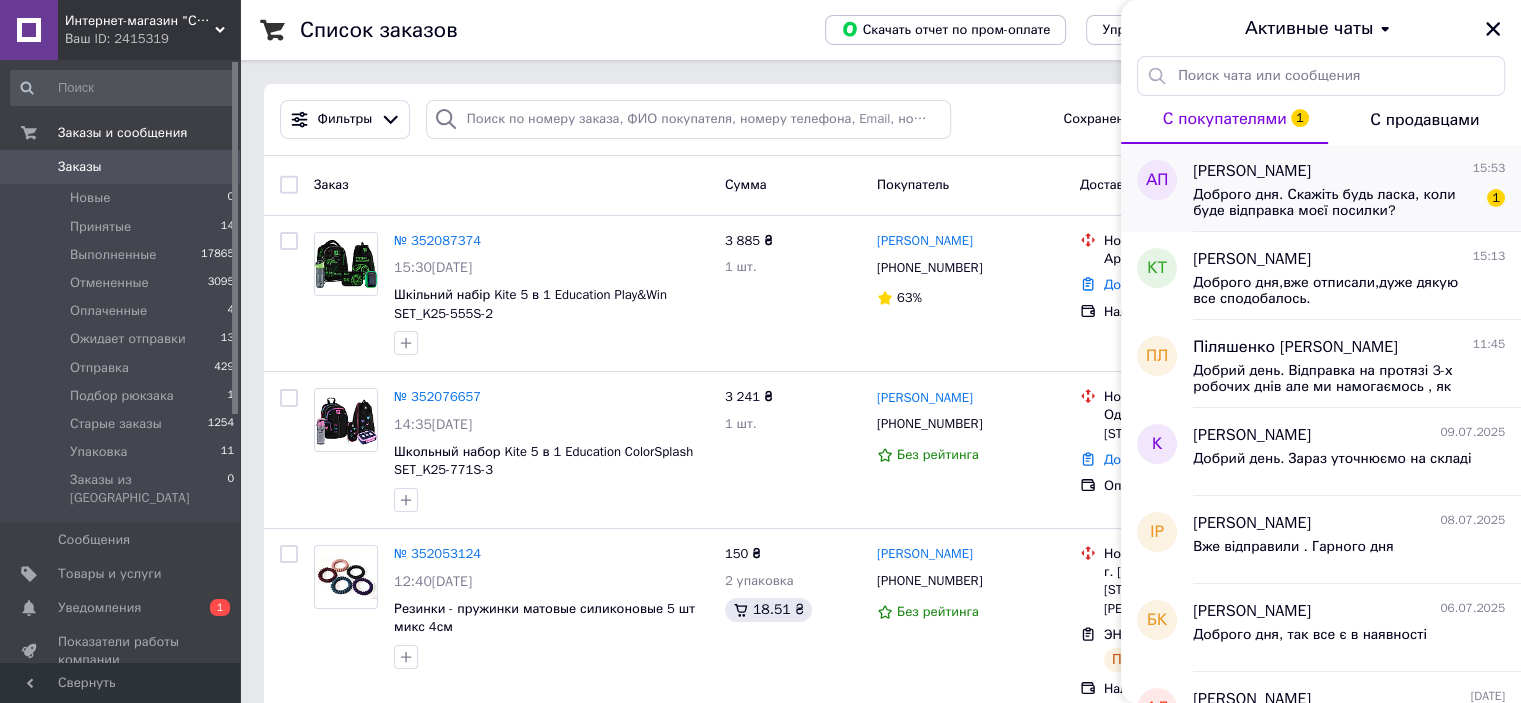 click on "Анастасия Пашкова 15:53 Доброго дня. Скажіть будь ласка, коли буде відправка моєї посилки? 1" at bounding box center [1357, 188] 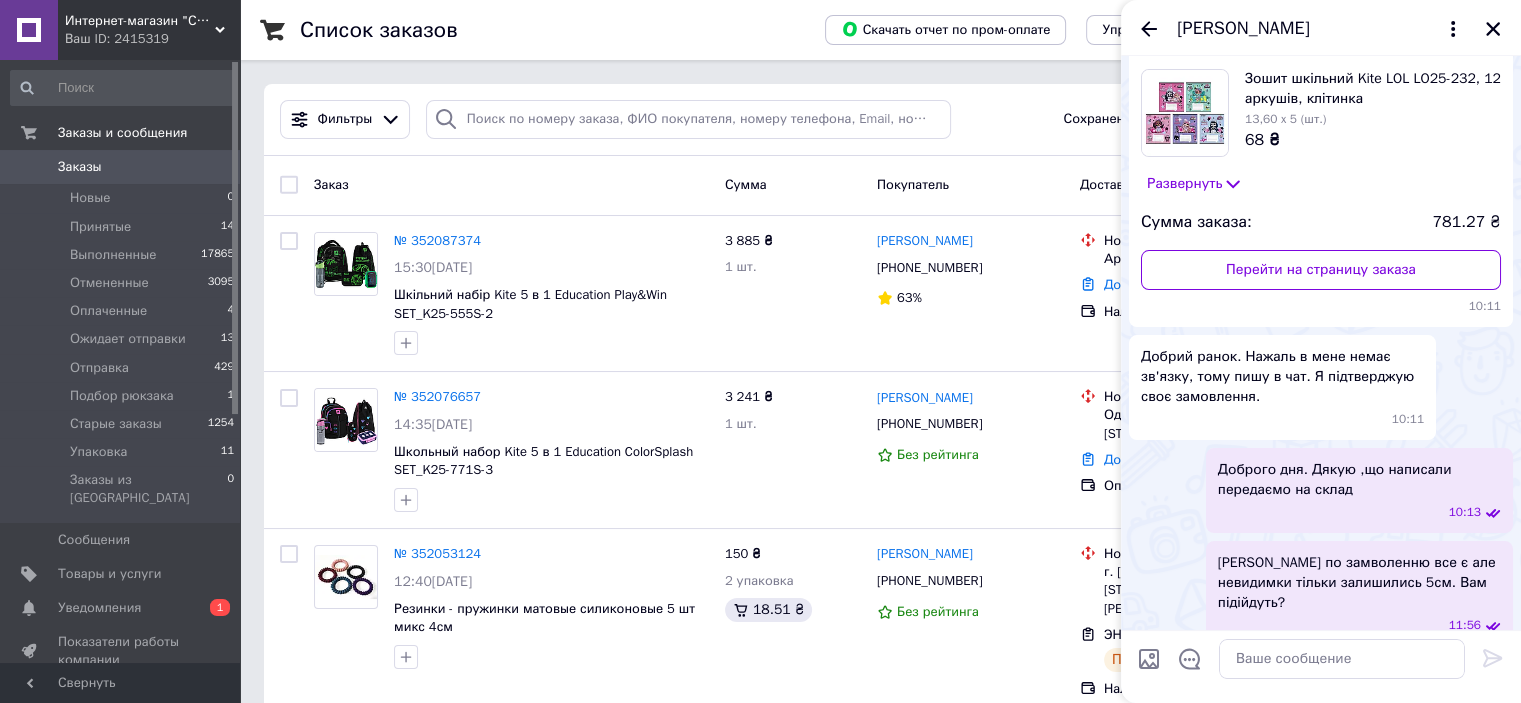 scroll, scrollTop: 0, scrollLeft: 0, axis: both 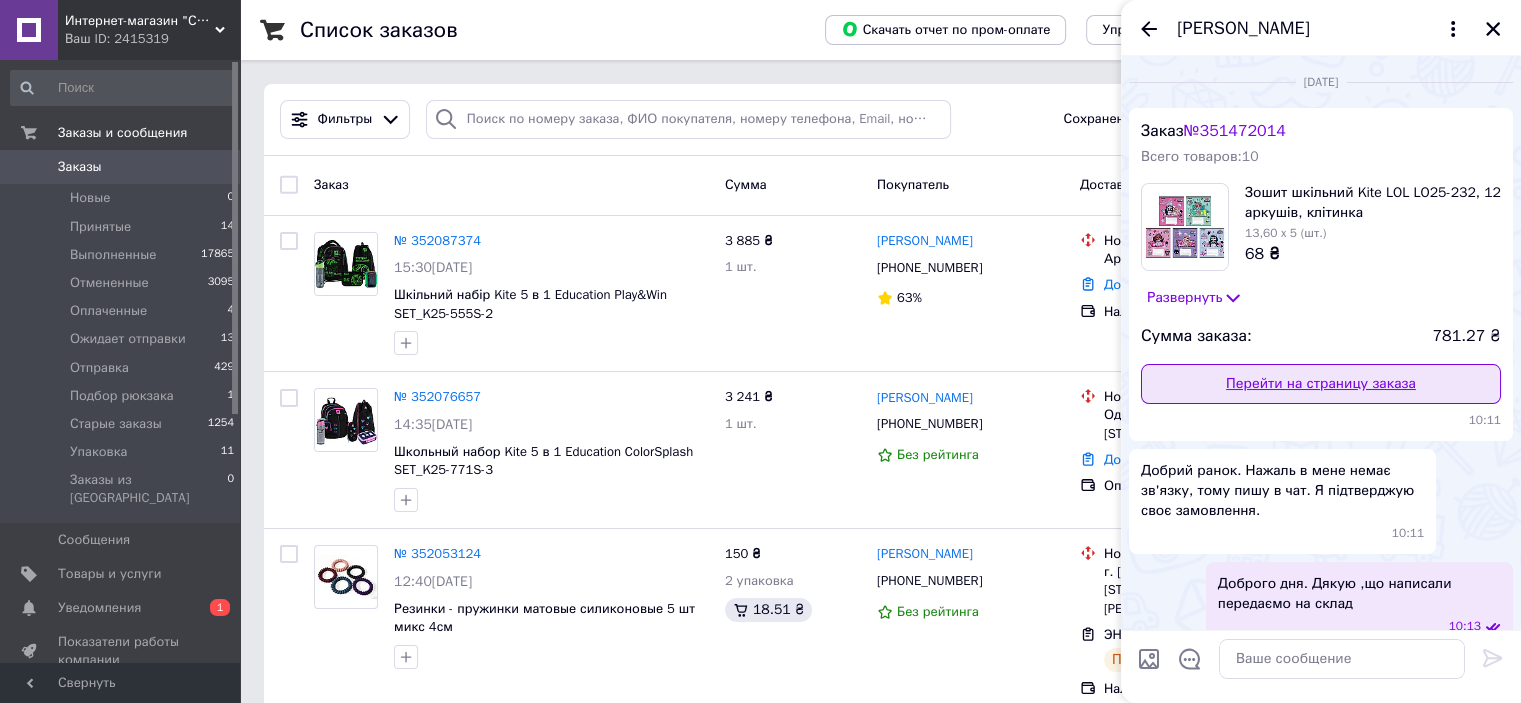 click on "Перейти на страницу заказа" at bounding box center (1321, 384) 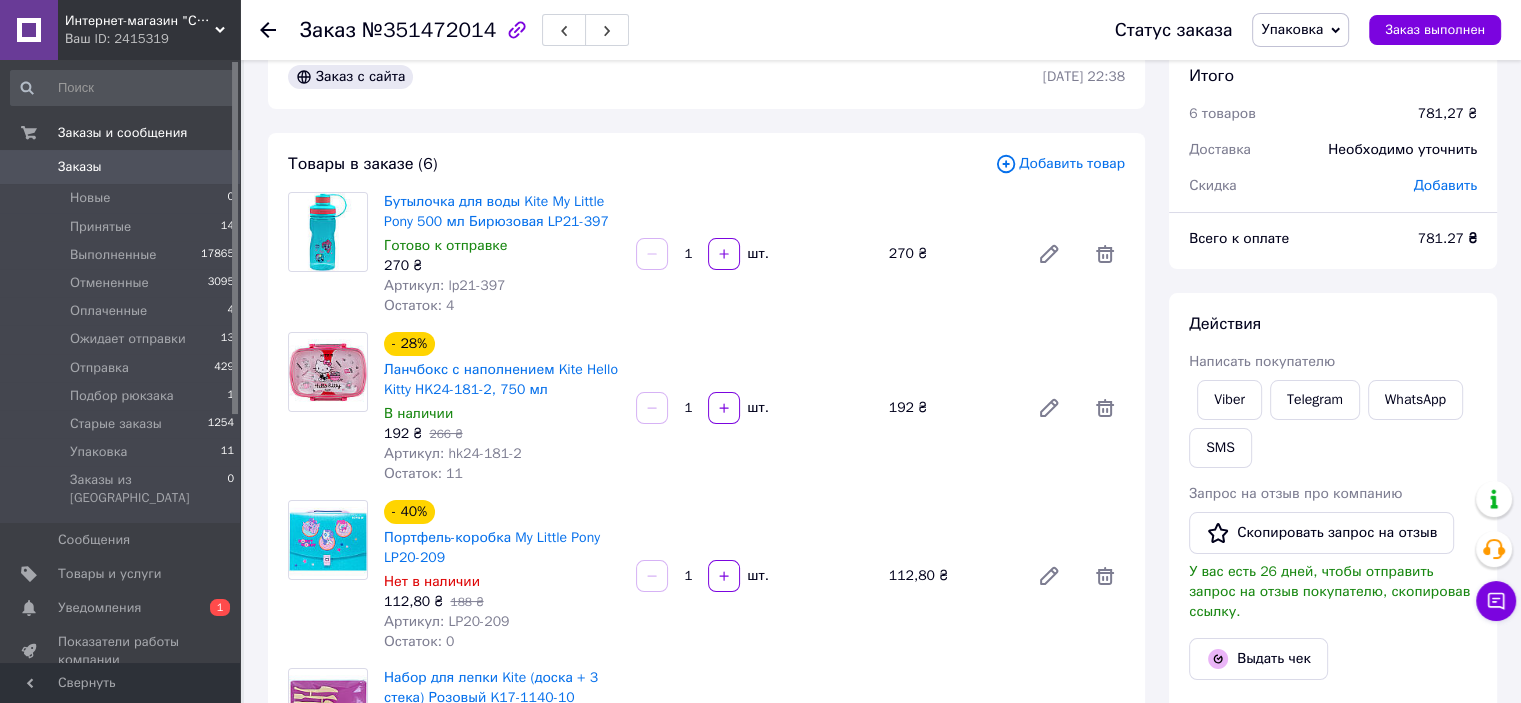 scroll, scrollTop: 0, scrollLeft: 0, axis: both 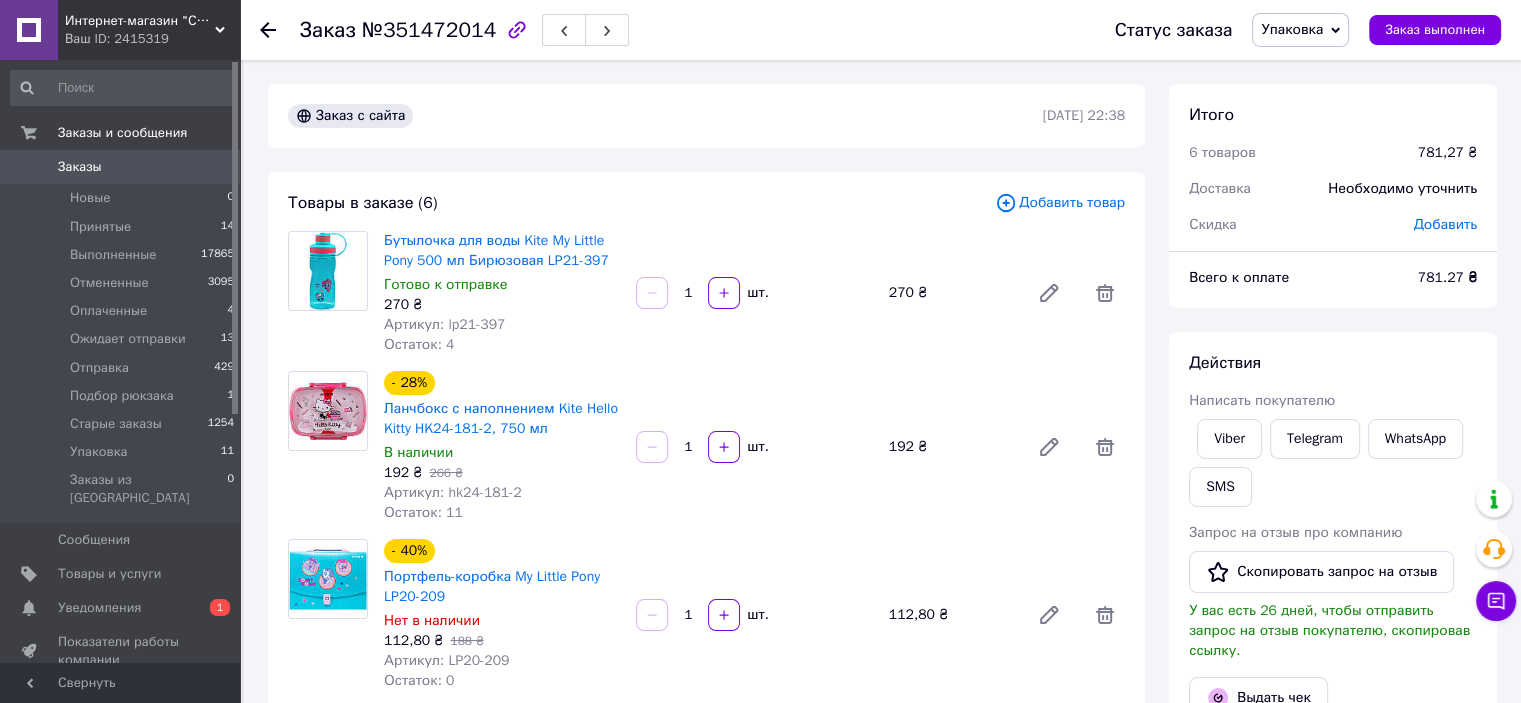 click on "Итого 6 товаров 781,27 ₴ Доставка Необходимо уточнить Скидка Добавить Всего к оплате 781.27 ₴ Действия Написать покупателю Viber Telegram WhatsApp SMS Запрос на отзыв про компанию   Скопировать запрос на отзыв У вас есть 26 дней, чтобы отправить запрос на отзыв покупателю, скопировав ссылку.   Выдать чек   Скачать PDF   Печать PDF   Дублировать заказ Метки Личные заметки, которые видите только вы. По ним можно фильтровать заказы рас   заказал   Примечания Осталось 300 символов Очистить Сохранить" at bounding box center [1333, 1237] 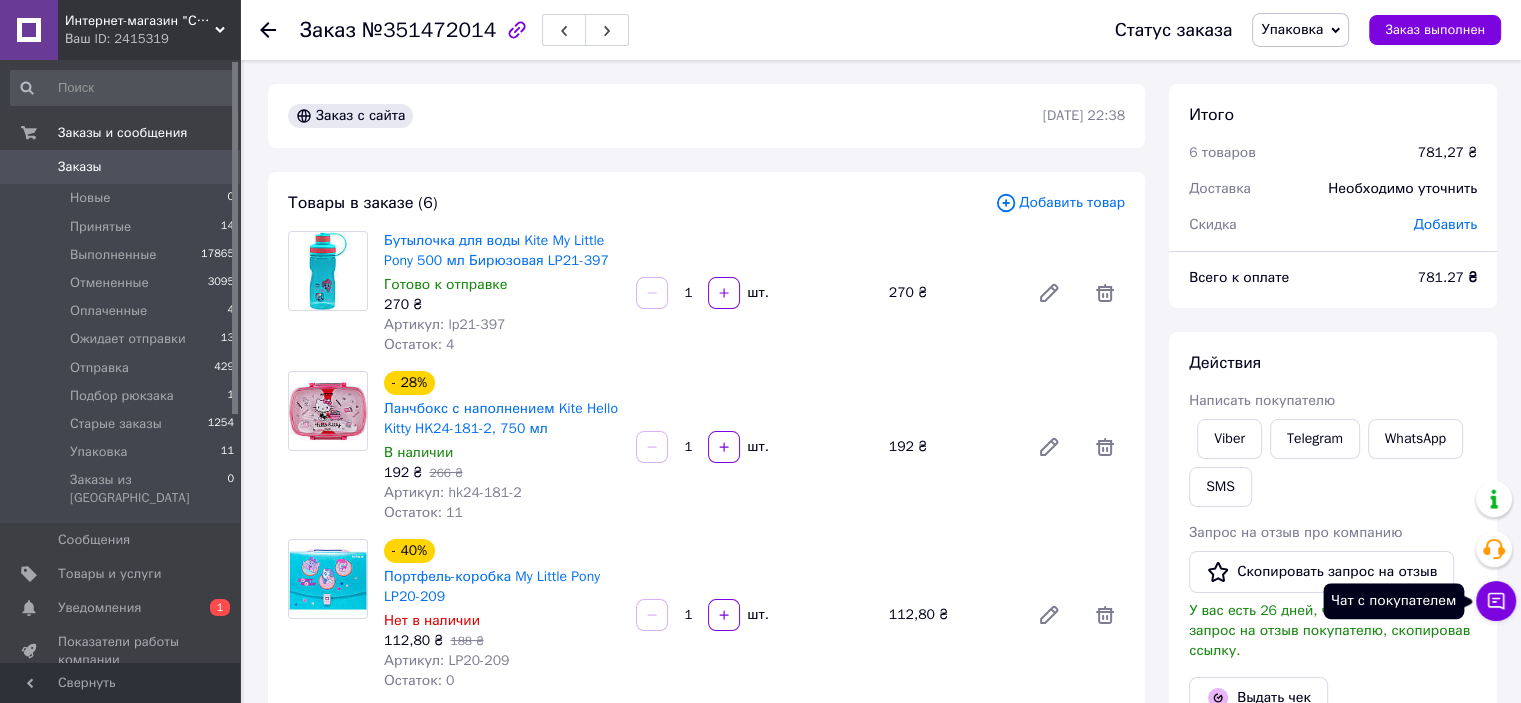 click 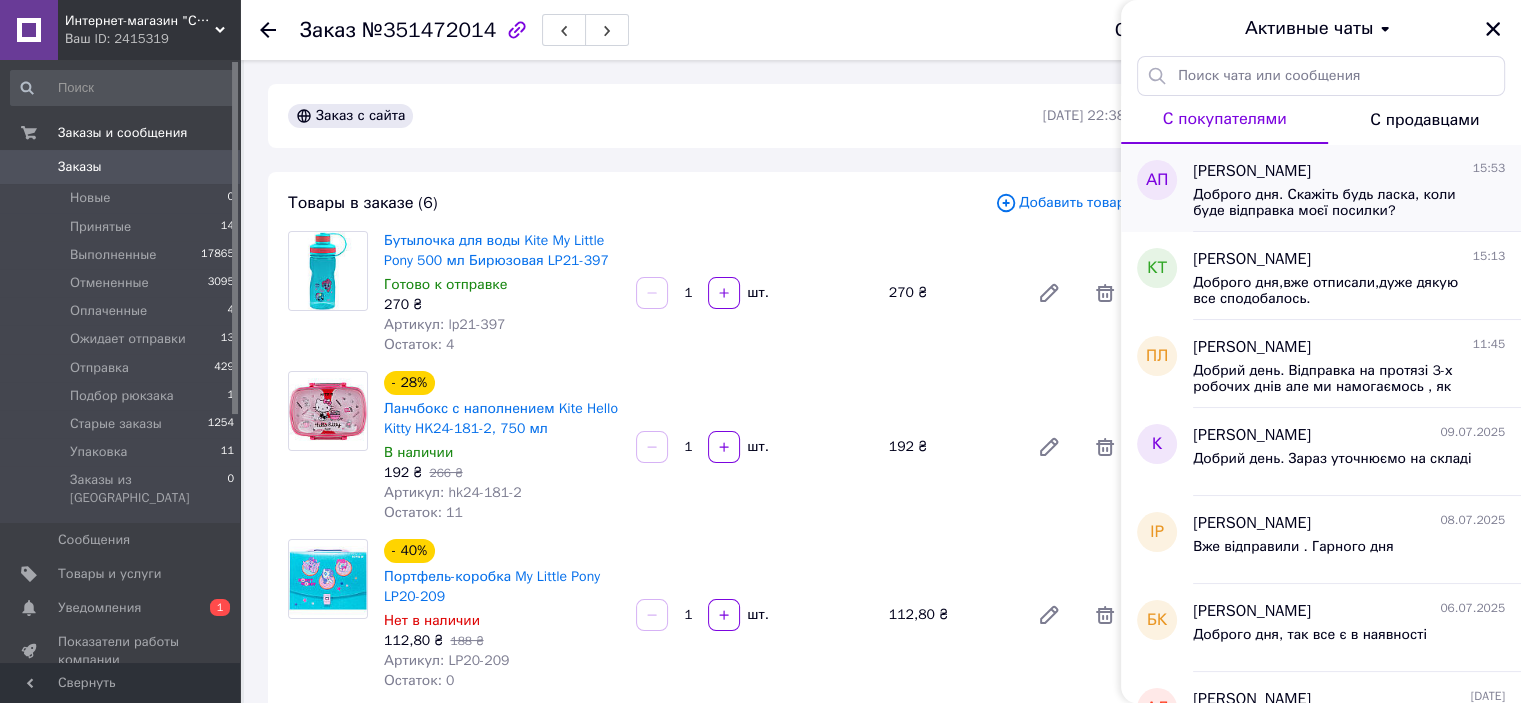 click on "Доброго дня. Скажіть будь ласка, коли буде відправка моєї посилки?" at bounding box center (1335, 203) 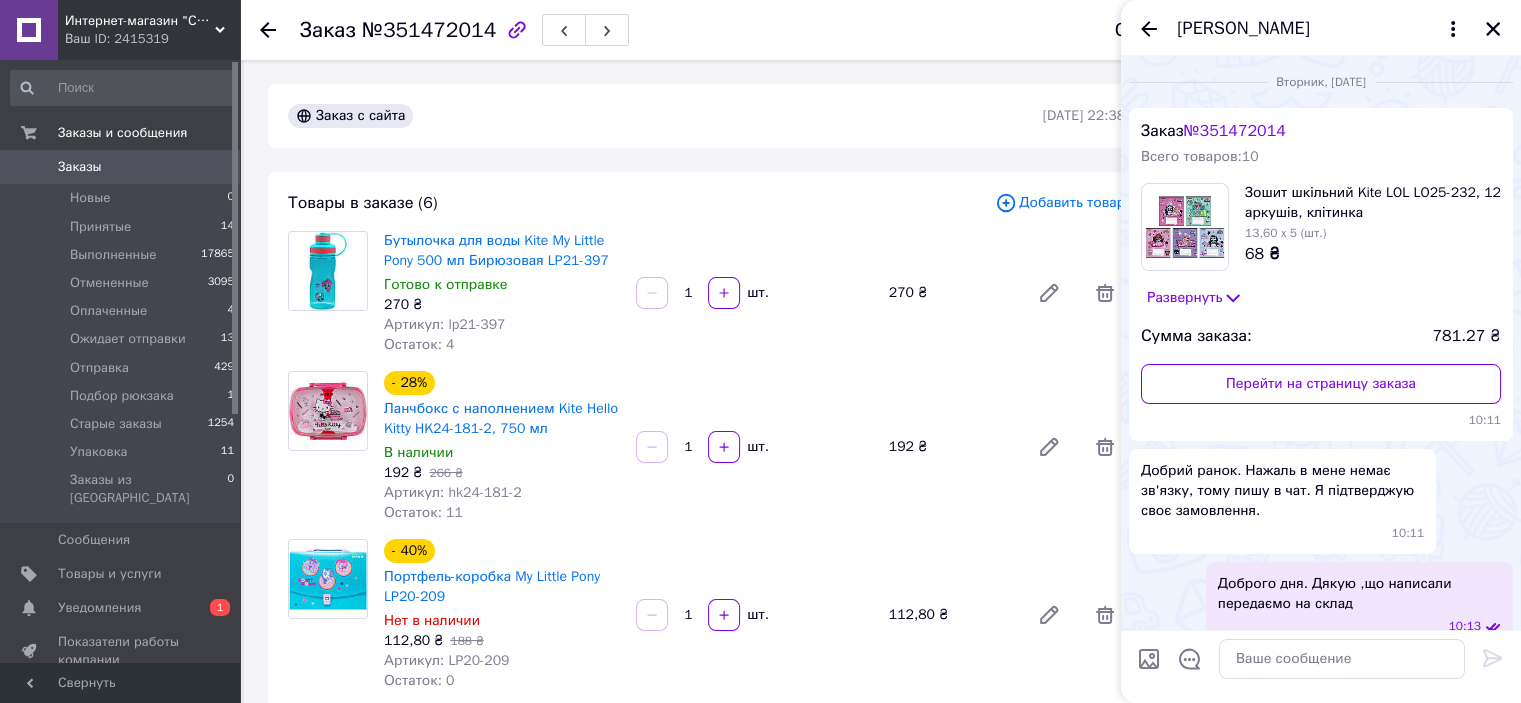 scroll, scrollTop: 336, scrollLeft: 0, axis: vertical 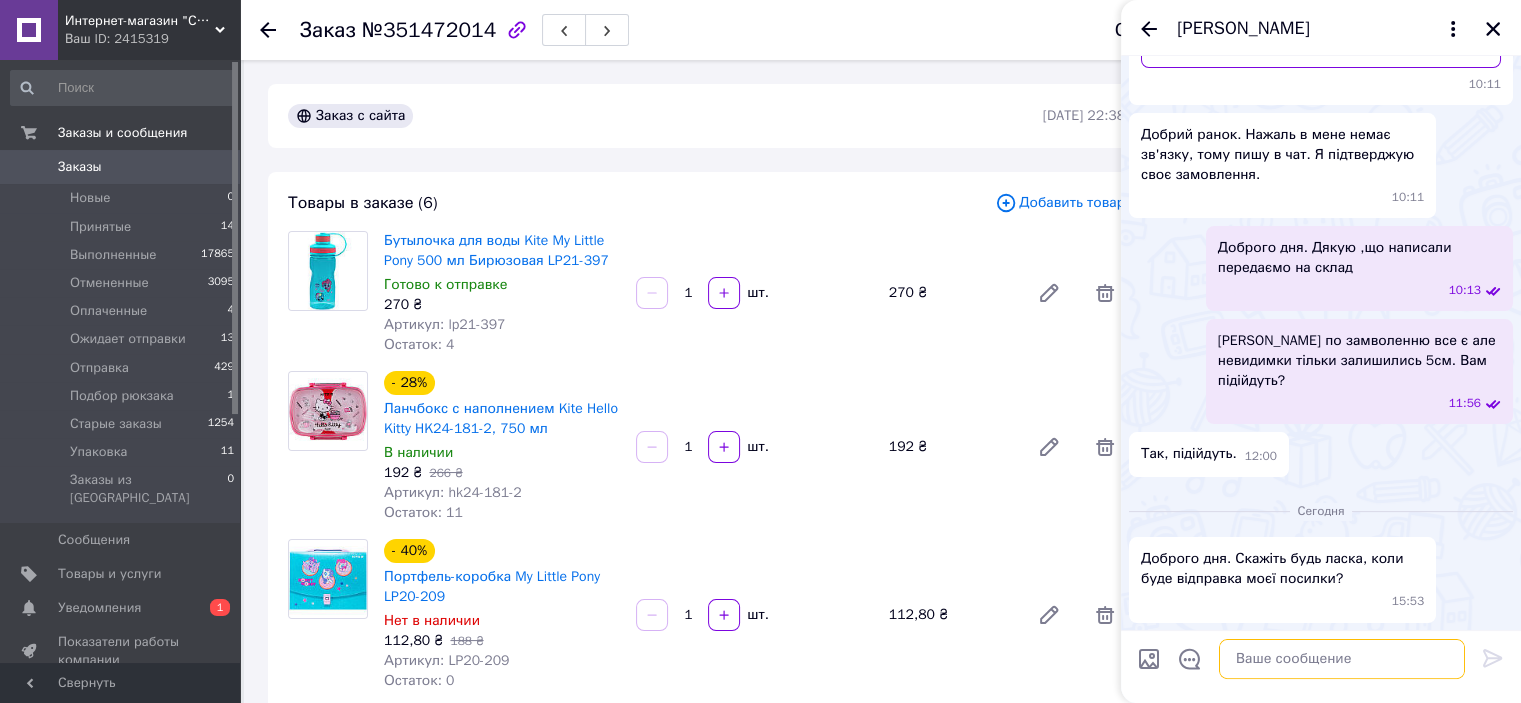 click at bounding box center (1342, 659) 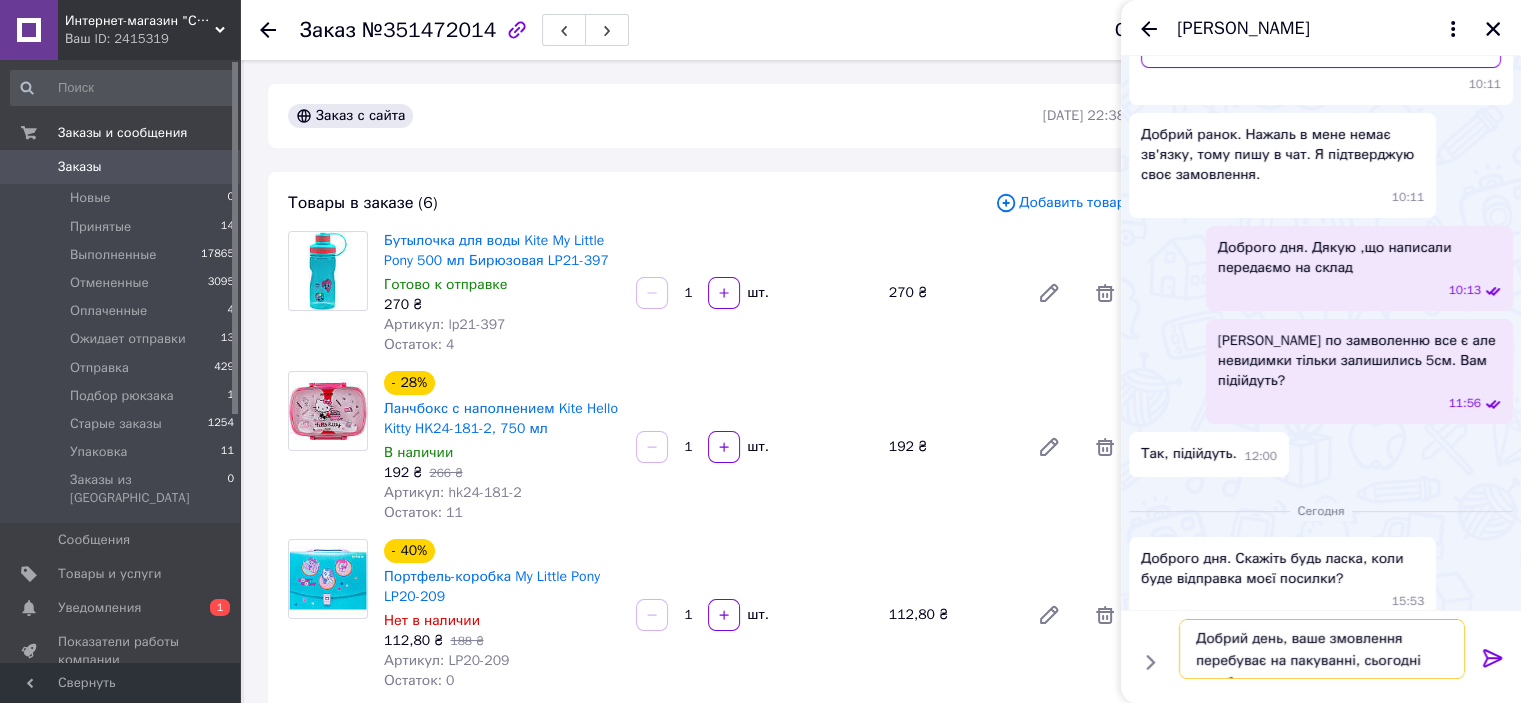 scroll, scrollTop: 1, scrollLeft: 0, axis: vertical 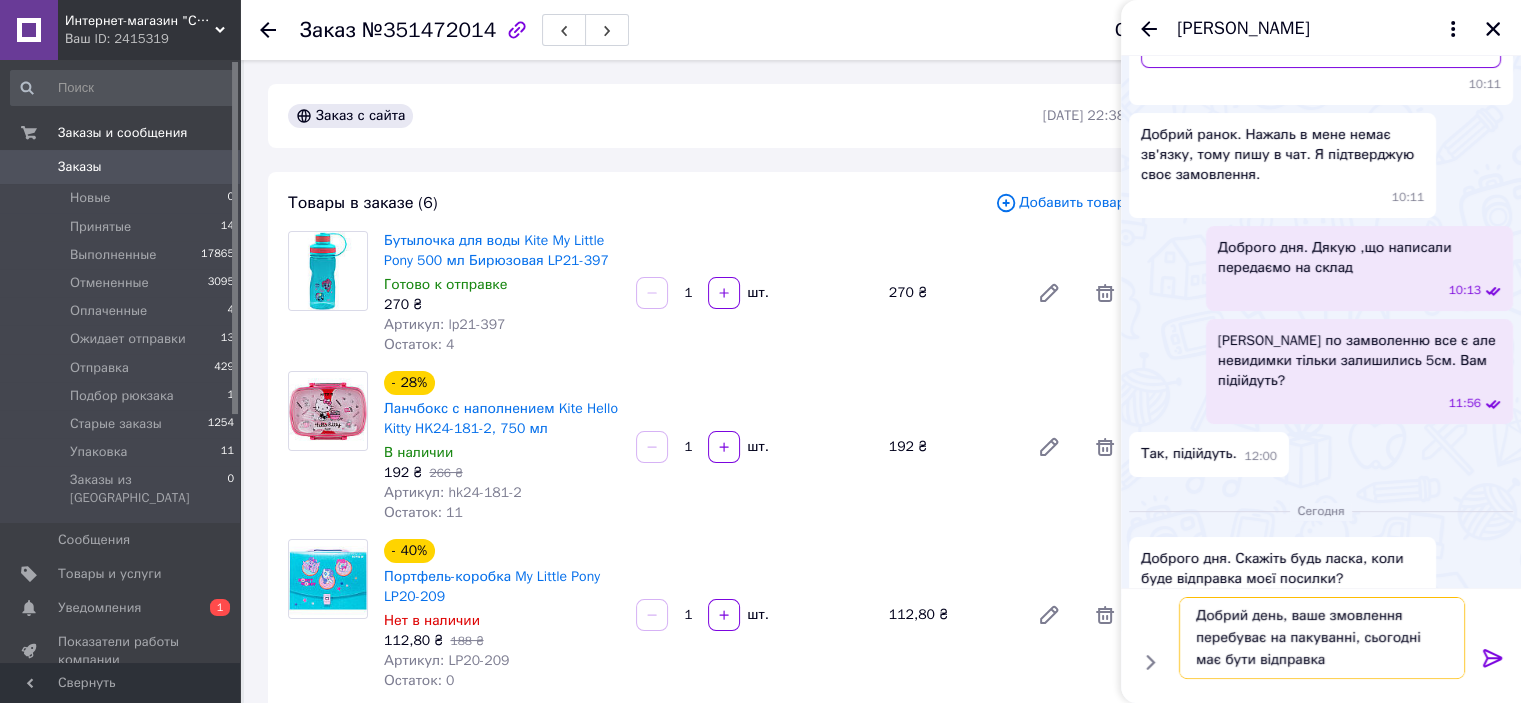 click on "Добрий день, ваше змовлення перебуває на пакуванні, сьогодні має бути відправка" at bounding box center (1322, 638) 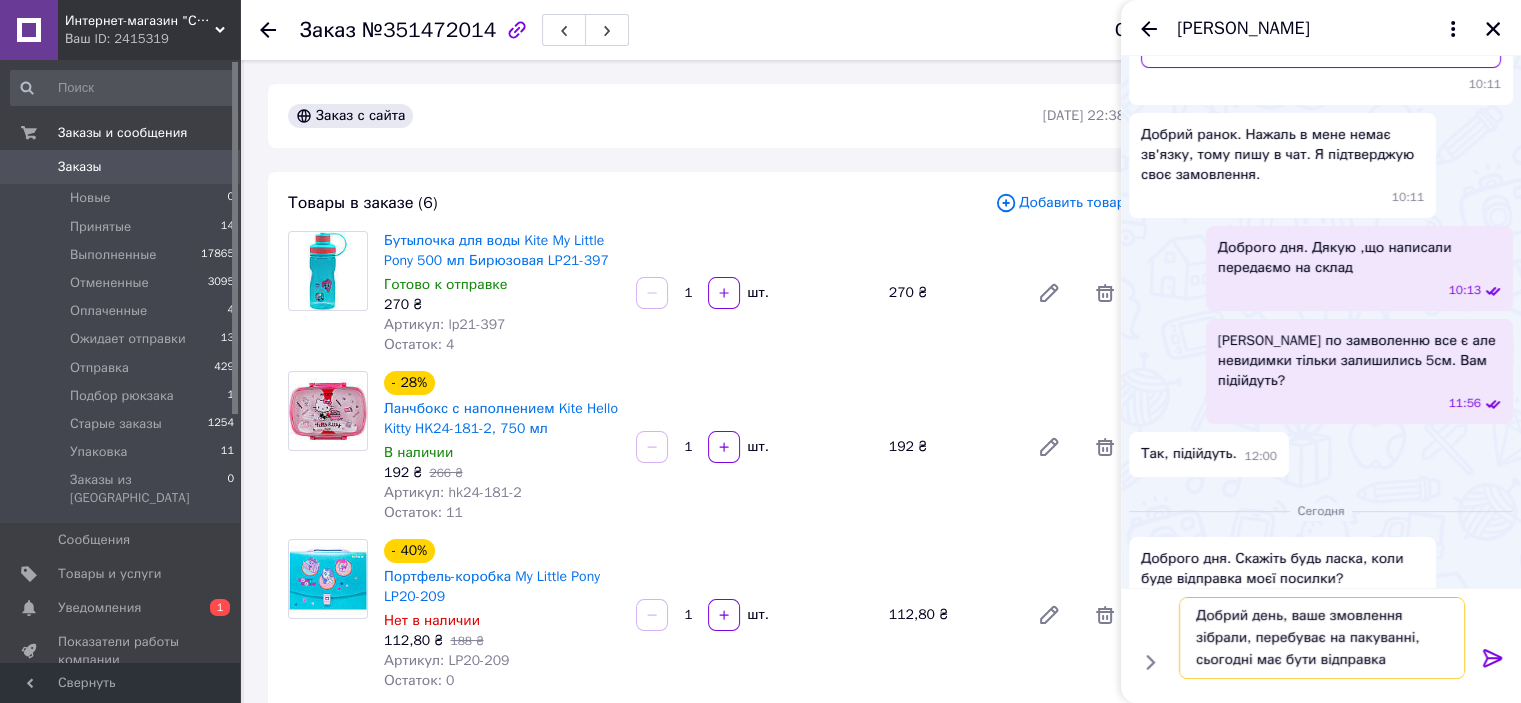 click on "Добрий день, ваше змовлення зібрали, перебуває на пакуванні, сьогодні має бути відправка" at bounding box center [1322, 638] 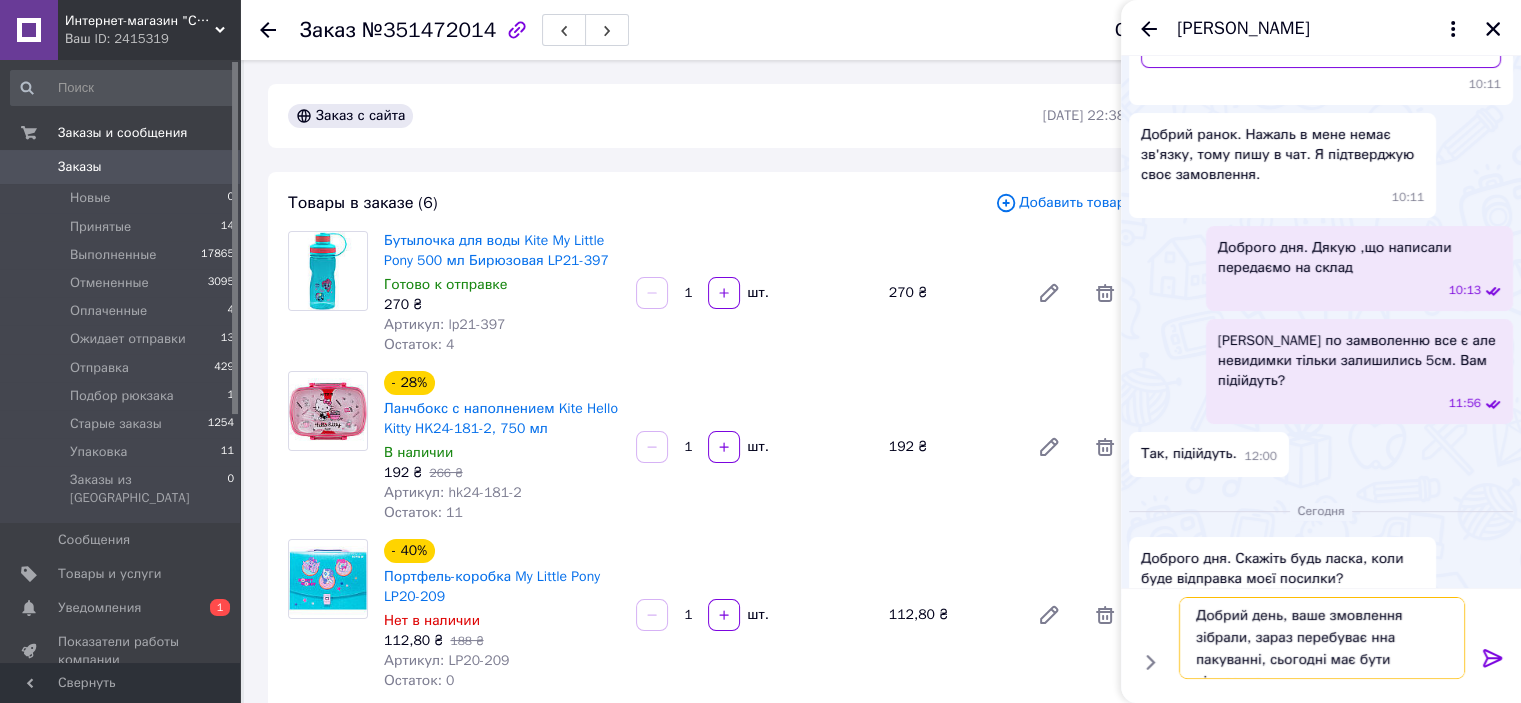 type on "Добрий день, ваше змовлення зібрали, зараз перебуває на пакуванні, сьогодні має бути відправка" 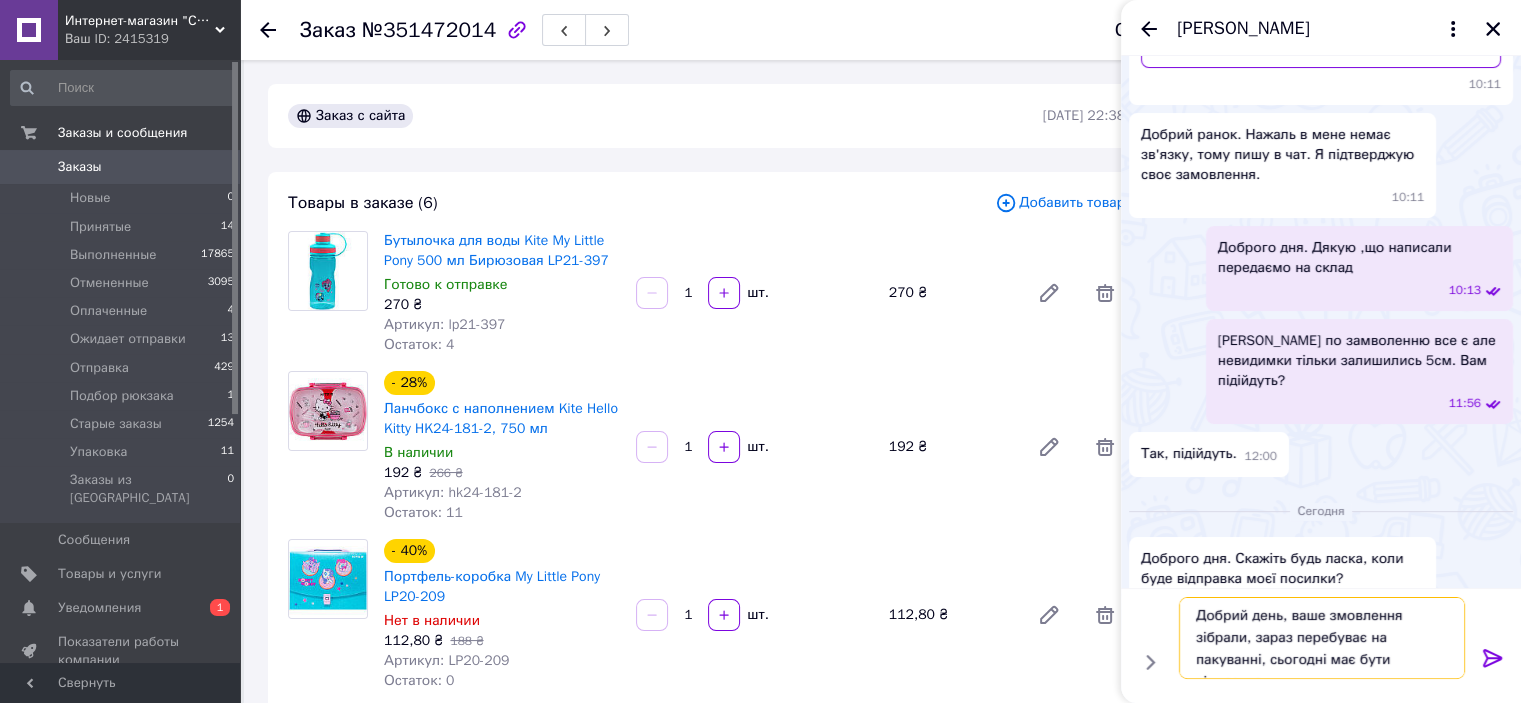 click on "Добрий день, ваше змовлення зібрали, зараз перебуває на пакуванні, сьогодні має бути відправка" at bounding box center [1322, 638] 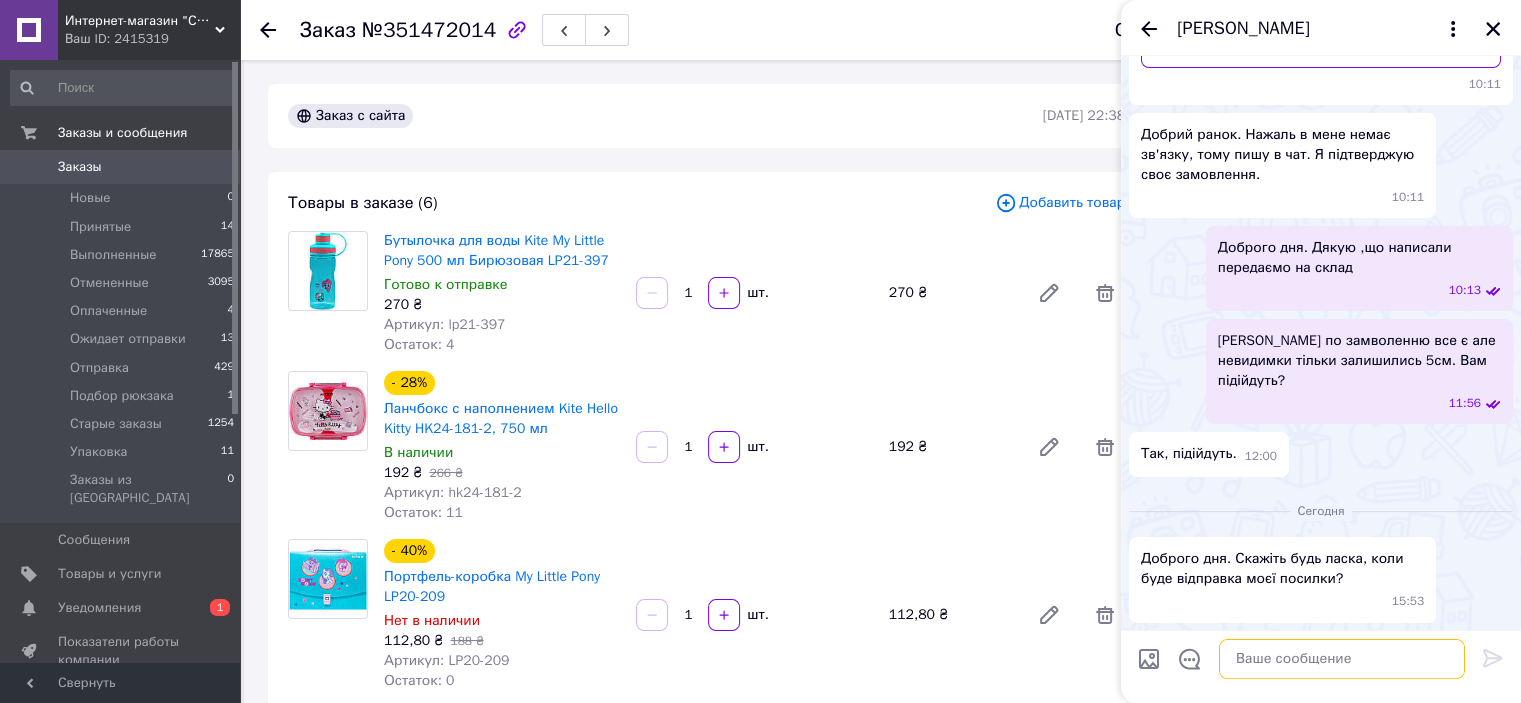 scroll, scrollTop: 0, scrollLeft: 0, axis: both 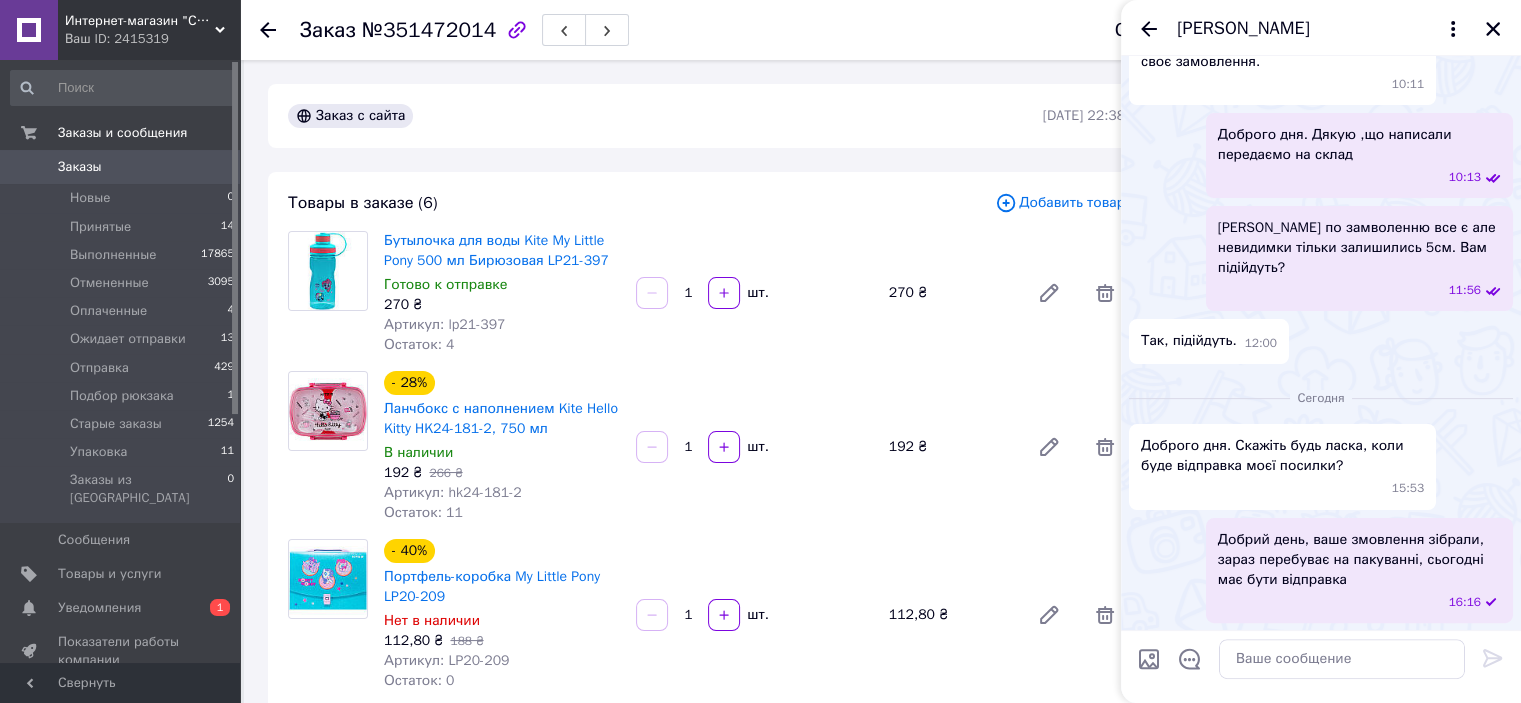 click on "Бутылочка для воды Kite My Little Pony 500 мл Бирюзовая LP21-397 Готово к отправке 270 ₴ Артикул: lp21-397 Остаток: 4 1   шт. 270 ₴" at bounding box center [754, 293] 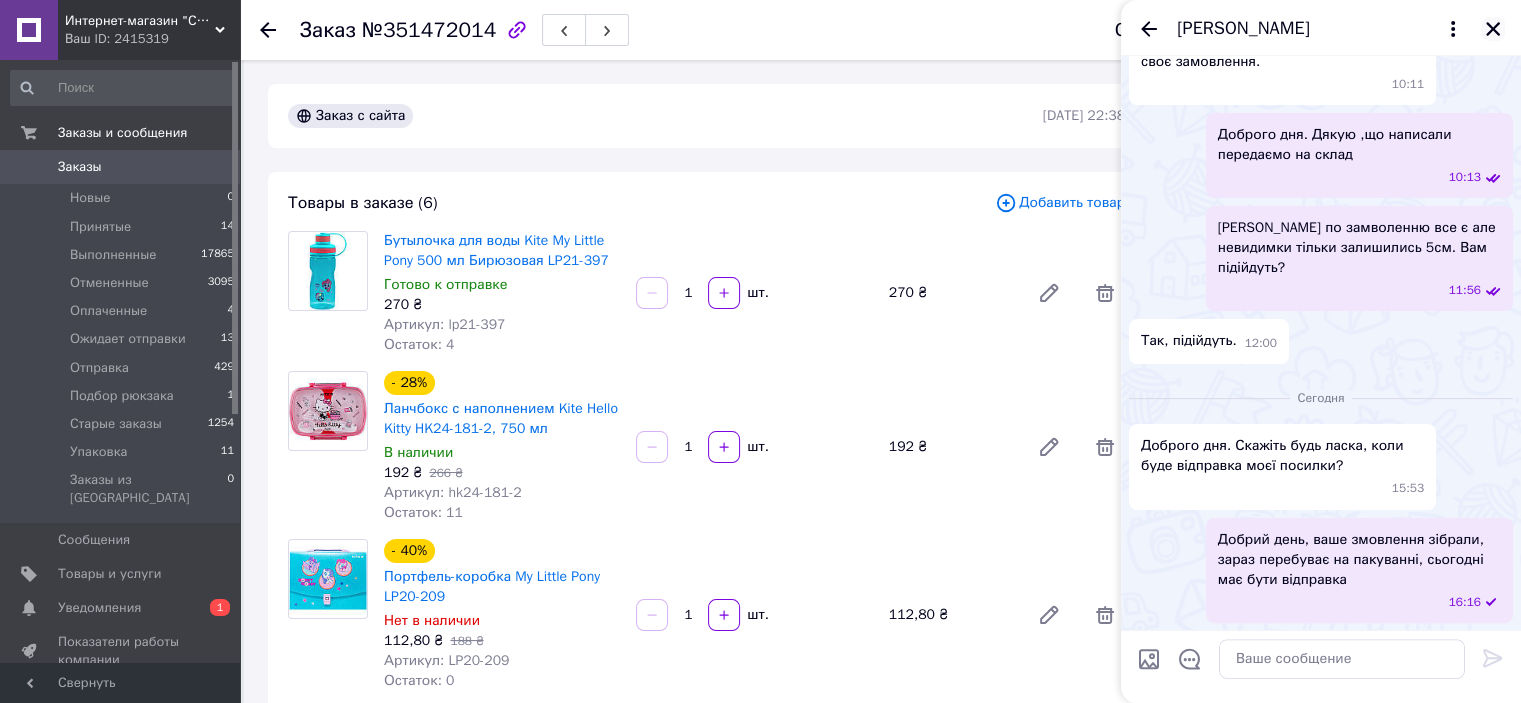 click 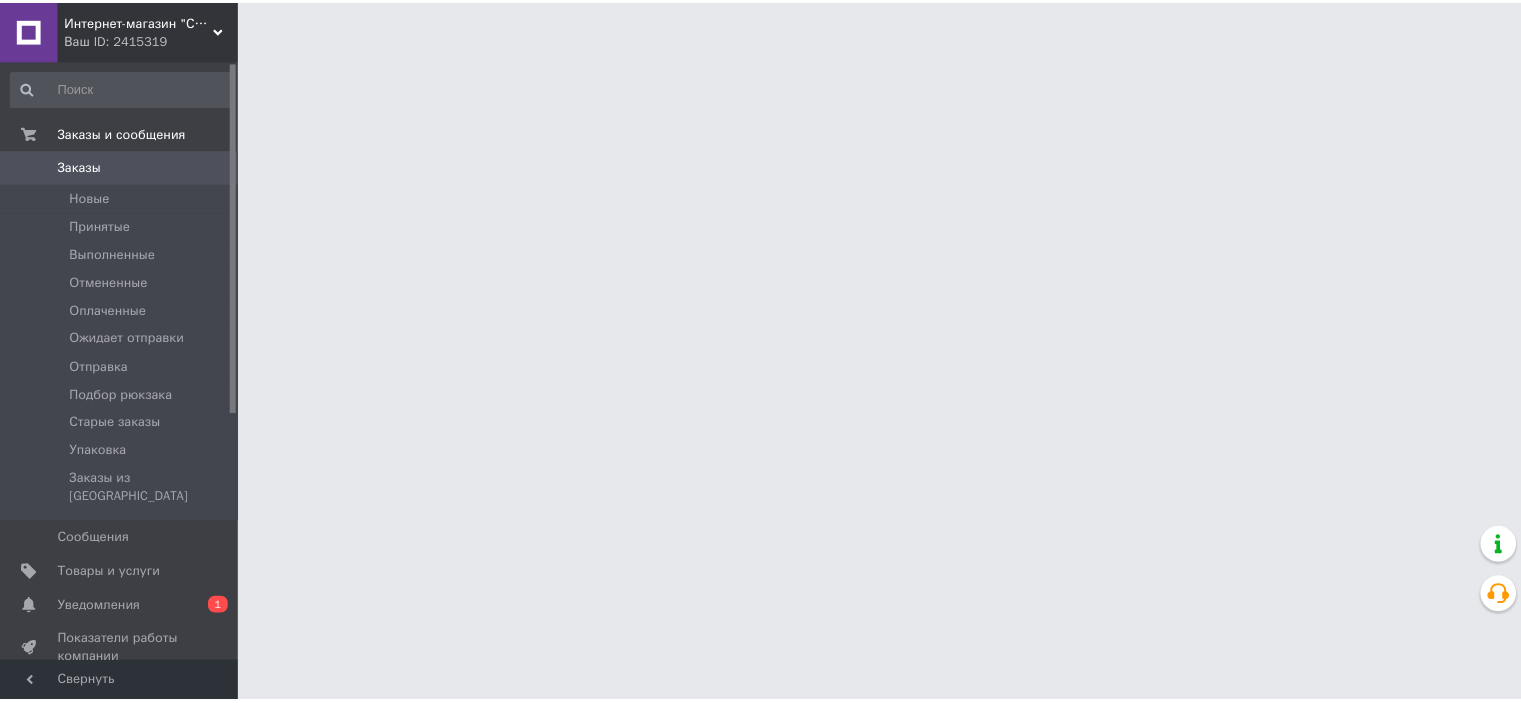 scroll, scrollTop: 0, scrollLeft: 0, axis: both 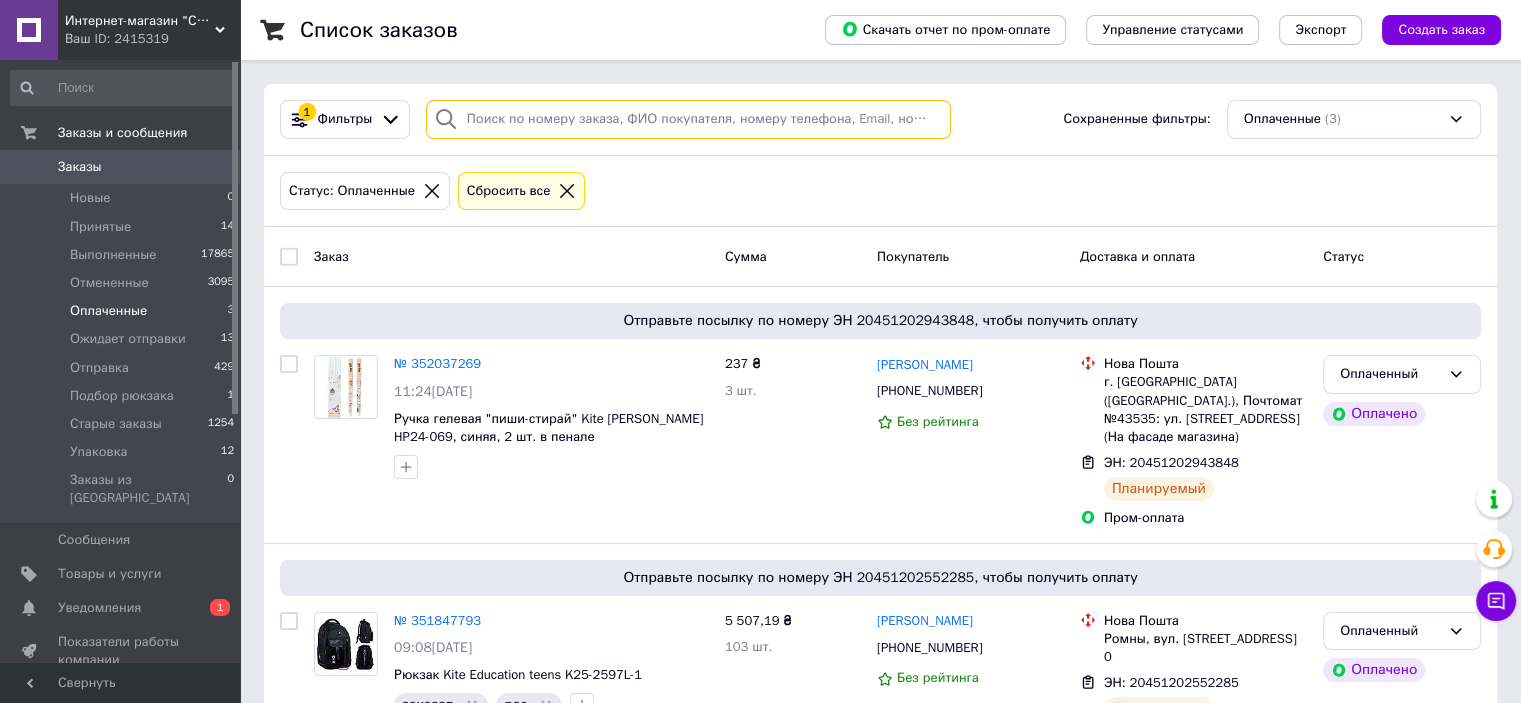click at bounding box center [688, 119] 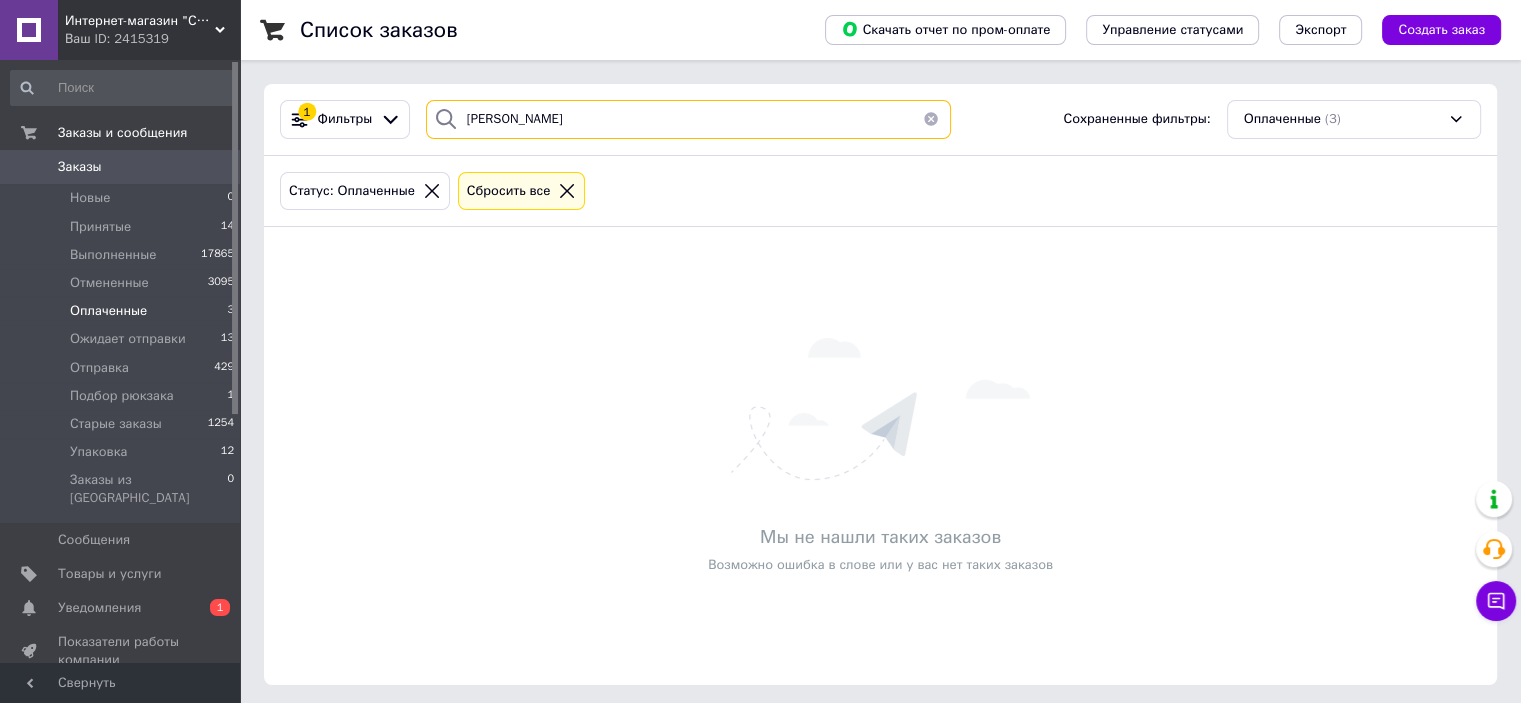 type on "[PERSON_NAME]" 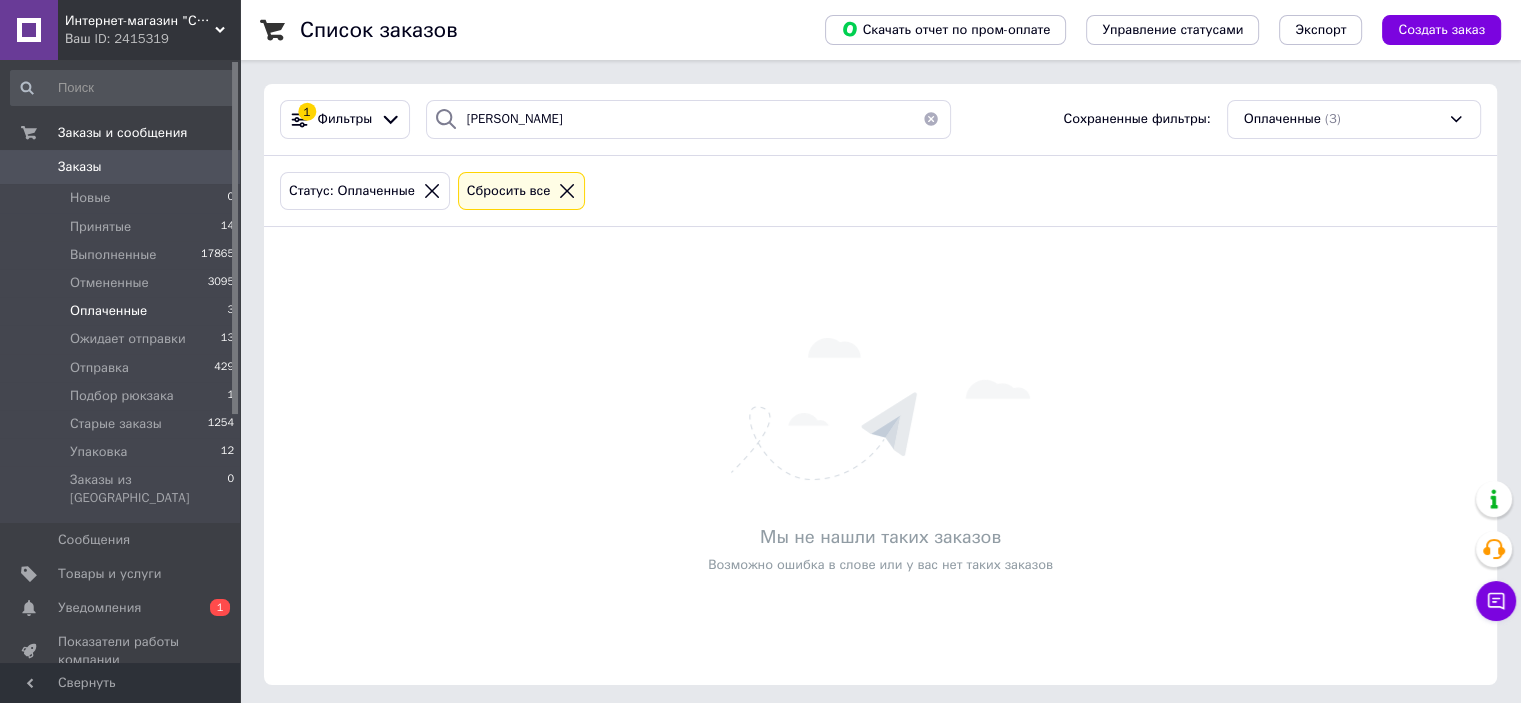 click 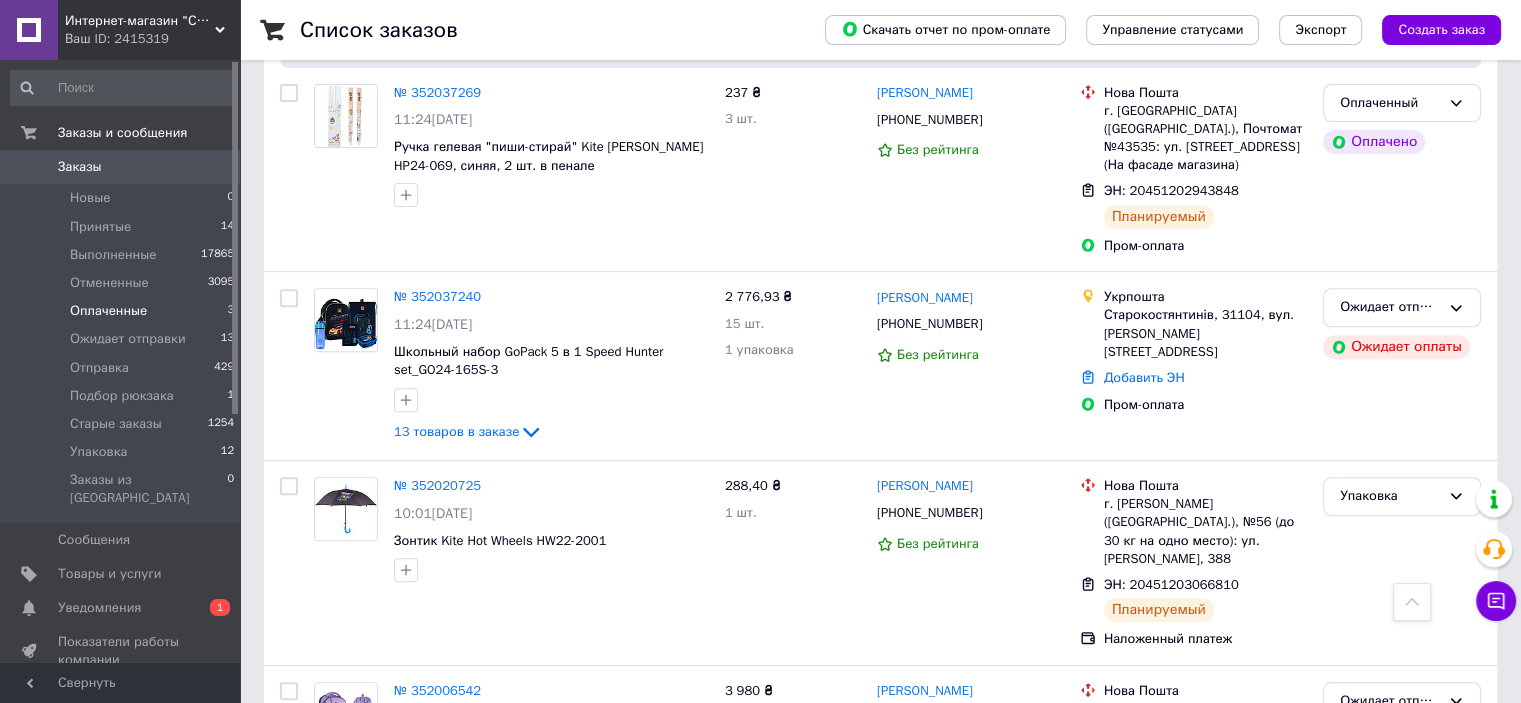 scroll, scrollTop: 900, scrollLeft: 0, axis: vertical 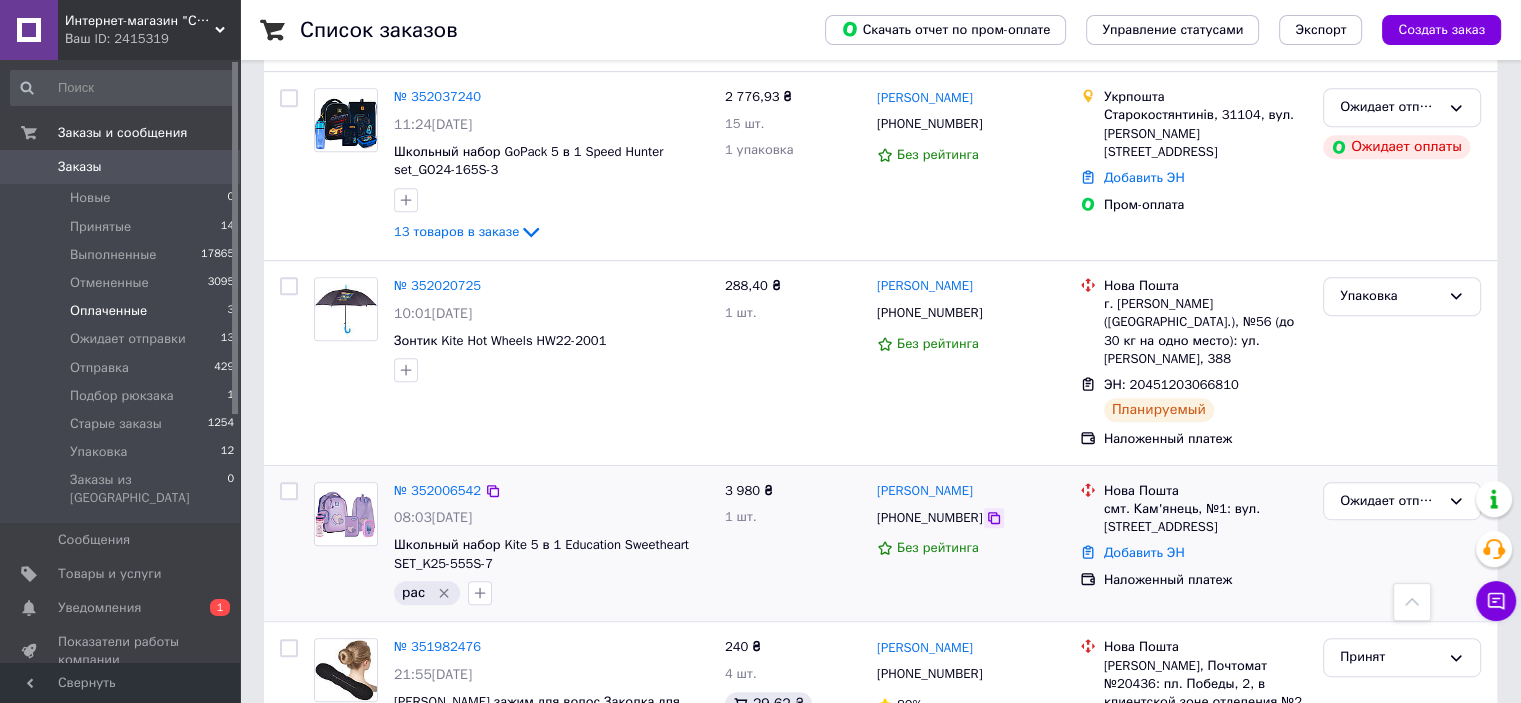 click 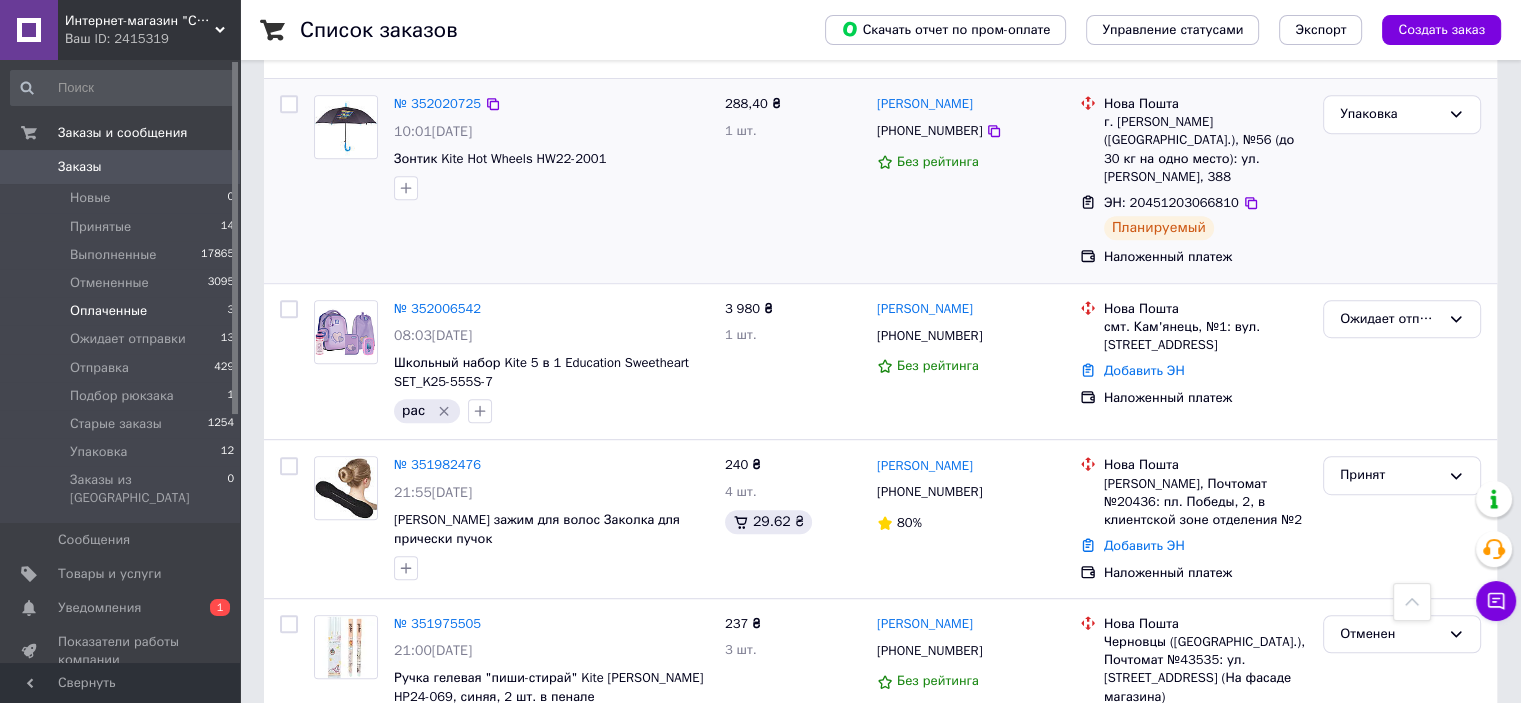 scroll, scrollTop: 1100, scrollLeft: 0, axis: vertical 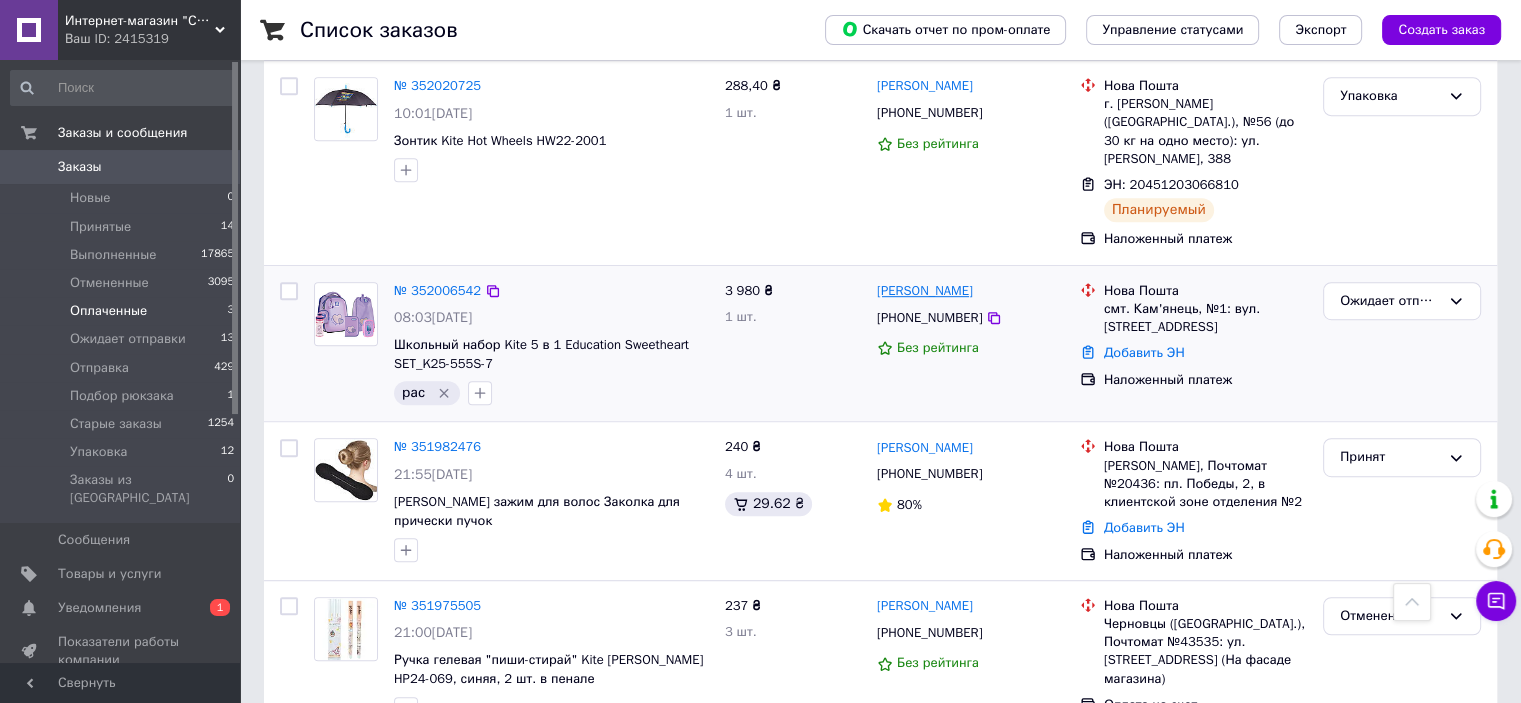 click on "[PERSON_NAME]" at bounding box center (970, 291) 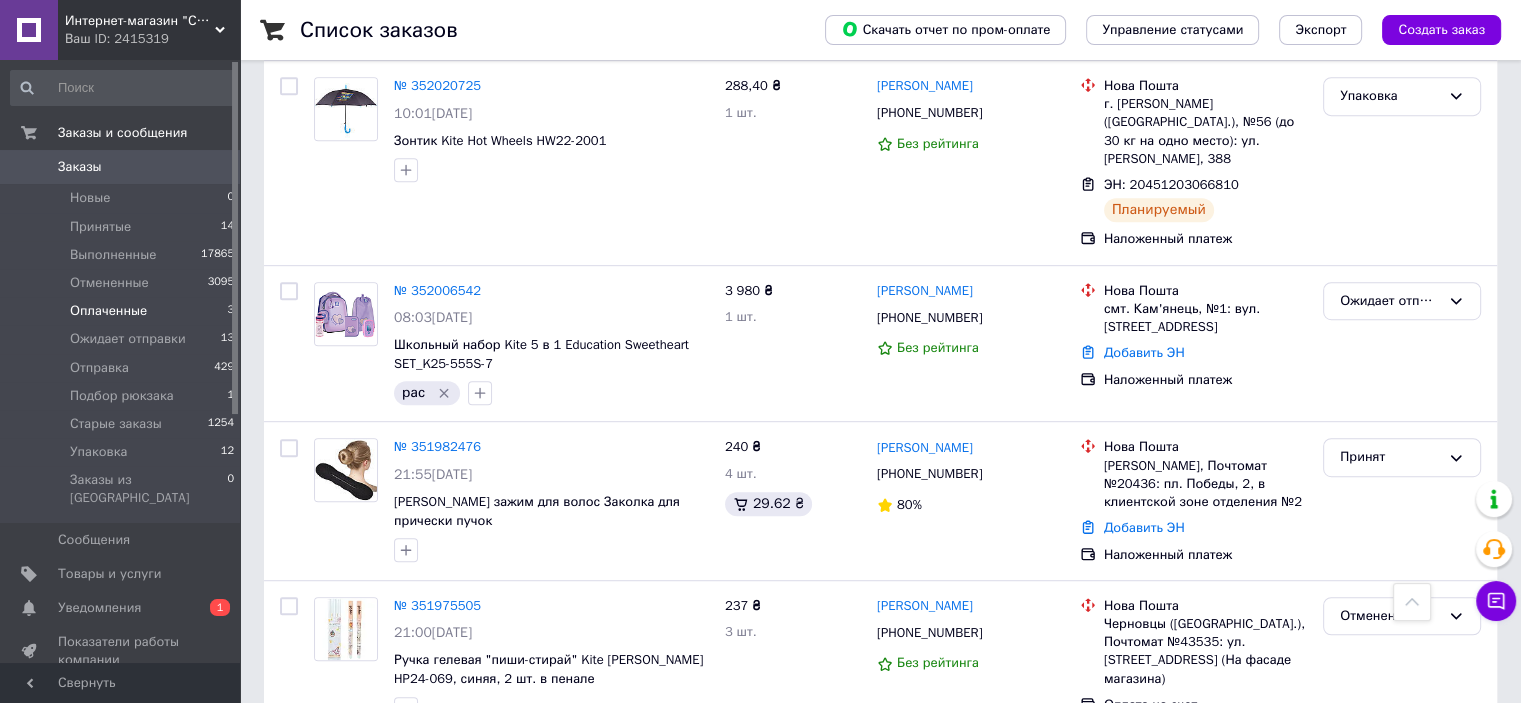 copy on "Діденко" 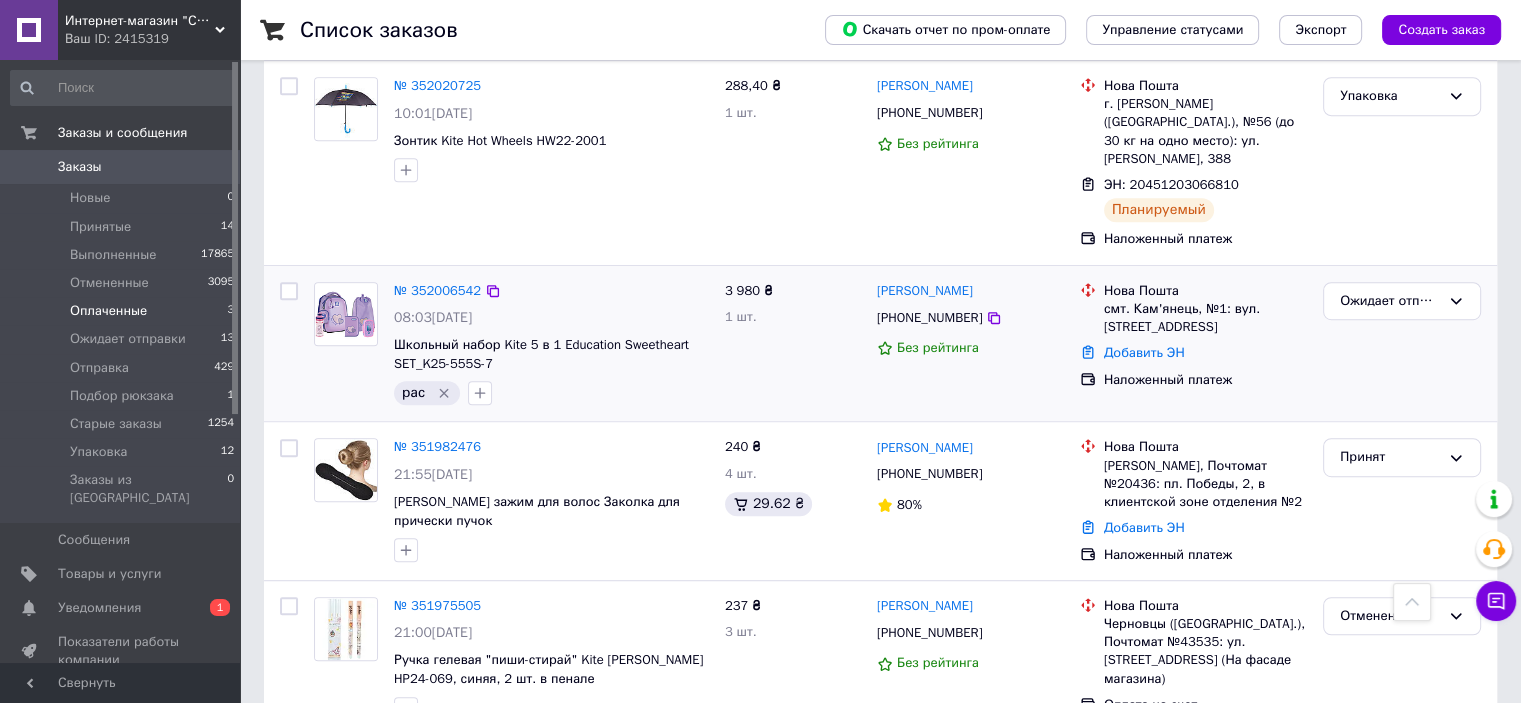 click on "смт. Кам'янець, №1: вул. Криворізька, 12" at bounding box center (1205, 318) 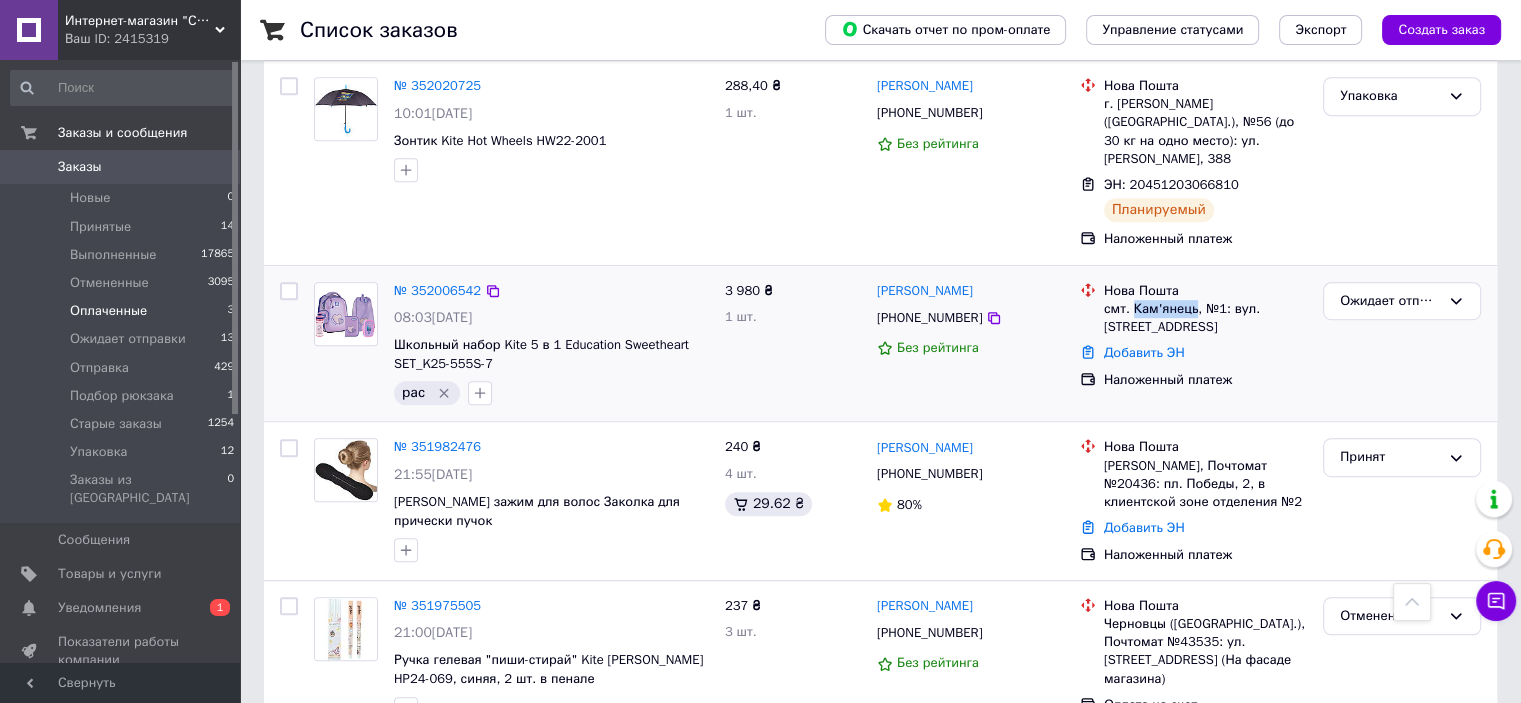 drag, startPoint x: 1143, startPoint y: 270, endPoint x: 1185, endPoint y: 271, distance: 42.0119 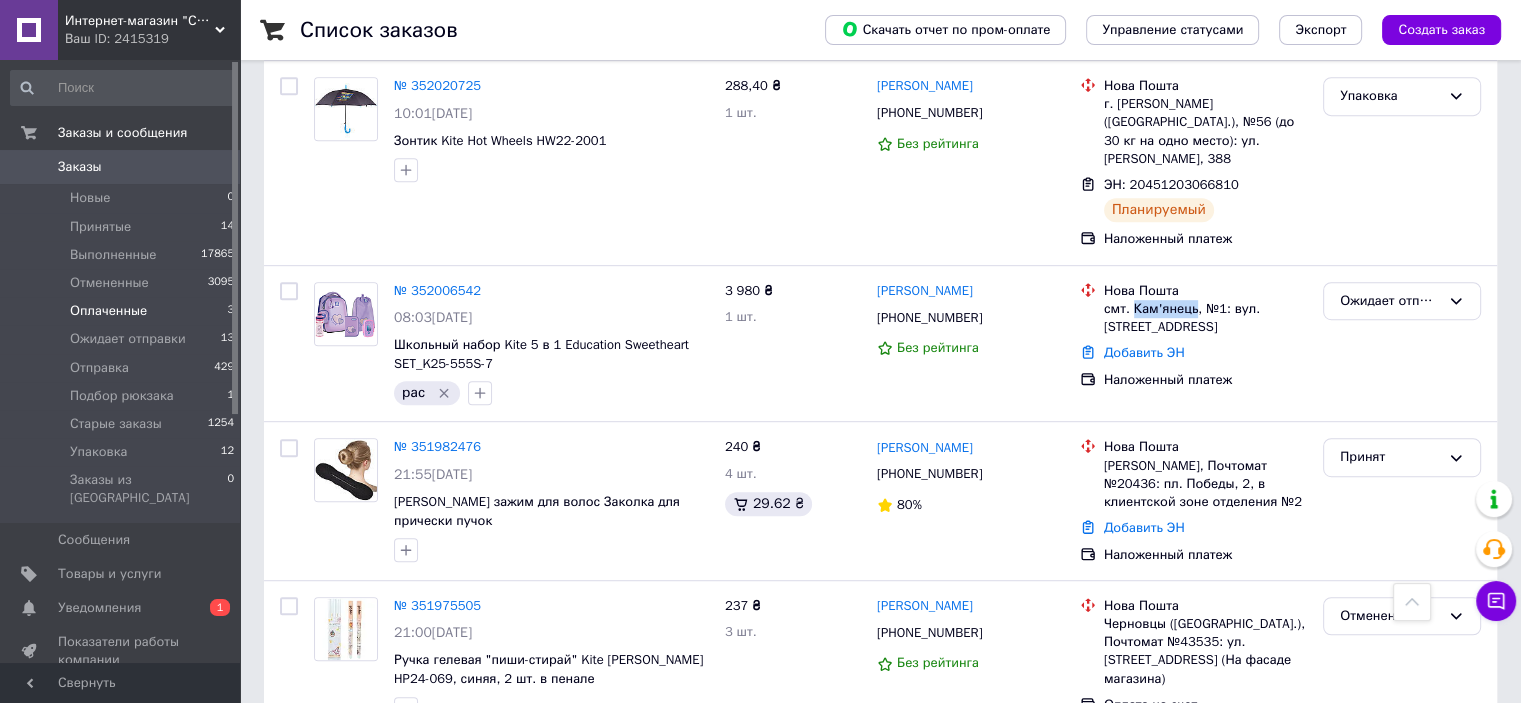 copy on "Кам'янець" 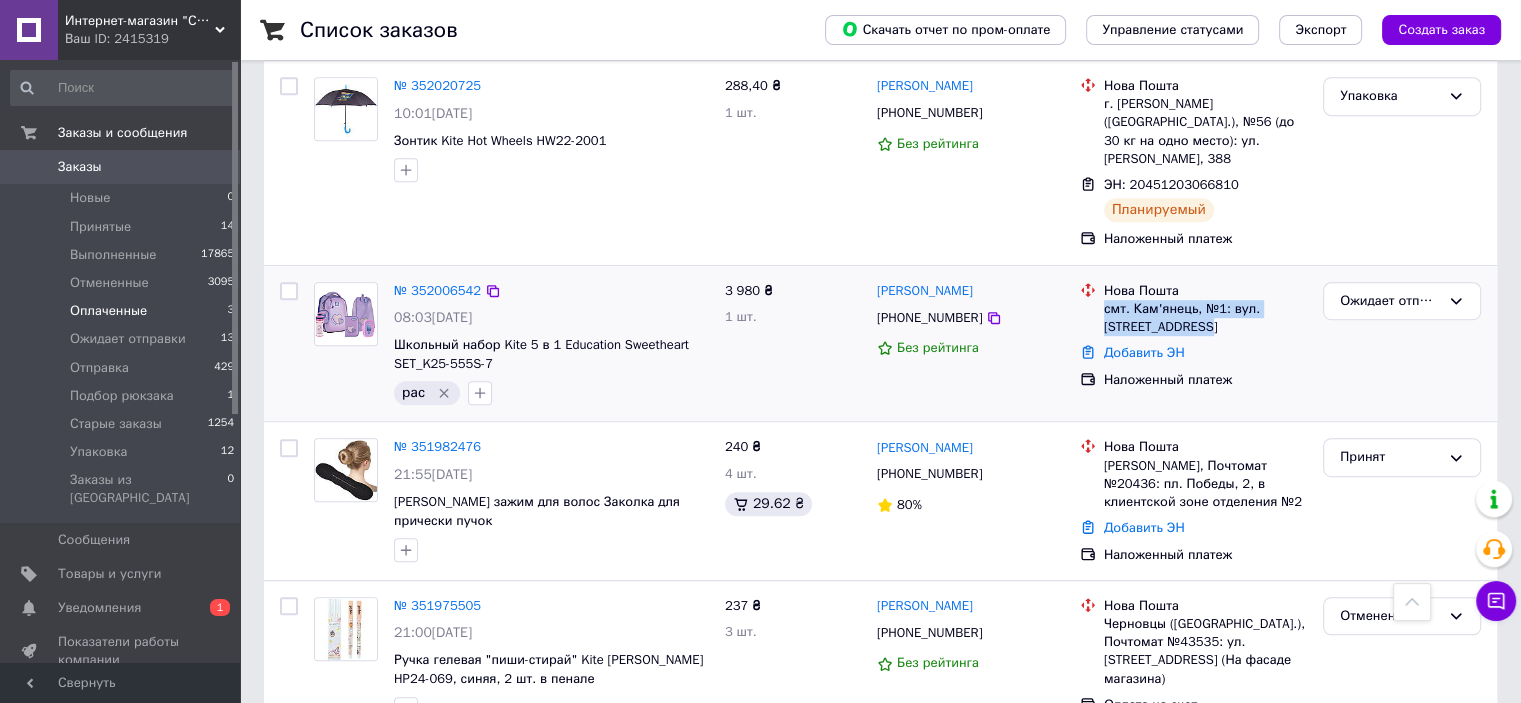 drag, startPoint x: 1197, startPoint y: 288, endPoint x: 1105, endPoint y: 275, distance: 92.91394 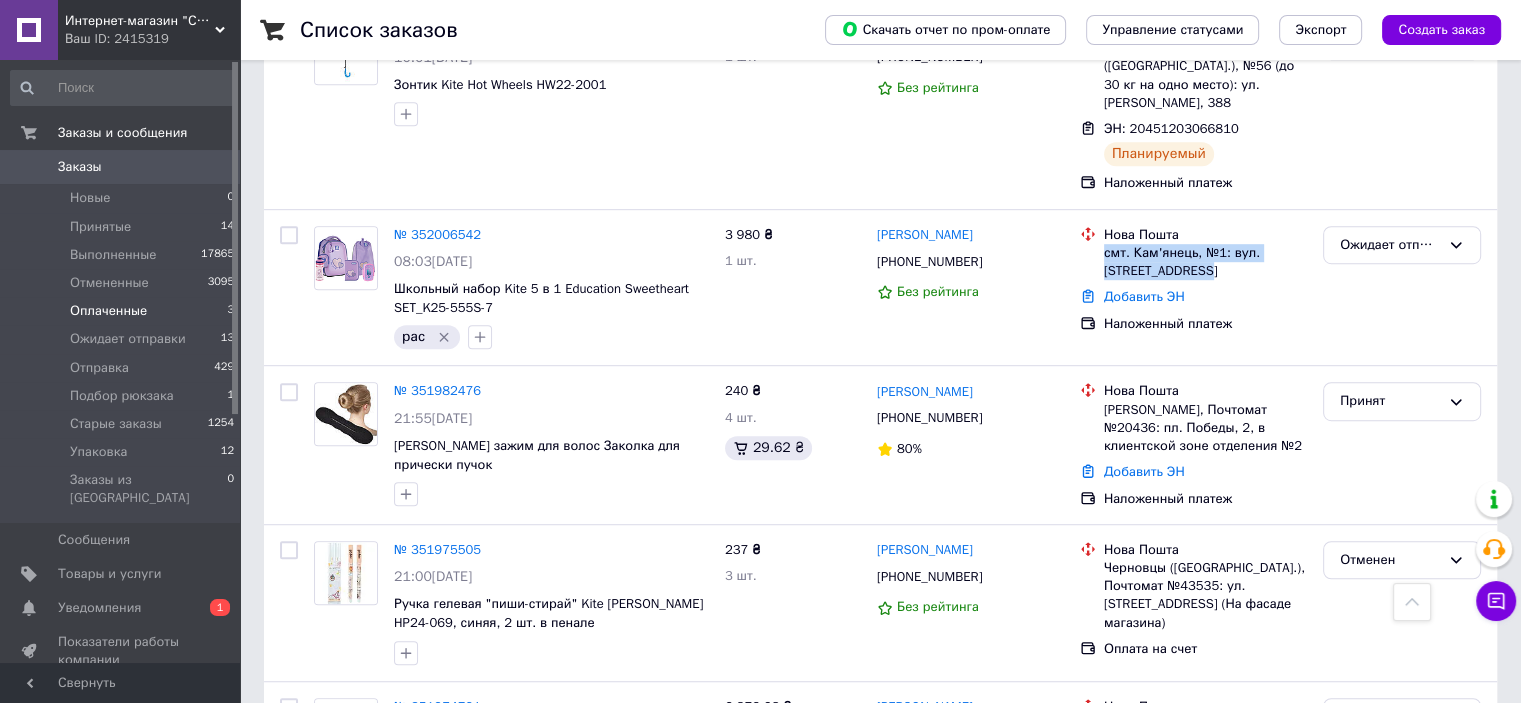 scroll, scrollTop: 1200, scrollLeft: 0, axis: vertical 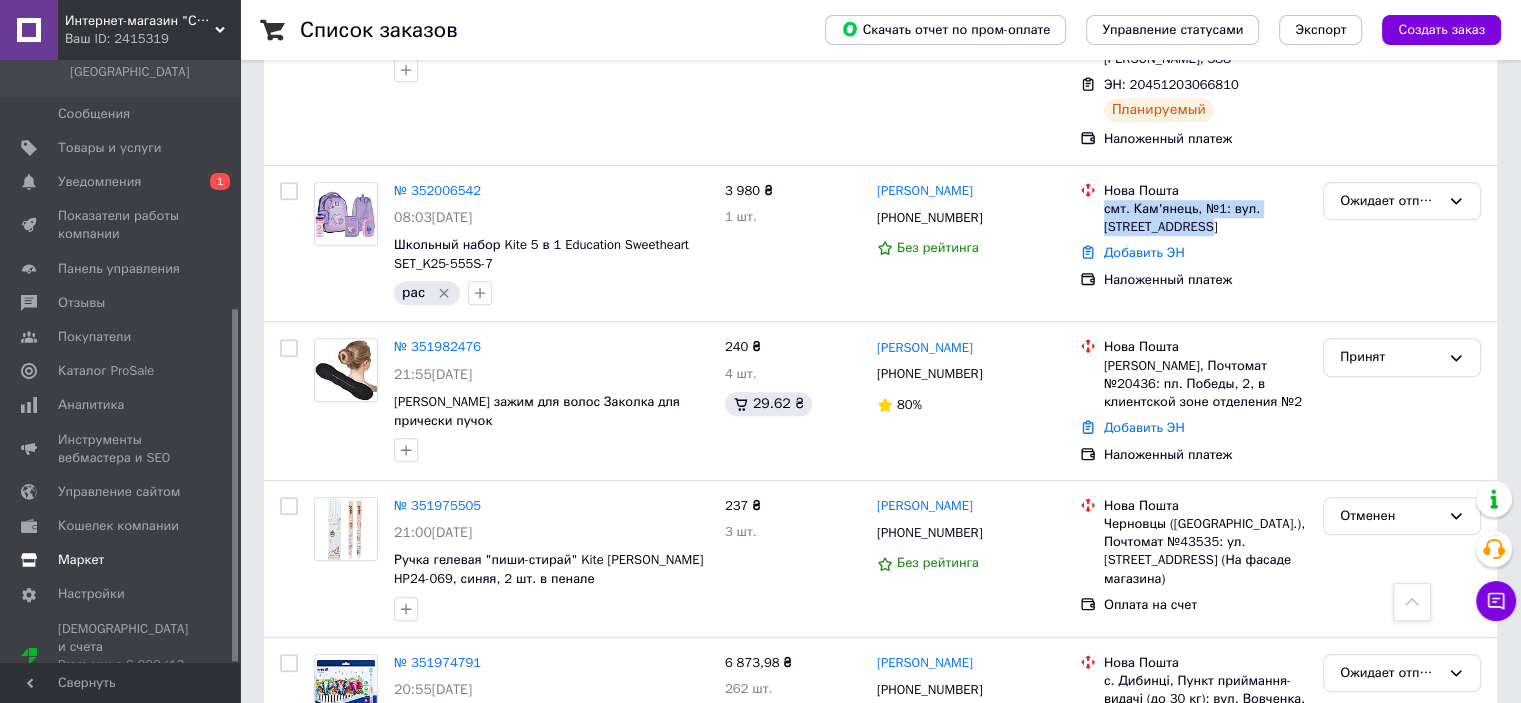 click on "Маркет" at bounding box center [123, 560] 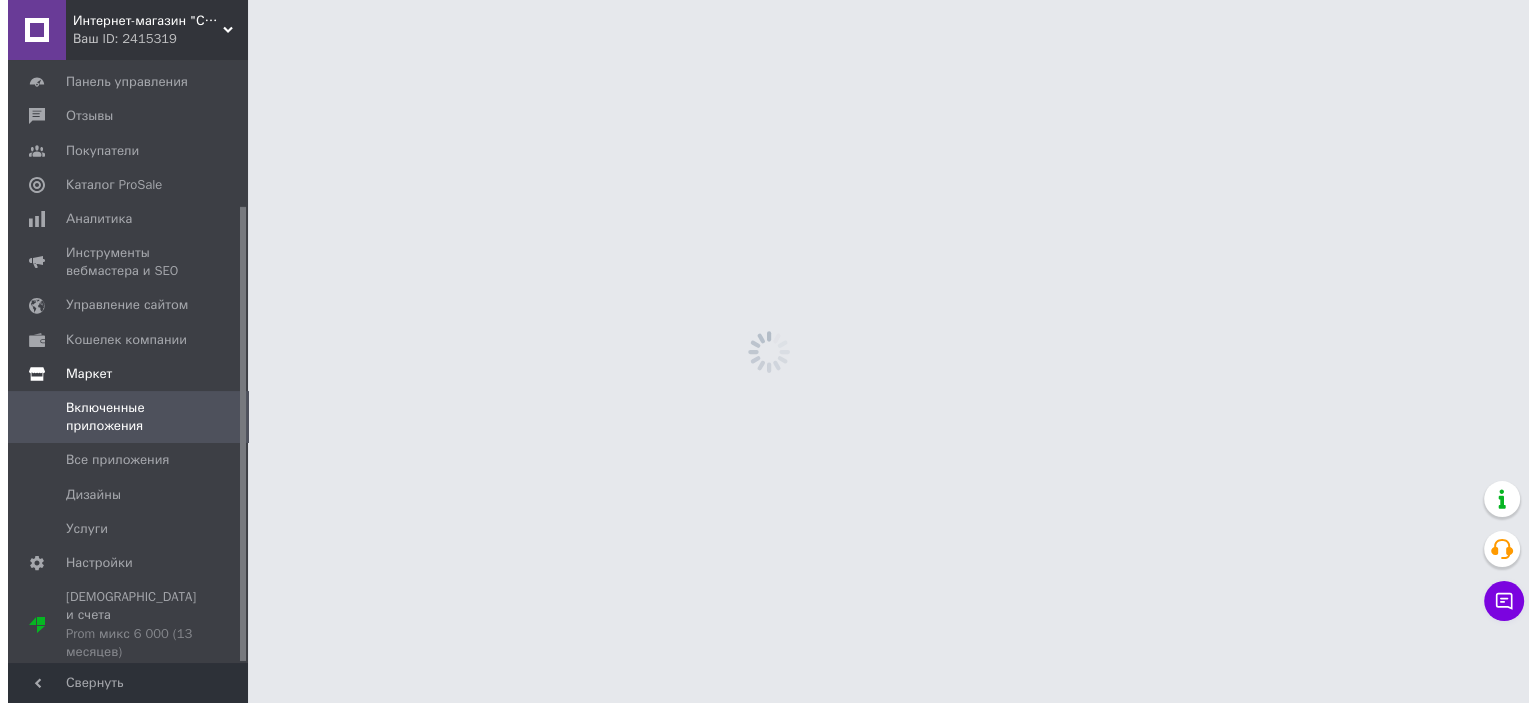 scroll, scrollTop: 0, scrollLeft: 0, axis: both 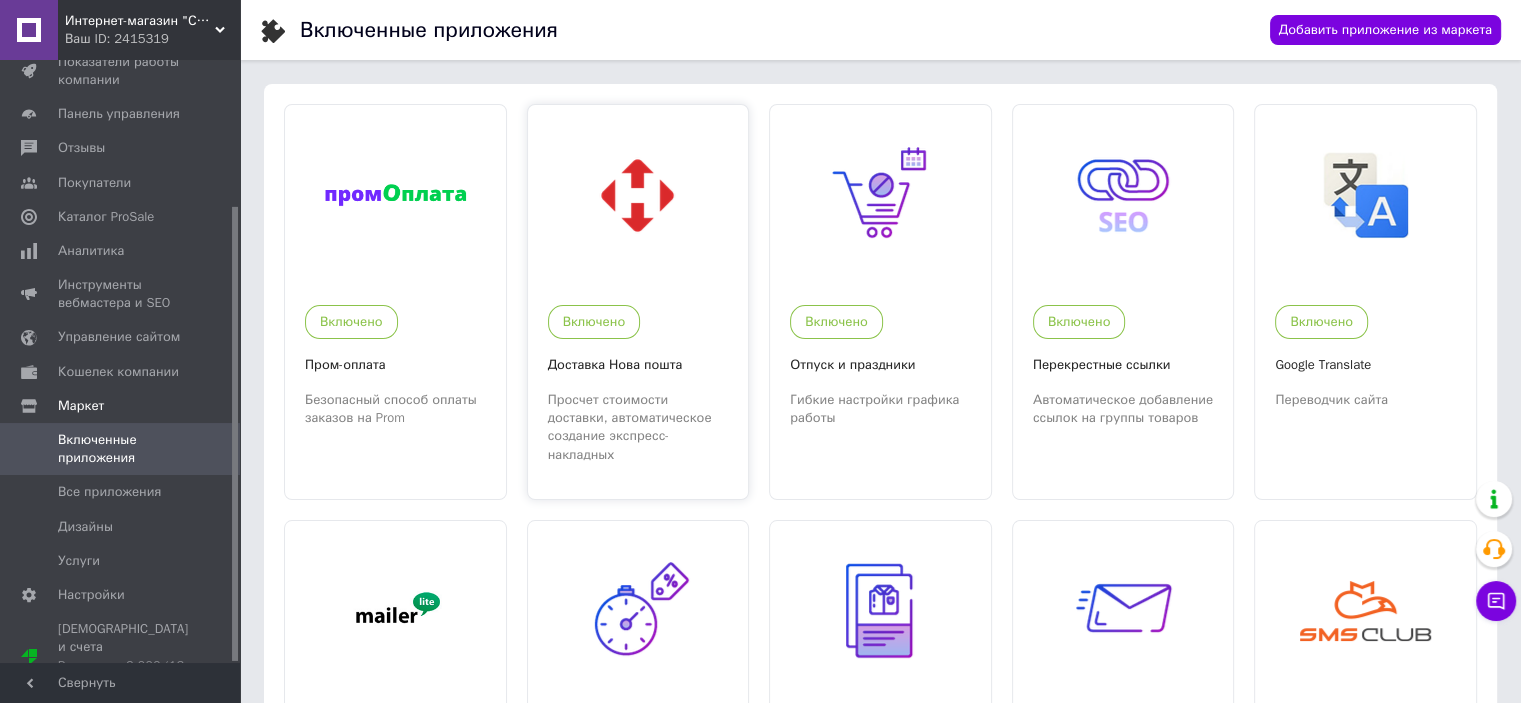 click at bounding box center (638, 195) 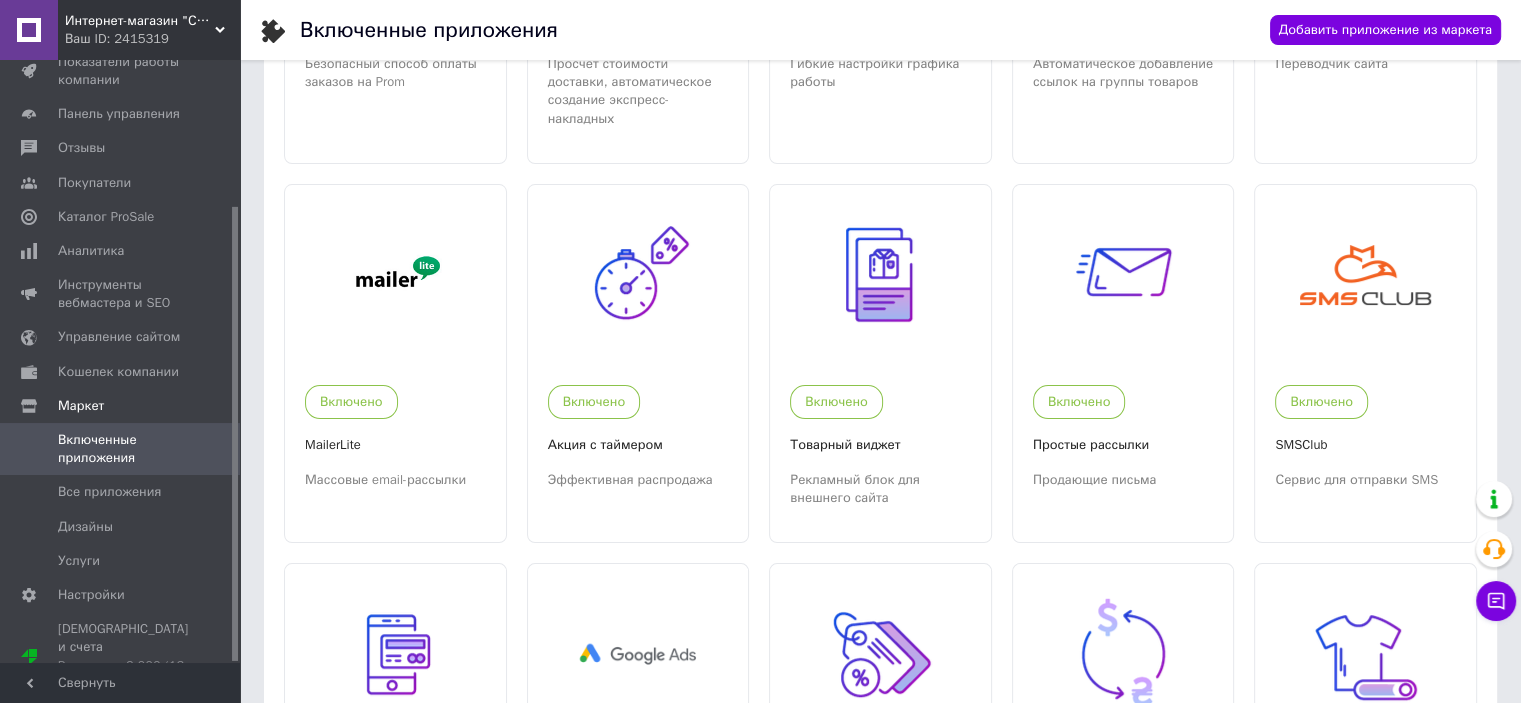 scroll, scrollTop: 500, scrollLeft: 0, axis: vertical 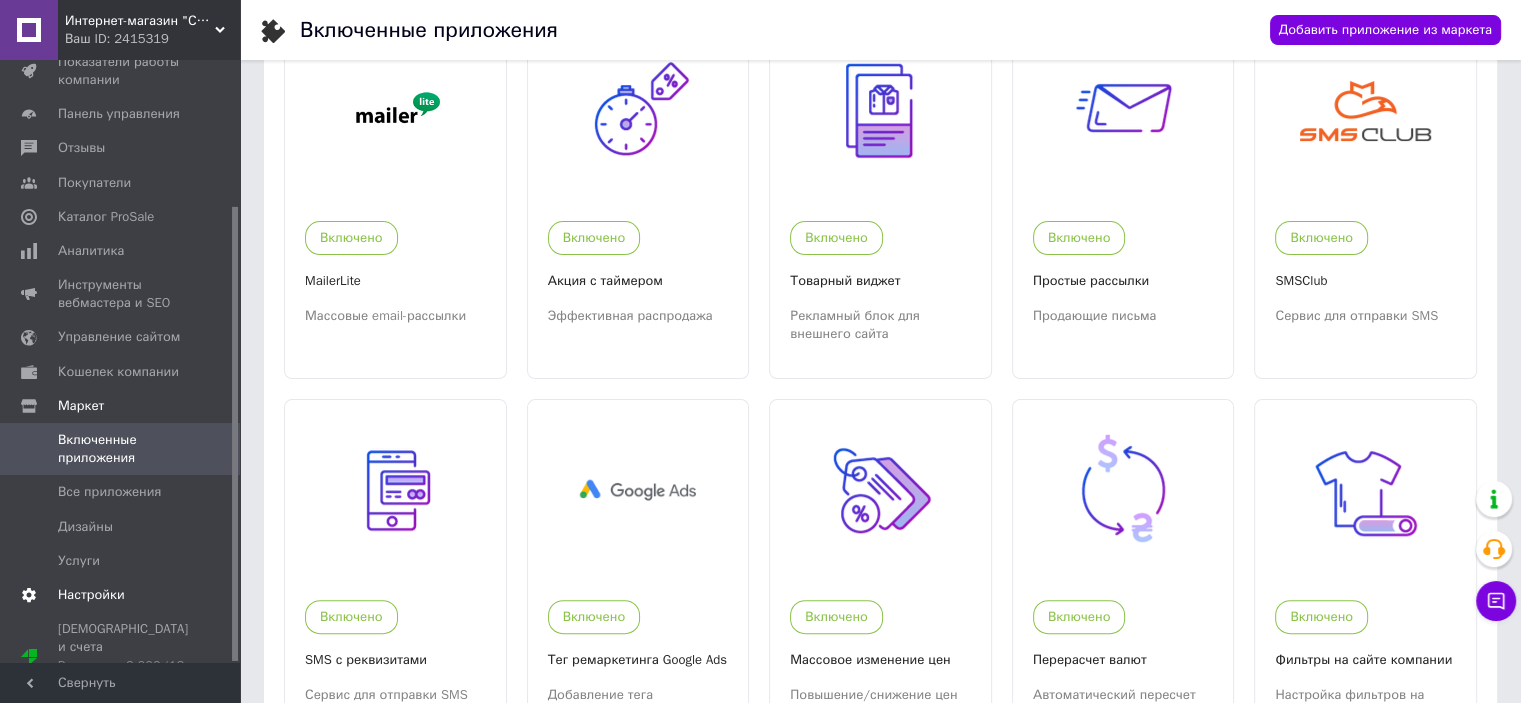 click on "Настройки" at bounding box center (91, 595) 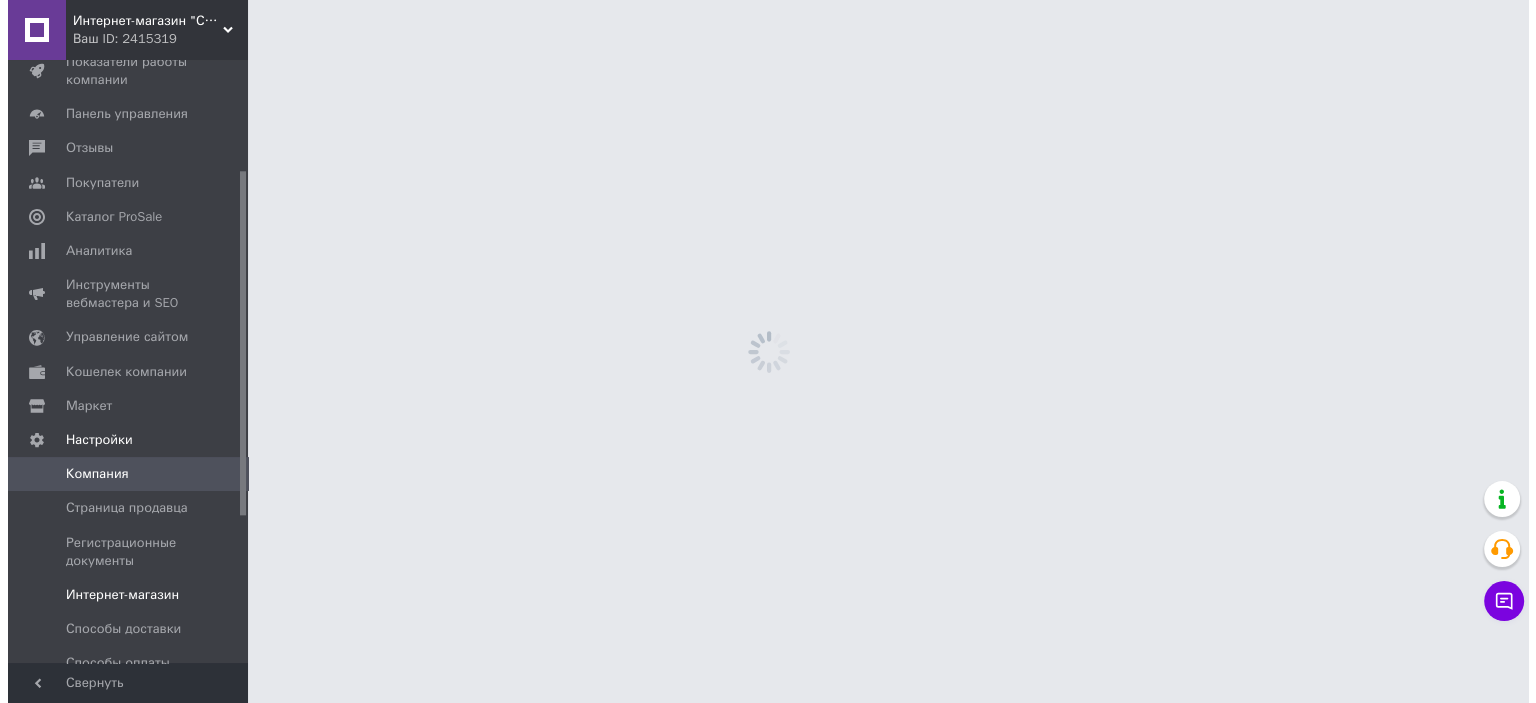 scroll, scrollTop: 0, scrollLeft: 0, axis: both 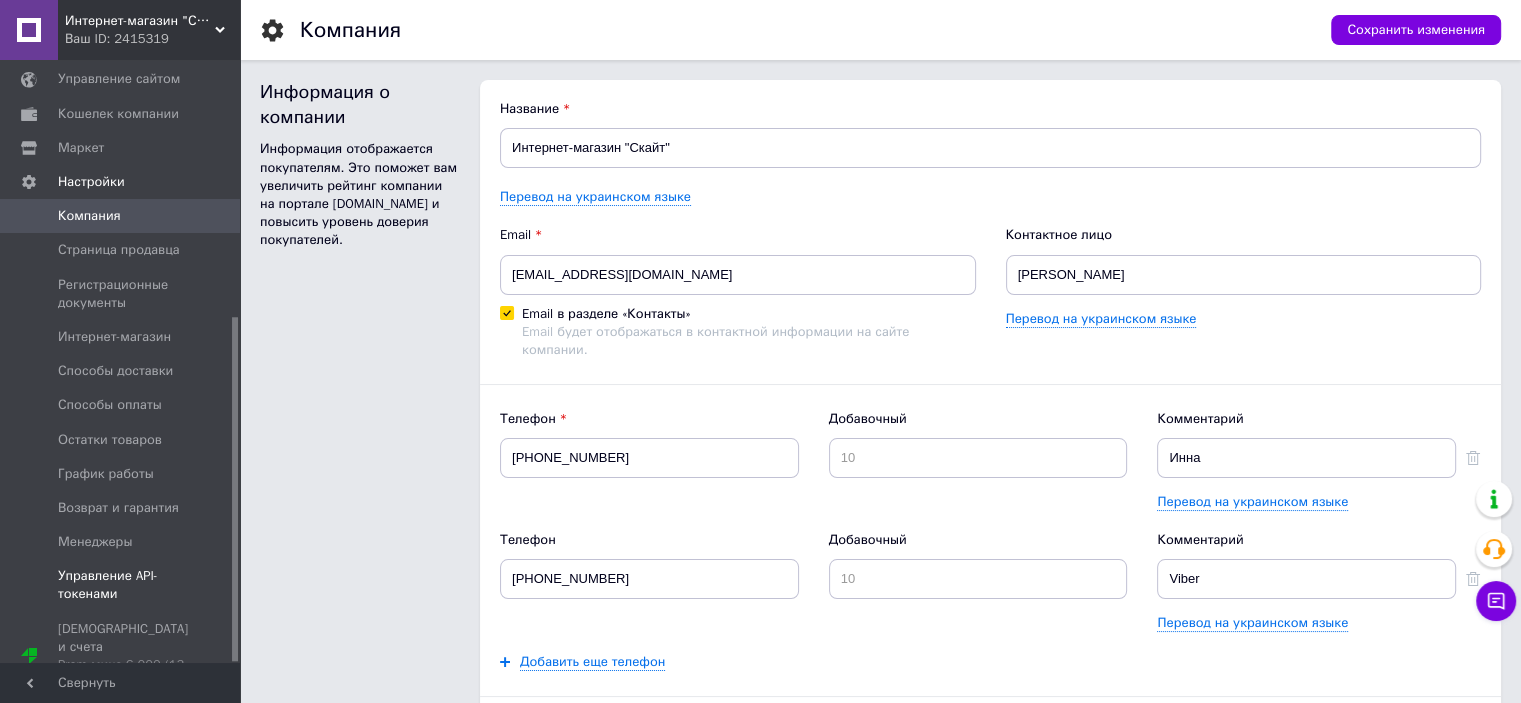 click on "Управление API-токенами" at bounding box center [121, 585] 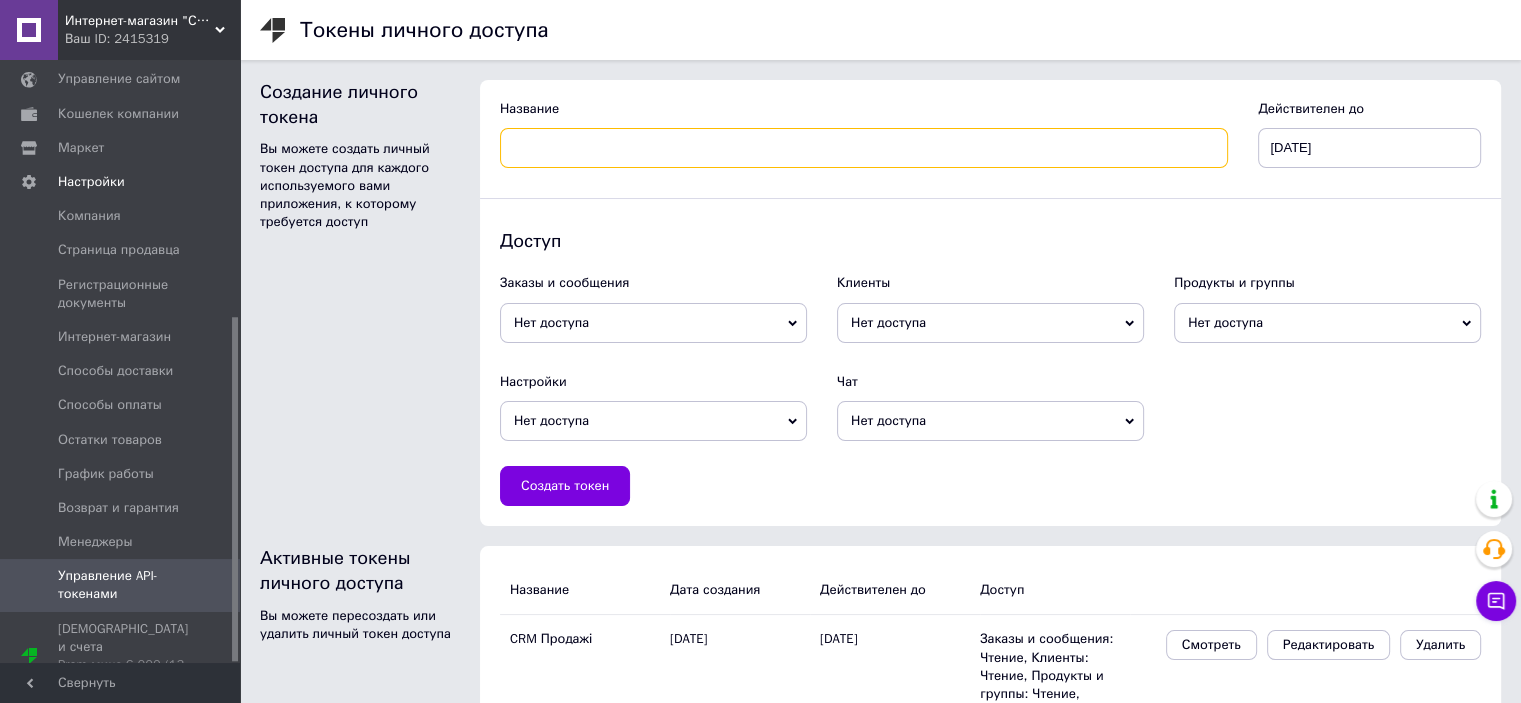 click at bounding box center [864, 148] 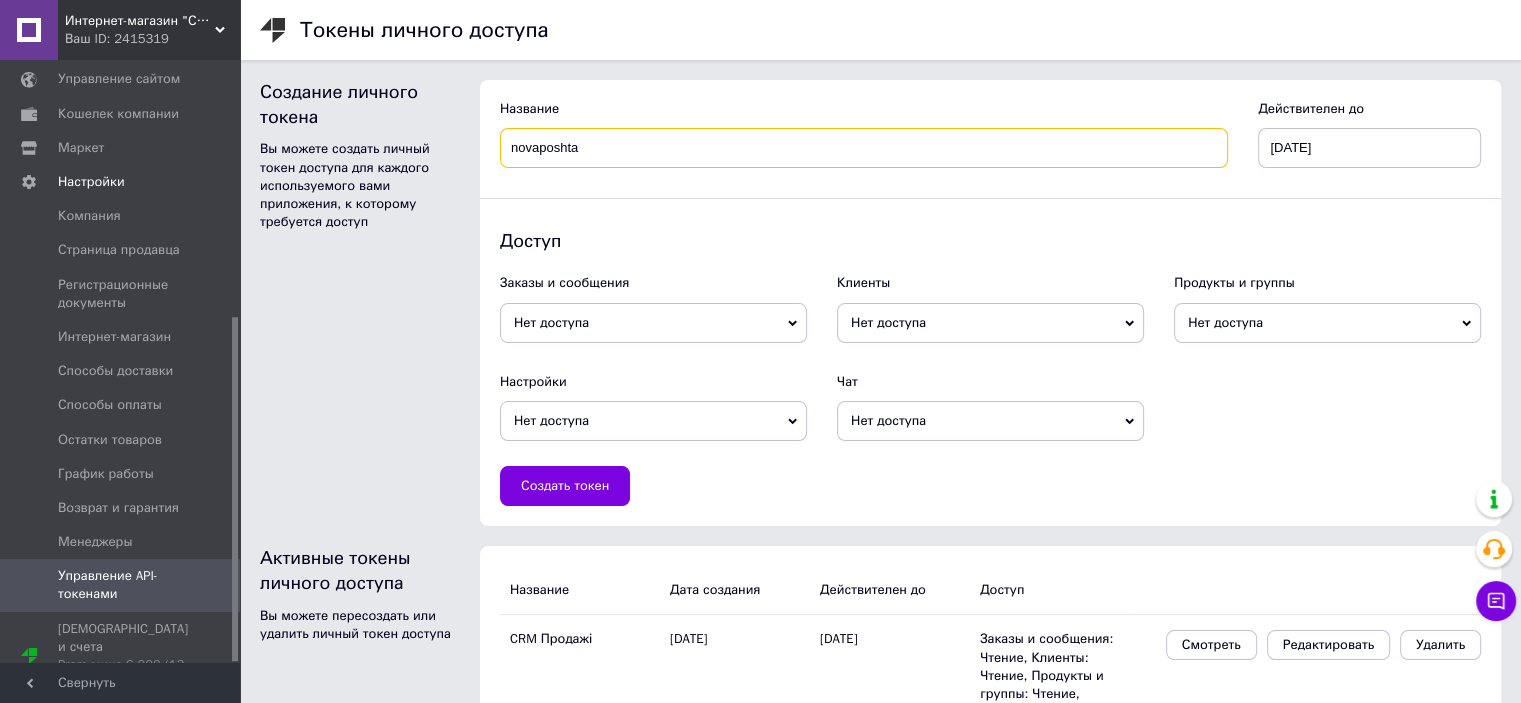 type on "novaposhta" 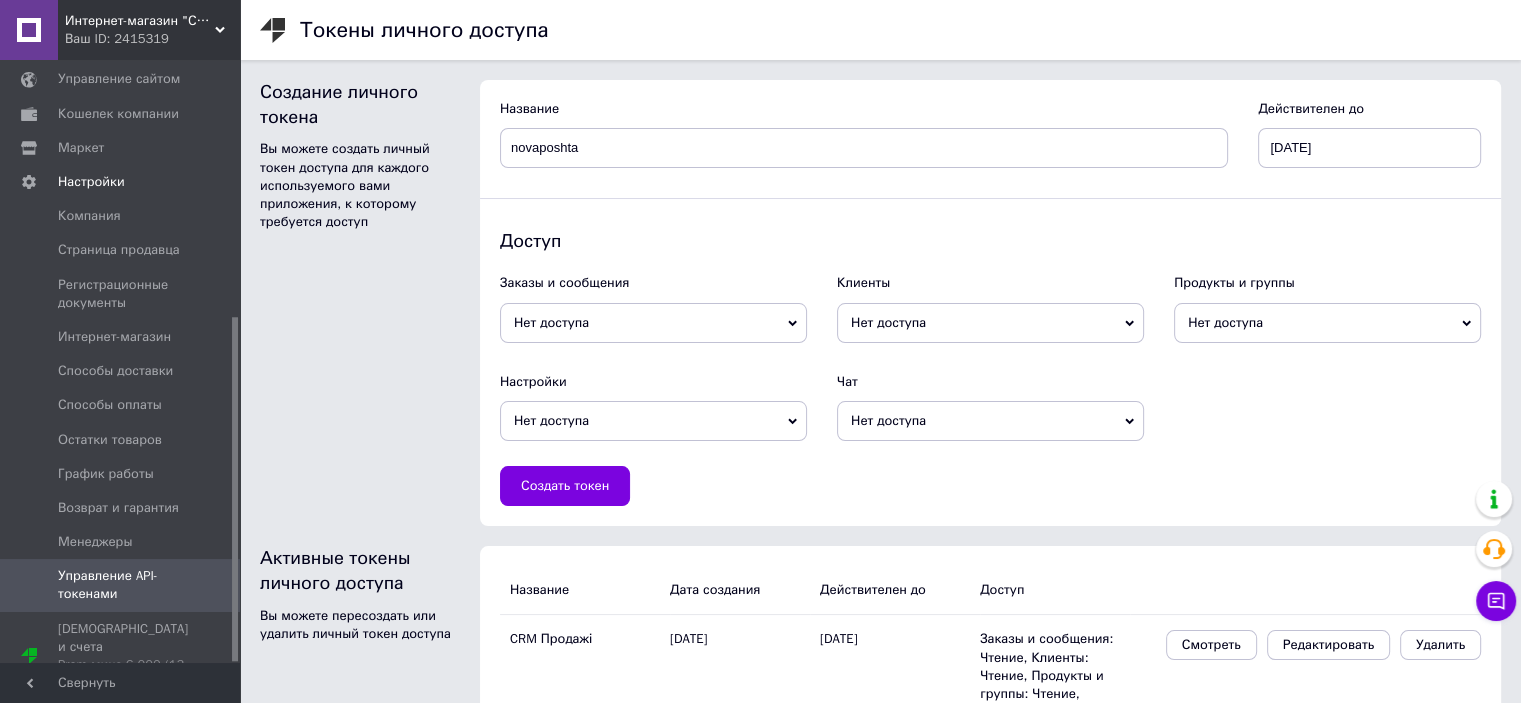 click on "Нет доступа" at bounding box center (653, 323) 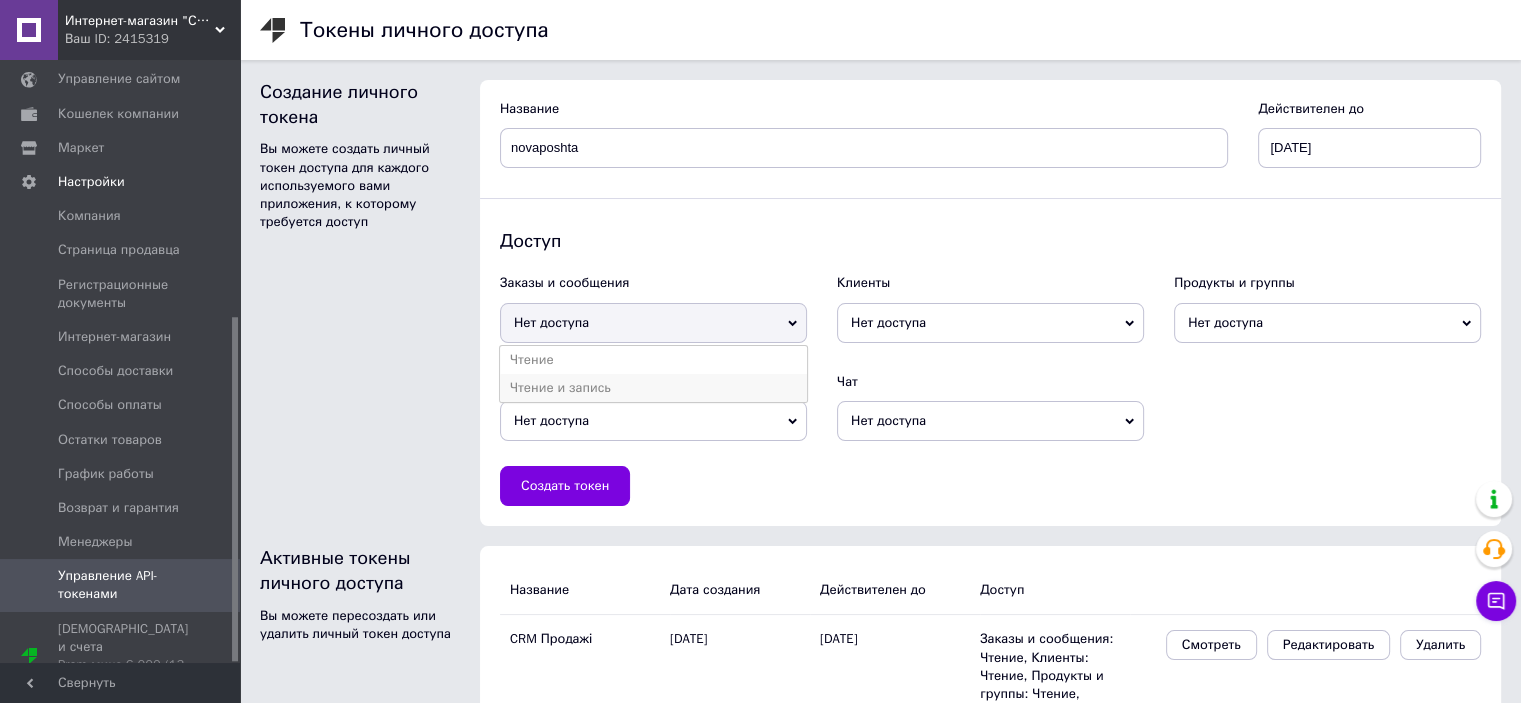 click on "Чтение и запись" at bounding box center (653, 388) 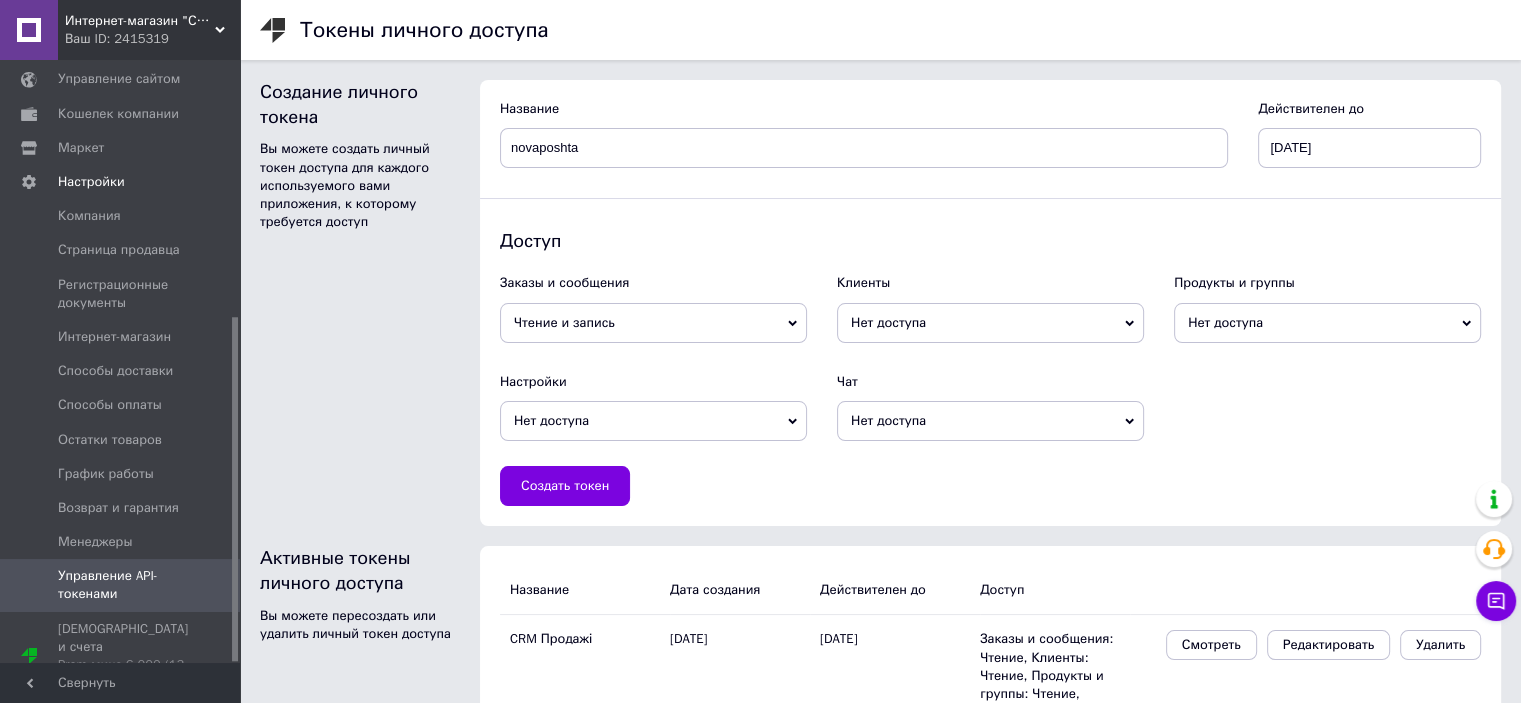 click on "Нет доступа" at bounding box center (653, 421) 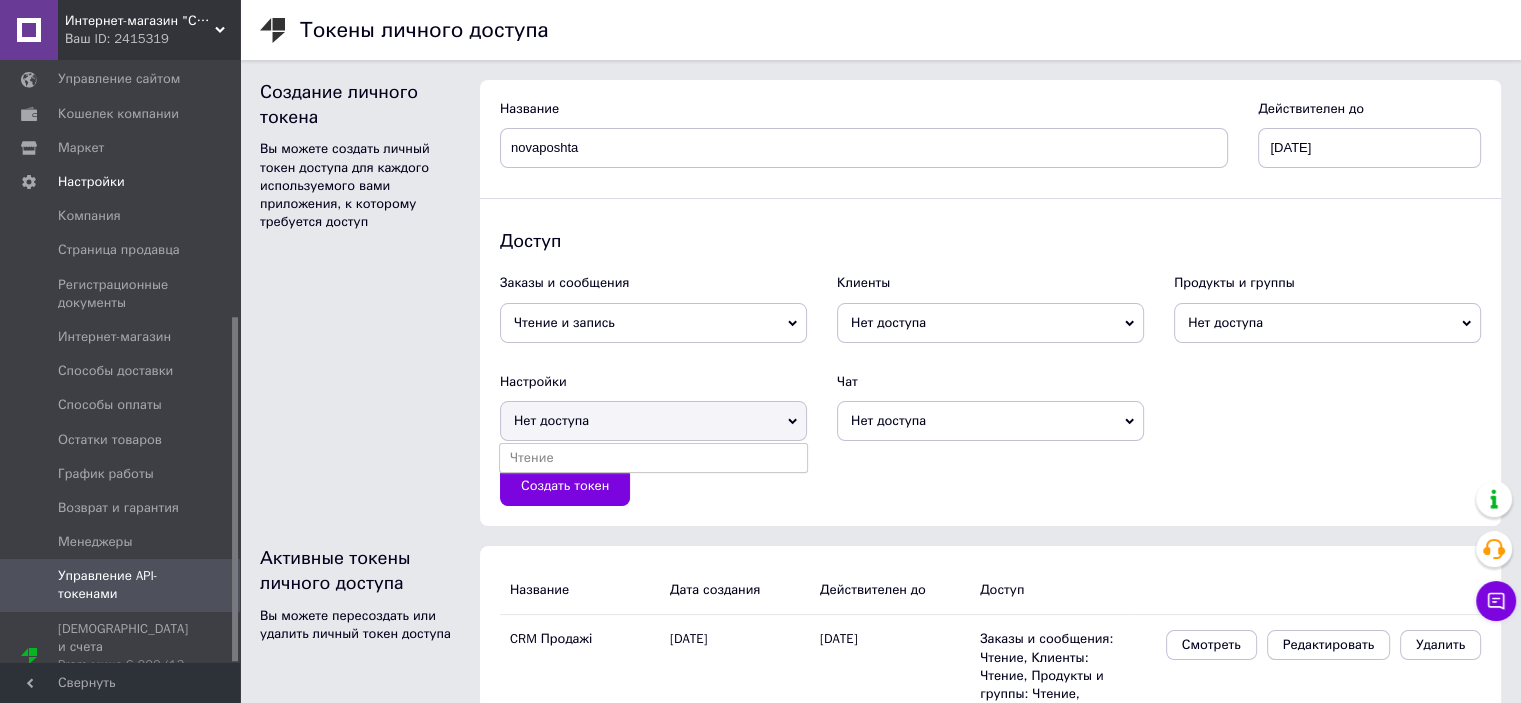 click on "Нет доступа" at bounding box center (653, 421) 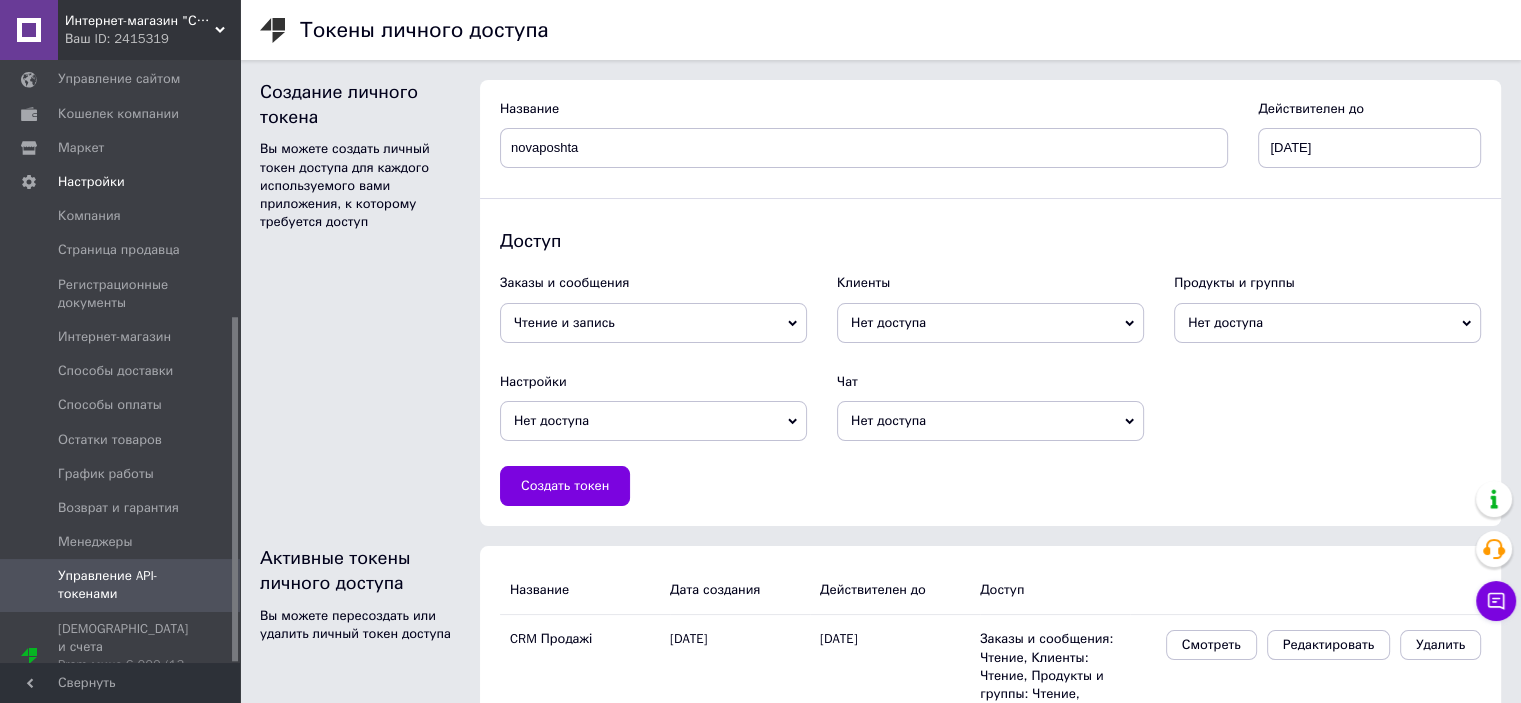 click on "Нет доступа" at bounding box center [653, 421] 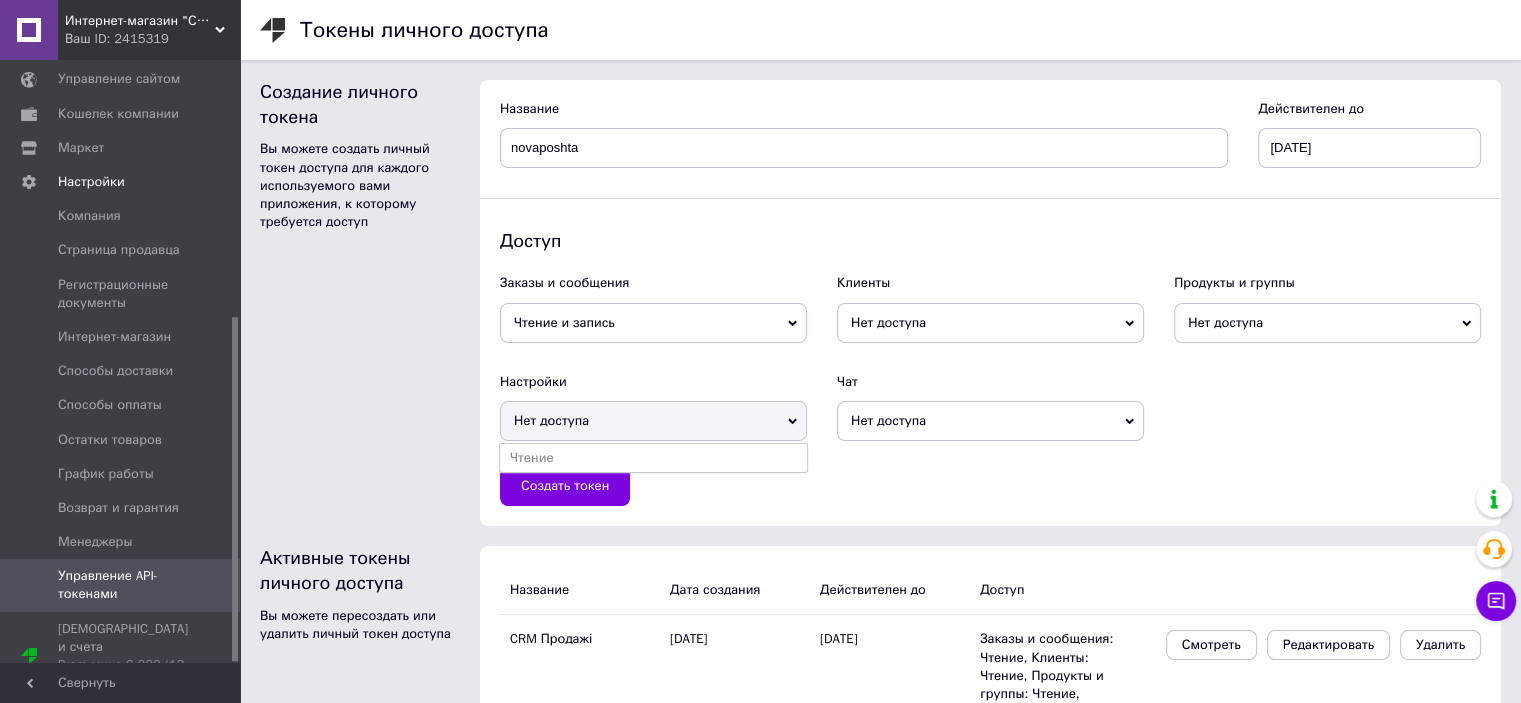 drag, startPoint x: 716, startPoint y: 421, endPoint x: 784, endPoint y: 419, distance: 68.0294 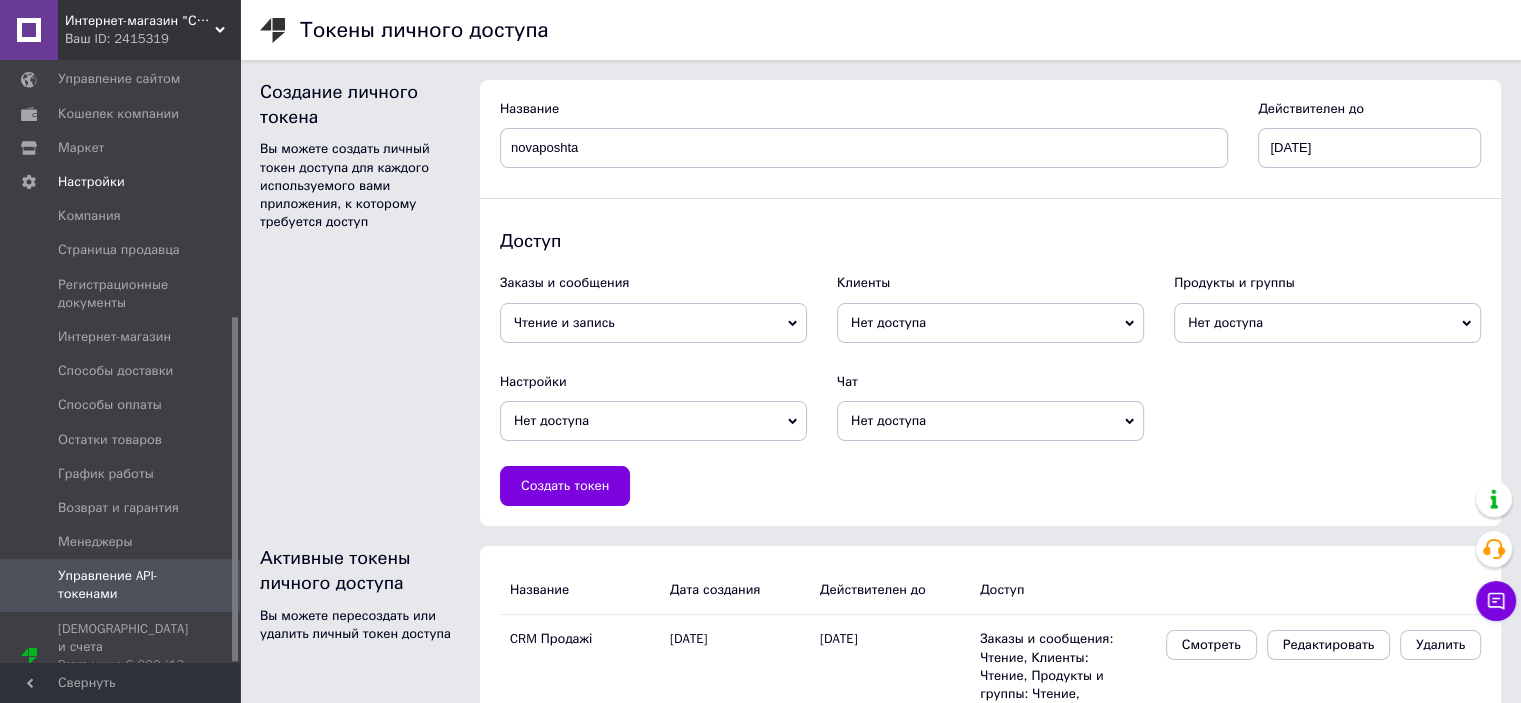 drag, startPoint x: 1337, startPoint y: 288, endPoint x: 1338, endPoint y: 311, distance: 23.021729 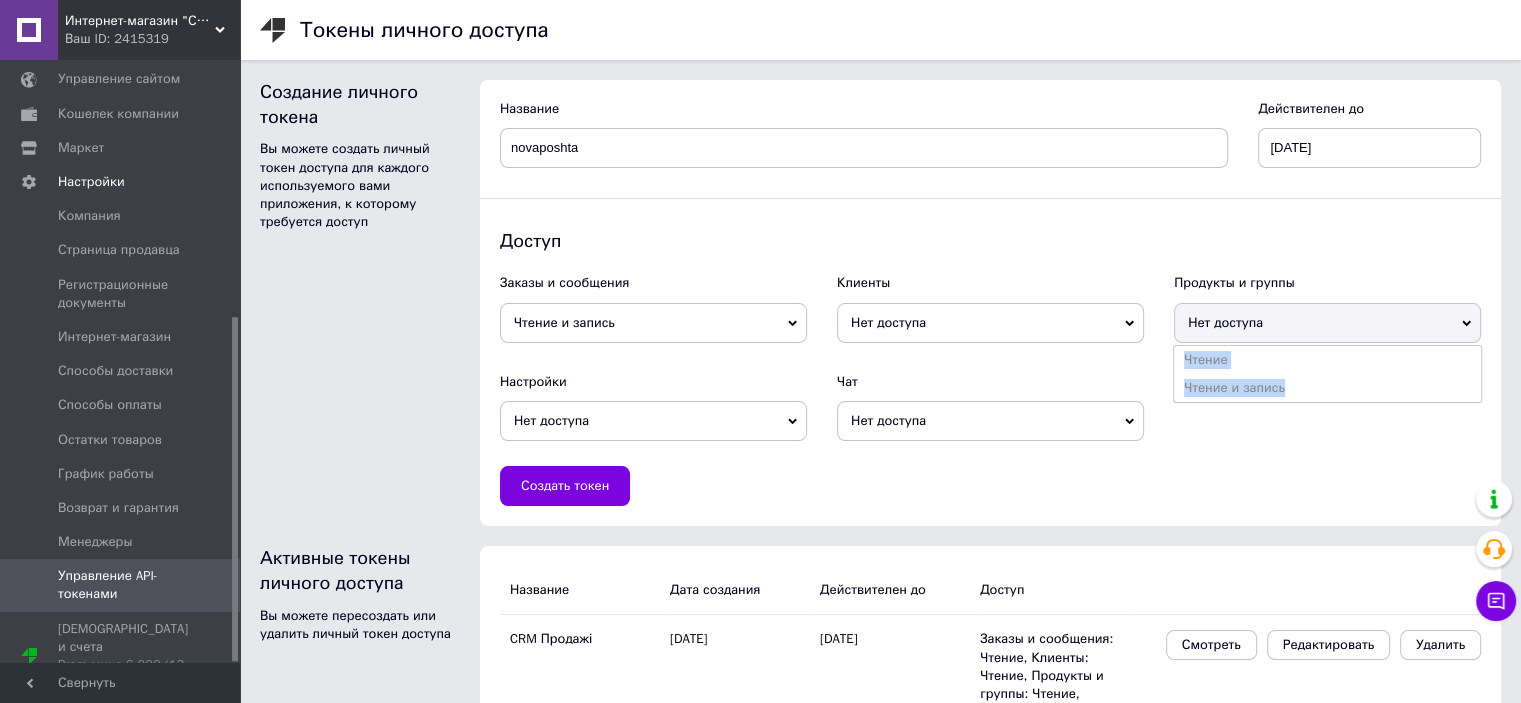 click on "Нет доступа" at bounding box center (990, 323) 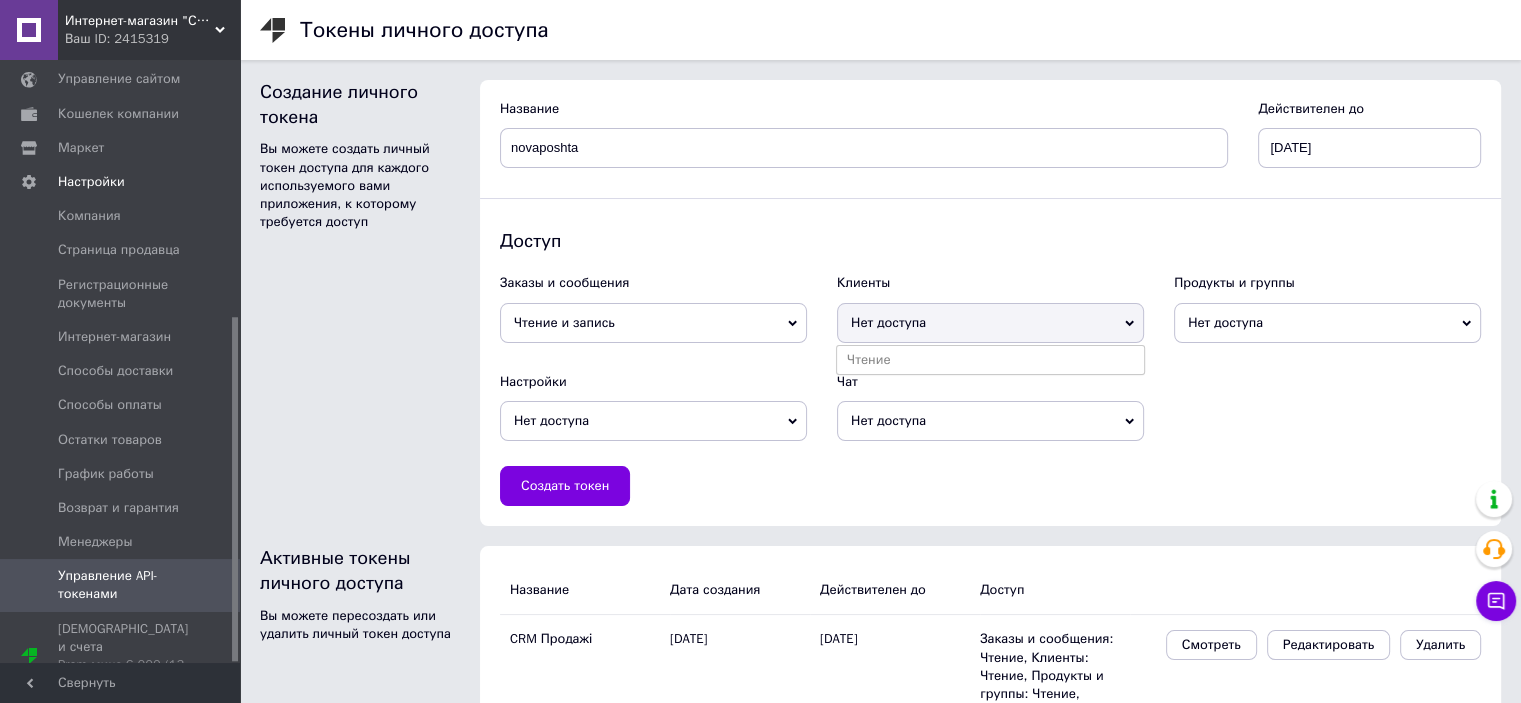 drag, startPoint x: 1048, startPoint y: 323, endPoint x: 1164, endPoint y: 335, distance: 116.61904 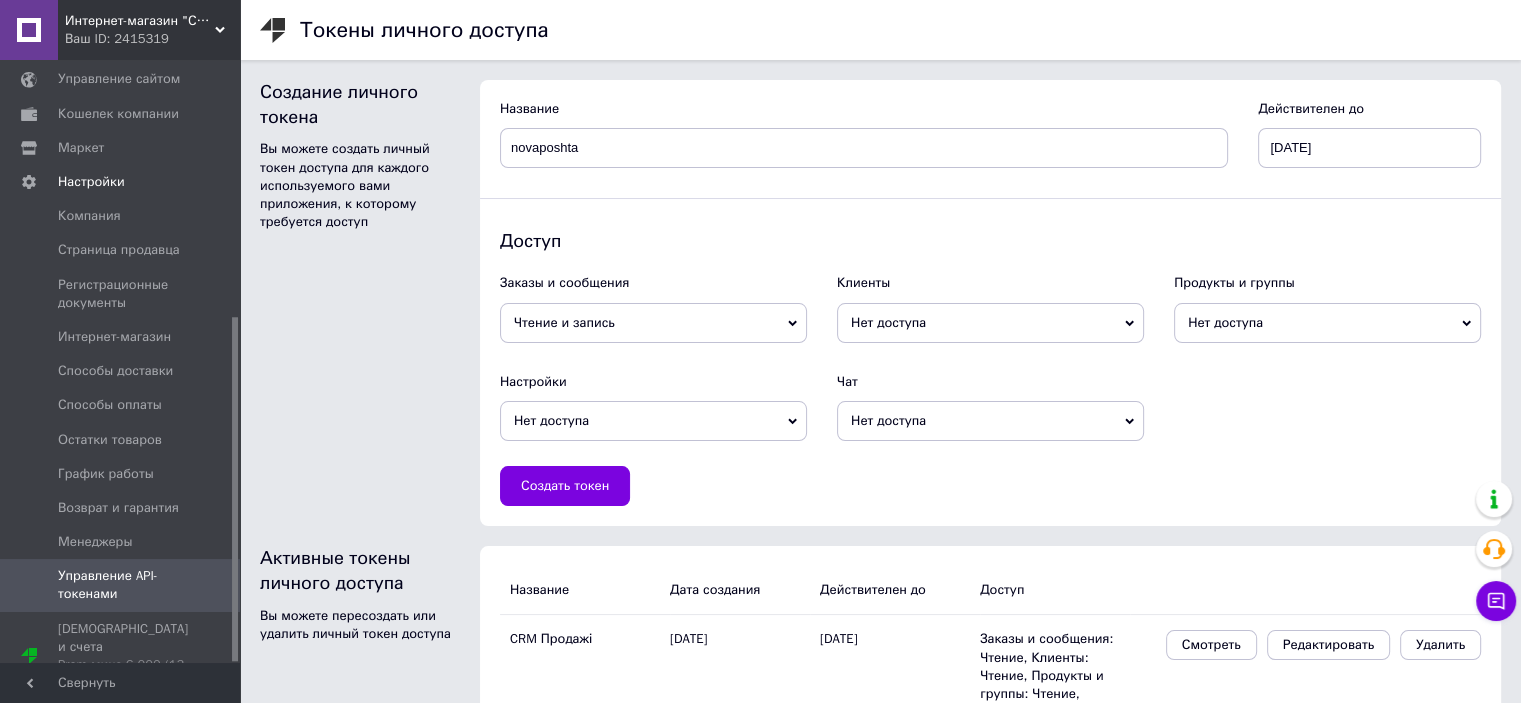 click on "Нет доступа" at bounding box center [1327, 323] 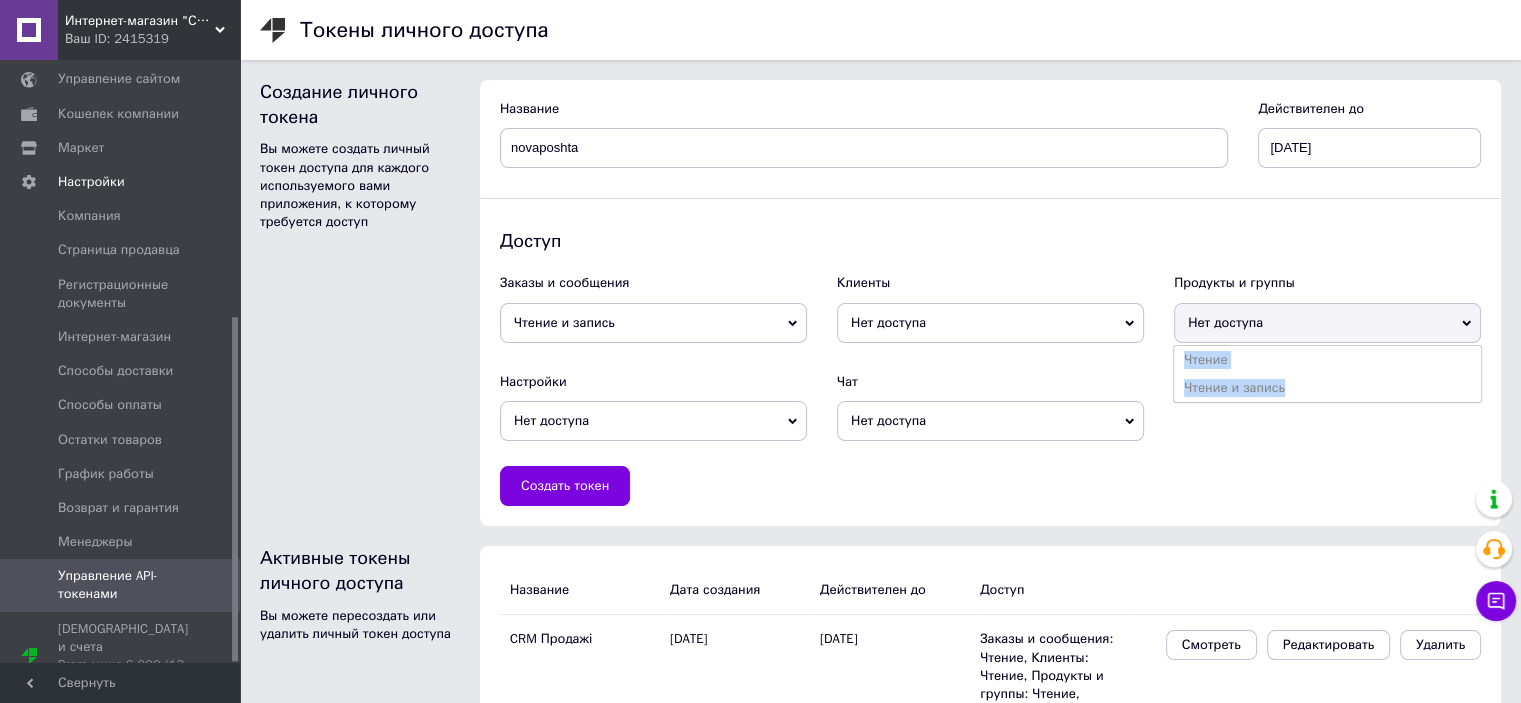 drag, startPoint x: 1208, startPoint y: 358, endPoint x: 1077, endPoint y: 334, distance: 133.18033 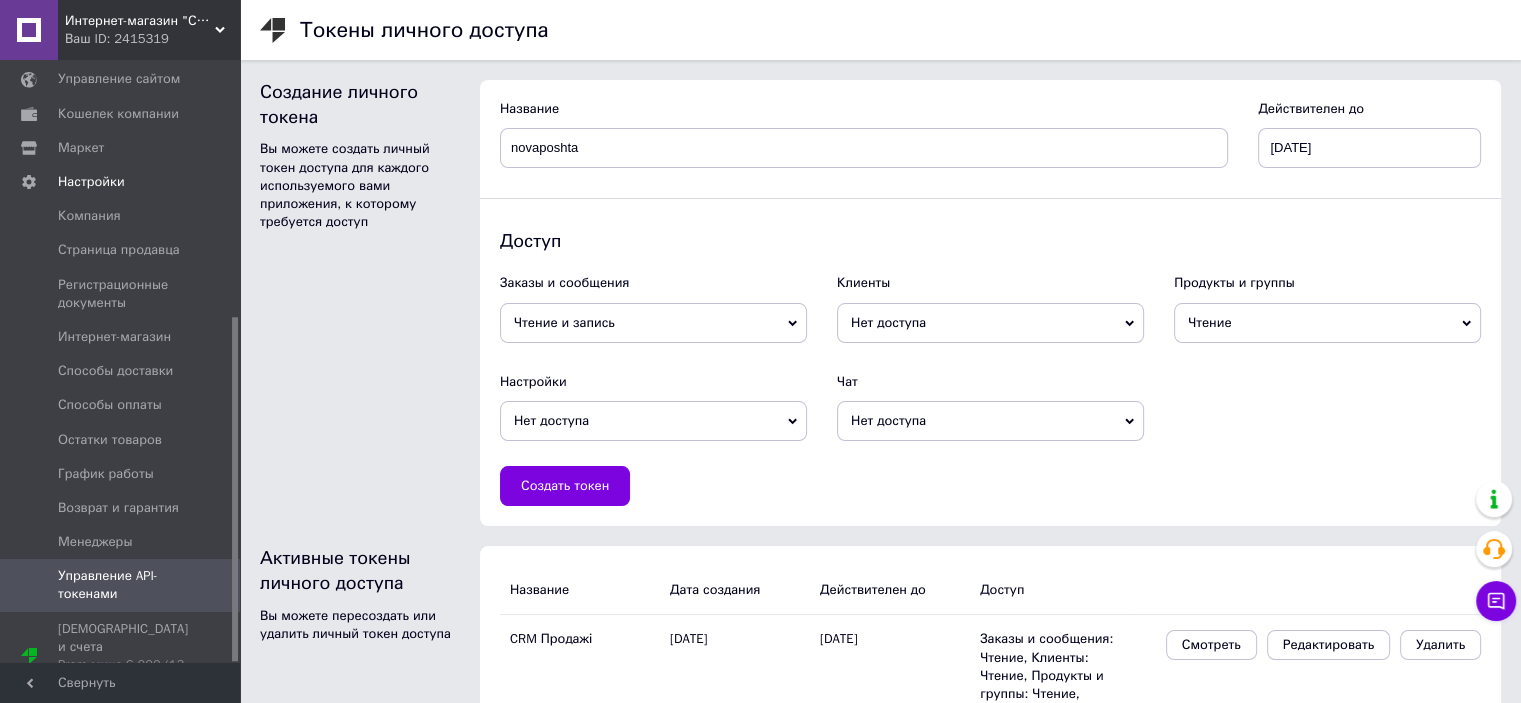 click on "Нет доступа" at bounding box center (990, 323) 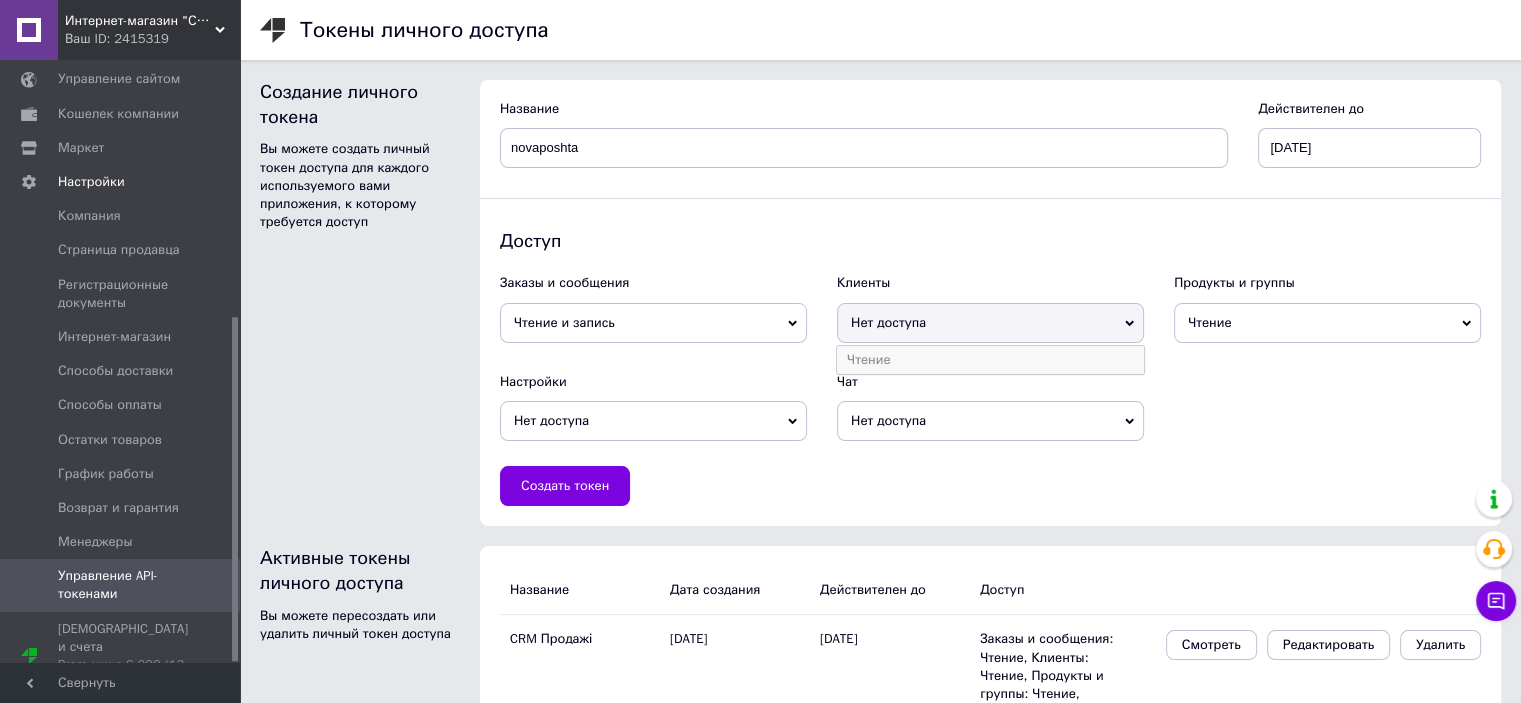 click on "Чтение" at bounding box center [990, 360] 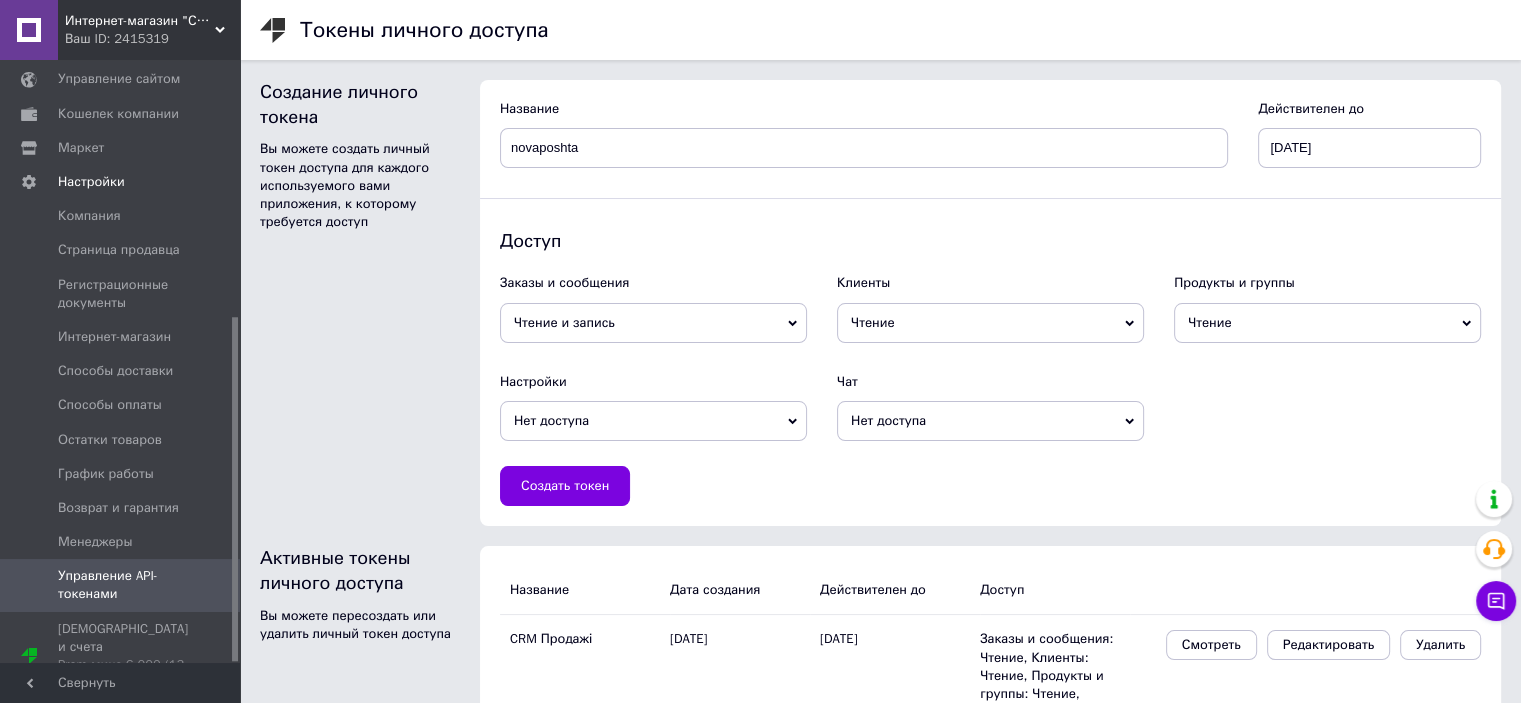 click on "Нет доступа" at bounding box center (653, 421) 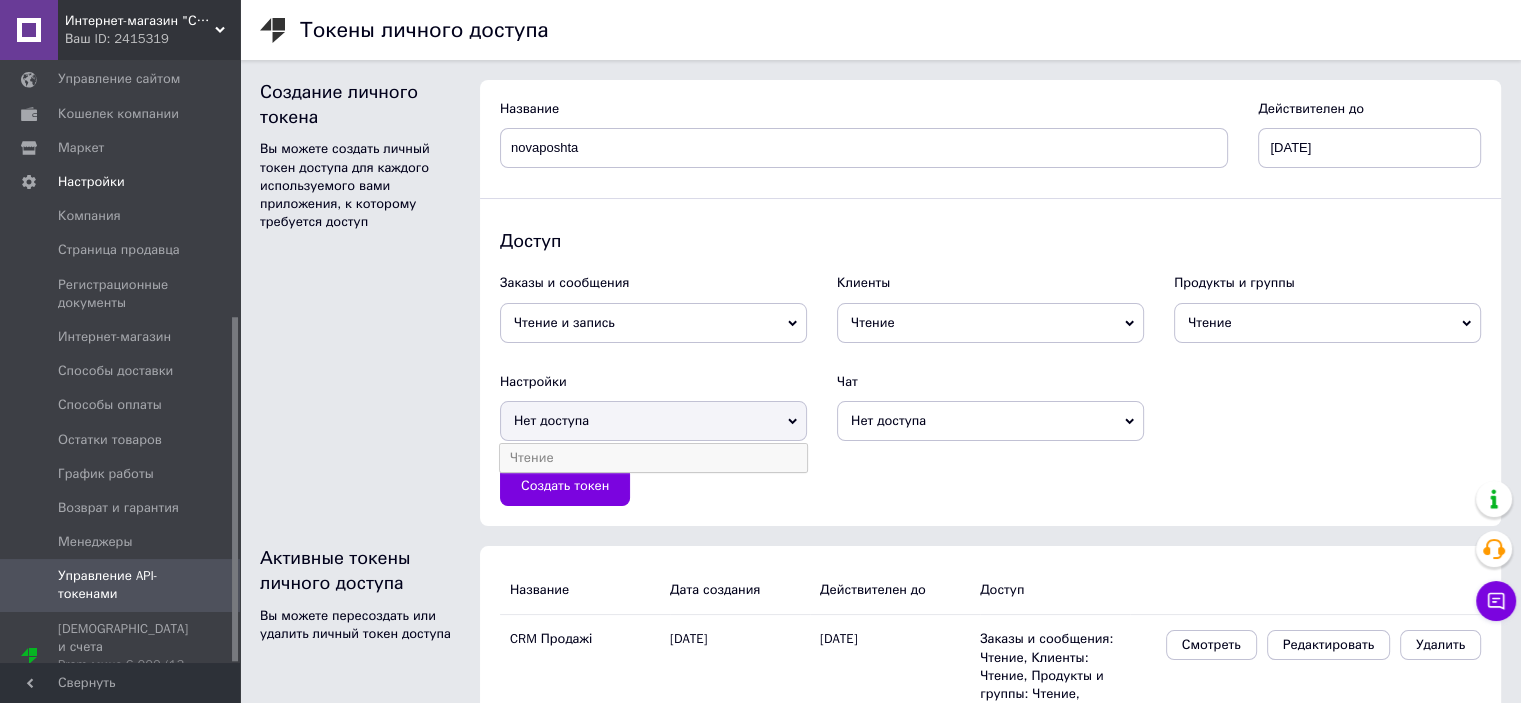 click on "Чтение" at bounding box center (653, 458) 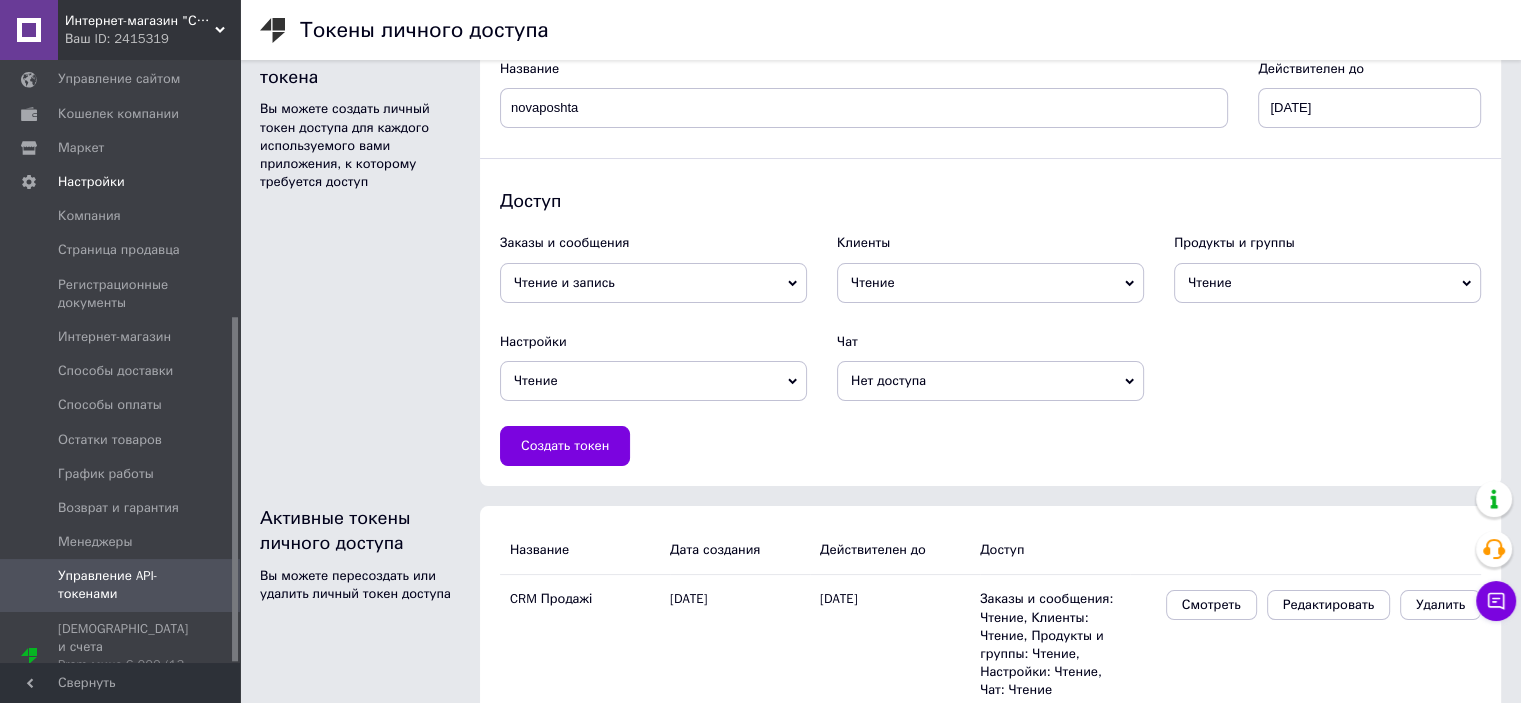 scroll, scrollTop: 0, scrollLeft: 0, axis: both 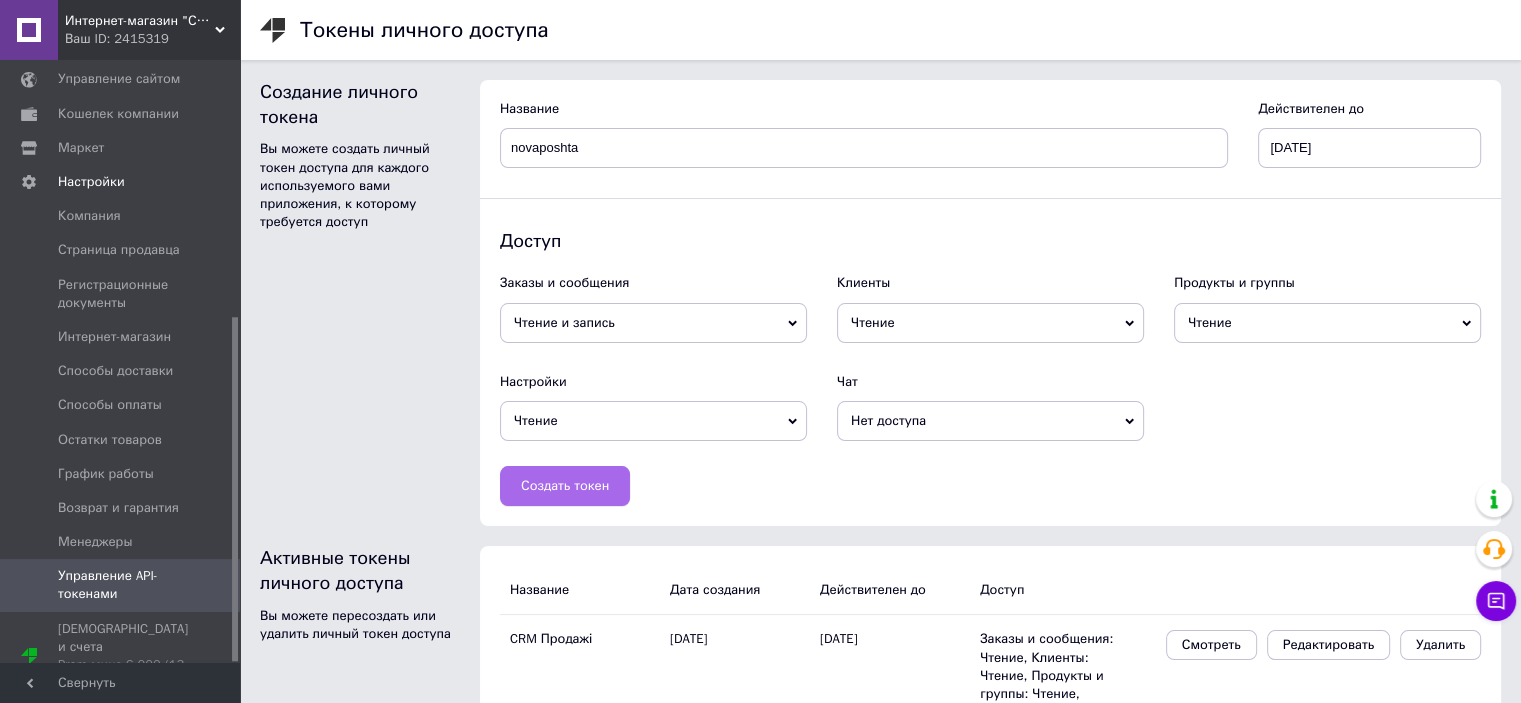 click on "Создать токен" at bounding box center (565, 486) 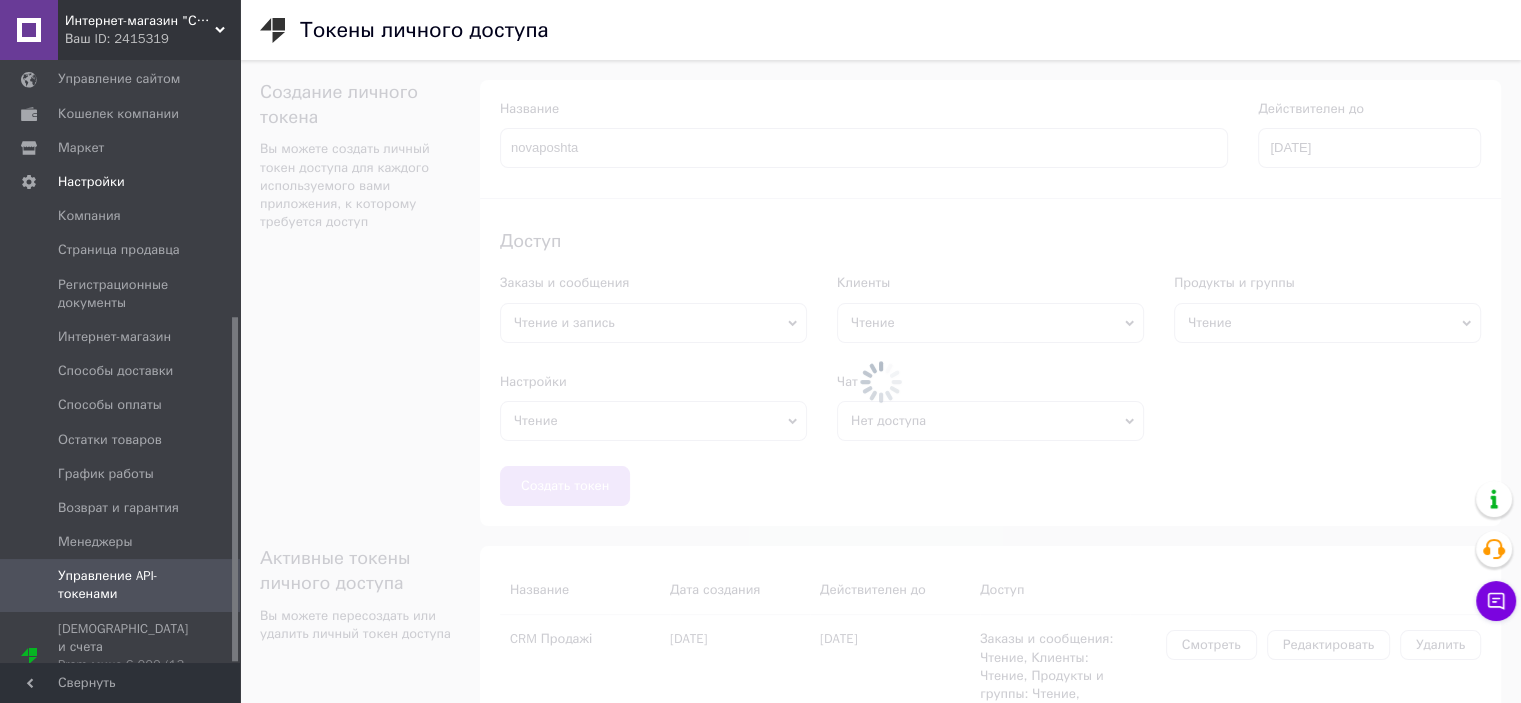 type 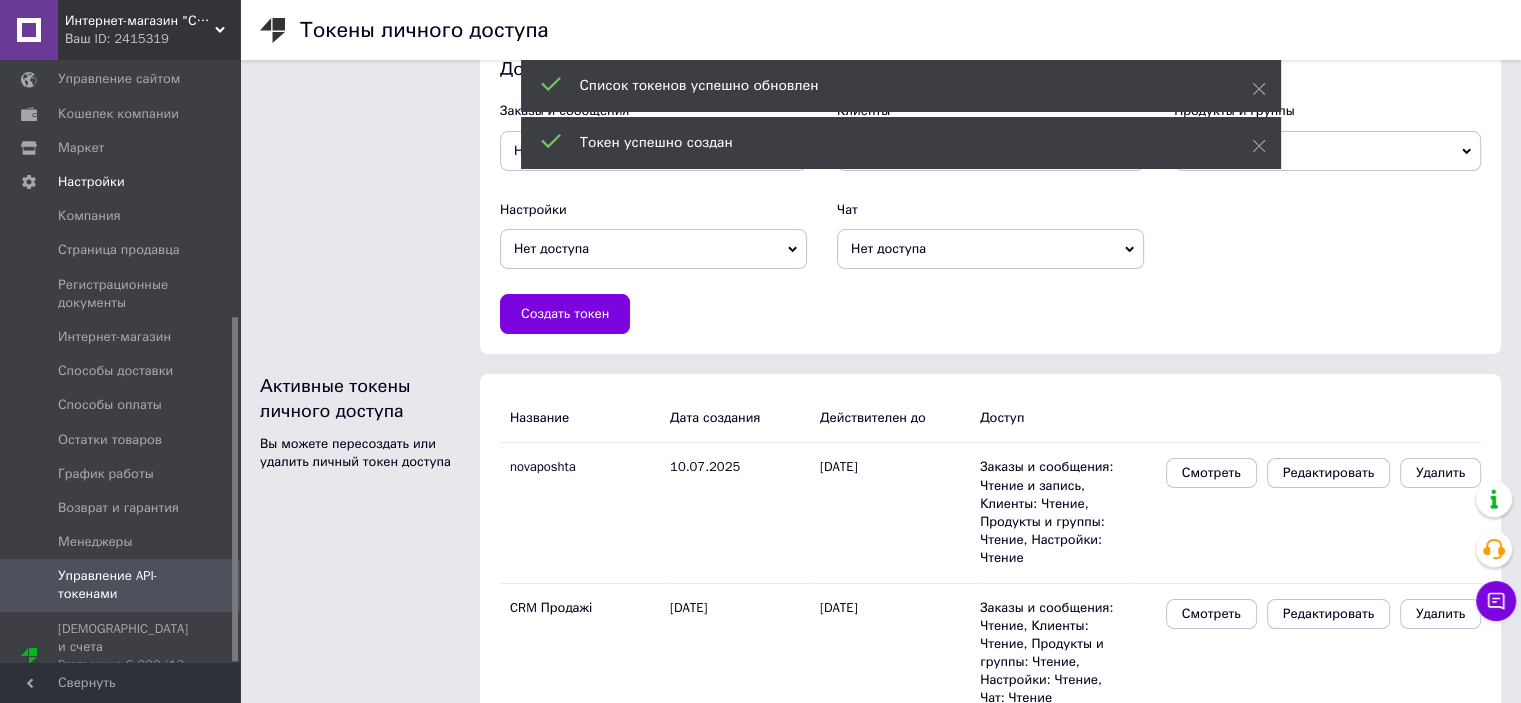 scroll, scrollTop: 229, scrollLeft: 0, axis: vertical 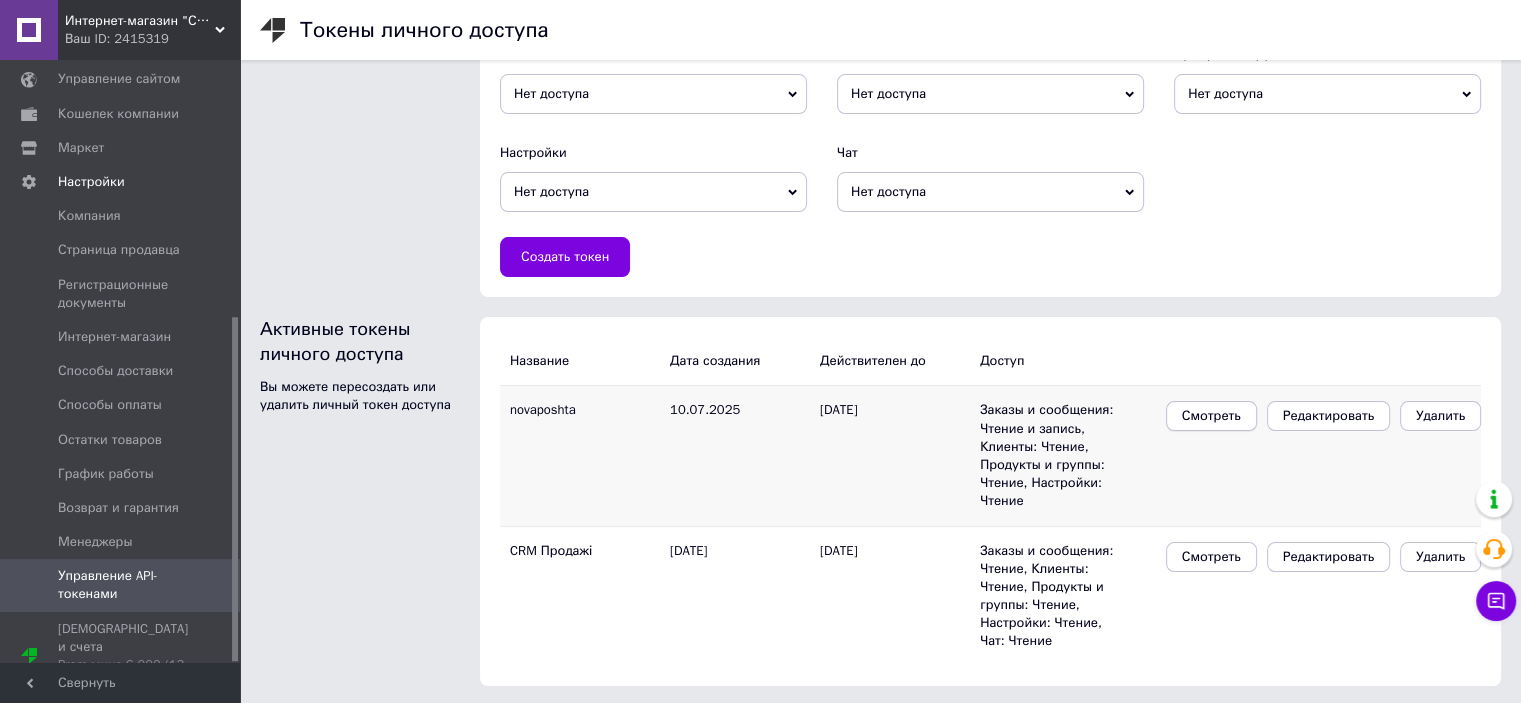 click on "Смотреть" at bounding box center [1211, 416] 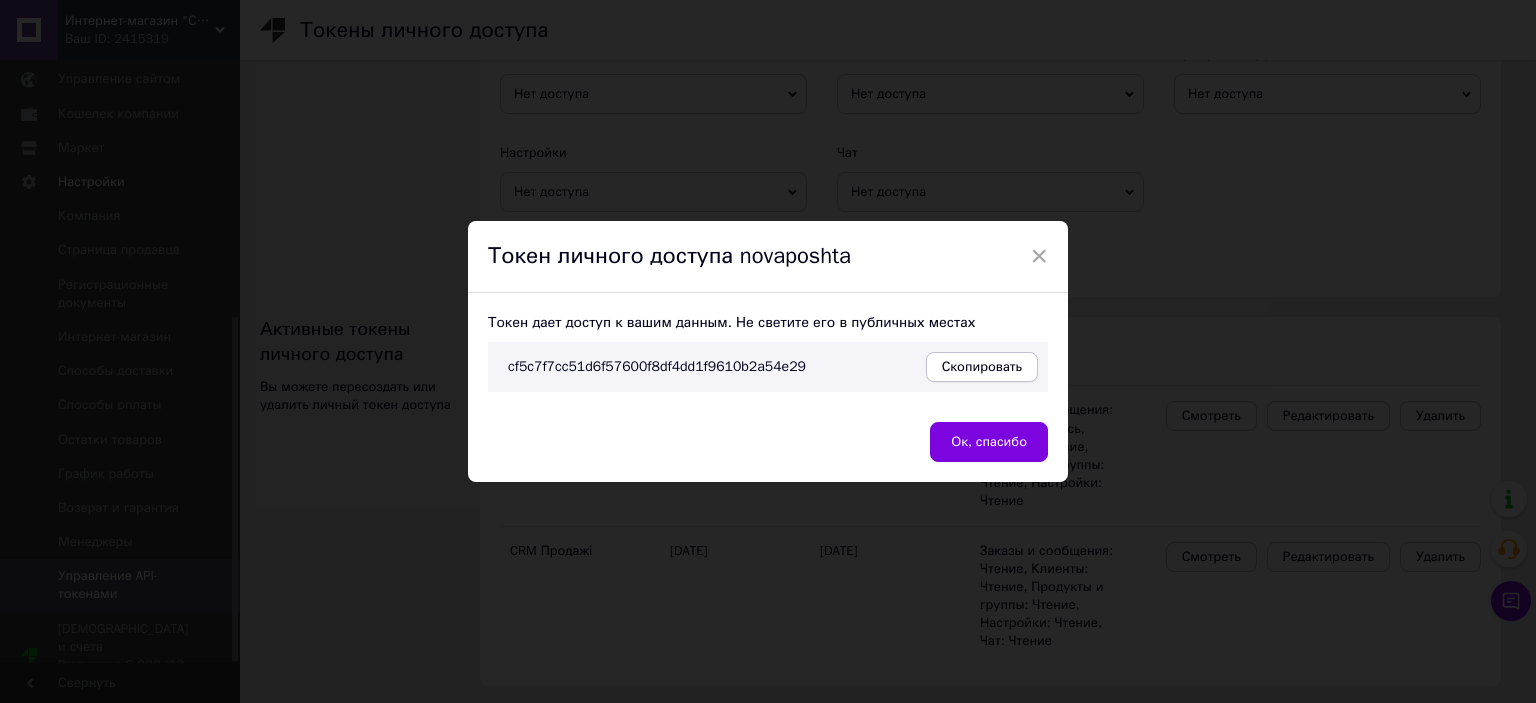 click on "Скопировать" at bounding box center [982, 367] 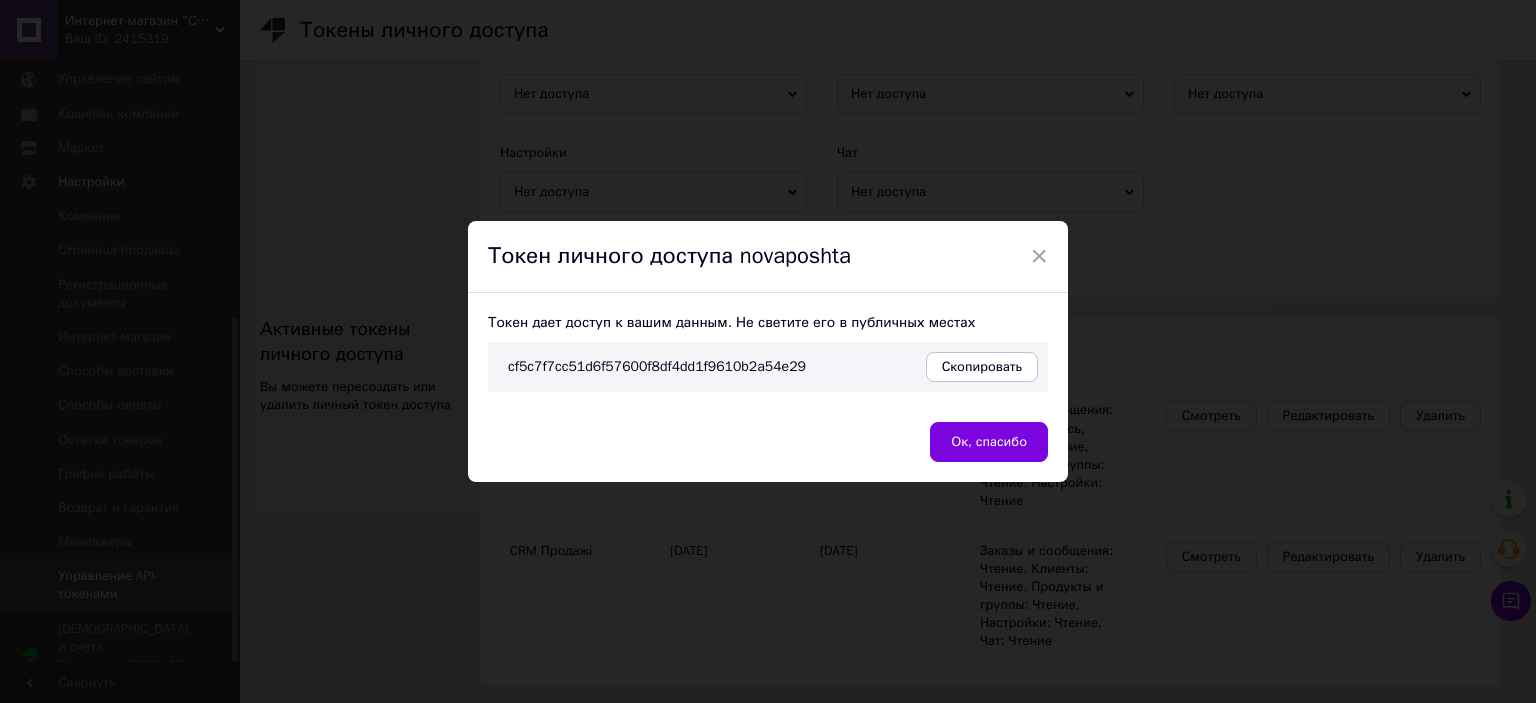 click on "Токен личного доступа novaposhta" at bounding box center (768, 257) 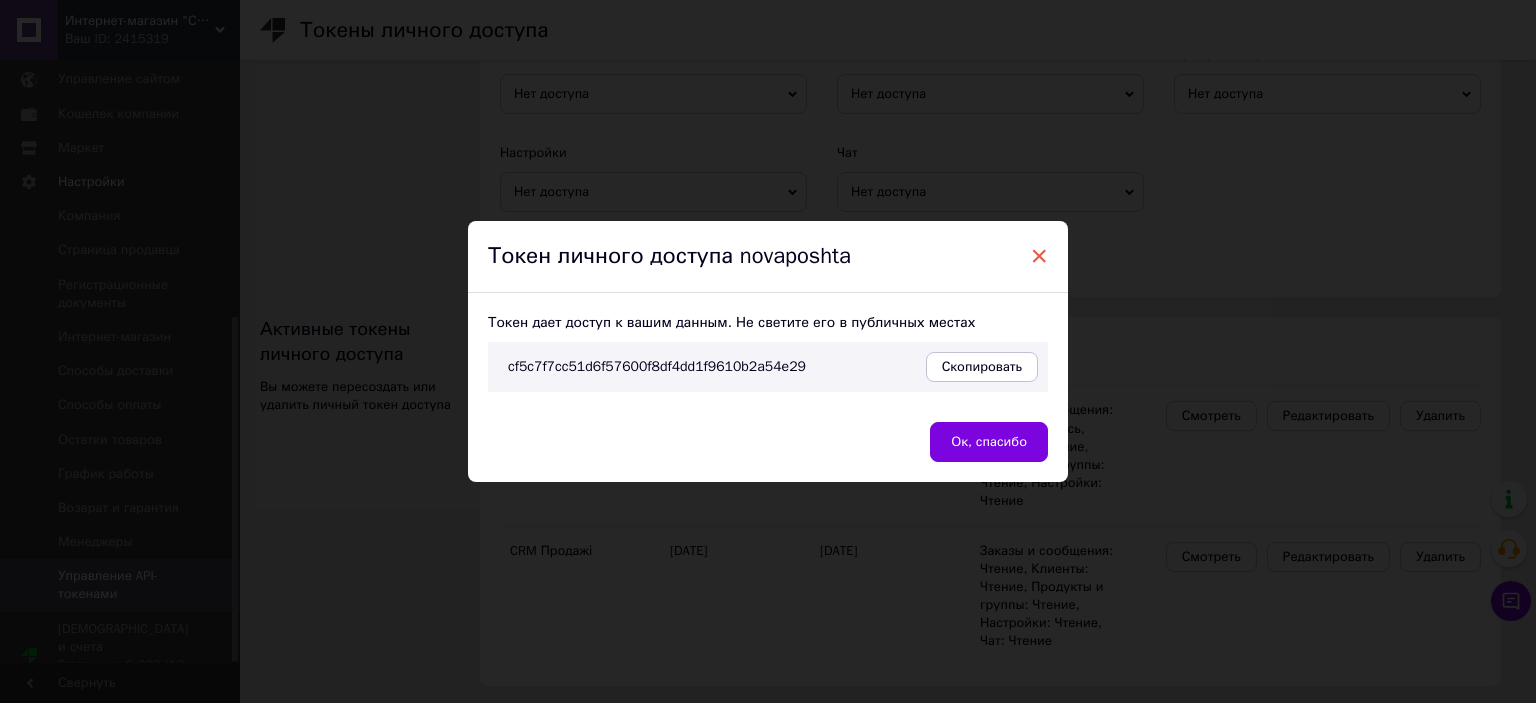 click on "×" at bounding box center (1039, 256) 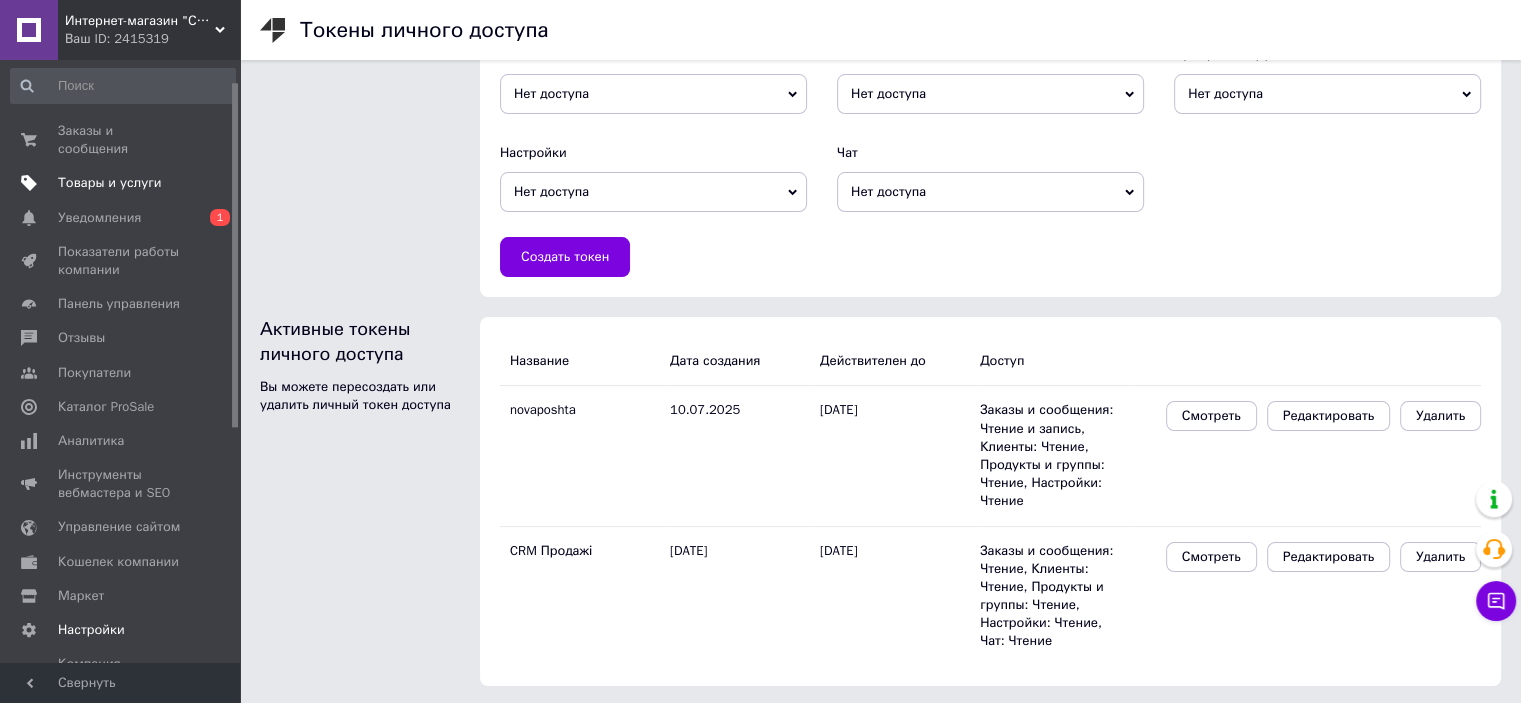 scroll, scrollTop: 0, scrollLeft: 0, axis: both 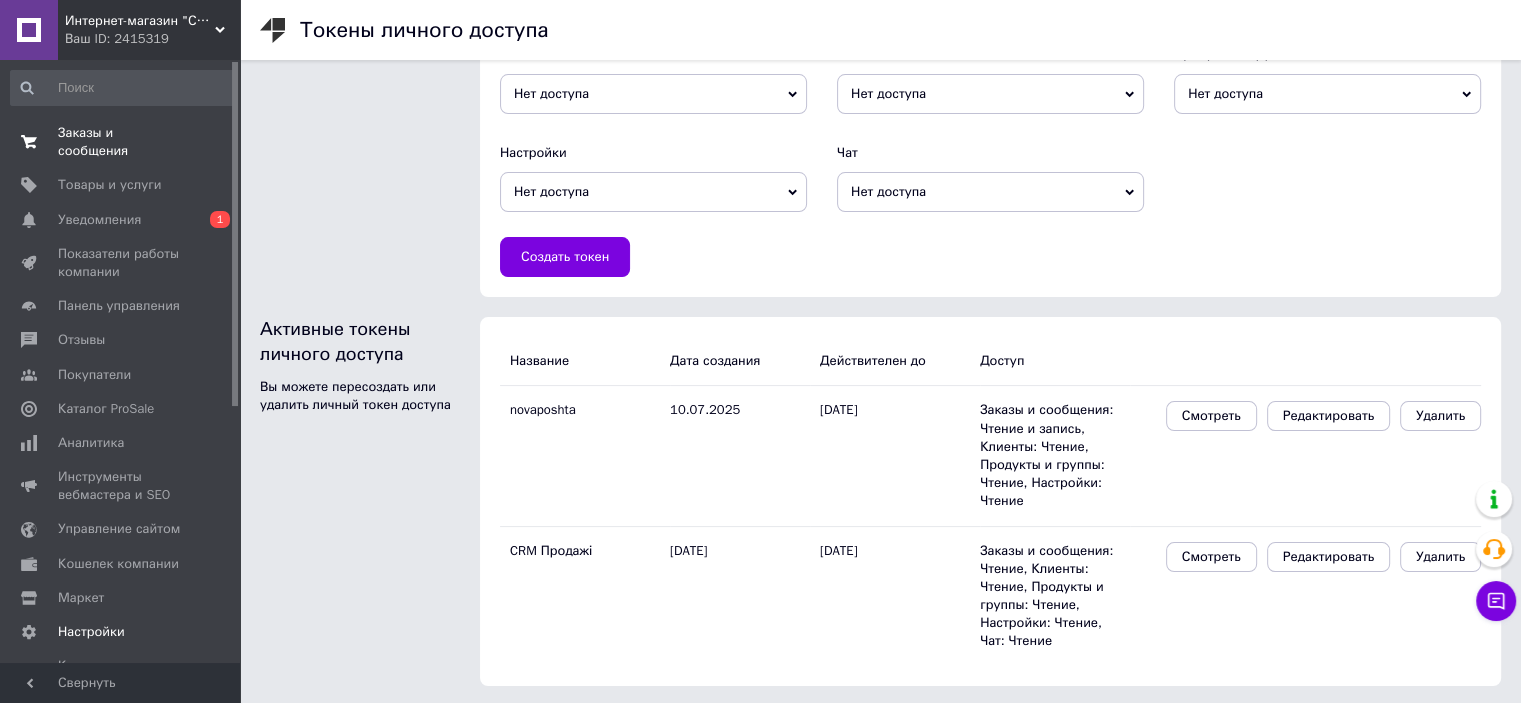 click on "Заказы и сообщения 0 0" at bounding box center [123, 142] 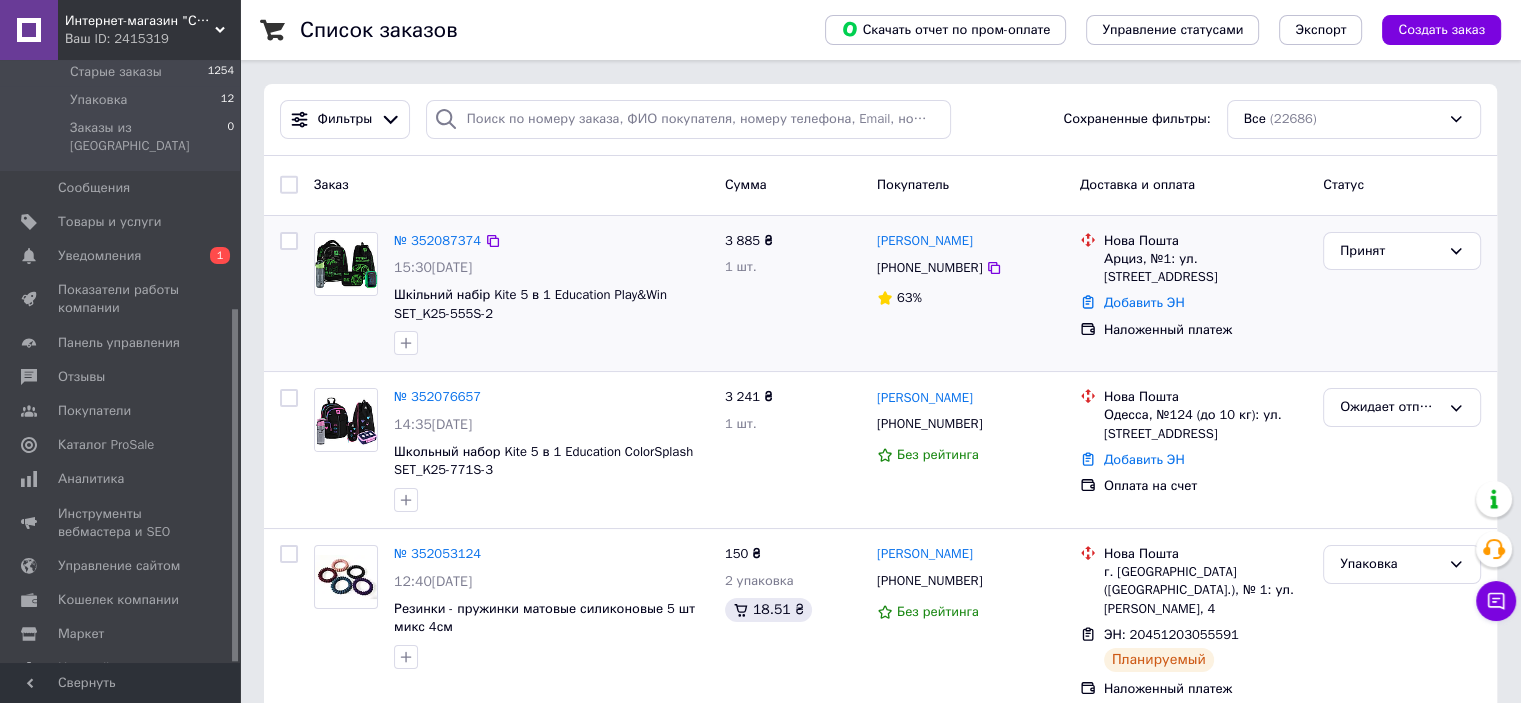 scroll, scrollTop: 426, scrollLeft: 0, axis: vertical 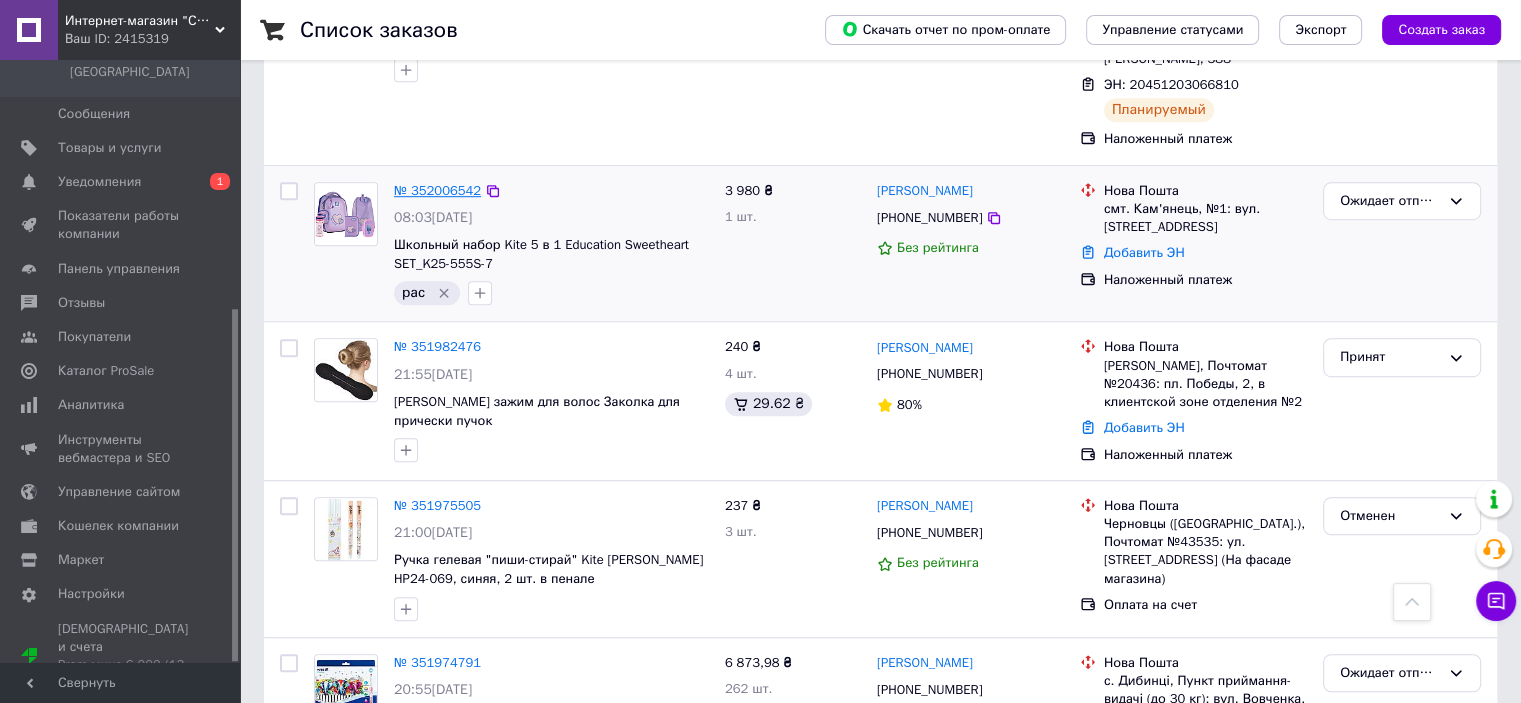 click on "№ 352006542" at bounding box center [437, 190] 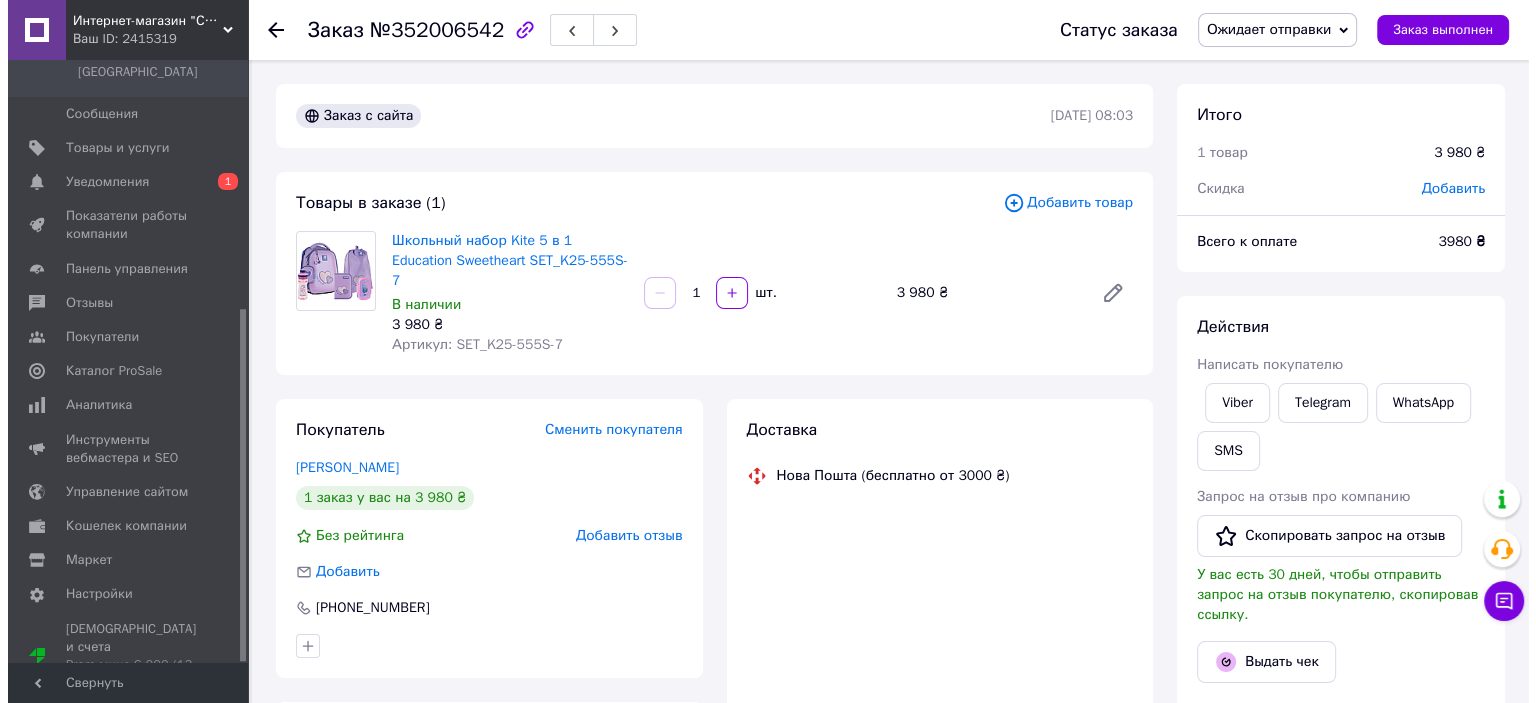scroll, scrollTop: 100, scrollLeft: 0, axis: vertical 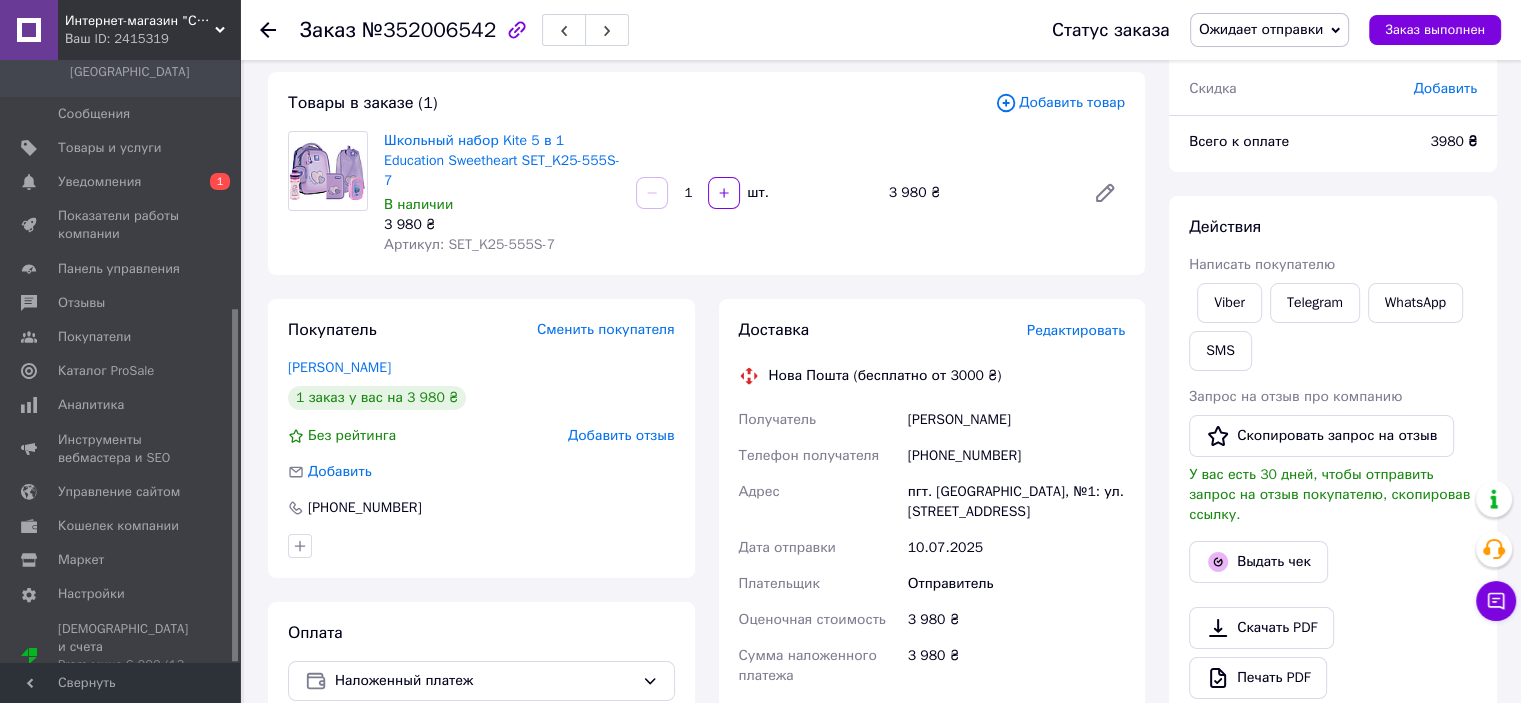 click on "Редактировать" at bounding box center (1076, 330) 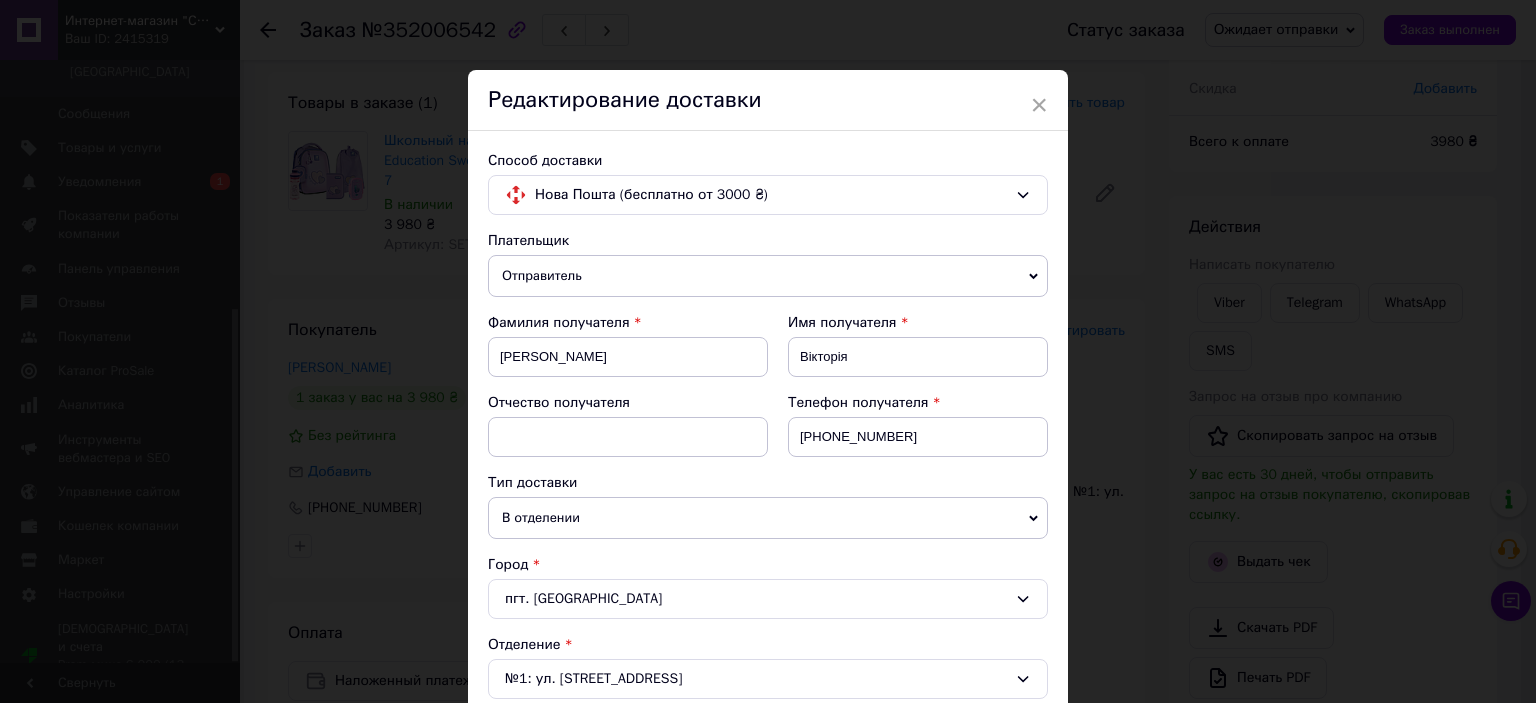 click on "Отправитель" at bounding box center [768, 276] 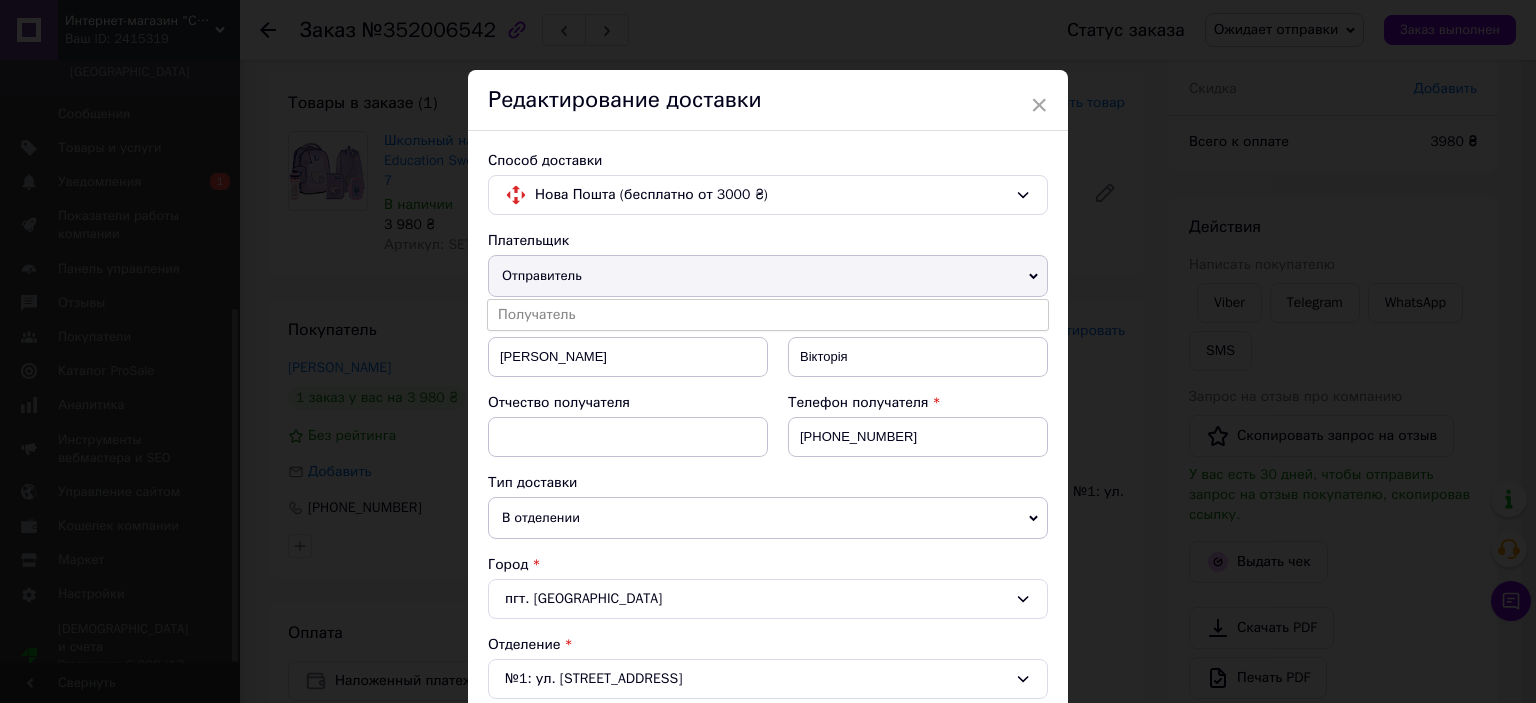 click on "Отправитель" at bounding box center [768, 276] 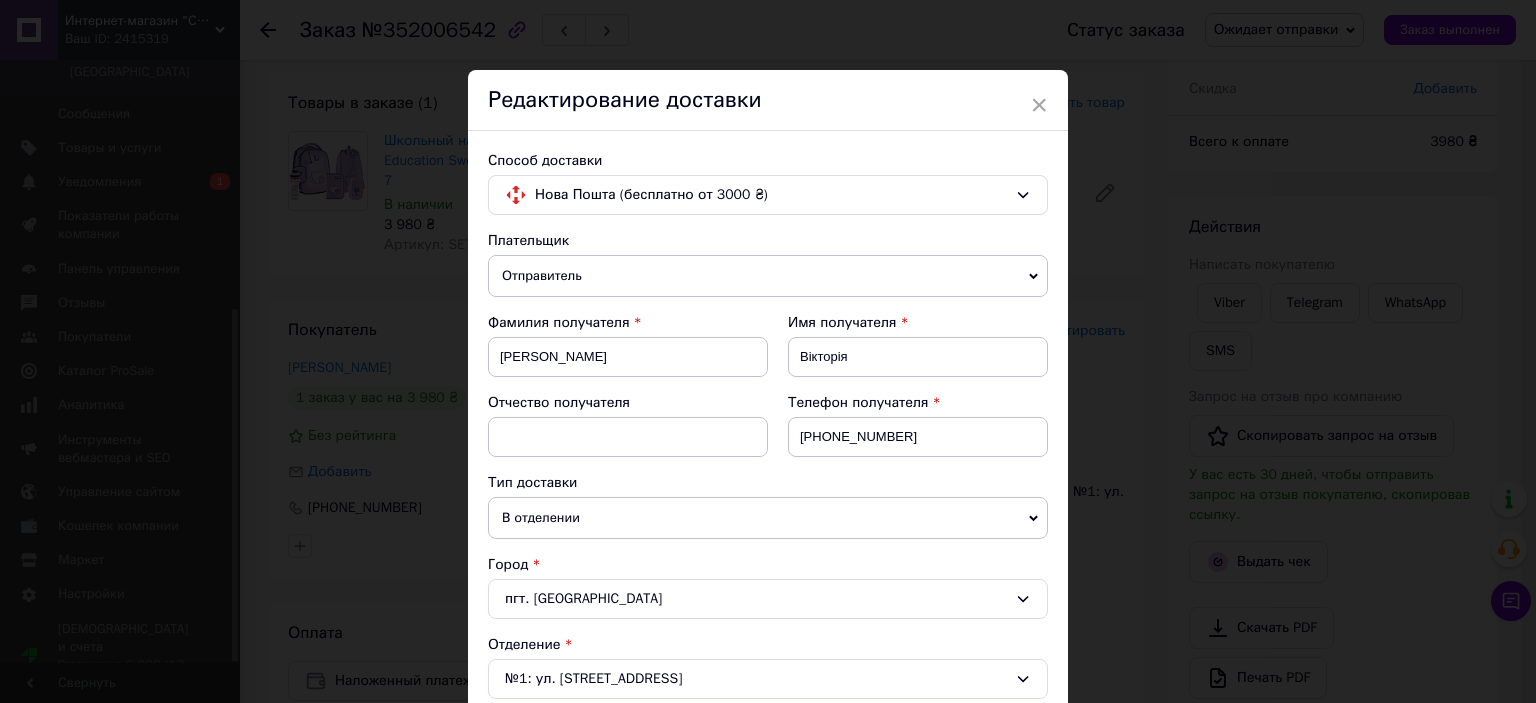 drag, startPoint x: 924, startPoint y: 215, endPoint x: 927, endPoint y: 204, distance: 11.401754 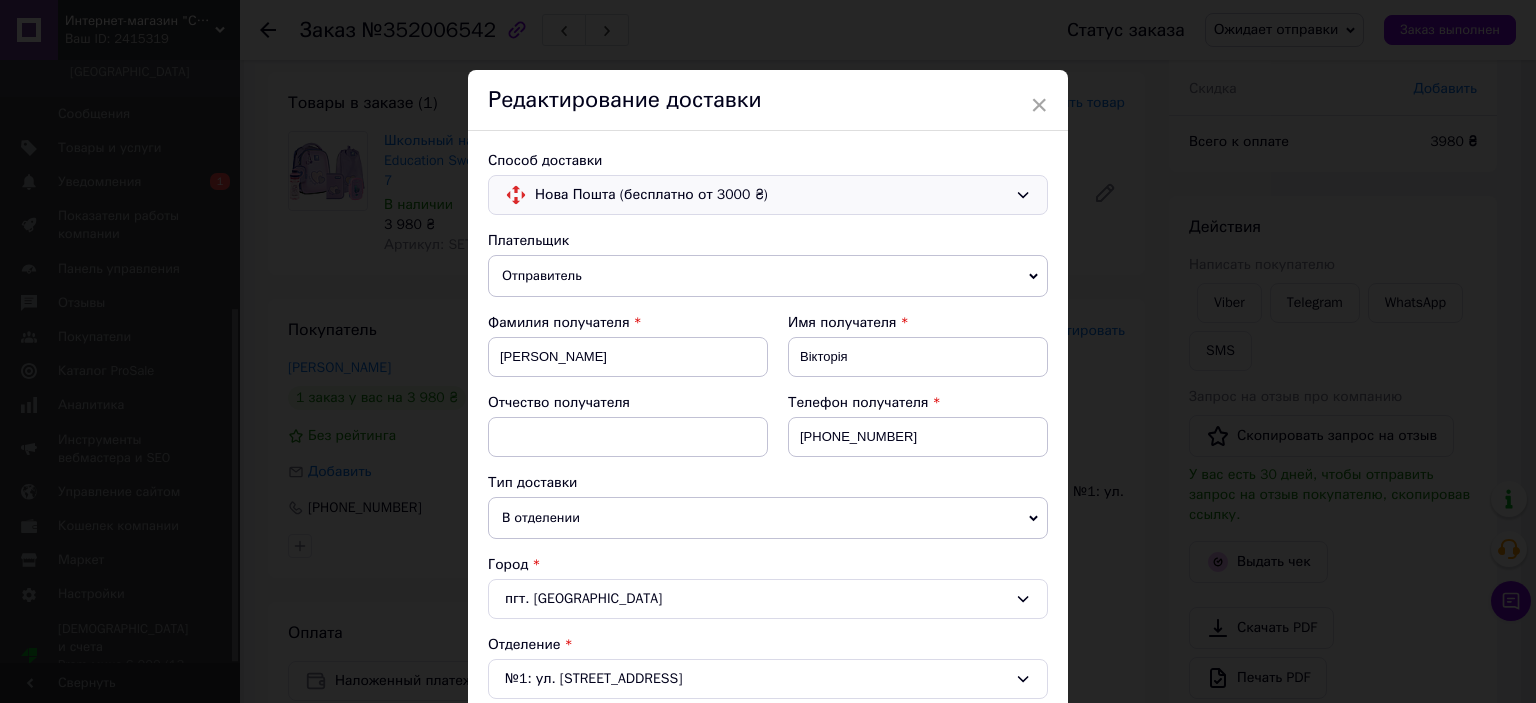 click on "Способ доставки Нова Пошта (бесплатно от 3000 ₴) Плательщик Отправитель Получатель Фамилия получателя Діденко Имя получателя Вікторія Отчество получателя Телефон получателя +380662266419 Тип доставки В отделении Курьером В почтомате Город пгт. Новгородка Отделение №1: ул. Криворожская, 12 Место отправки м. Київ (Київська обл.): №18 (до 1100 кг): просп. Повітряних Сил, 66 Одеса: №34: вул. 7 км Овідіопільської дороги, 1 (Епіцентр) м. Київ (Київська обл.): №321 (до 30 кг): бульв. Чоколівський, 20, прим. 101 м. Київ (Київська обл.): №116 (до 30 кг): вул. Джохара Дудаєва, 16А Тип посылки Груз 3980 < >" at bounding box center (768, 895) 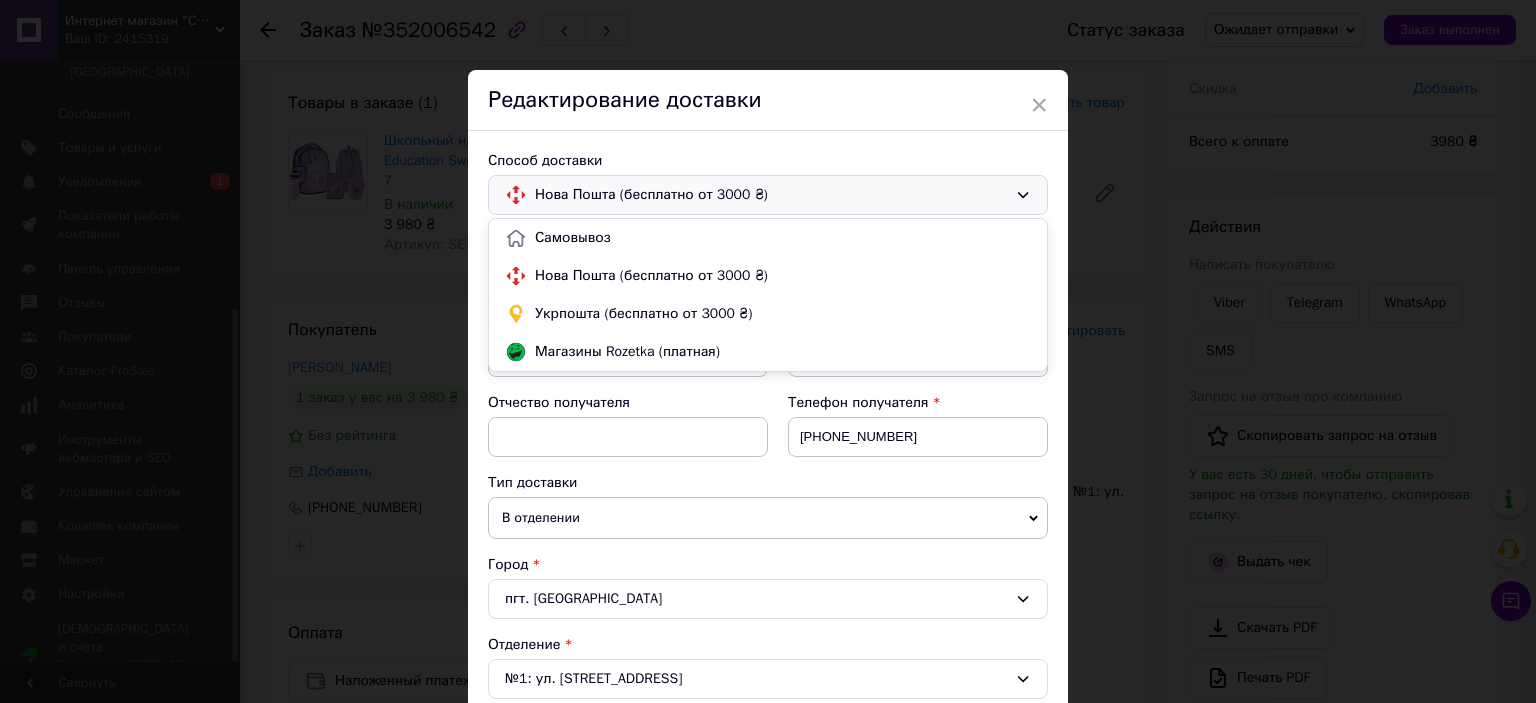 click on "Нова Пошта (бесплатно от 3000 ₴)" at bounding box center [771, 195] 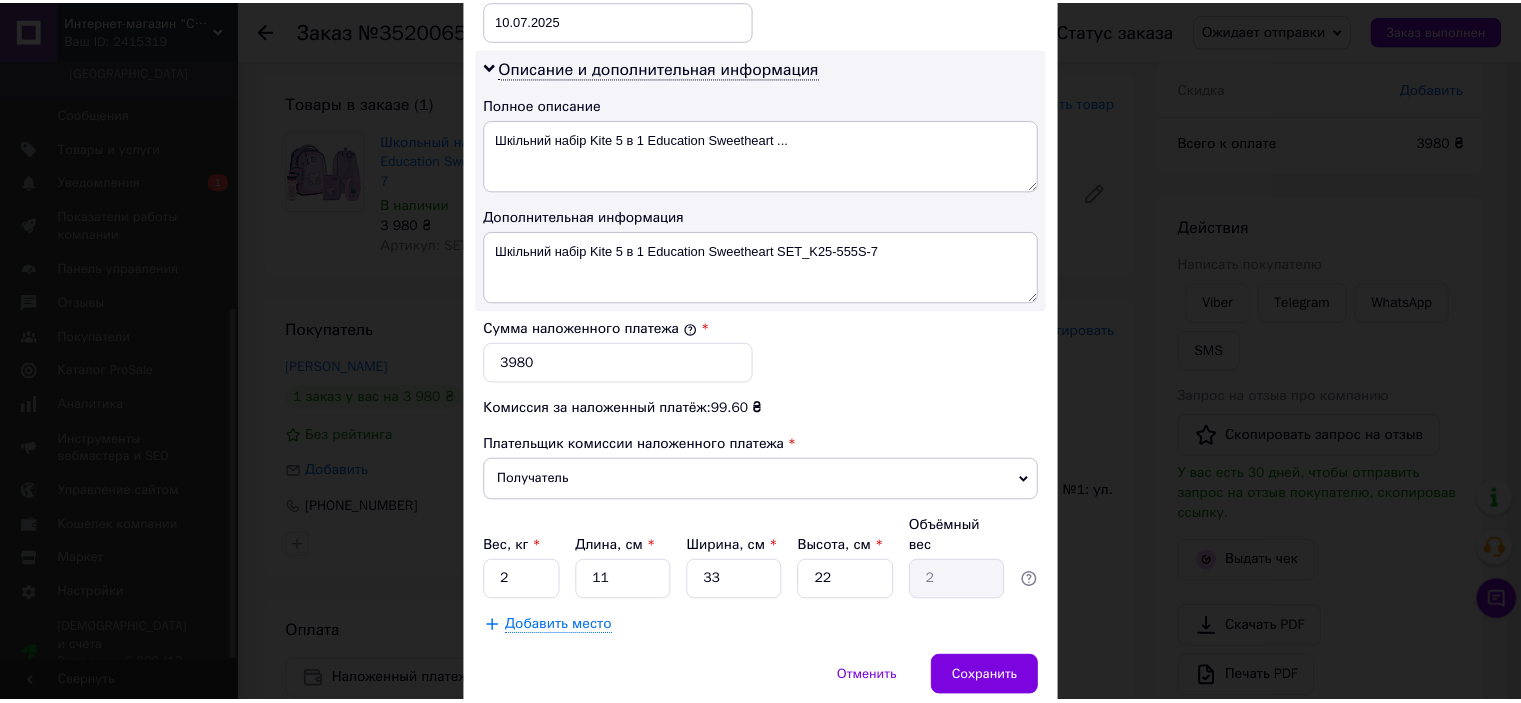 scroll, scrollTop: 1040, scrollLeft: 0, axis: vertical 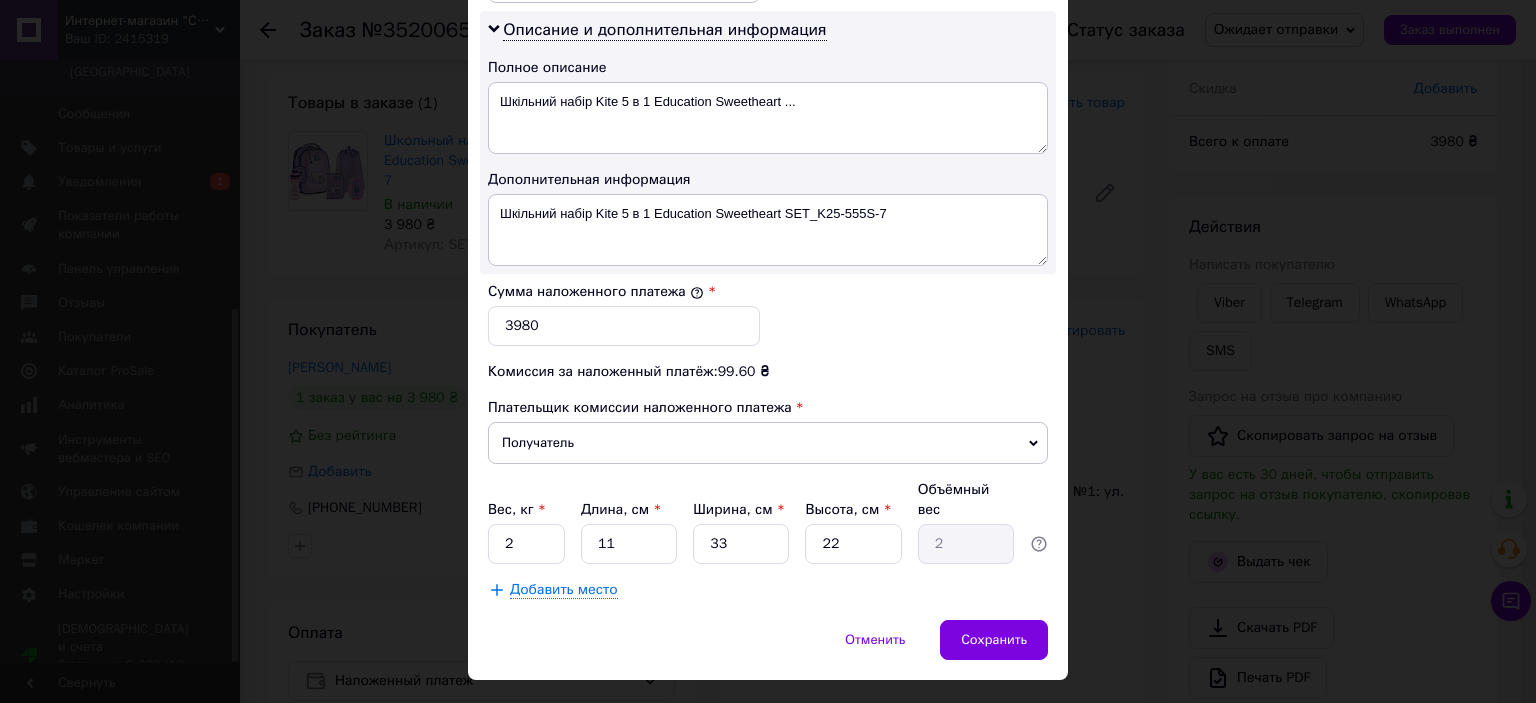 click on "× Редактирование доставки Способ доставки Нова Пошта (бесплатно от 3000 ₴) Плательщик Отправитель Получатель Фамилия получателя Діденко Имя получателя Вікторія Отчество получателя Телефон получателя +380662266419 Тип доставки В отделении Курьером В почтомате Город пгт. Новгородка Отделение №1: ул. Криворожская, 12 Место отправки м. Київ (Київська обл.): №18 (до 1100 кг): просп. Повітряних Сил, 66 Одеса: №34: вул. 7 км Овідіопільської дороги, 1 (Епіцентр) м. Київ (Київська обл.): №321 (до 30 кг): бульв. Чоколівський, 20, прим. 101 Добавить еще место отправки Тип посылки Груз 3980 10.07.2025" at bounding box center (768, 351) 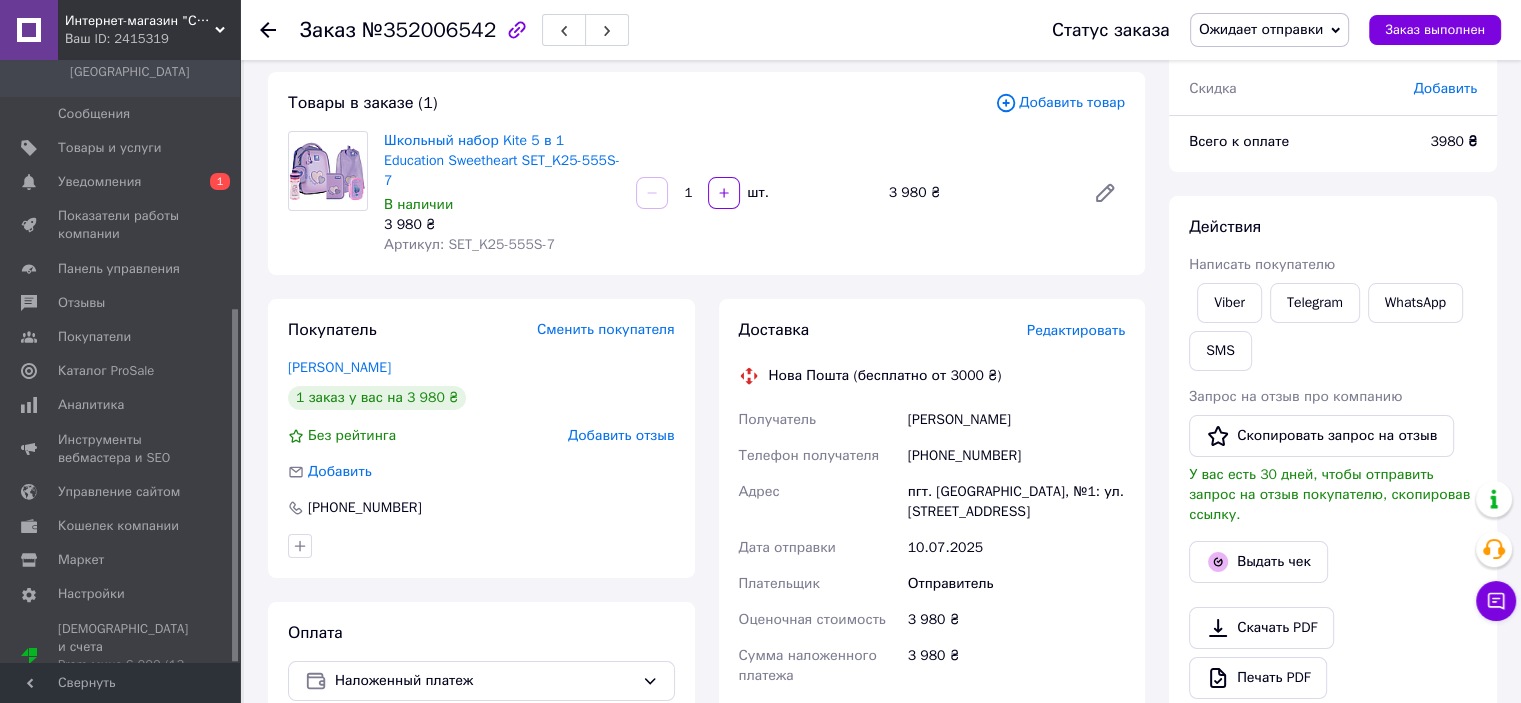 click on "Товары в заказе (1) Добавить товар Школьный набор Kite 5 в 1 Education Sweetheart SET_K25-555S-7 В наличии 3 980 ₴ Артикул: SET_K25-555S-7 1   шт. 3 980 ₴" at bounding box center (706, 173) 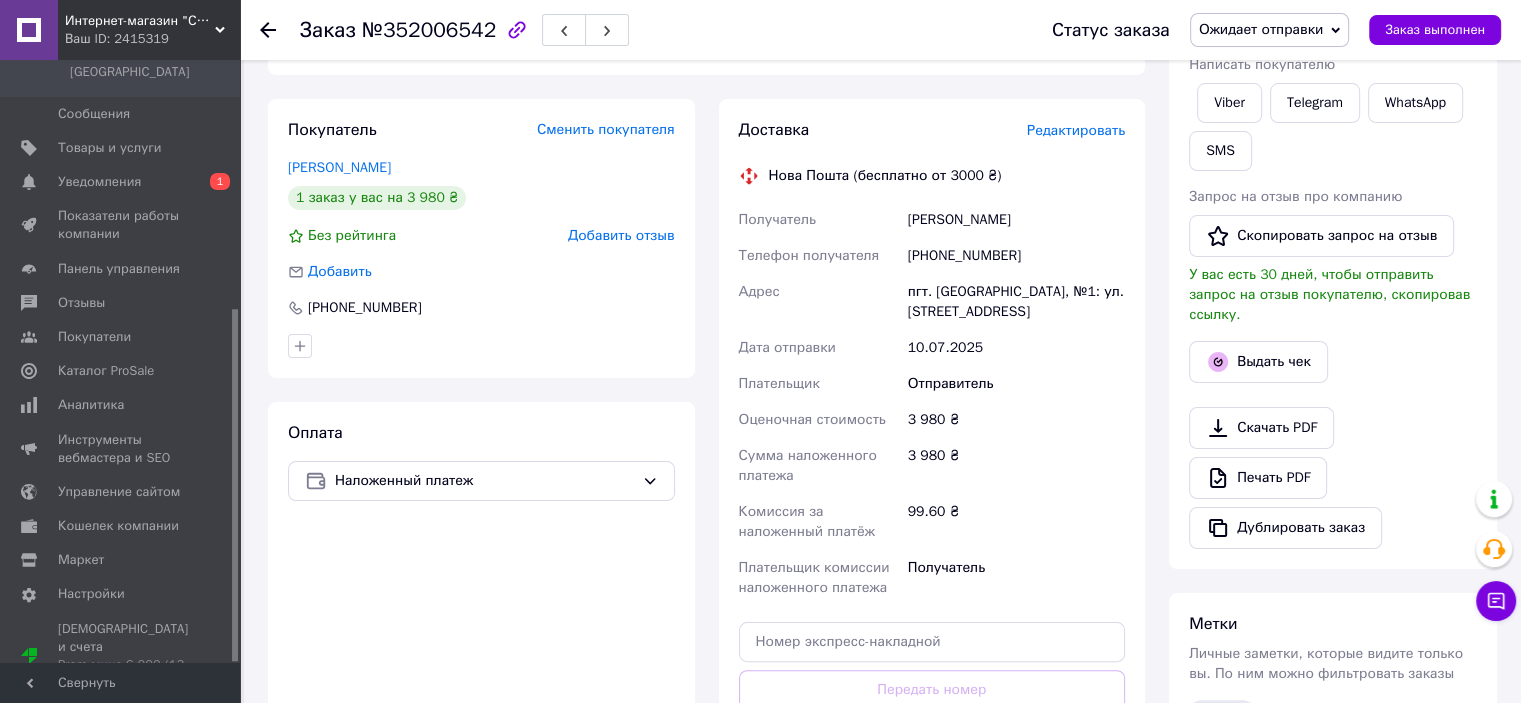 click on "пгт. Новгородка, №1: ул. Криворожская, 12" at bounding box center (1016, 302) 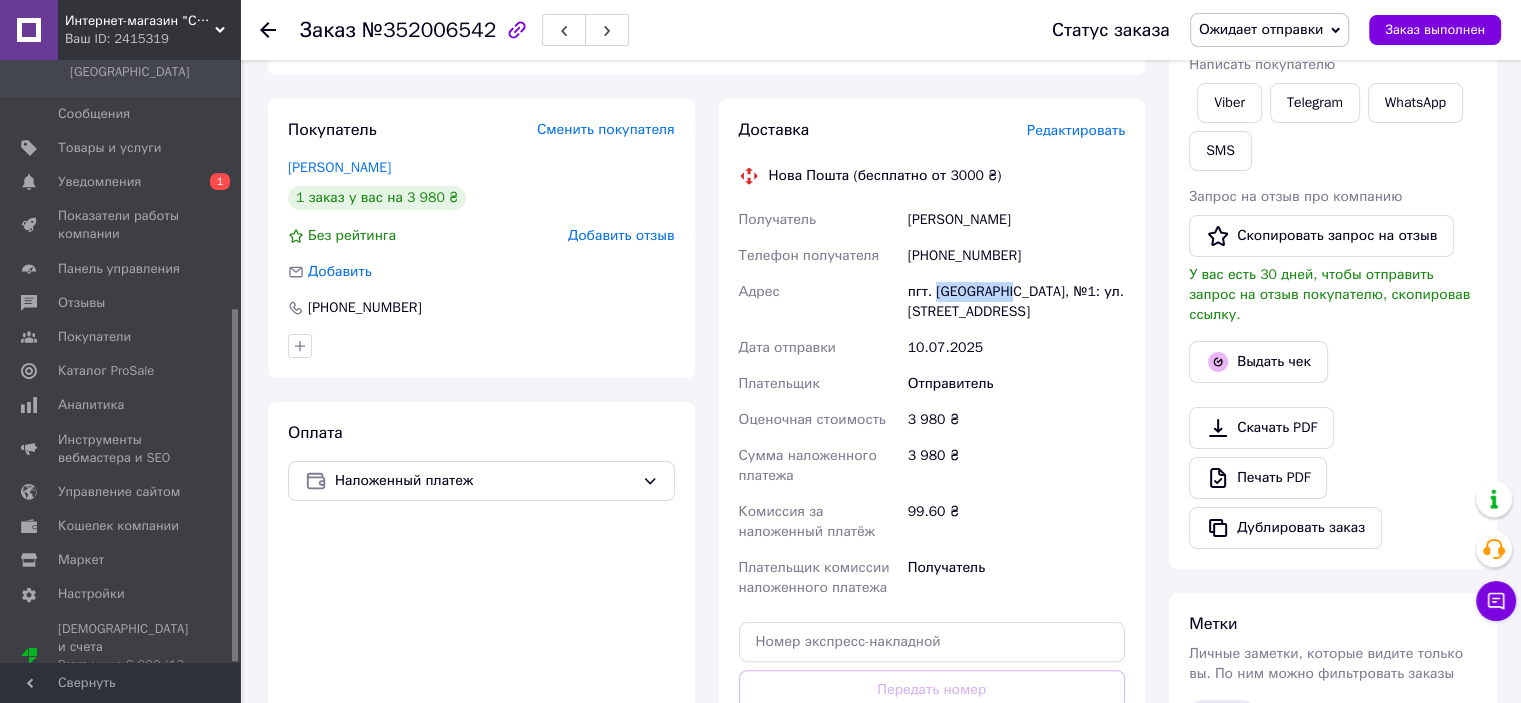 drag, startPoint x: 950, startPoint y: 291, endPoint x: 883, endPoint y: 280, distance: 67.89698 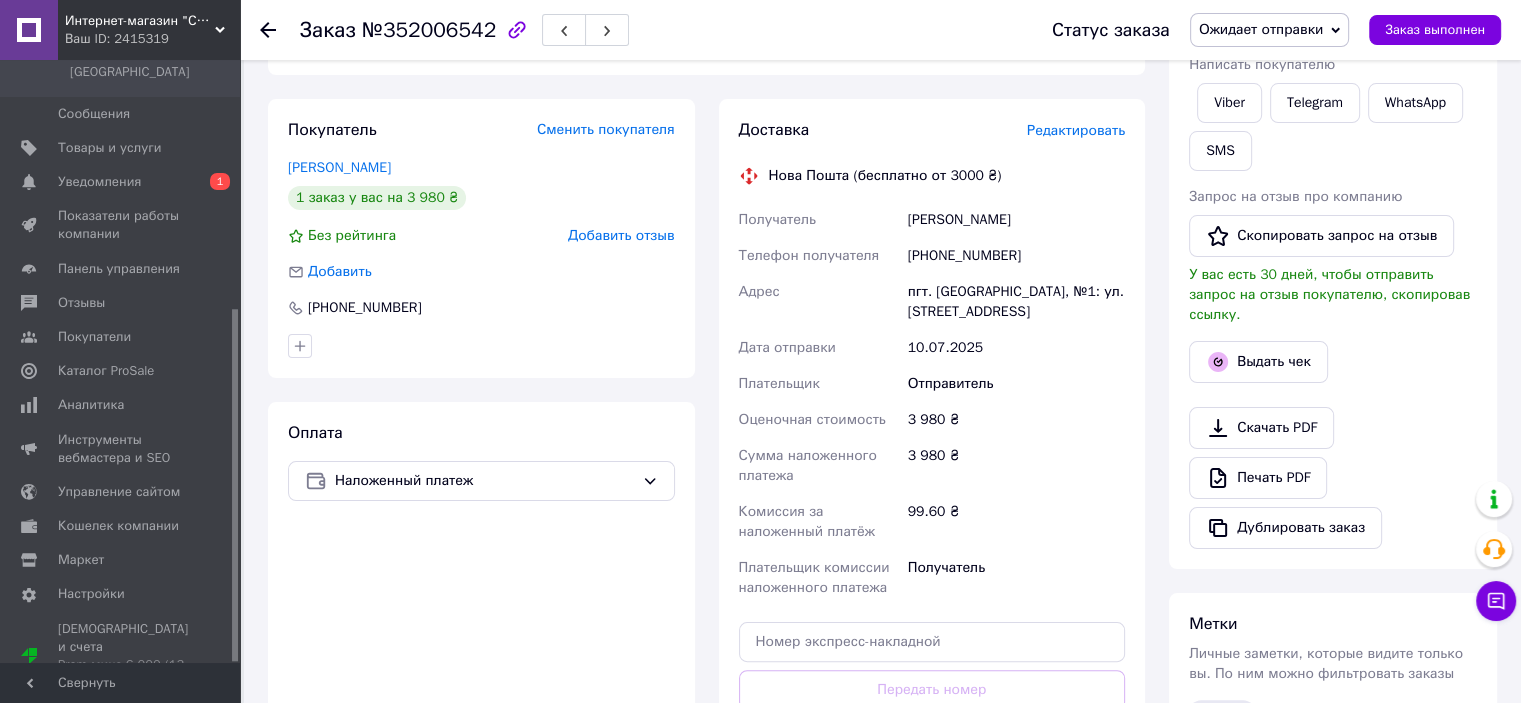 click on "Адрес" at bounding box center [819, 302] 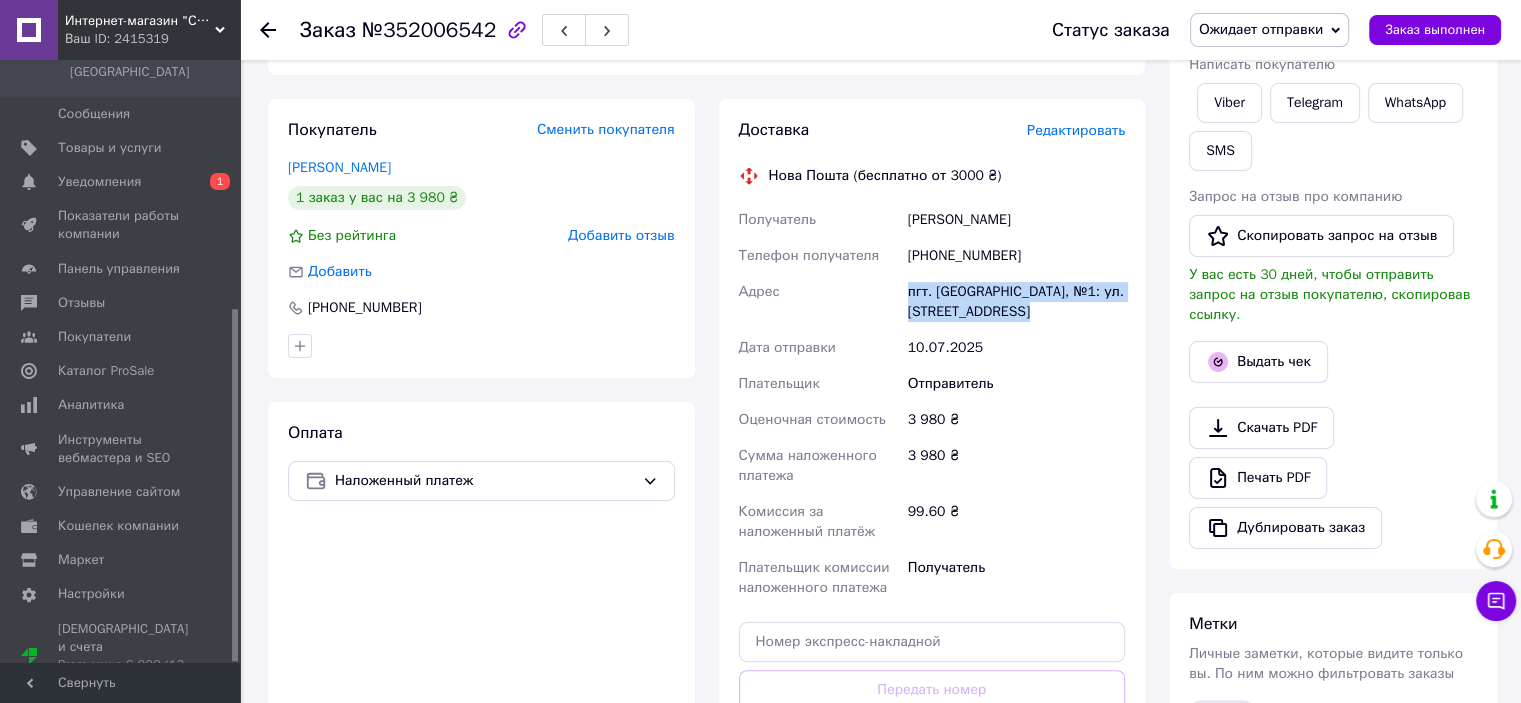 drag, startPoint x: 904, startPoint y: 287, endPoint x: 1035, endPoint y: 311, distance: 133.18033 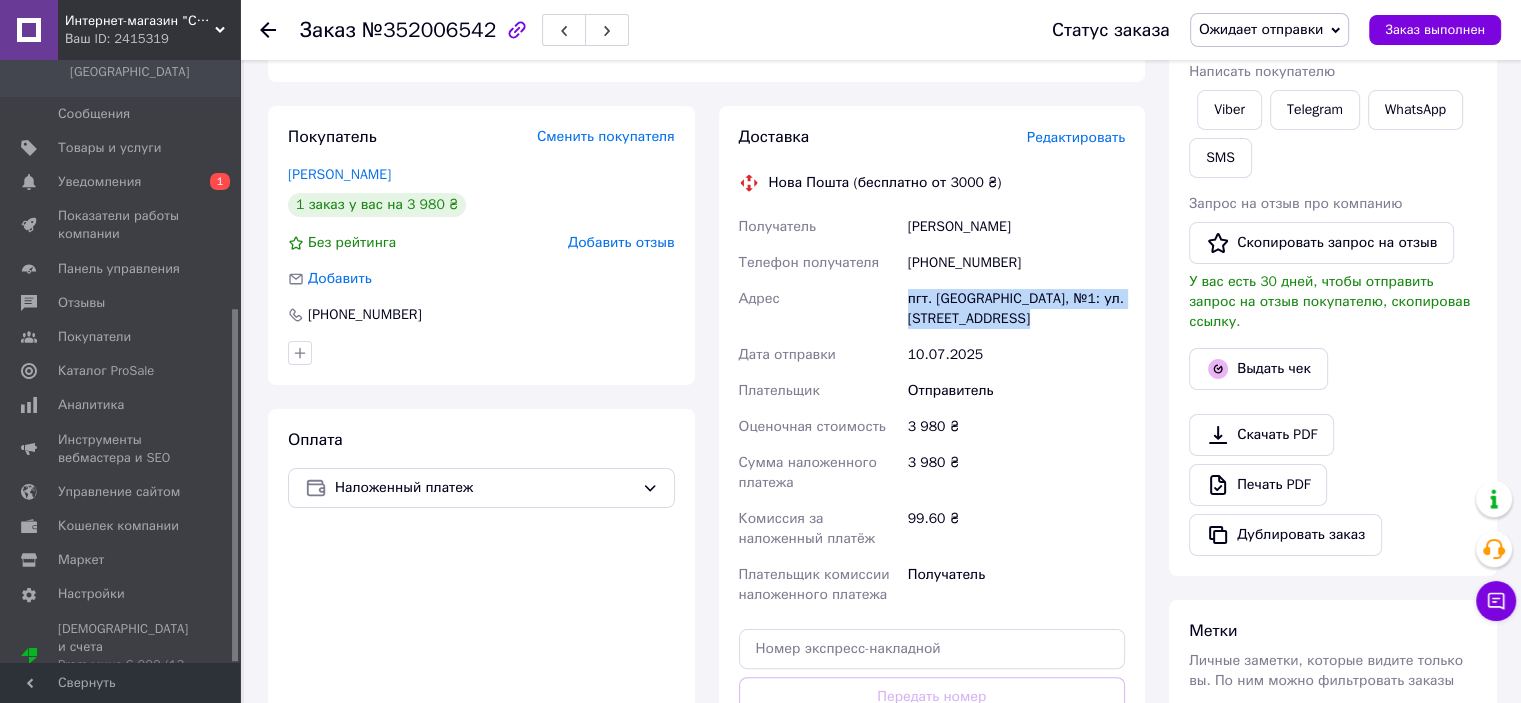 scroll, scrollTop: 300, scrollLeft: 0, axis: vertical 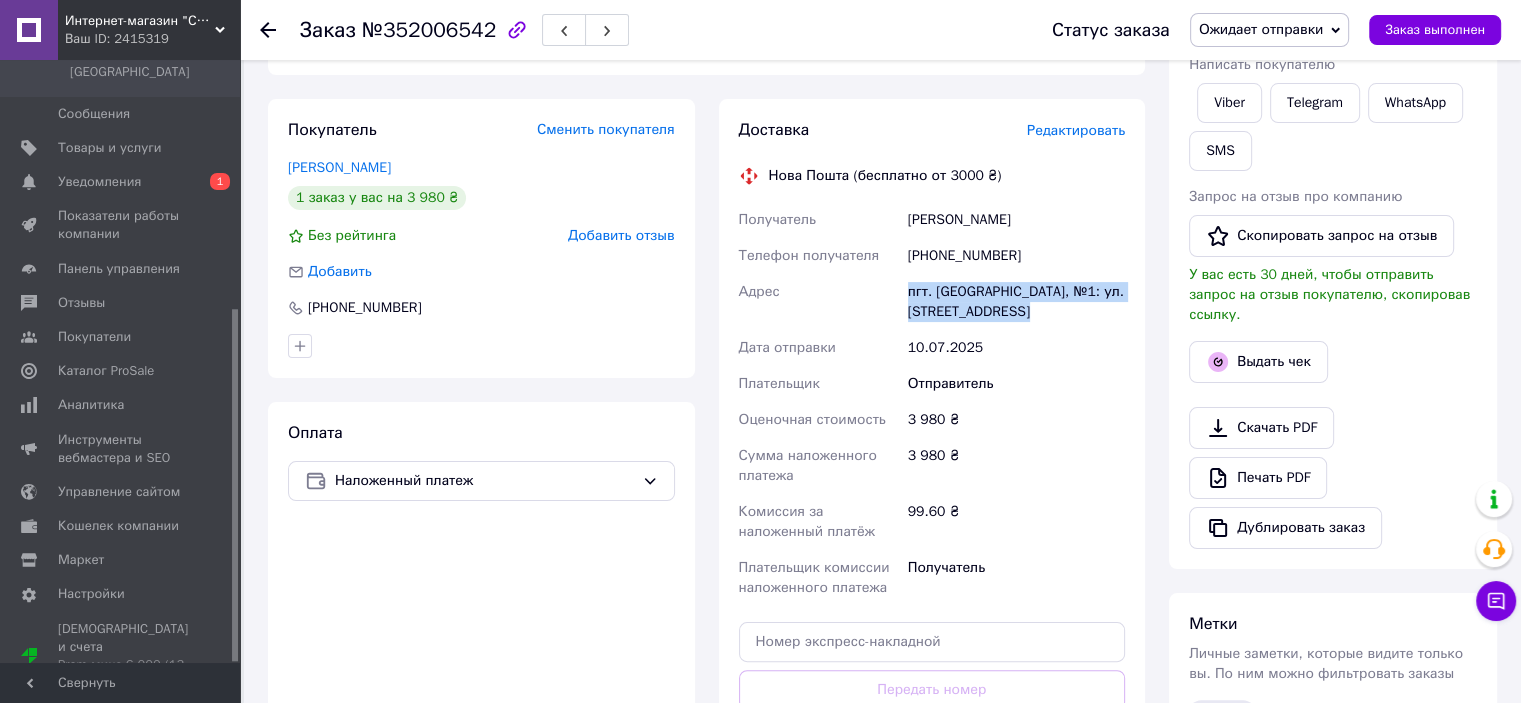 click on "пгт. Новгородка, №1: ул. Криворожская, 12" at bounding box center [1016, 302] 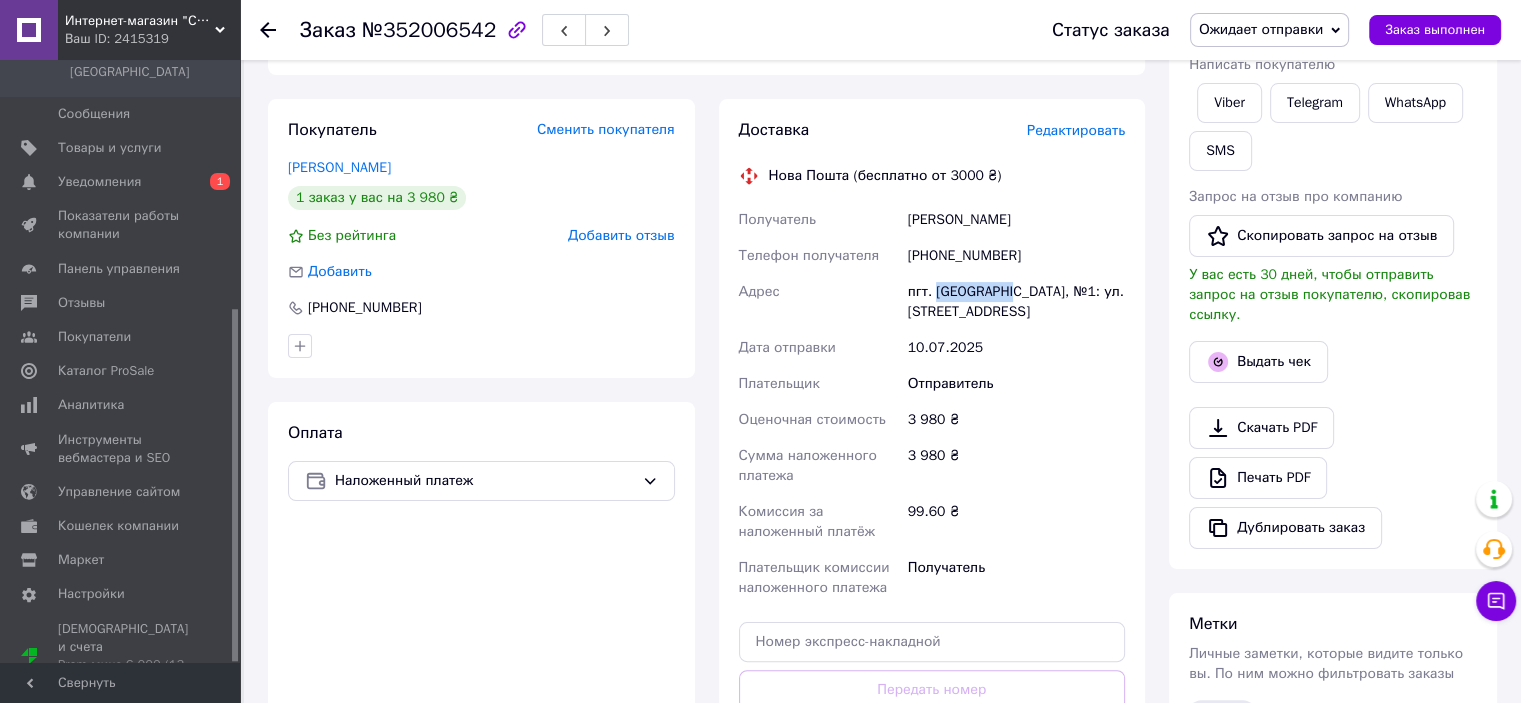 click on "пгт. Новгородка, №1: ул. Криворожская, 12" at bounding box center (1016, 302) 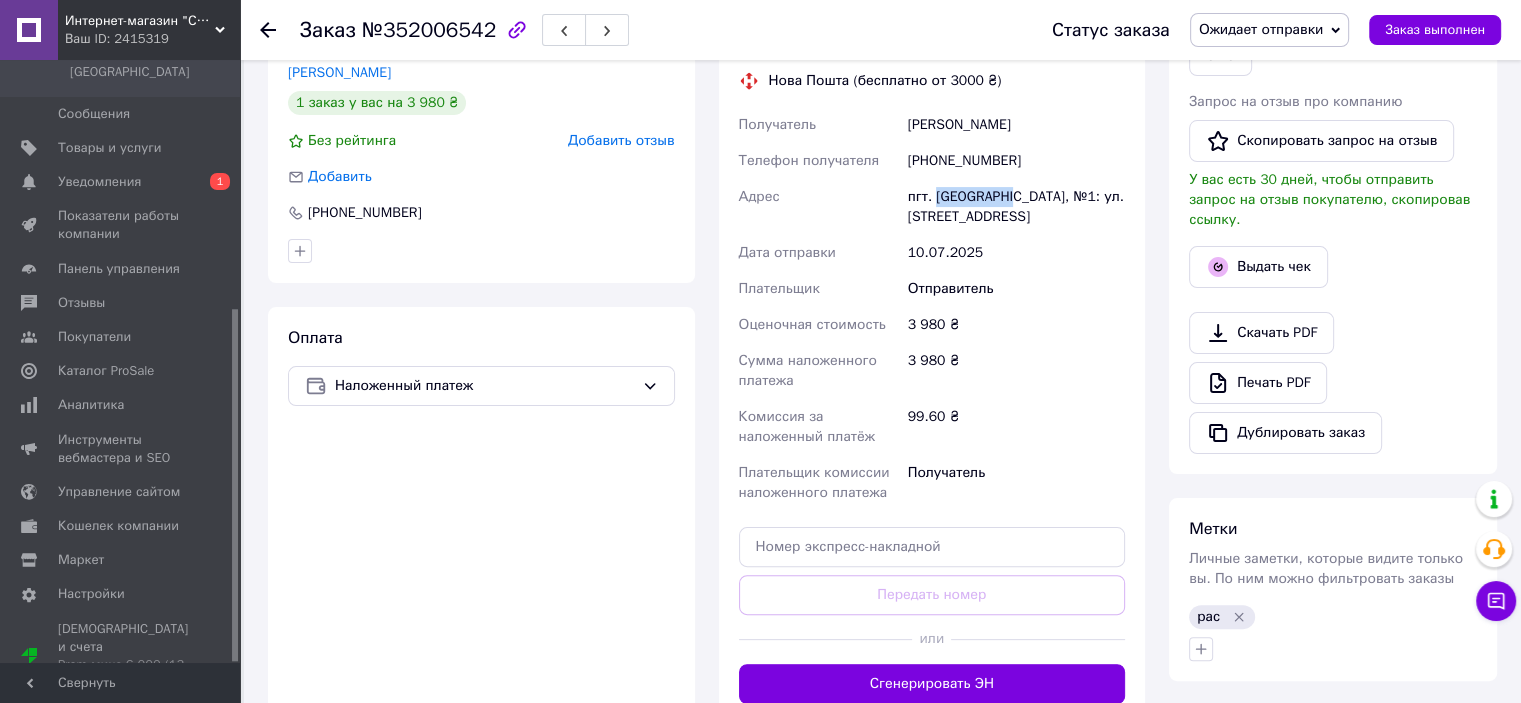scroll, scrollTop: 500, scrollLeft: 0, axis: vertical 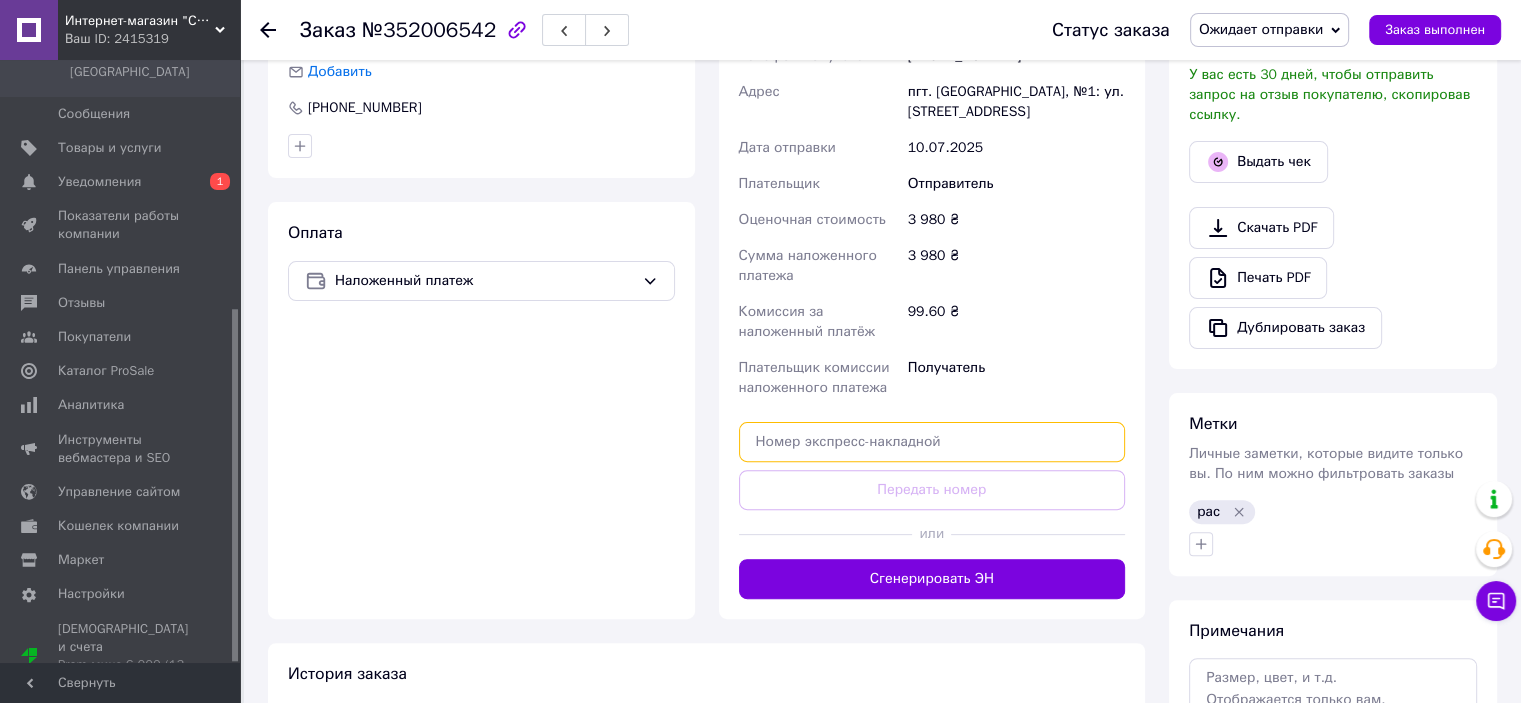 click at bounding box center (932, 442) 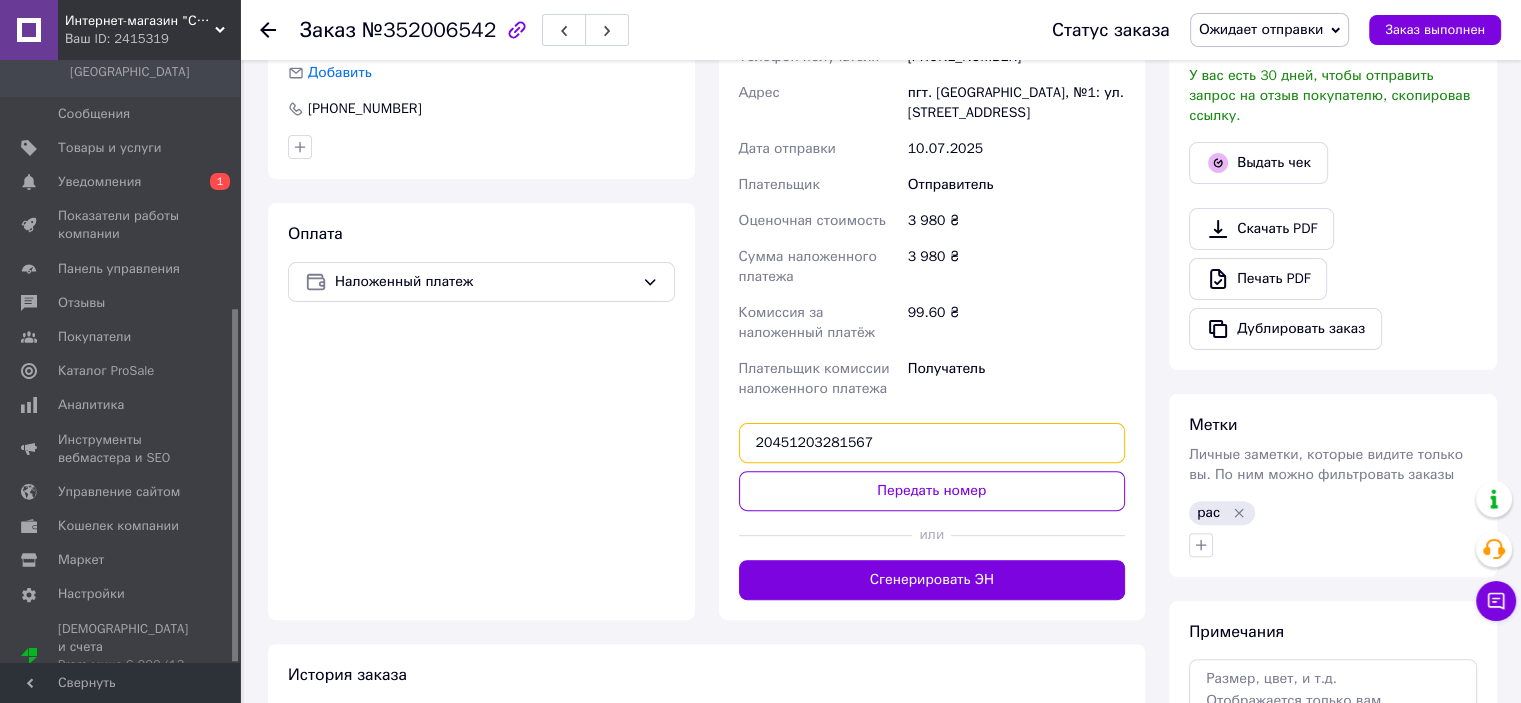 scroll, scrollTop: 500, scrollLeft: 0, axis: vertical 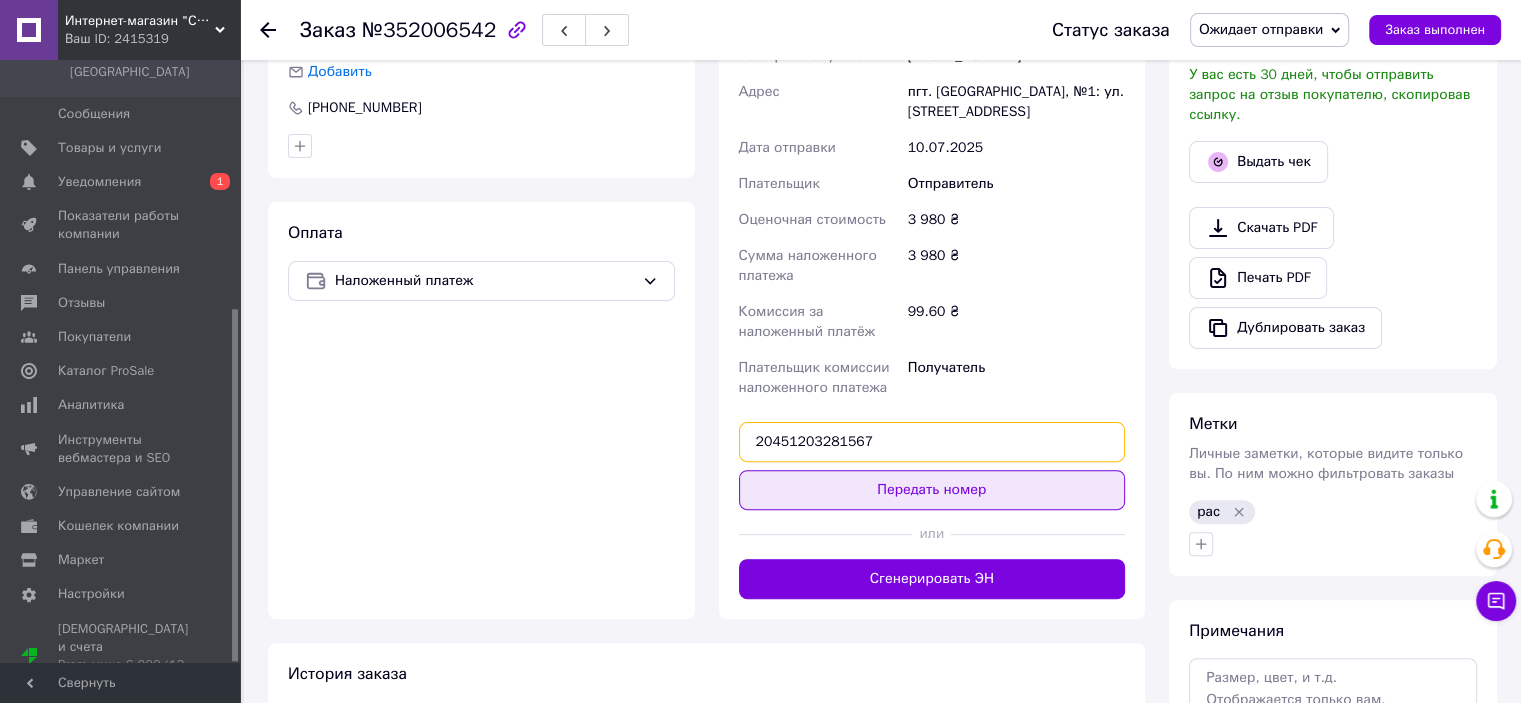 type on "20451203281567" 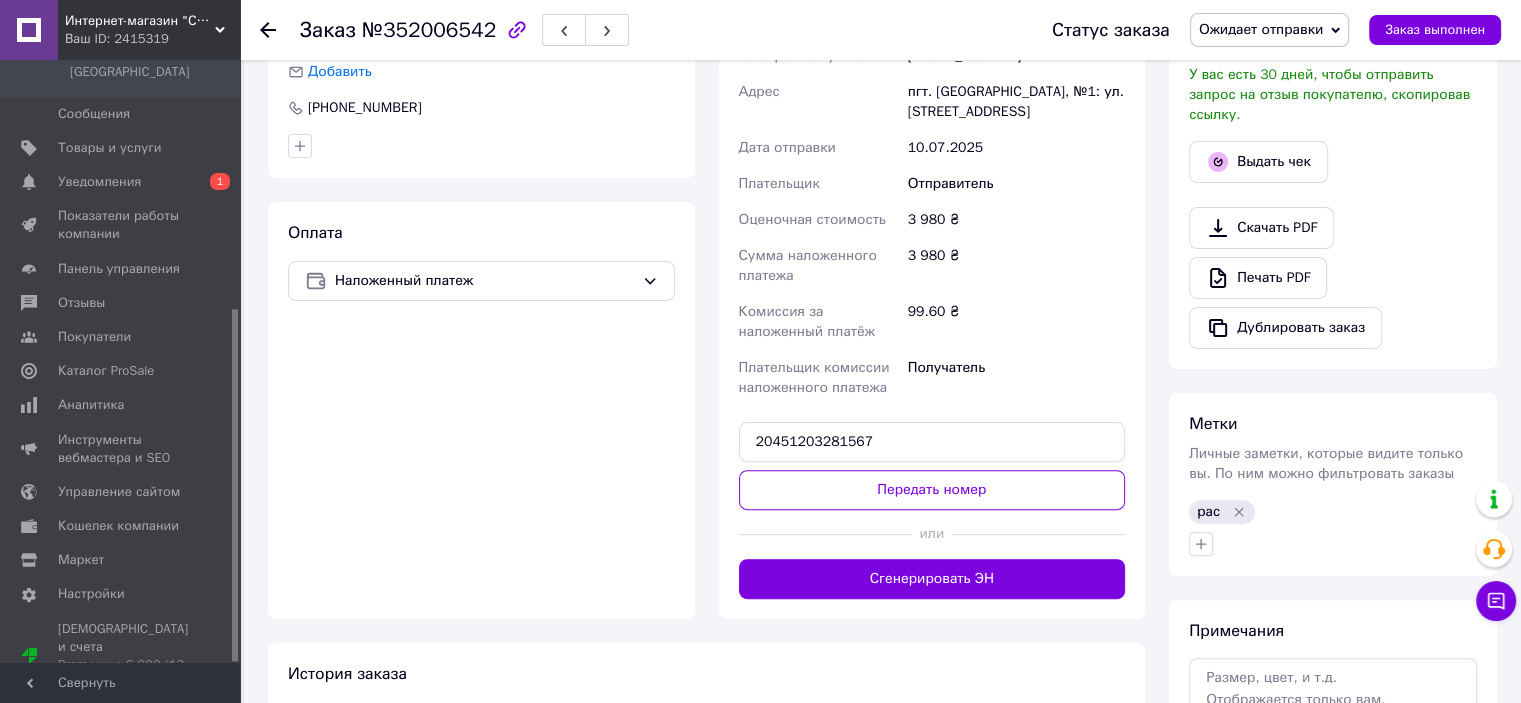 click on "Передать номер" at bounding box center [932, 490] 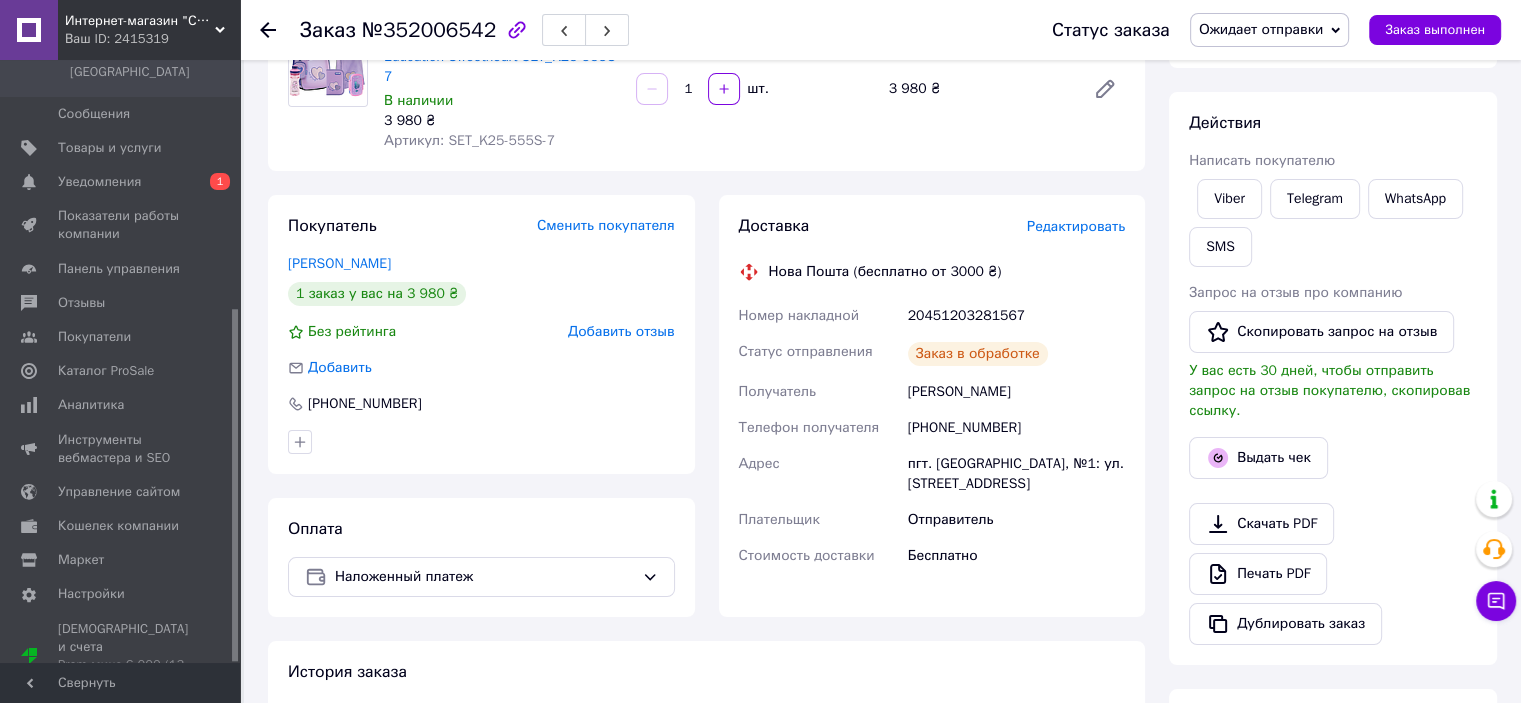 scroll, scrollTop: 100, scrollLeft: 0, axis: vertical 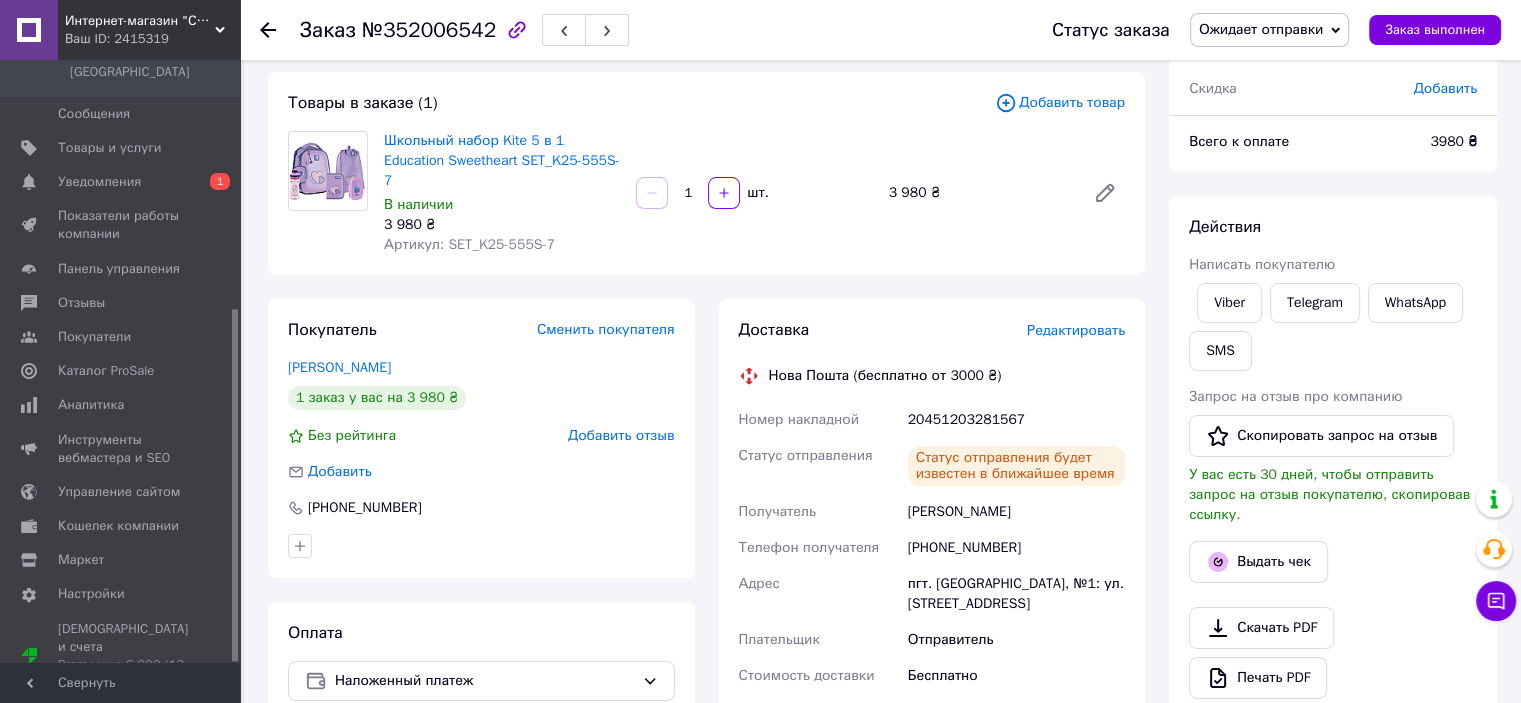 click on "Ожидает отправки" at bounding box center (1270, 30) 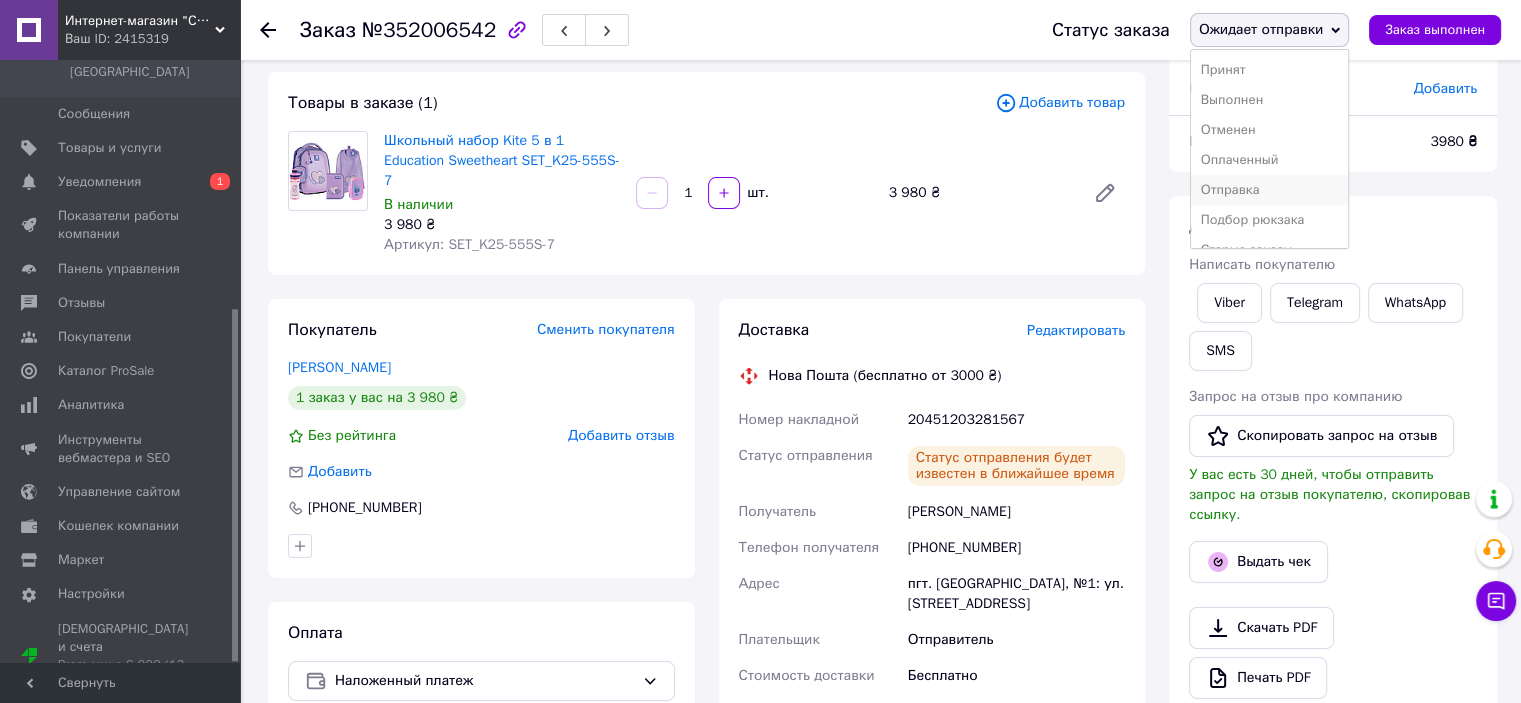 click on "Отправка" at bounding box center [1270, 190] 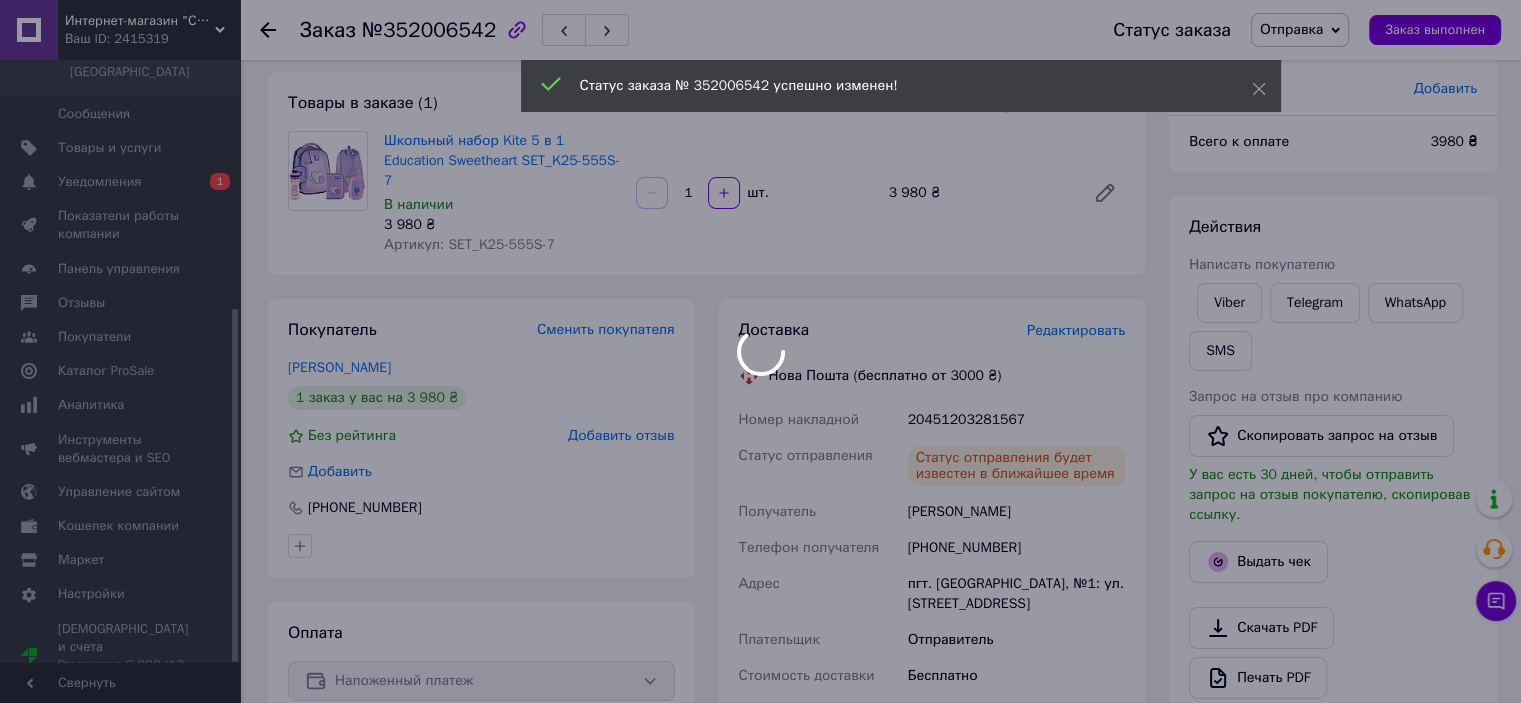 click at bounding box center (760, 351) 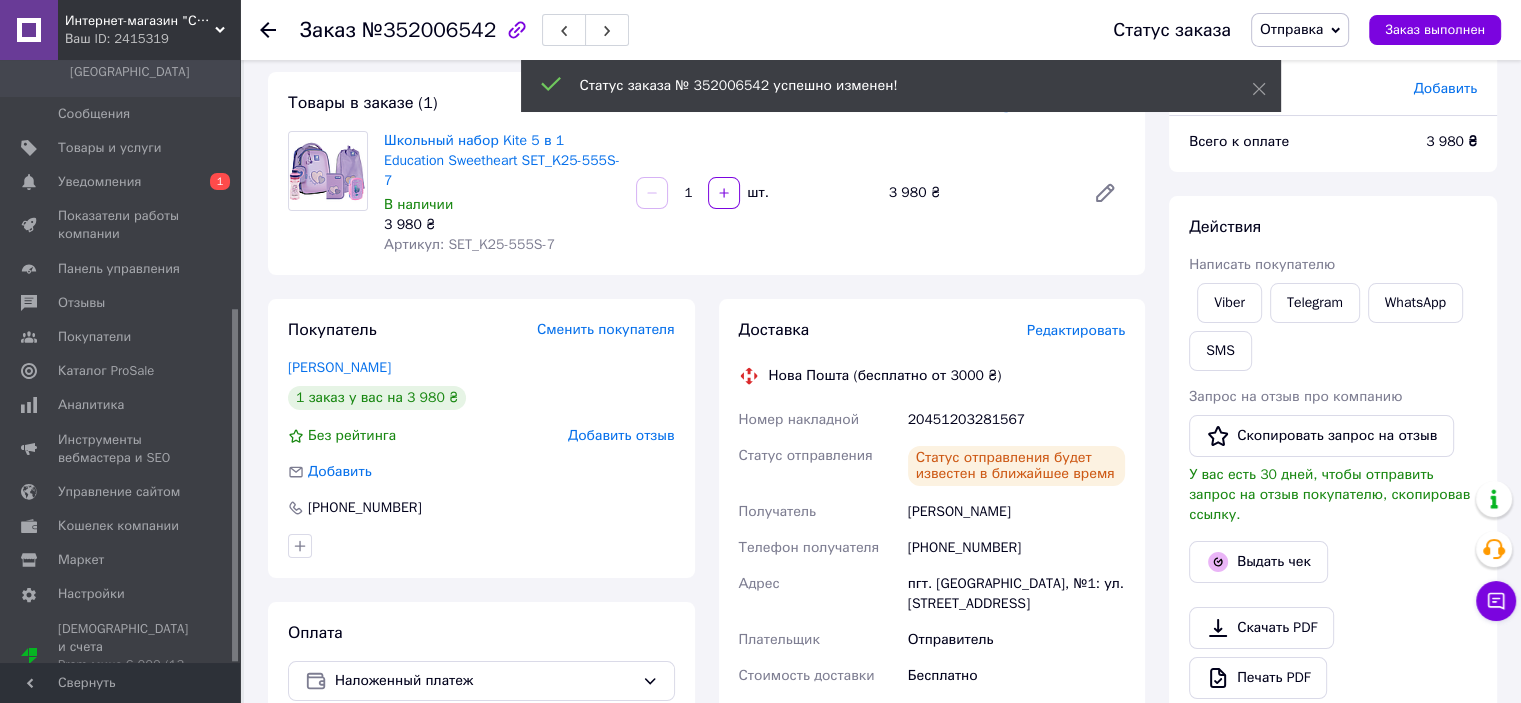 click on "Отправка" at bounding box center (1291, 29) 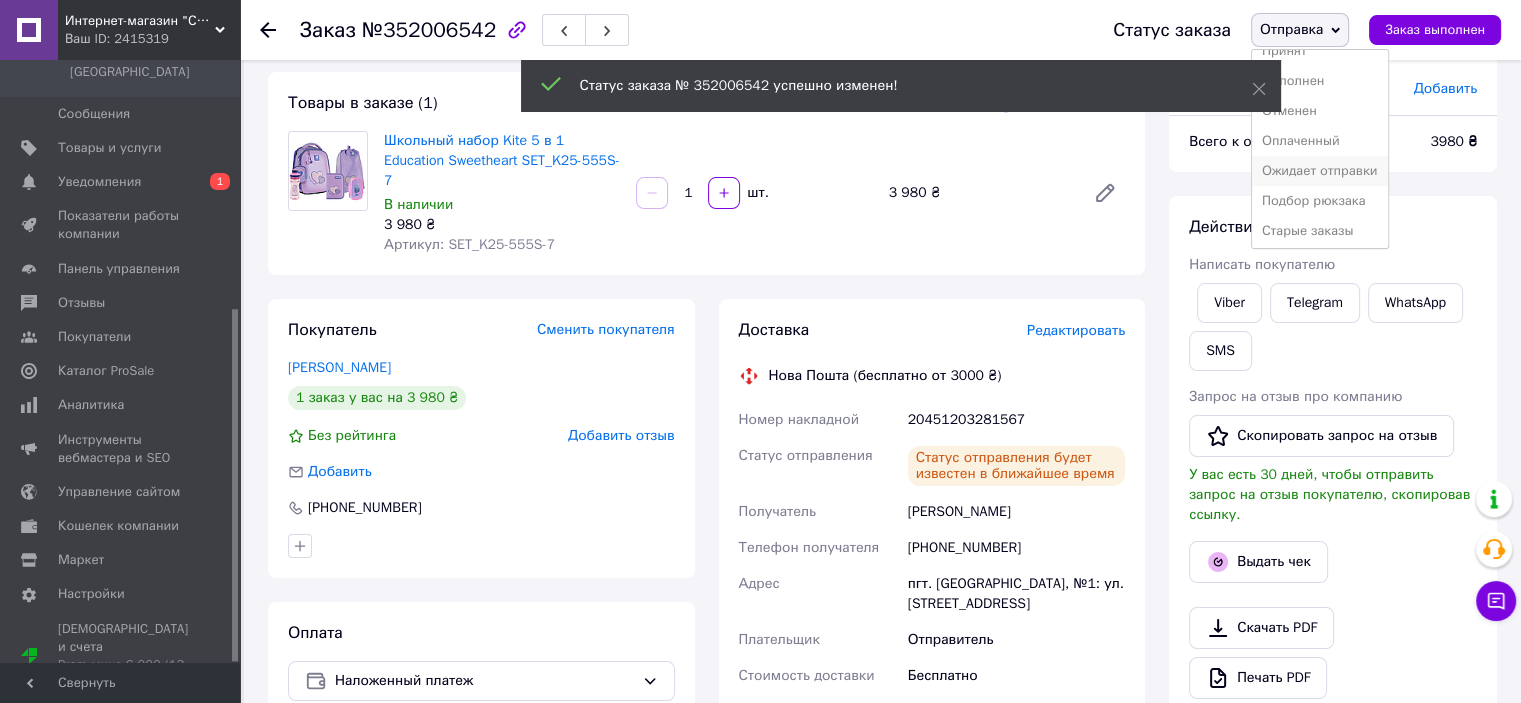 scroll, scrollTop: 52, scrollLeft: 0, axis: vertical 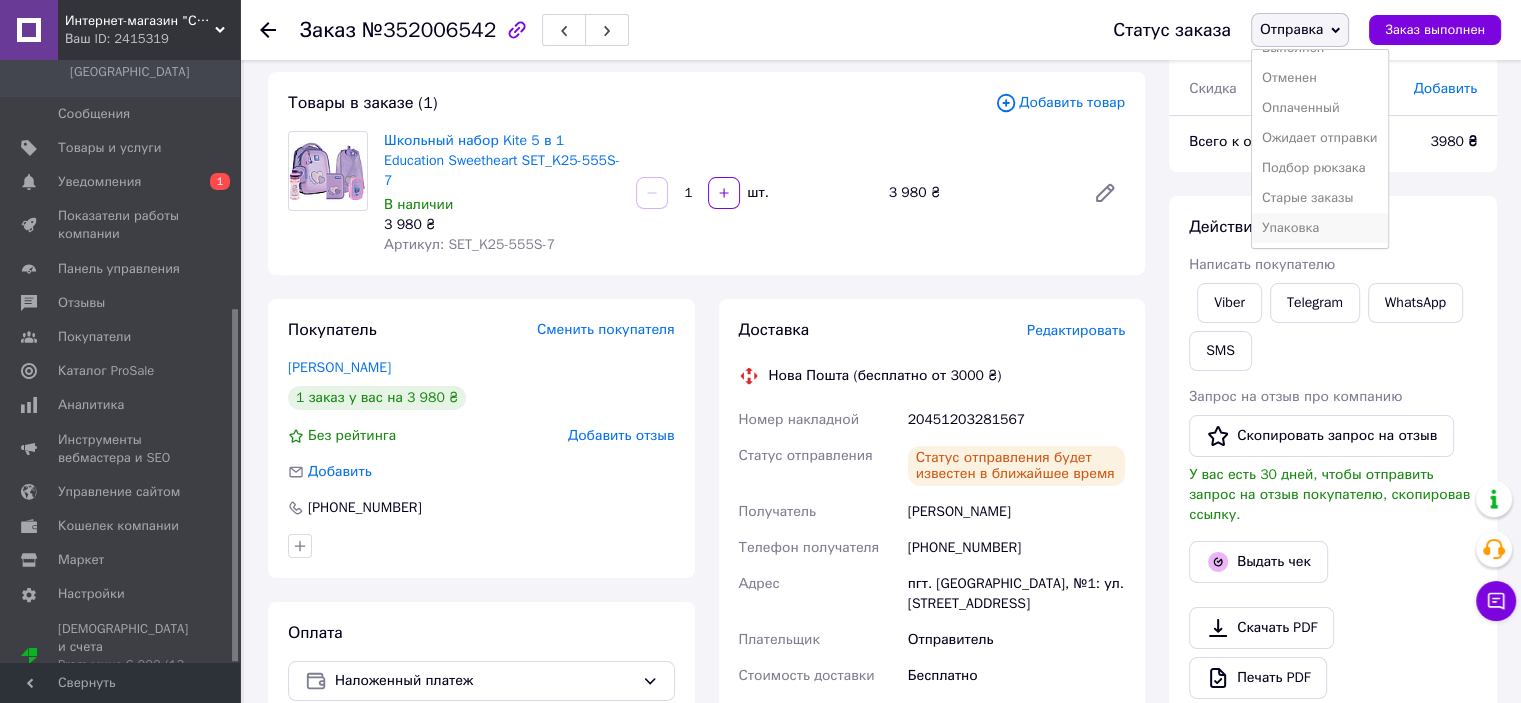 click on "Упаковка" at bounding box center (1320, 228) 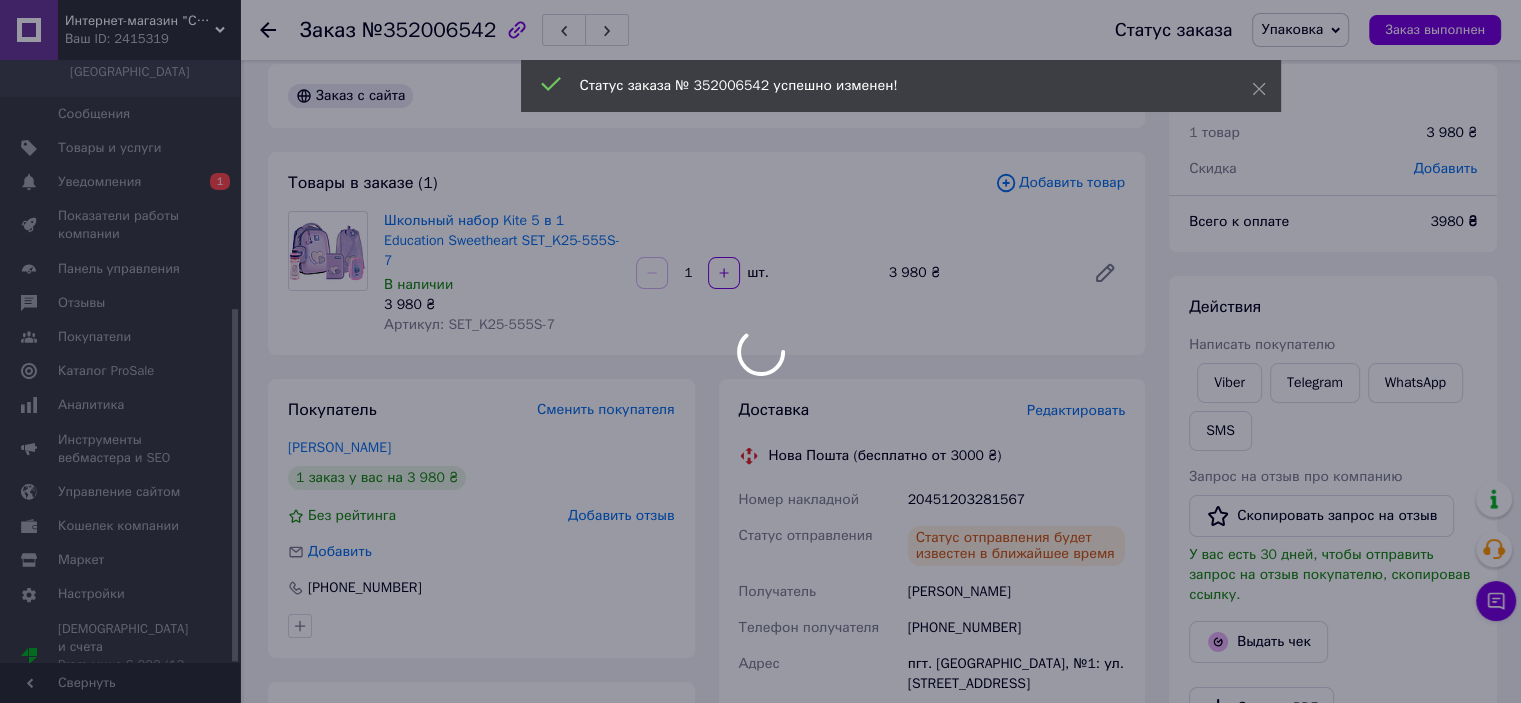 scroll, scrollTop: 0, scrollLeft: 0, axis: both 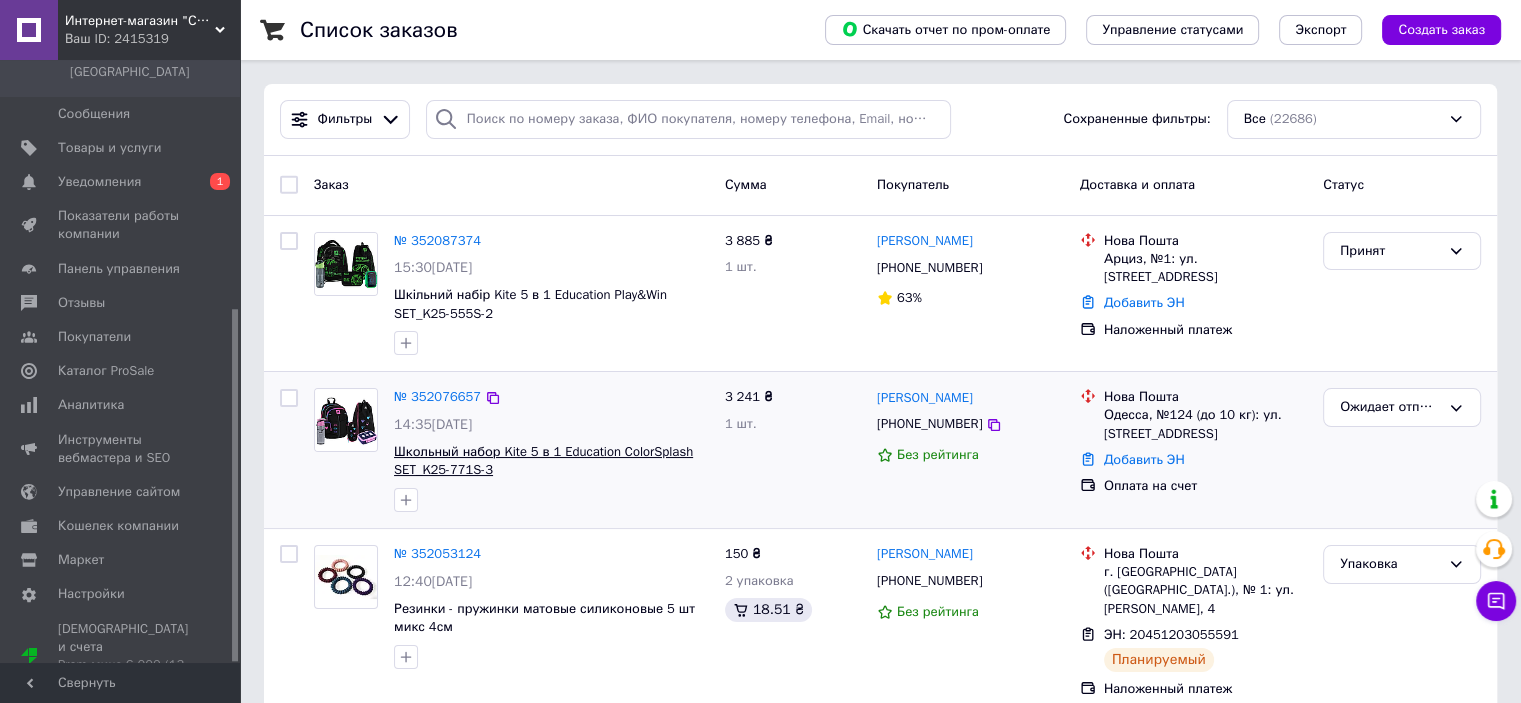 click on "Школьный набор Kite 5 в 1 Education ColorSplash SET_K25-771S-3" at bounding box center (543, 461) 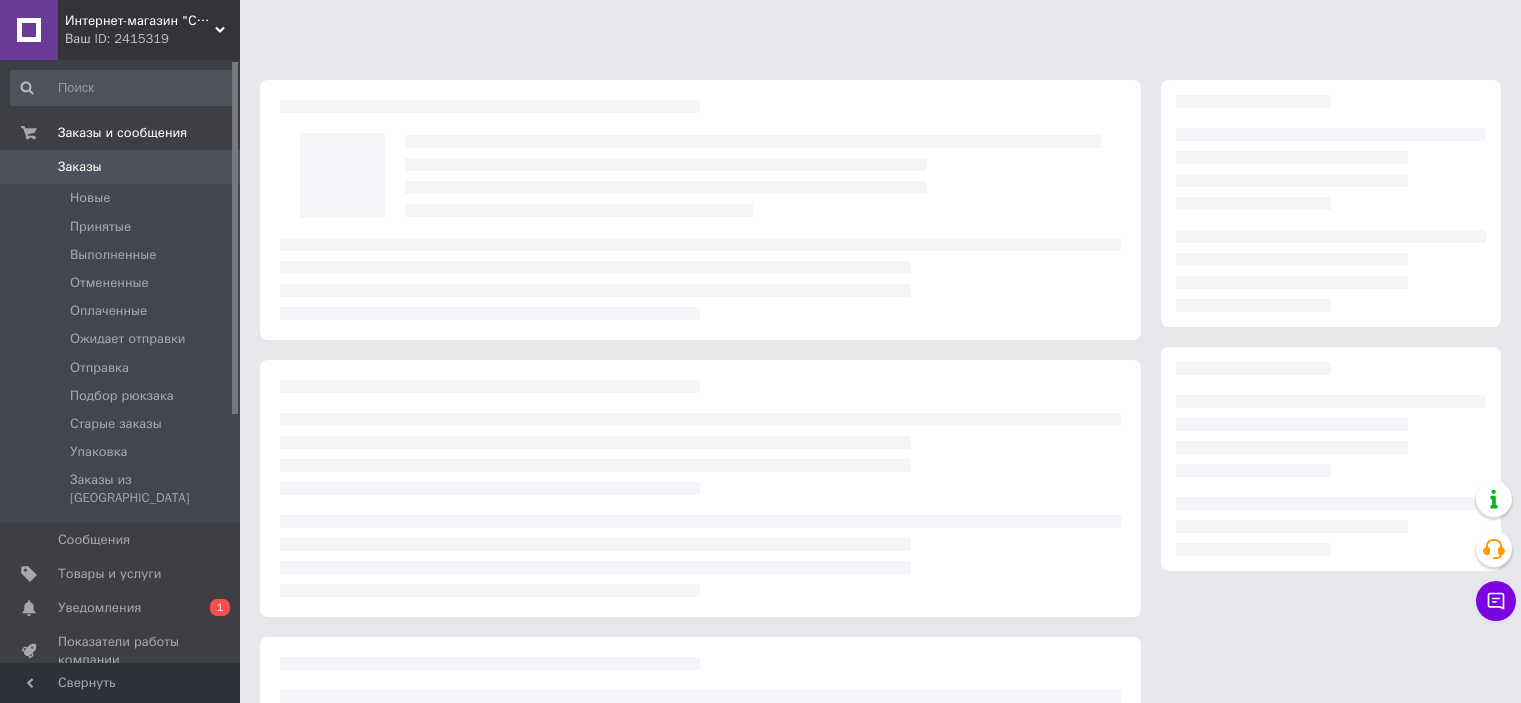scroll, scrollTop: 0, scrollLeft: 0, axis: both 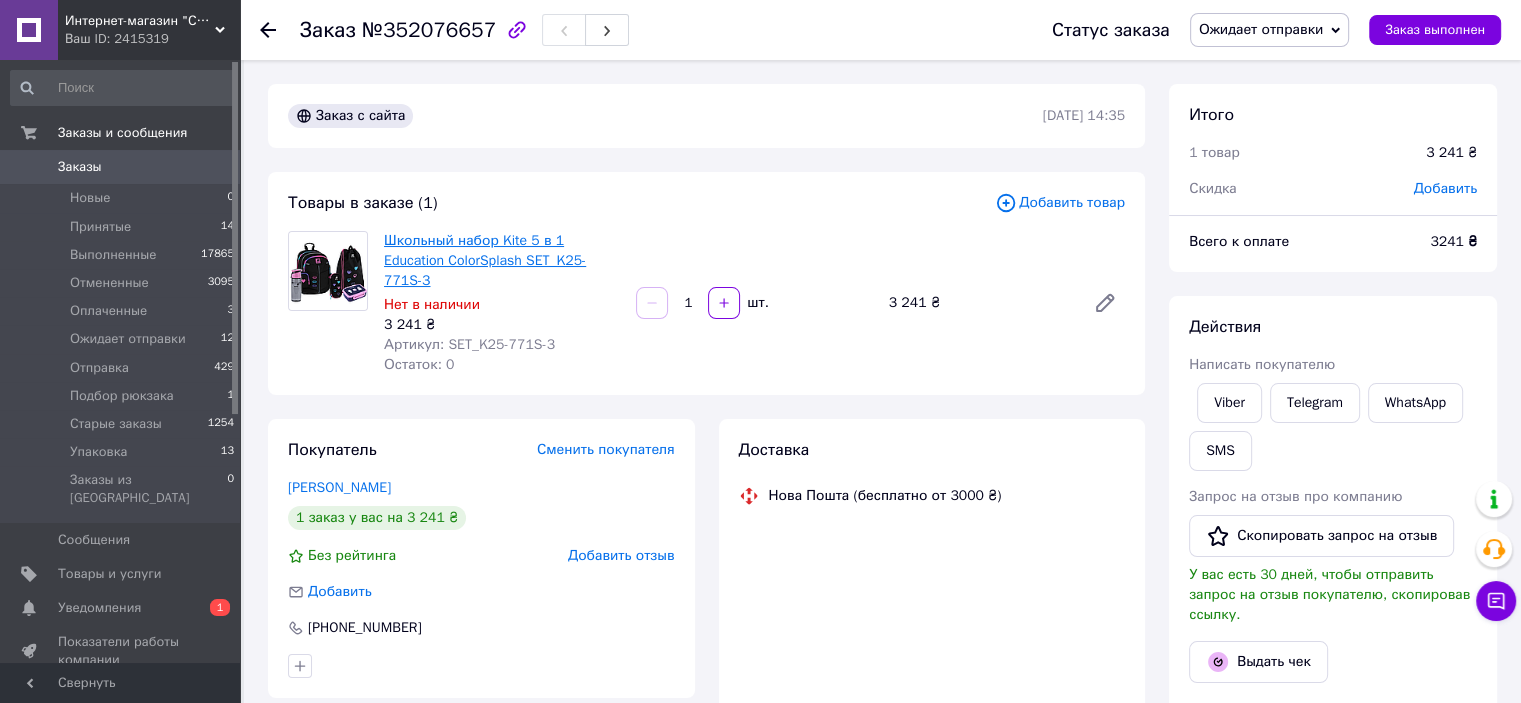 click on "Школьный набор Kite 5 в 1 Education ColorSplash SET_K25-771S-3" at bounding box center [485, 260] 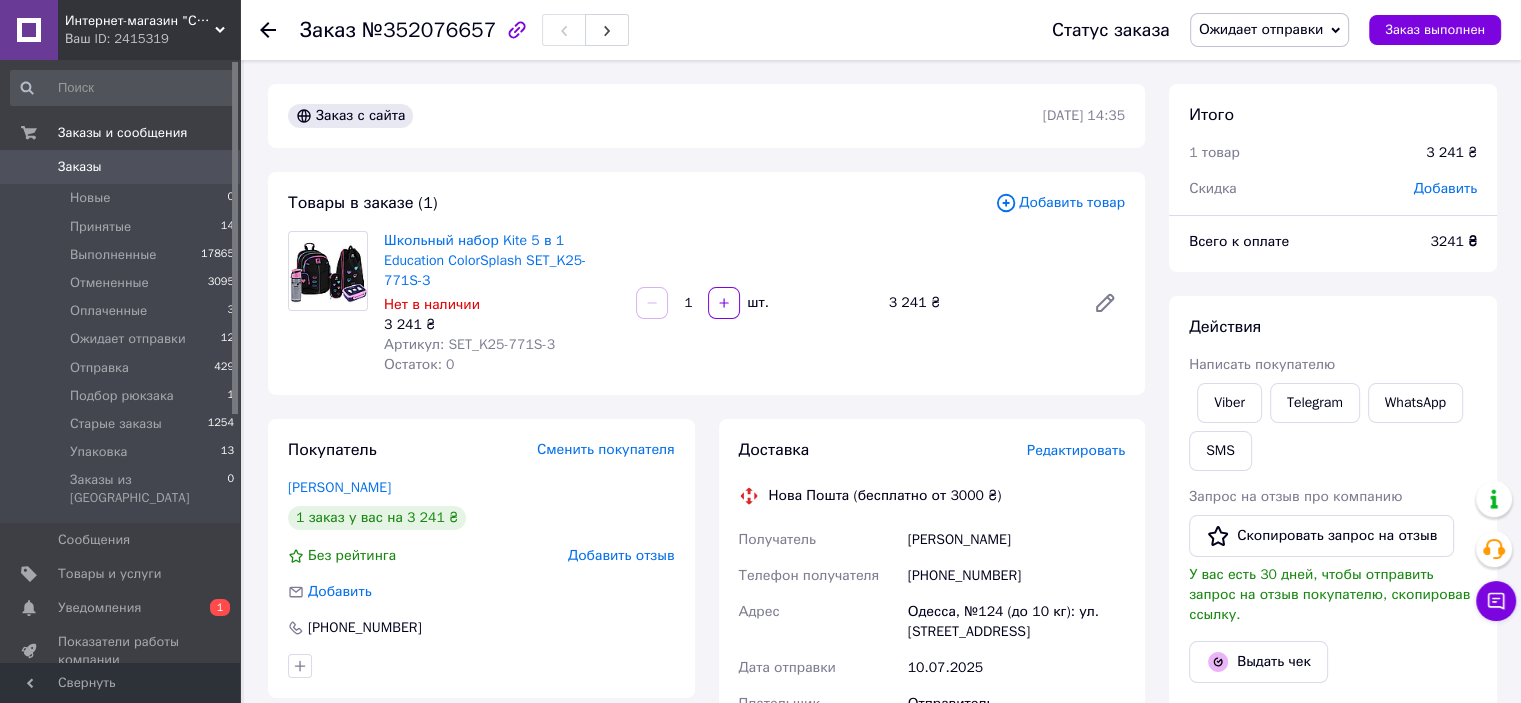 click on "Ожидает отправки" at bounding box center [1270, 30] 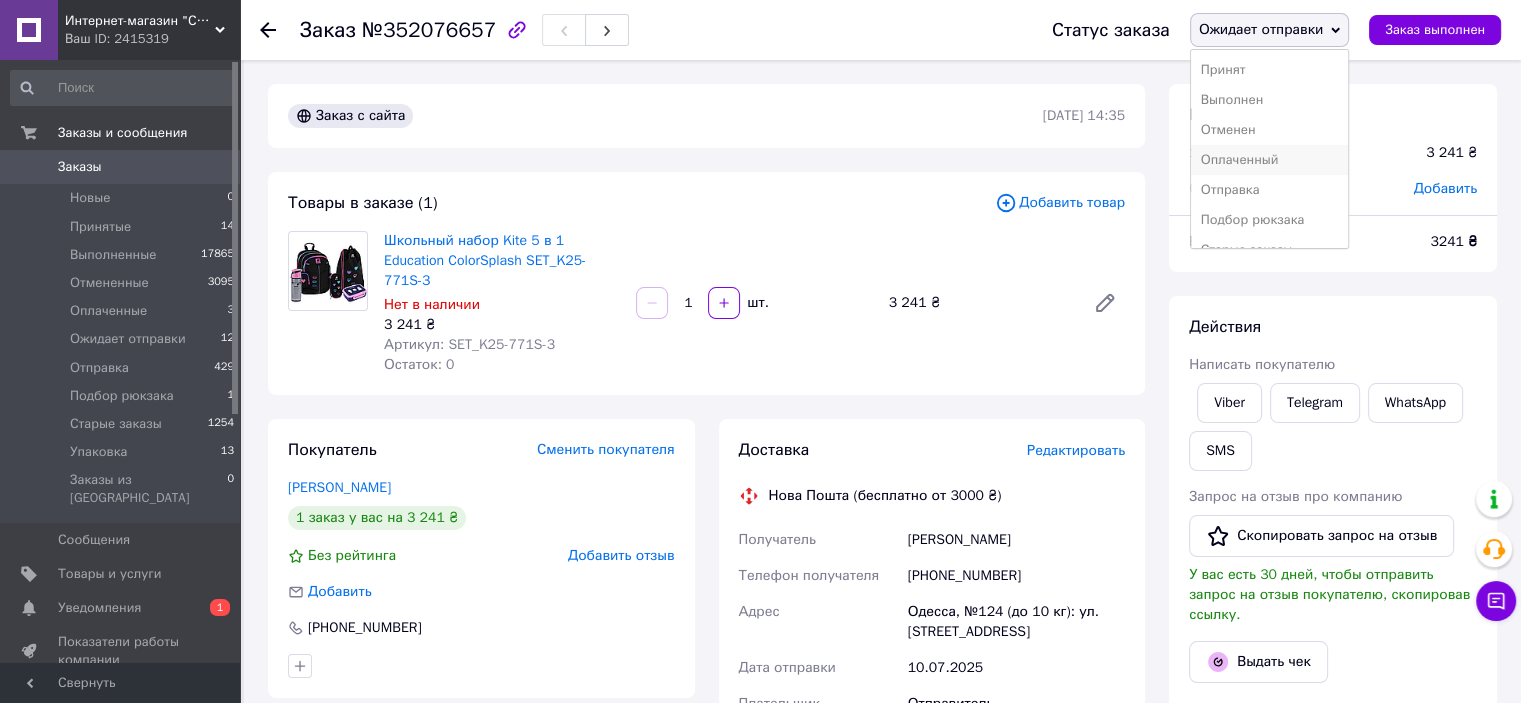 click on "Оплаченный" at bounding box center [1270, 160] 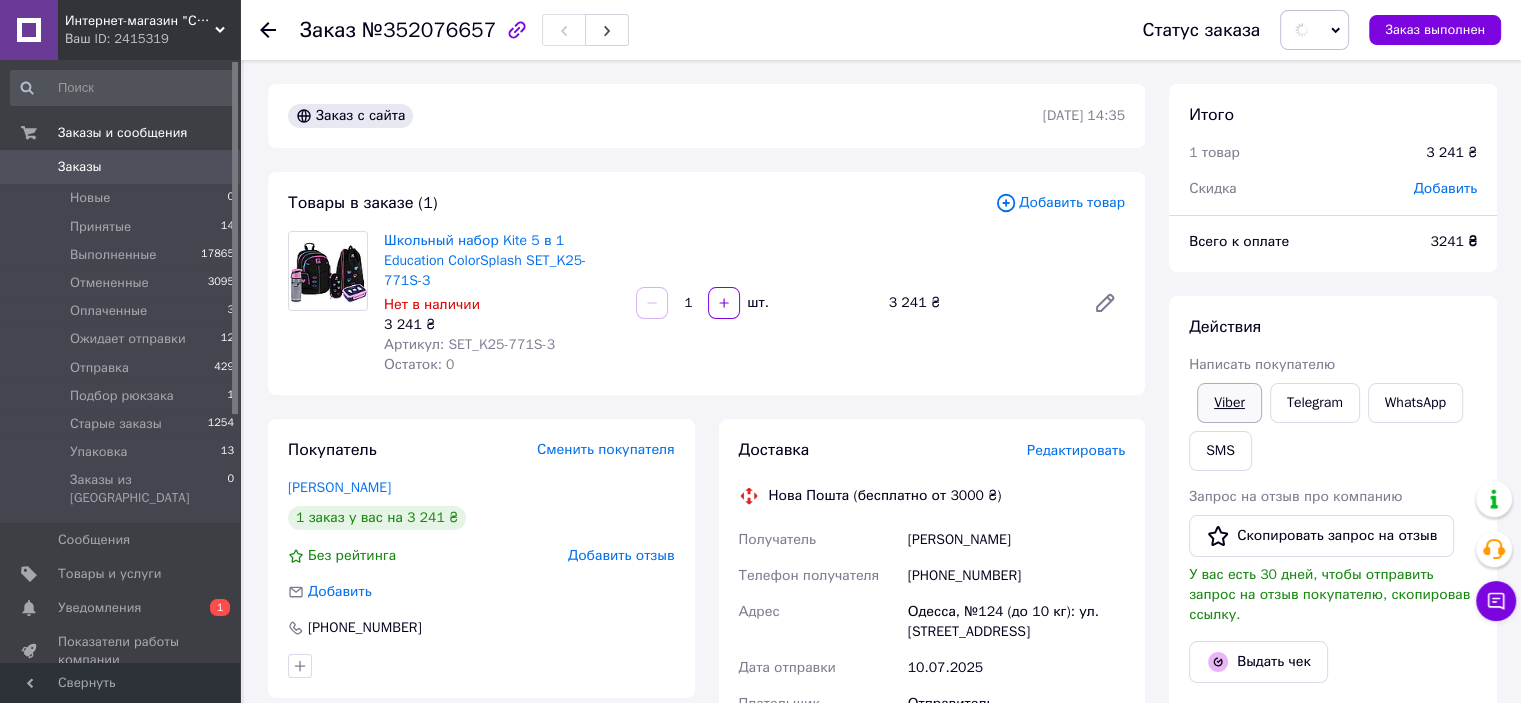 scroll, scrollTop: 300, scrollLeft: 0, axis: vertical 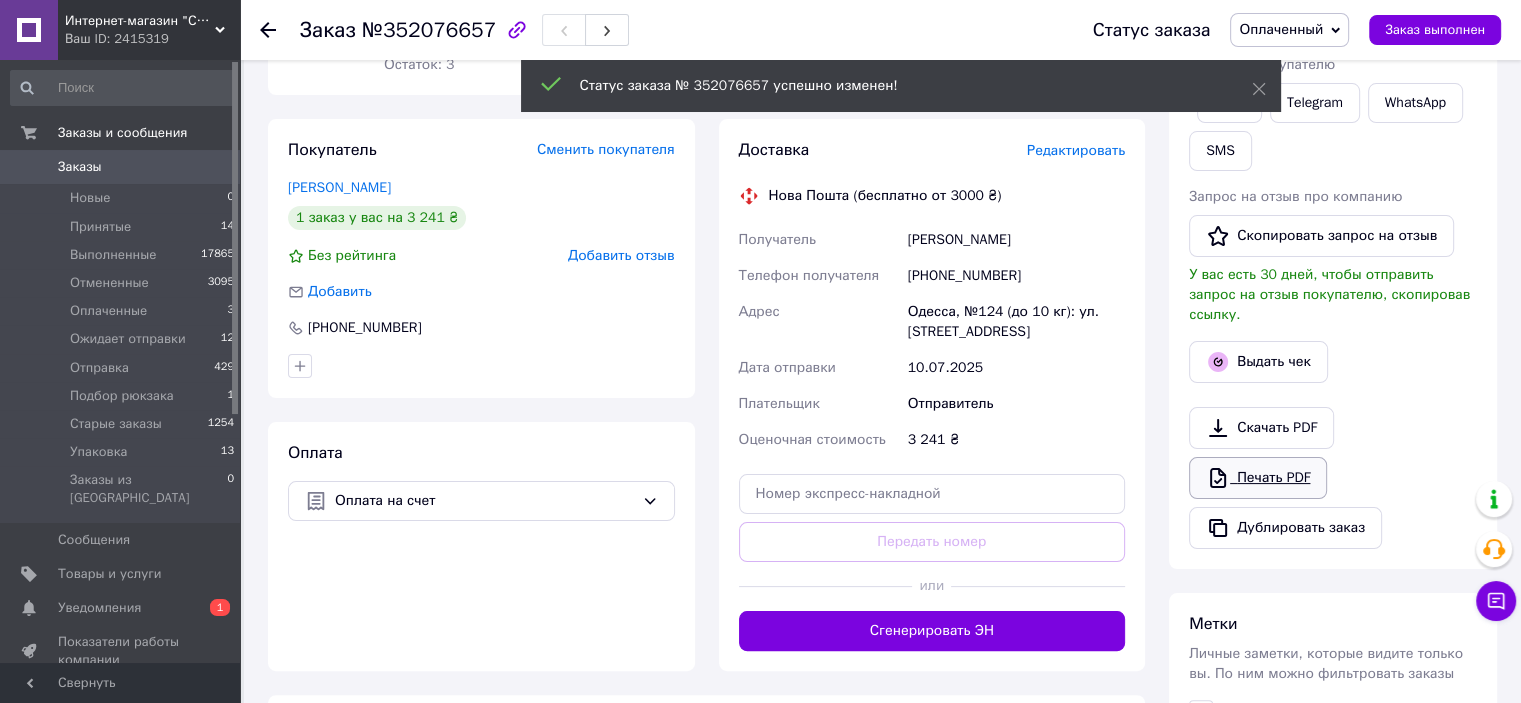 click on "Печать PDF" at bounding box center [1258, 478] 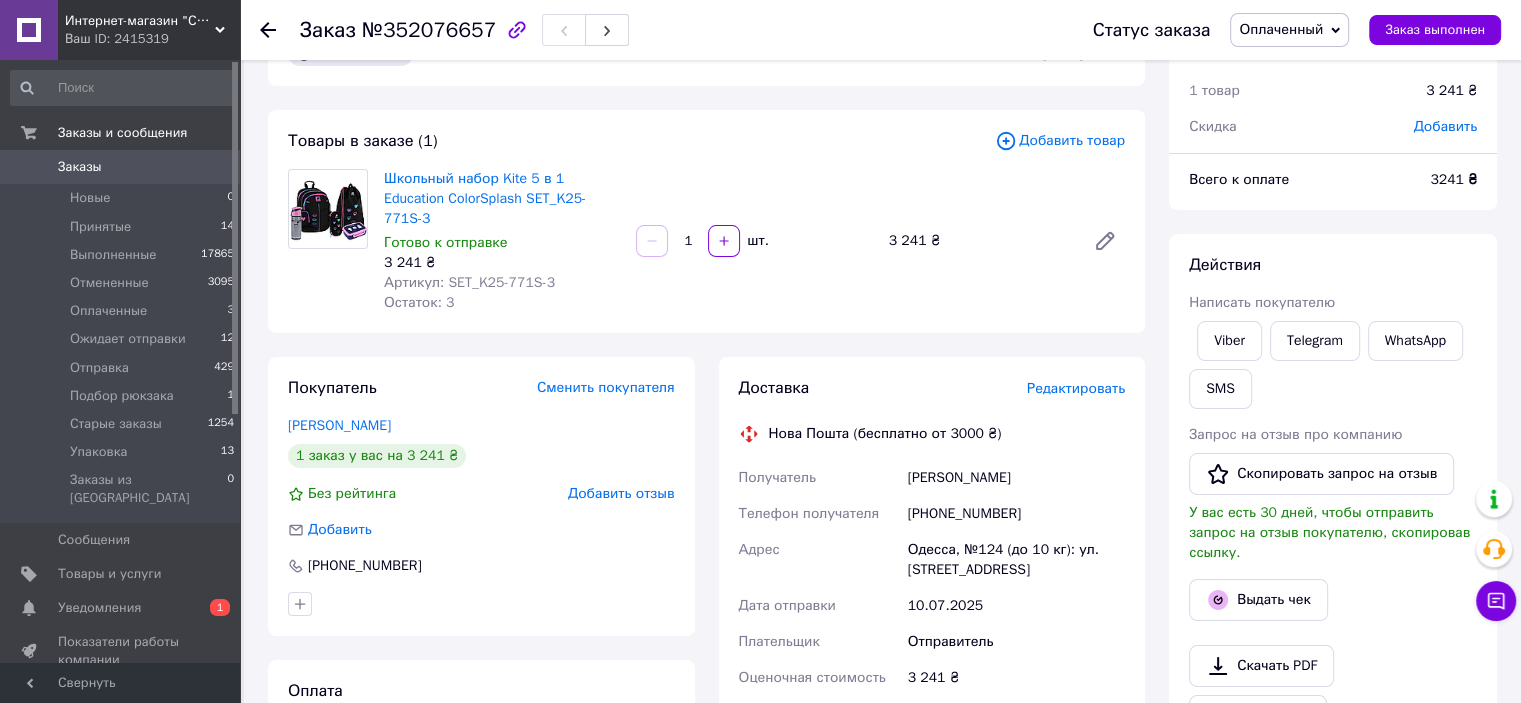 scroll, scrollTop: 0, scrollLeft: 0, axis: both 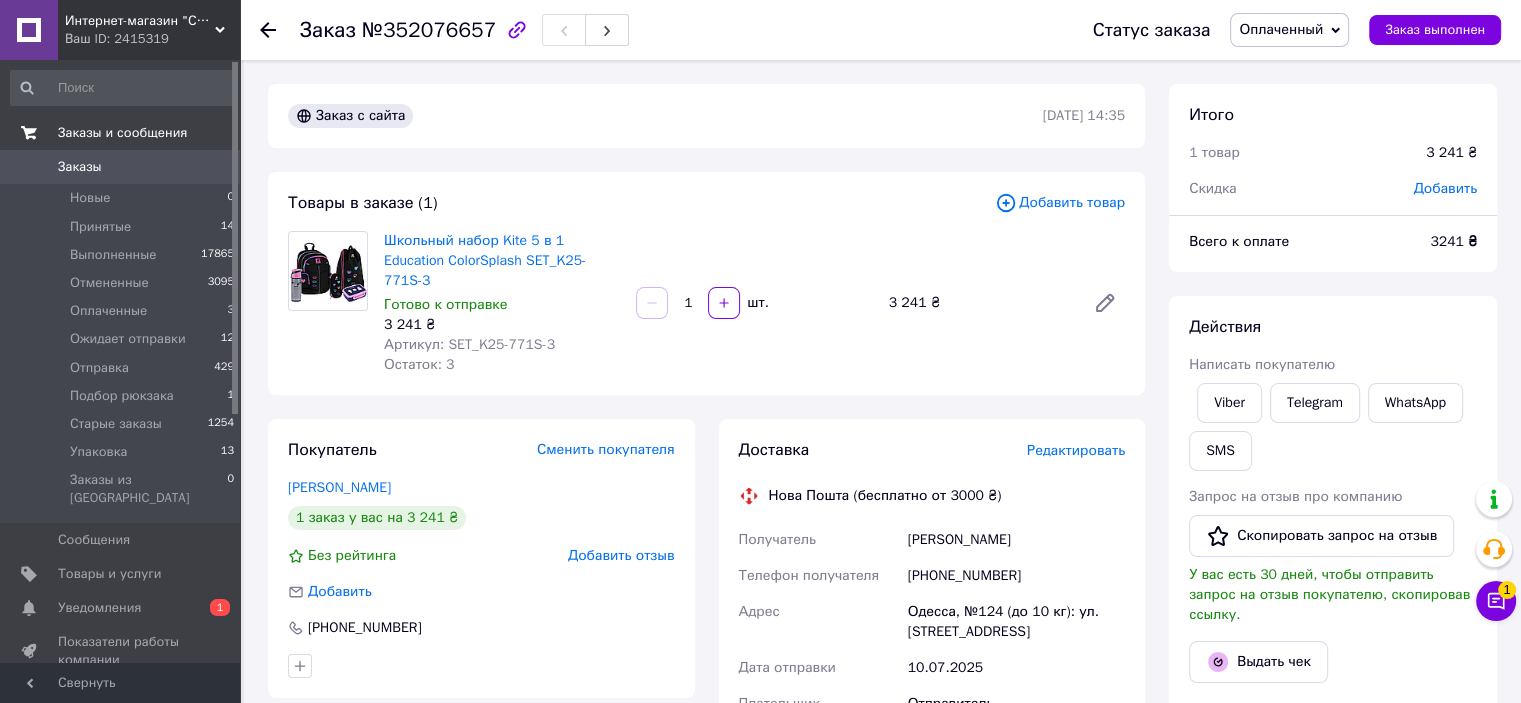 drag, startPoint x: 120, startPoint y: 174, endPoint x: 122, endPoint y: 139, distance: 35.057095 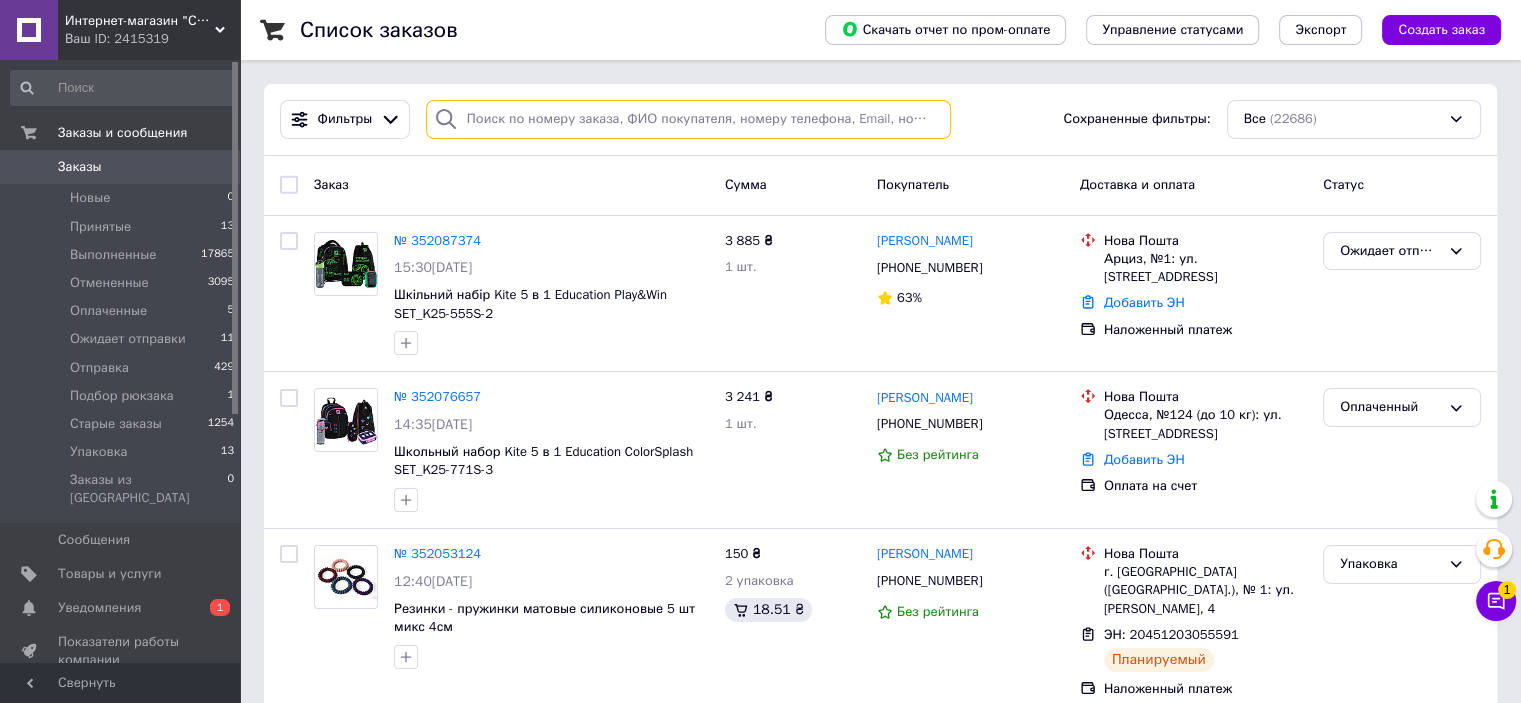 click at bounding box center [688, 119] 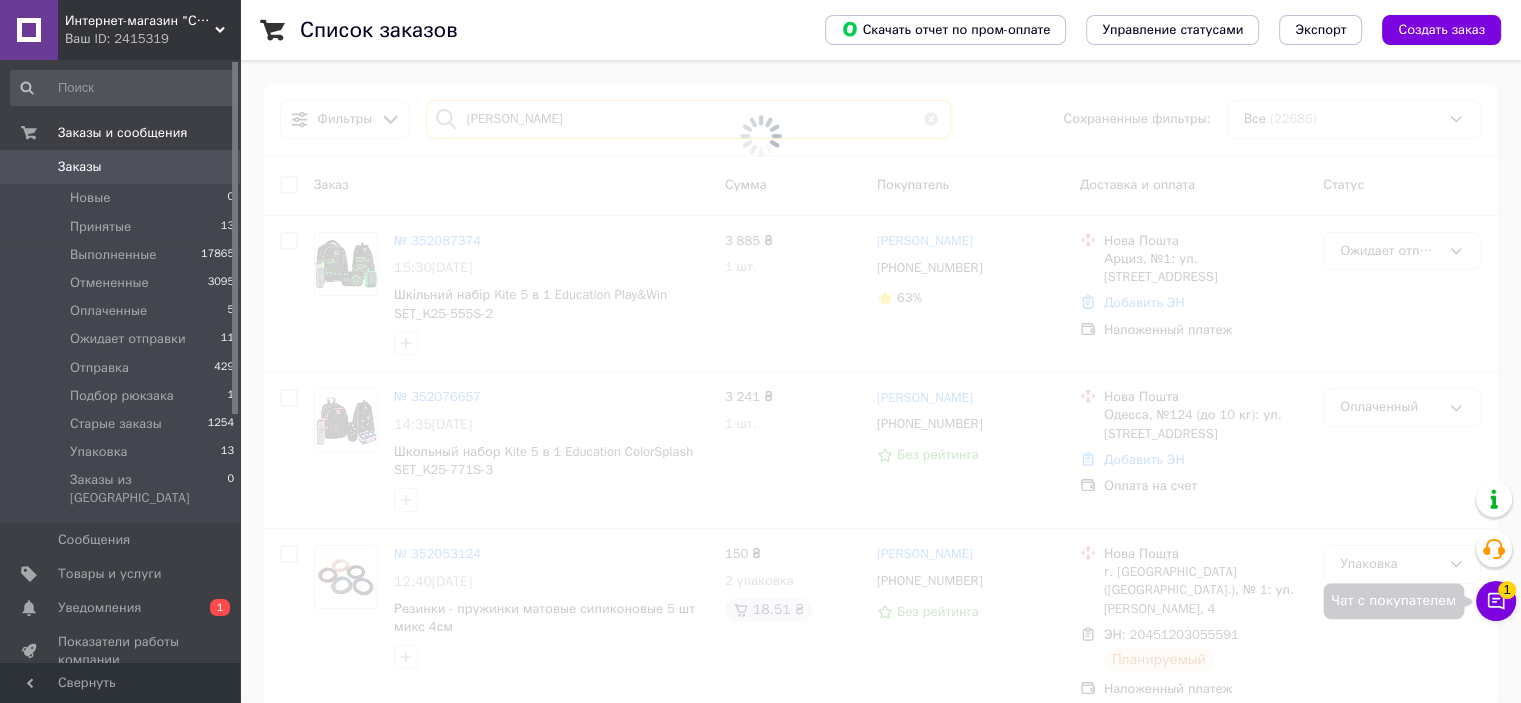 type on "пашкова" 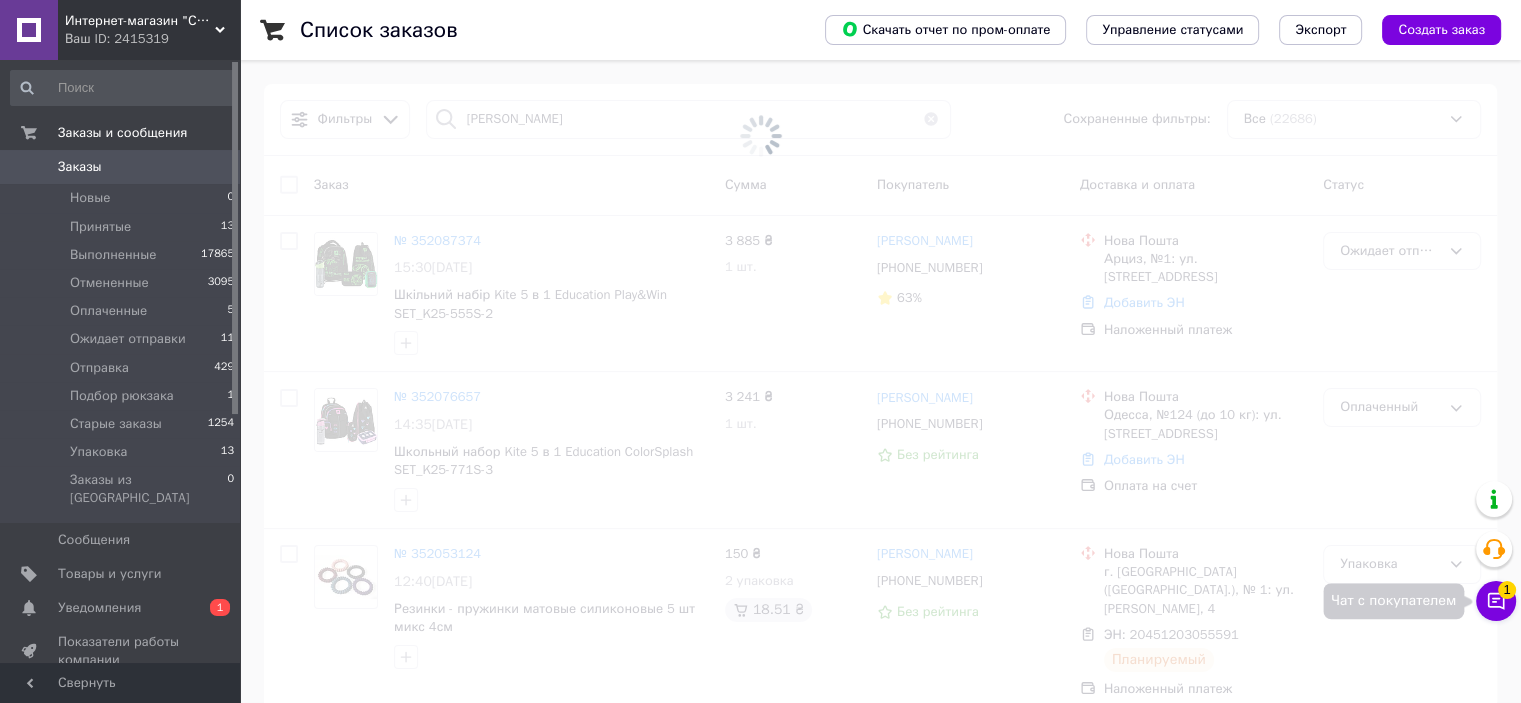 click 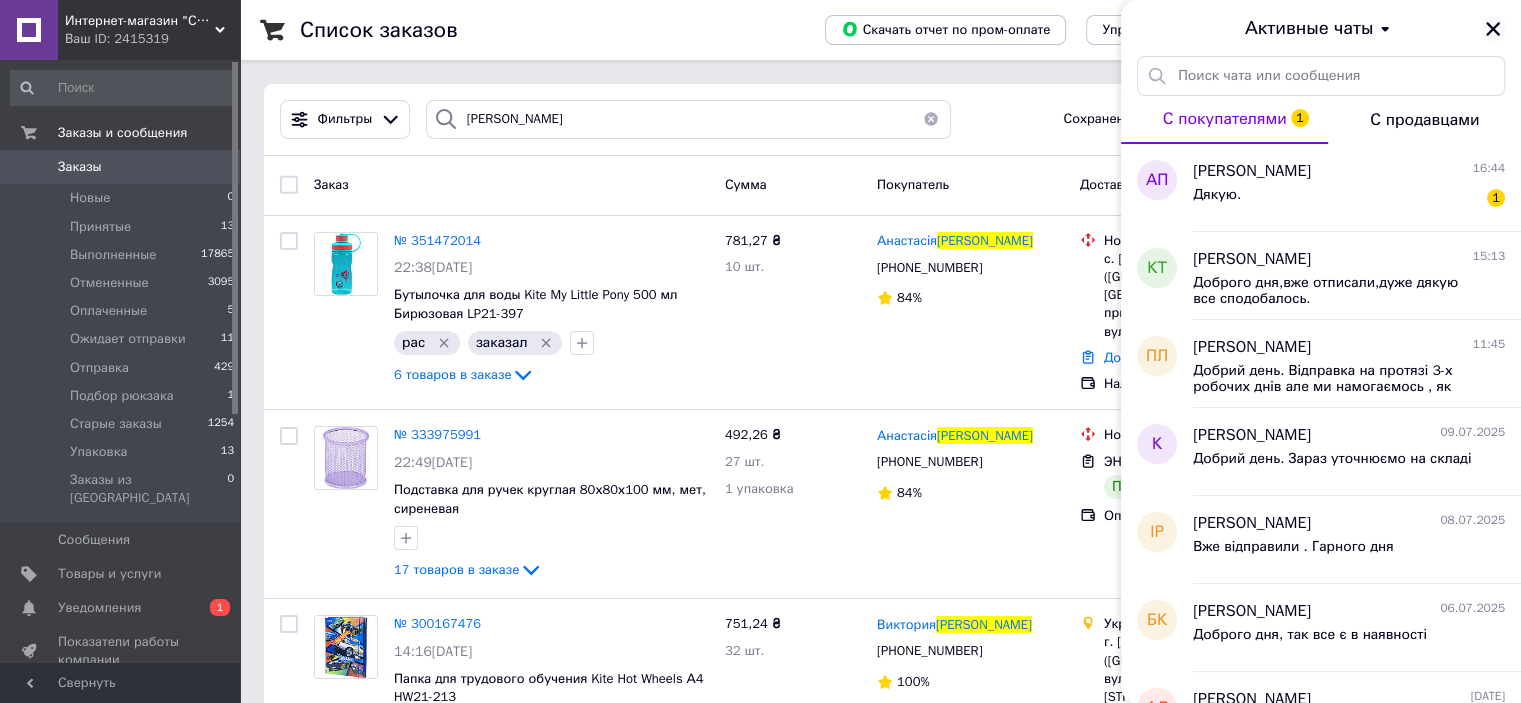 click 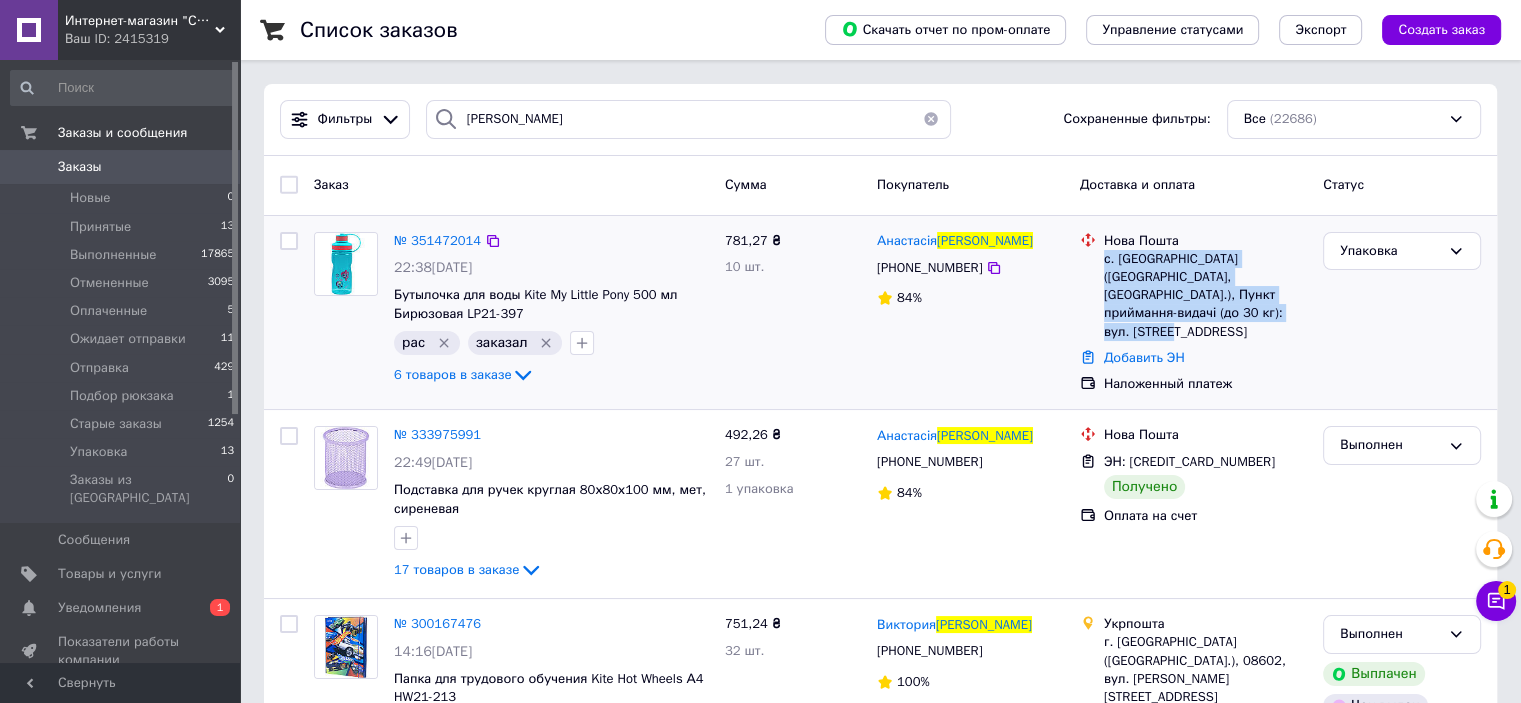 drag, startPoint x: 1104, startPoint y: 258, endPoint x: 1241, endPoint y: 311, distance: 146.89452 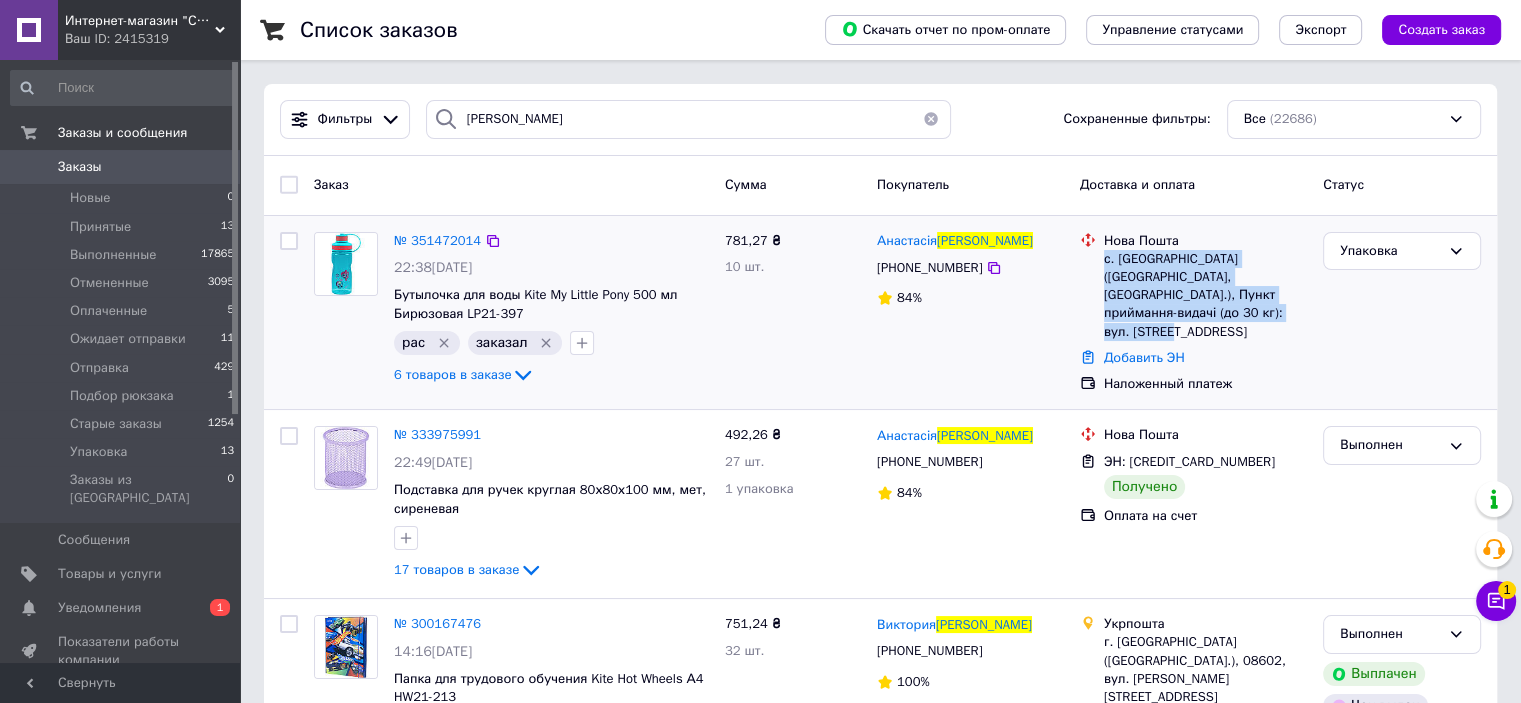 click on "с. Чернещина (Харківська обл., Красноградський р-н.), Пункт приймання-видачі (до 30 кг): вул. Центральна, 31" at bounding box center (1205, 295) 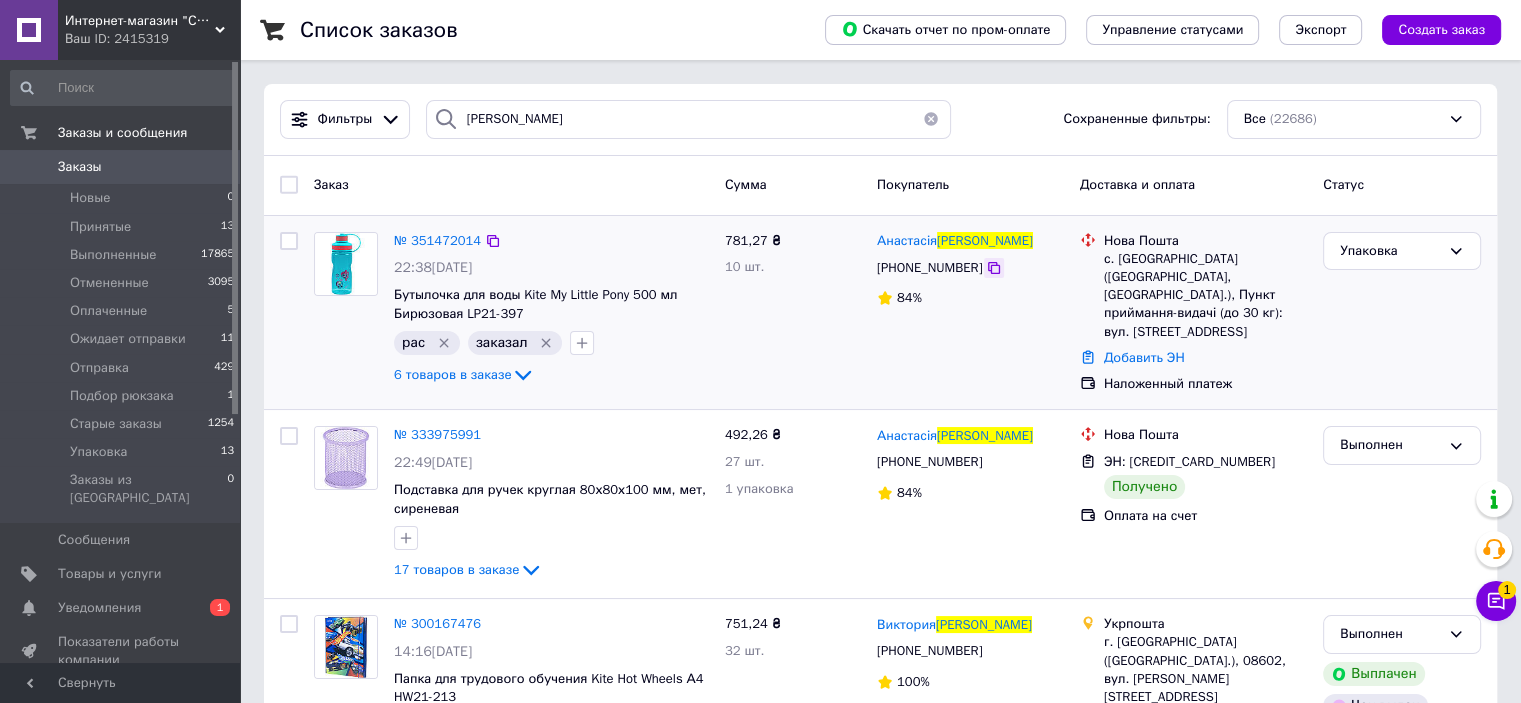 click 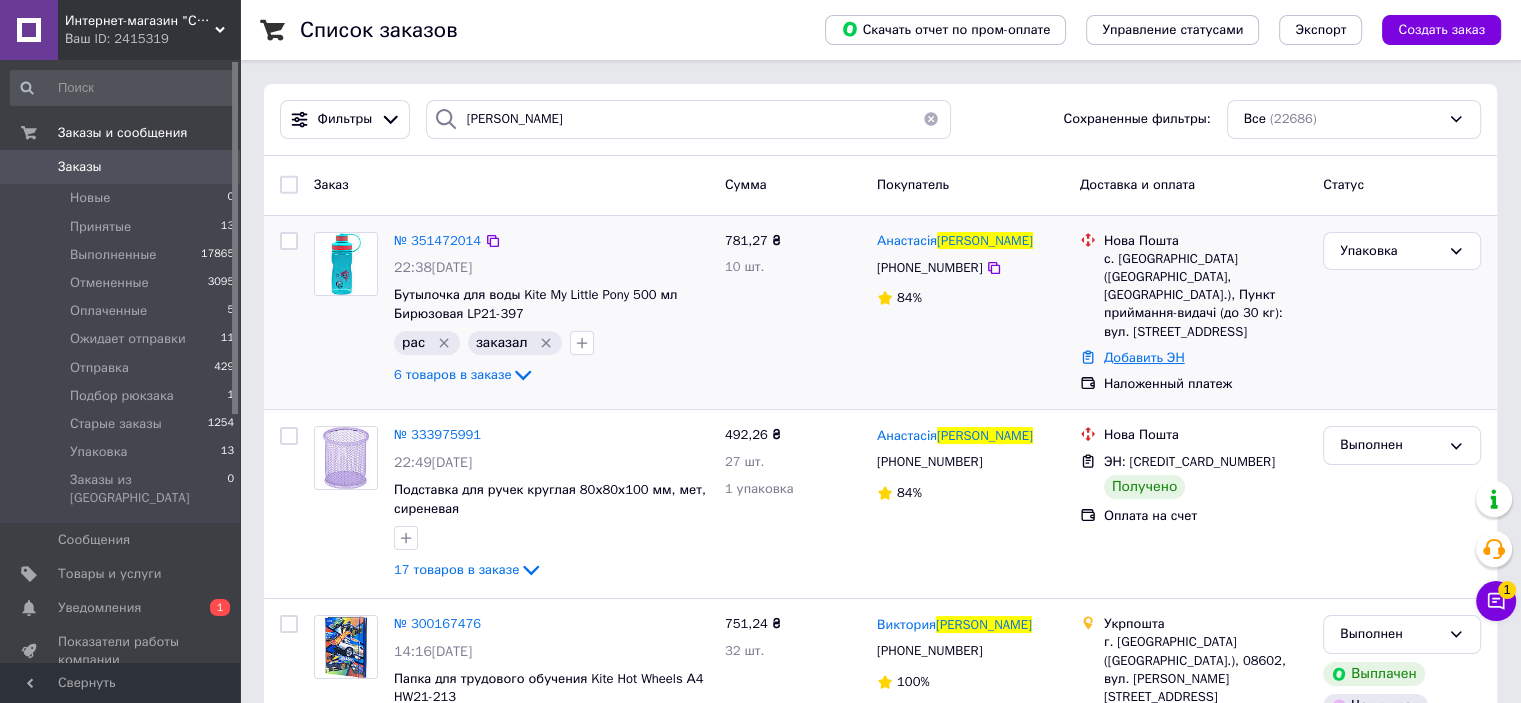 click on "Добавить ЭН" at bounding box center (1144, 357) 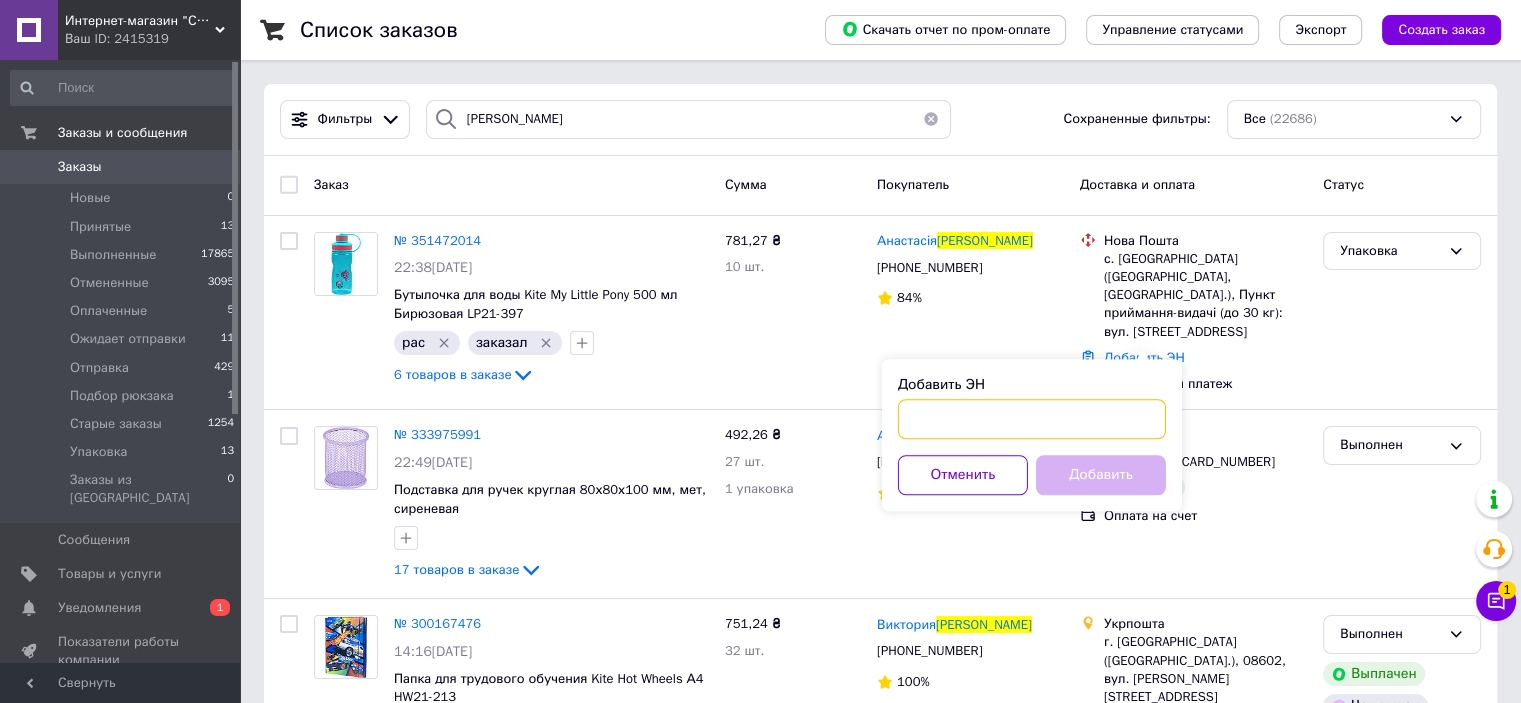 click on "Добавить ЭН" at bounding box center [1032, 419] 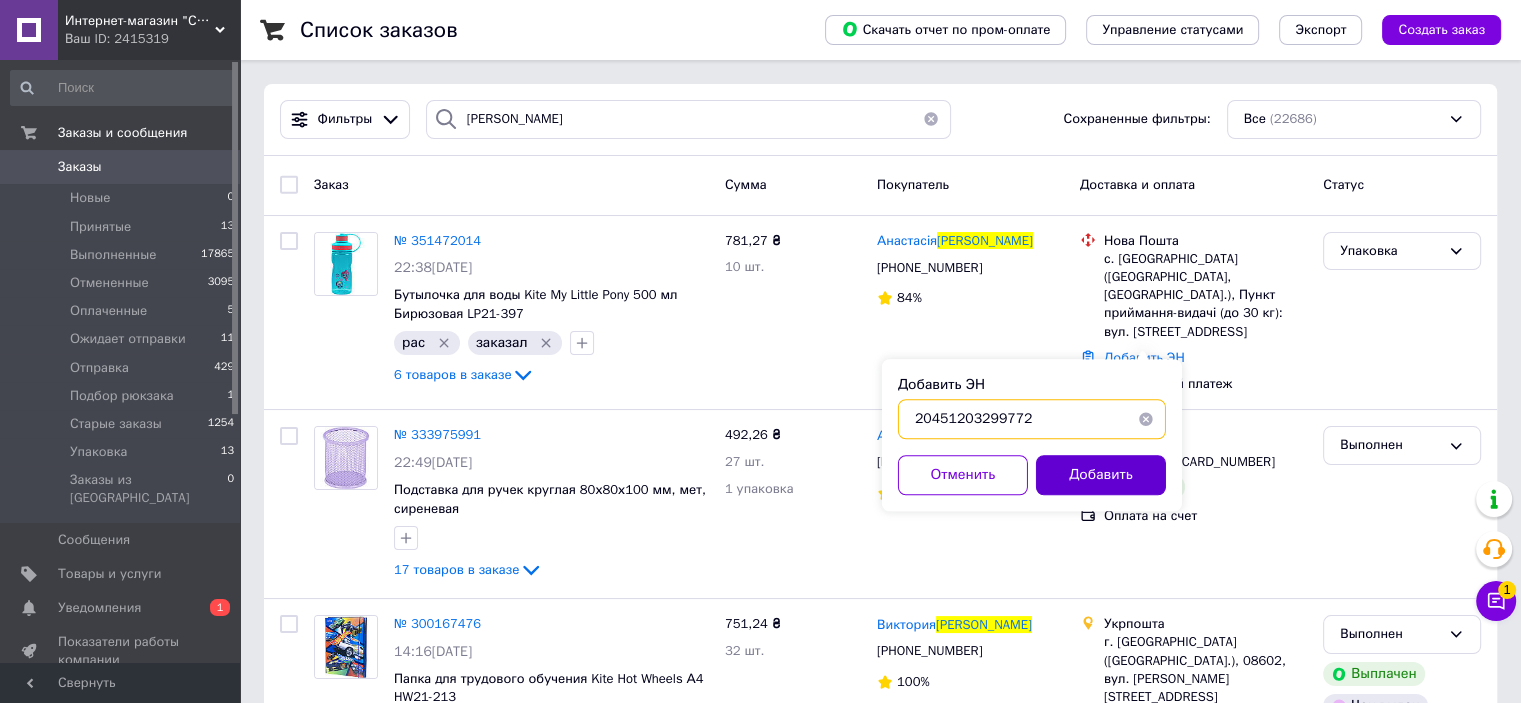 type on "20451203299772" 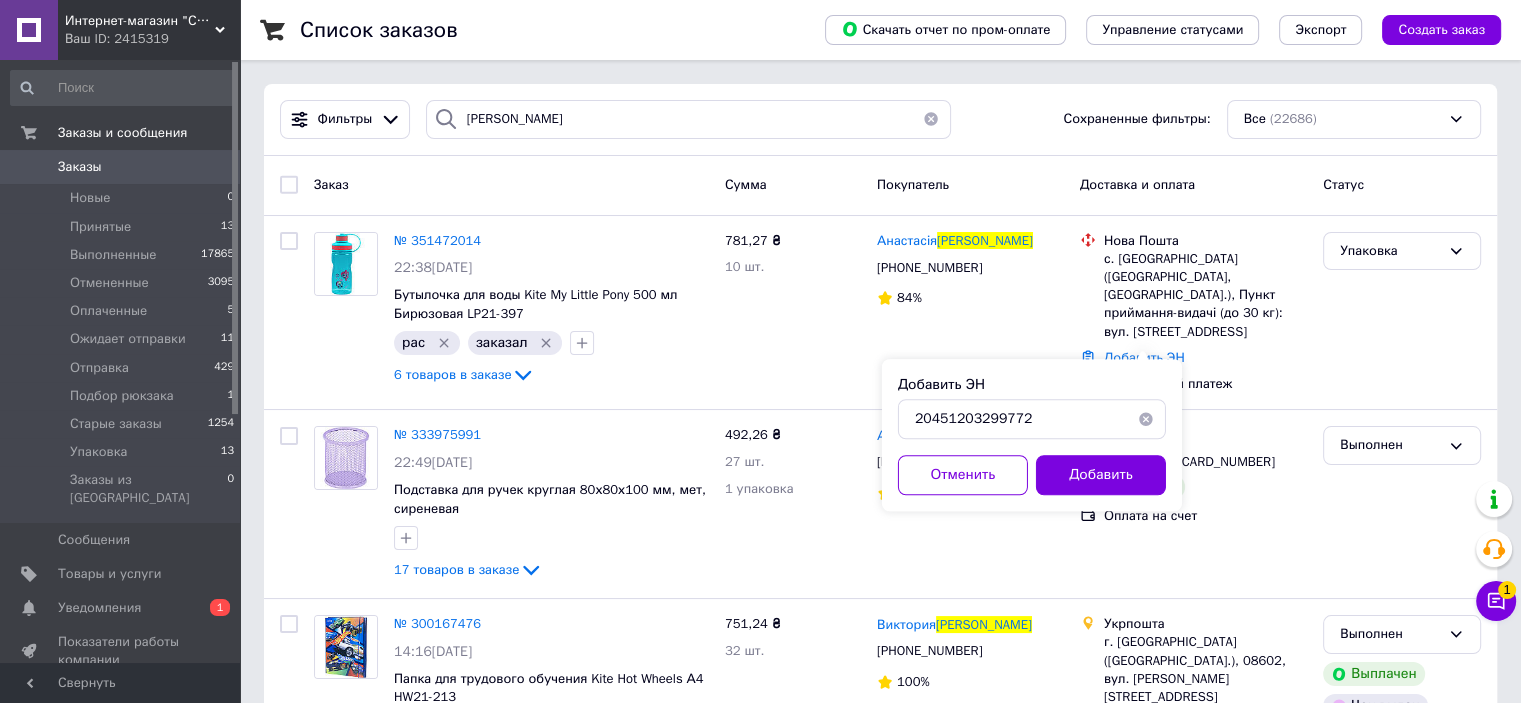 click on "Добавить" at bounding box center [1101, 475] 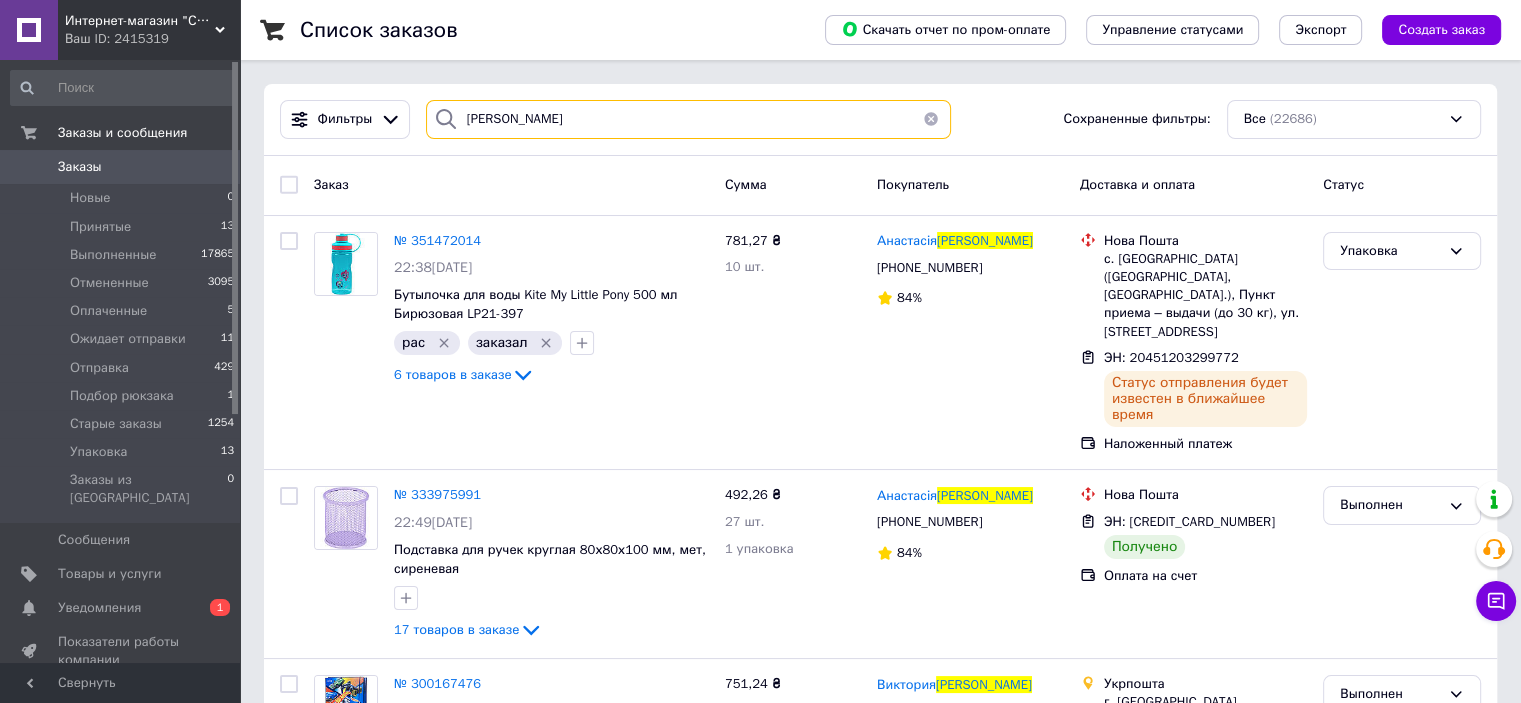 click on "пашкова" at bounding box center [688, 119] 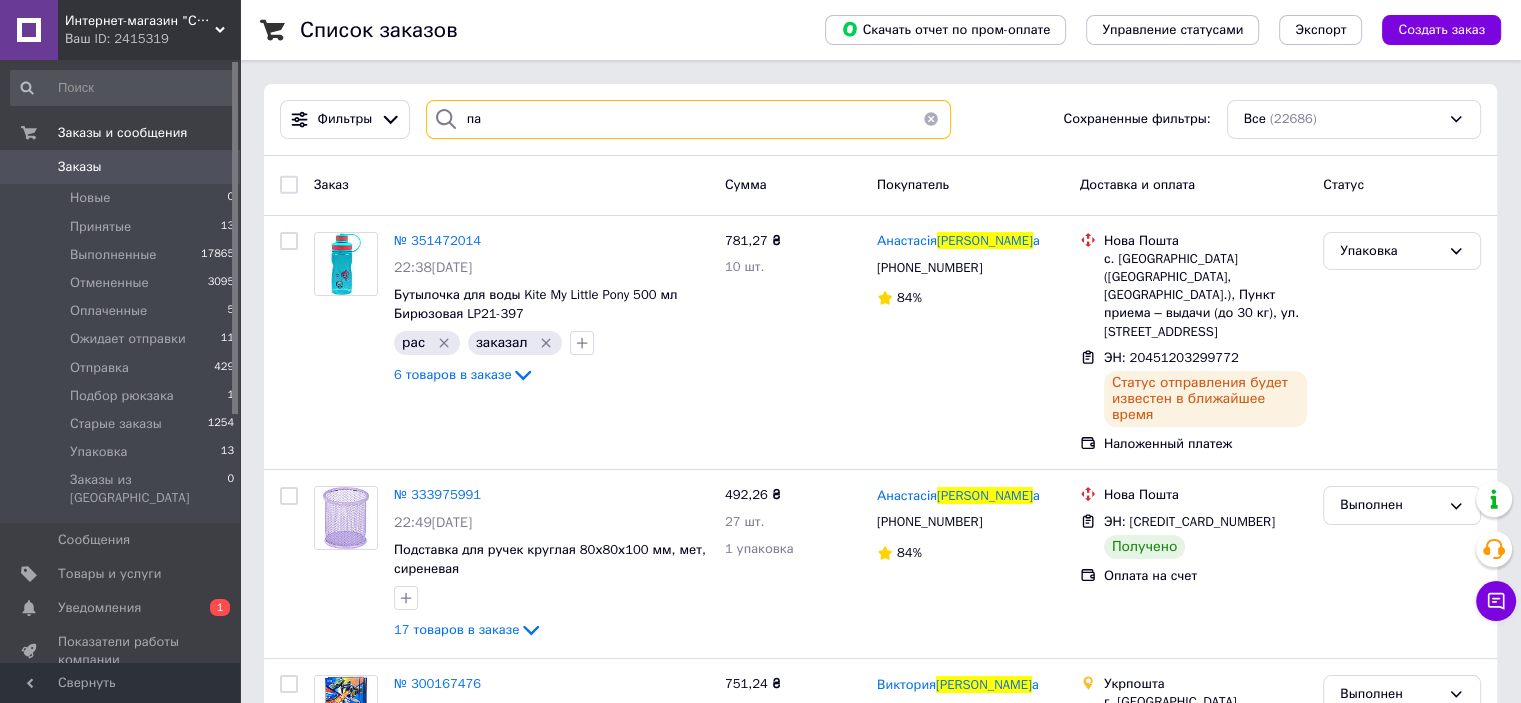 type on "п" 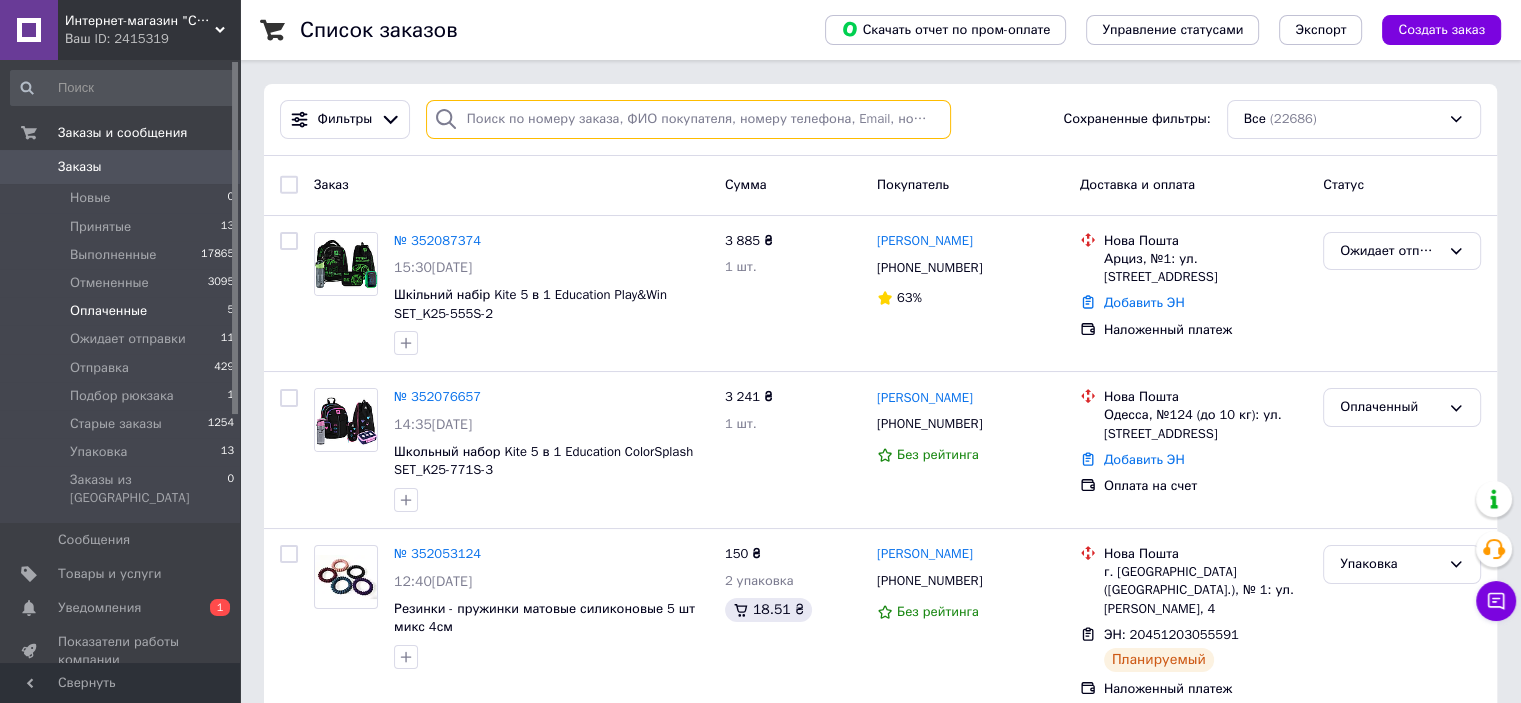 type 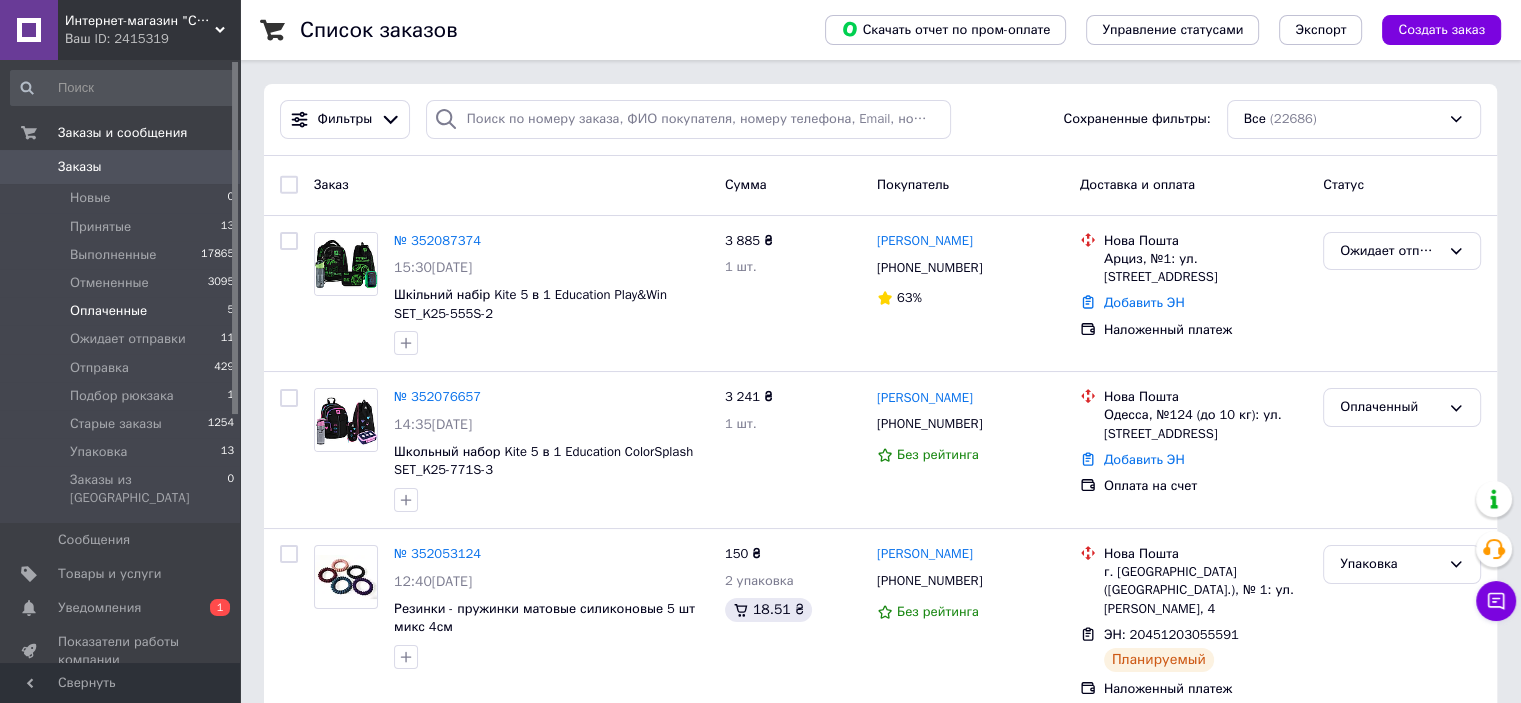 click on "Оплаченные" at bounding box center [108, 311] 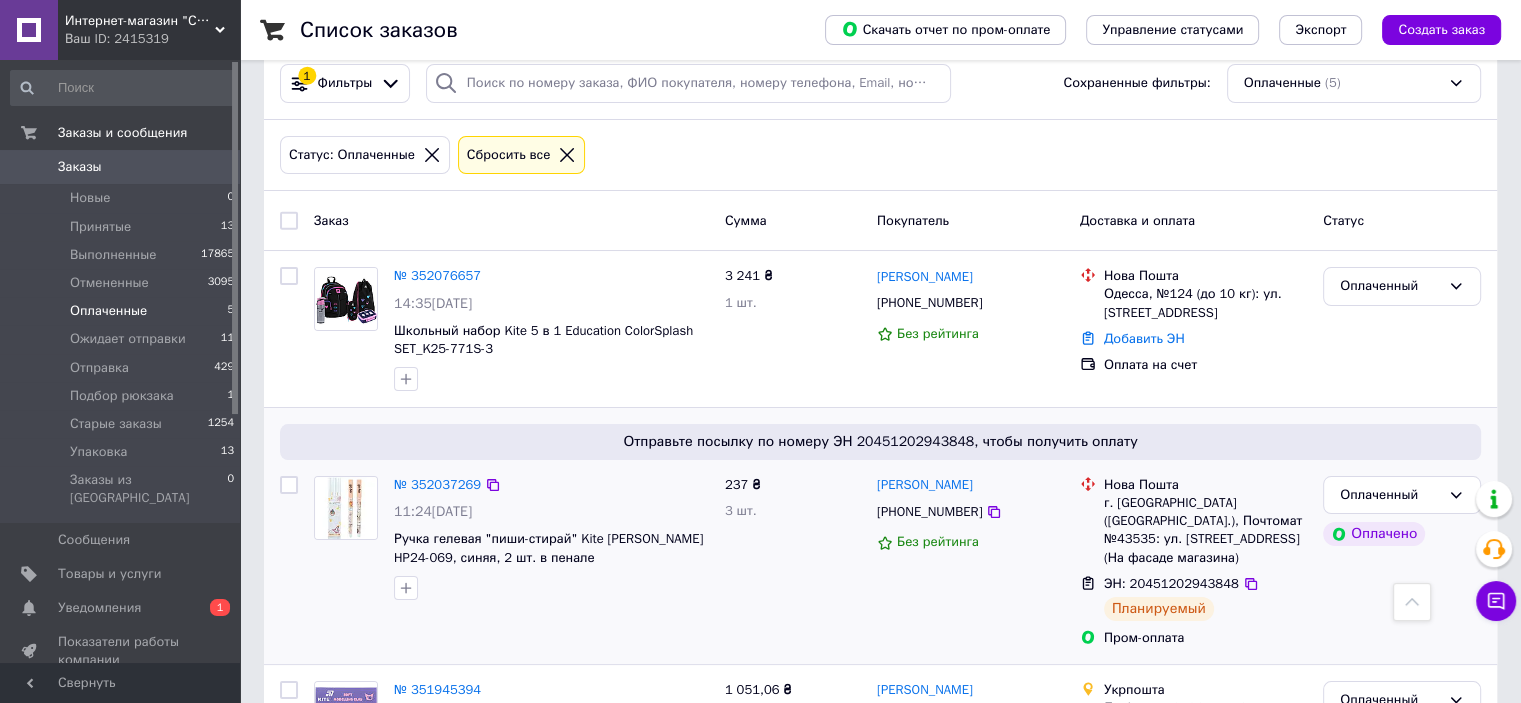 scroll, scrollTop: 0, scrollLeft: 0, axis: both 